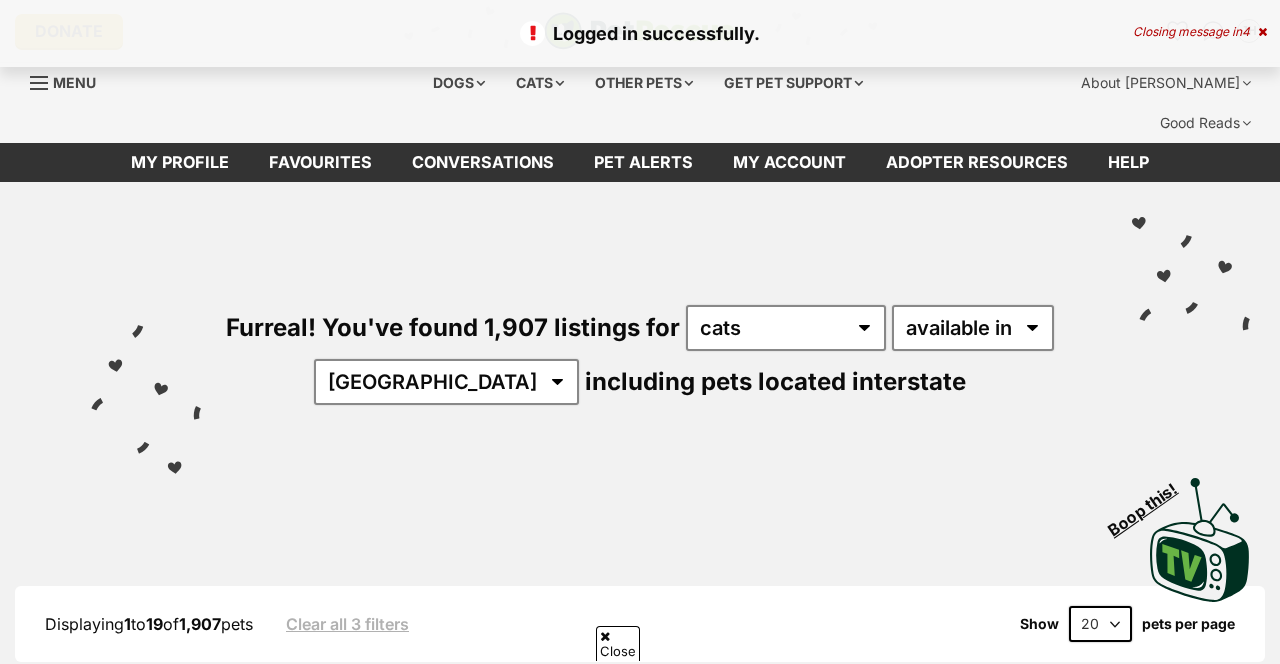 scroll, scrollTop: 532, scrollLeft: 0, axis: vertical 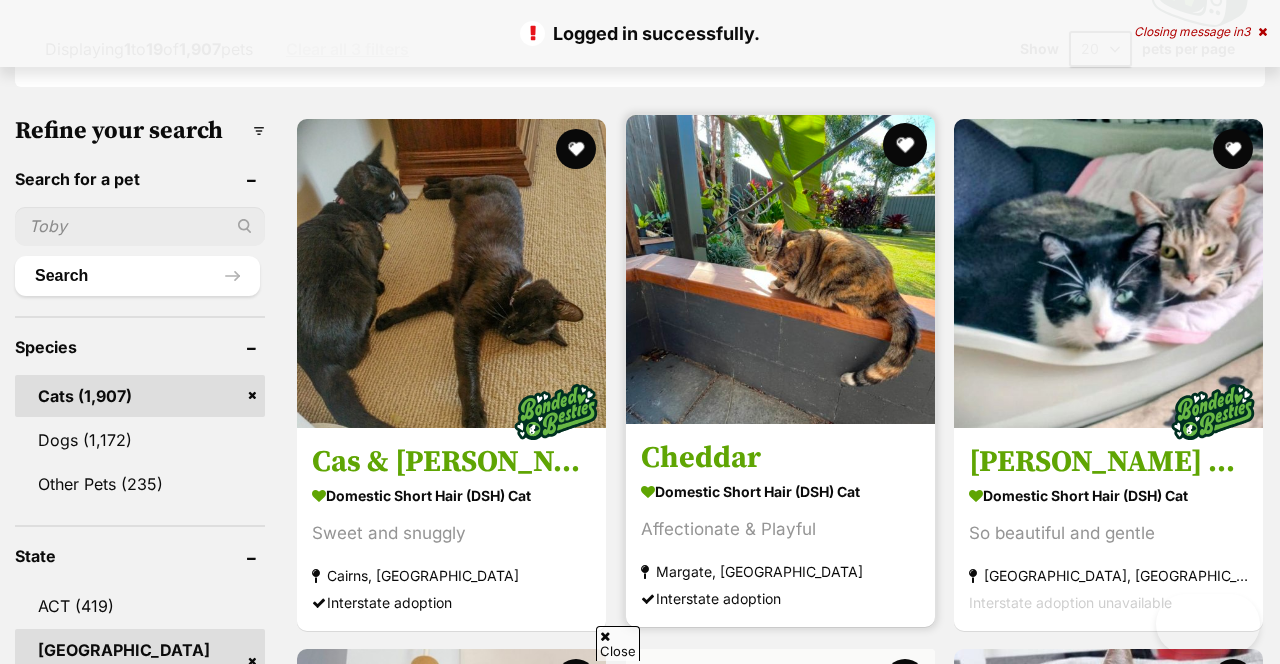 click at bounding box center (905, 145) 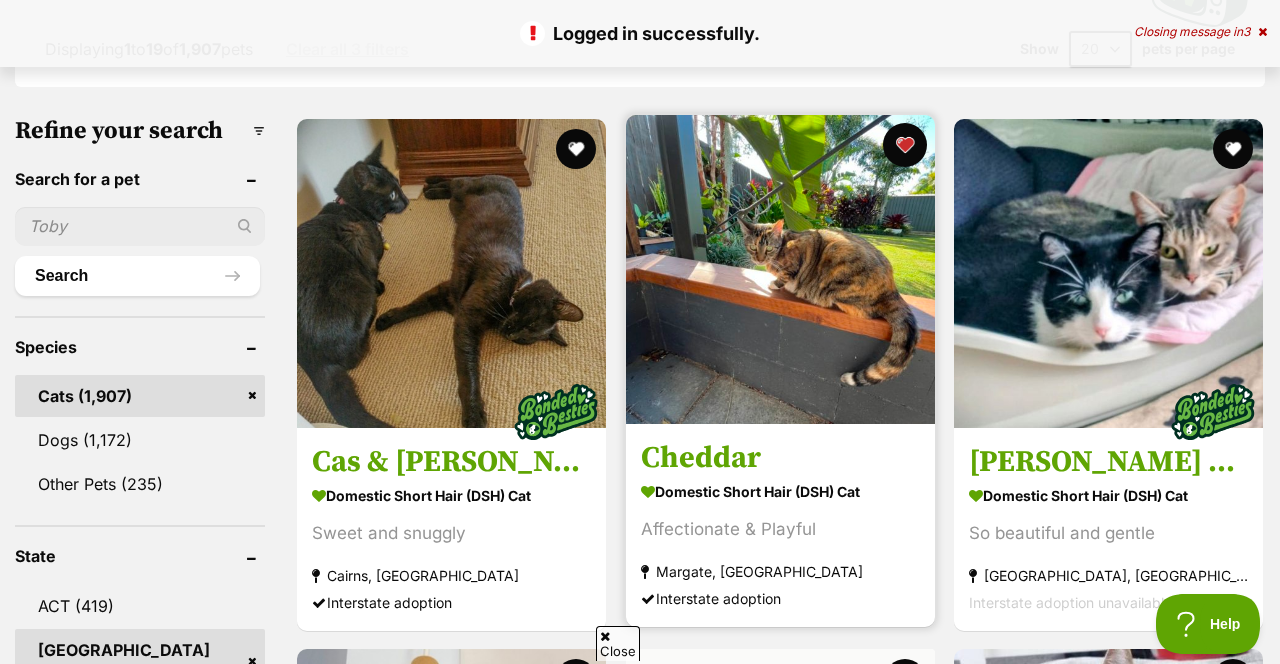 scroll, scrollTop: 0, scrollLeft: 0, axis: both 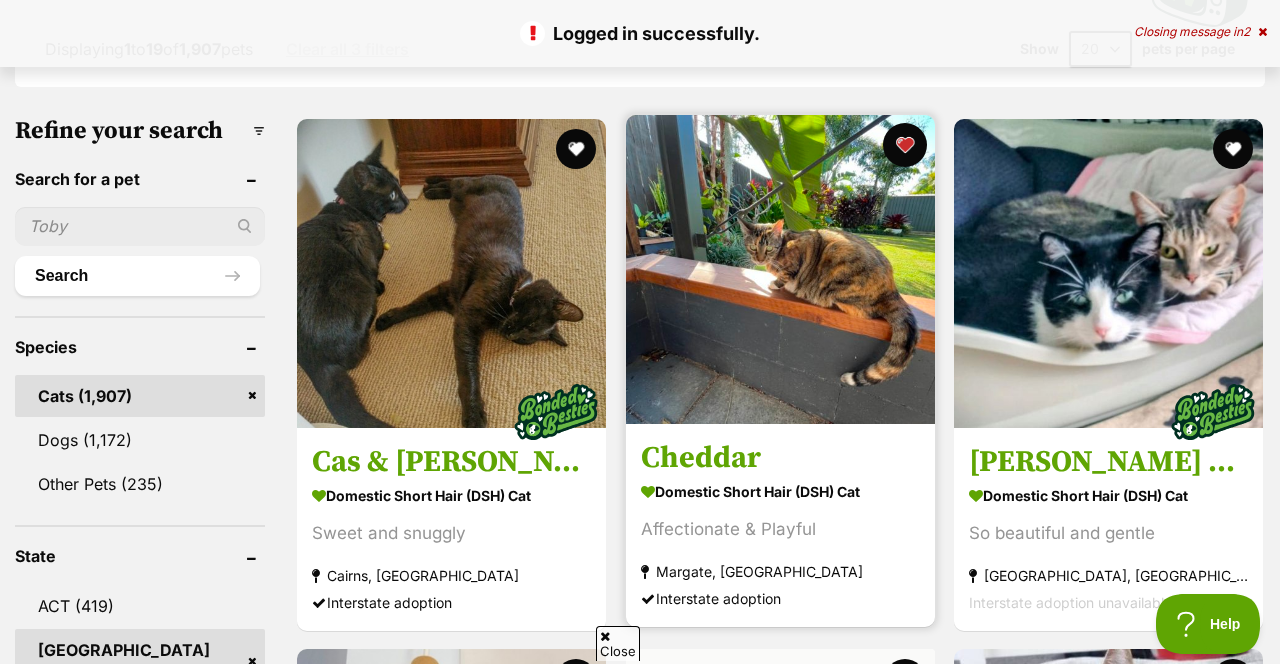 click at bounding box center (905, 145) 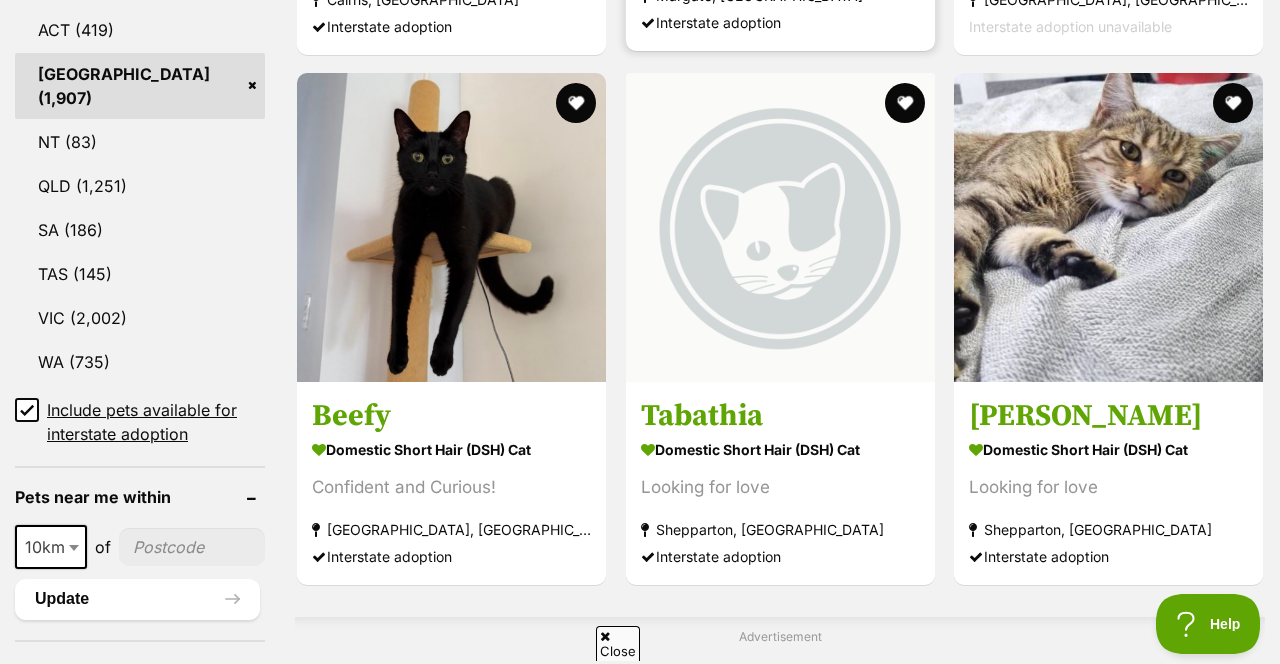 scroll, scrollTop: 1146, scrollLeft: 0, axis: vertical 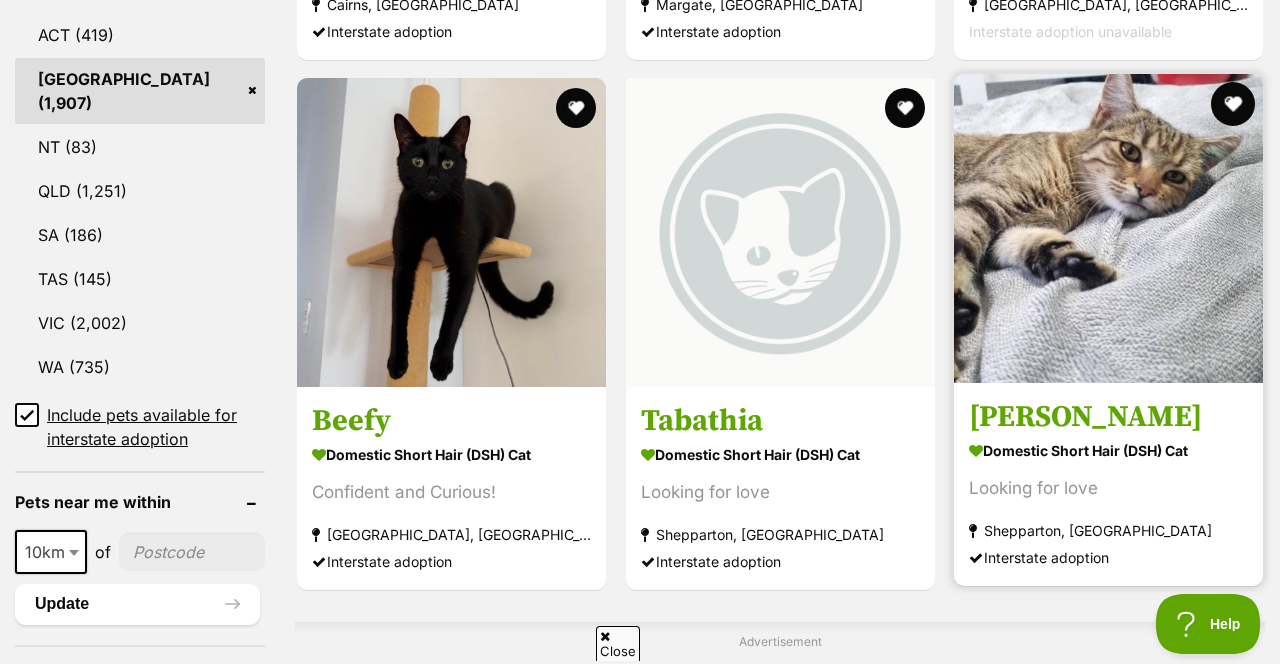 click at bounding box center [1233, 104] 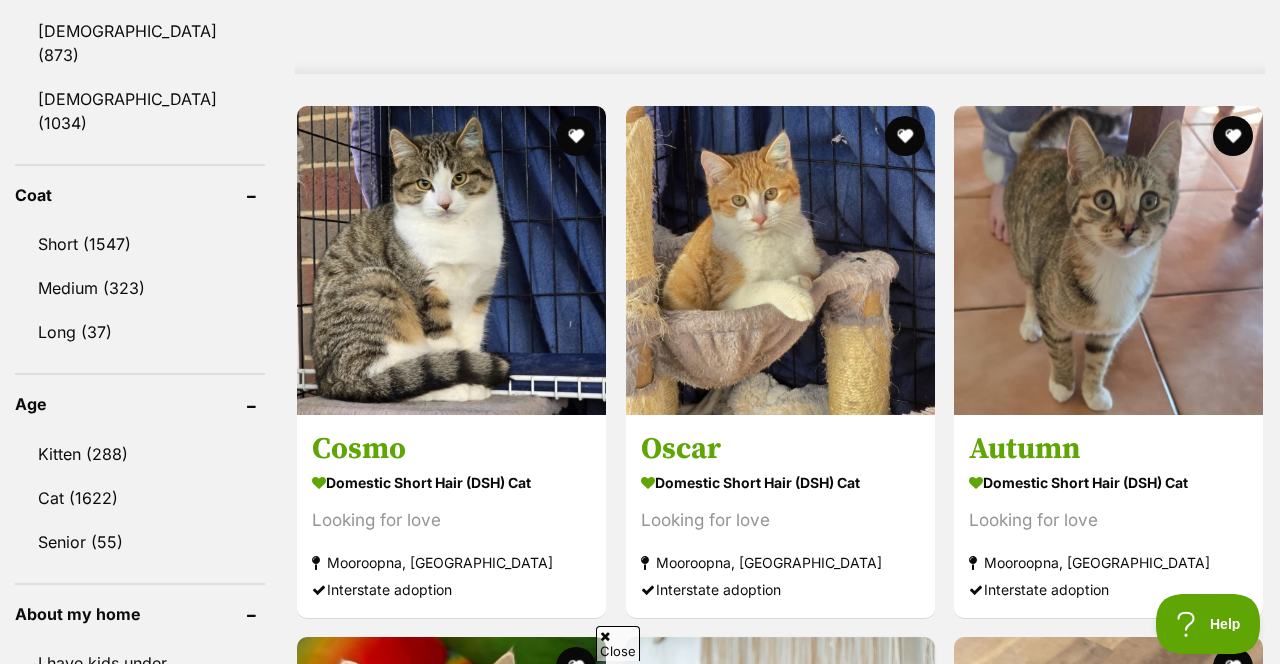 scroll, scrollTop: 1841, scrollLeft: 0, axis: vertical 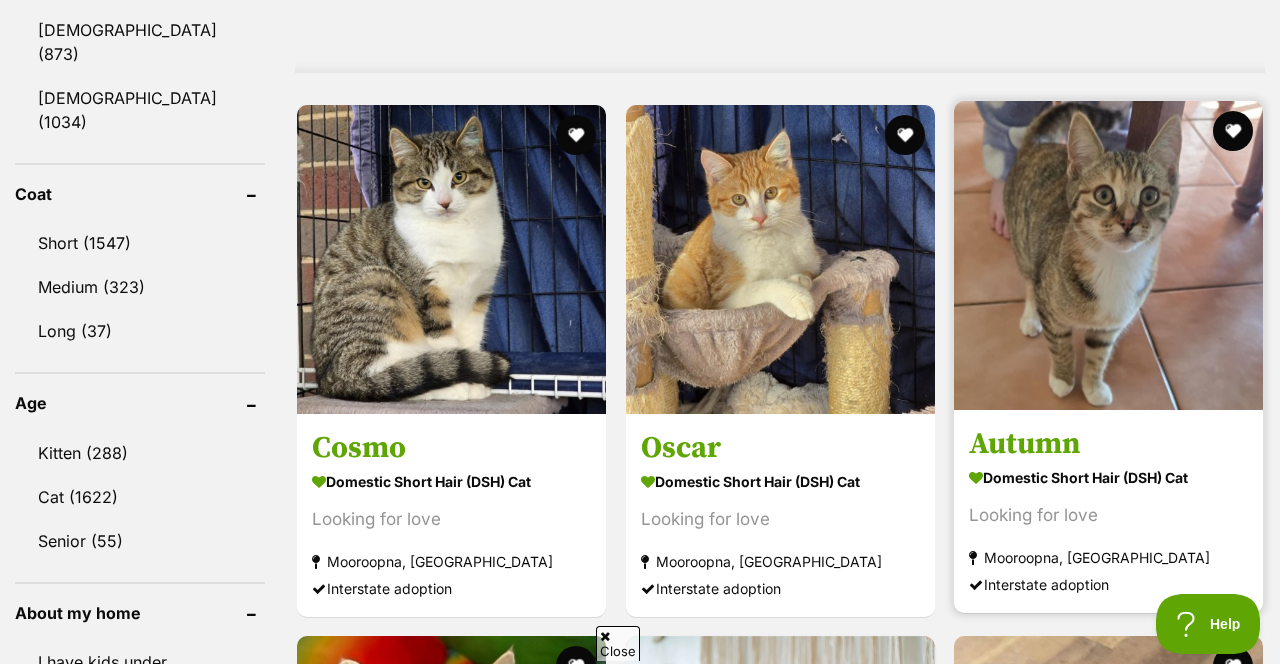click at bounding box center [1108, 255] 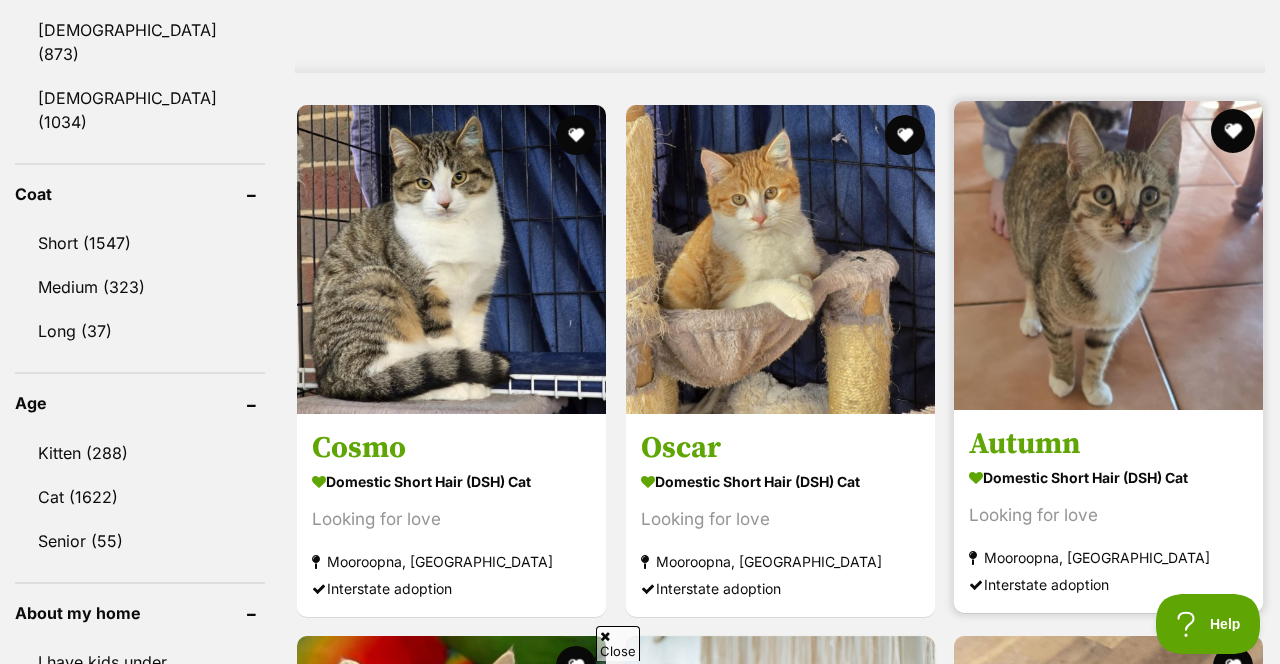 click at bounding box center (1233, 131) 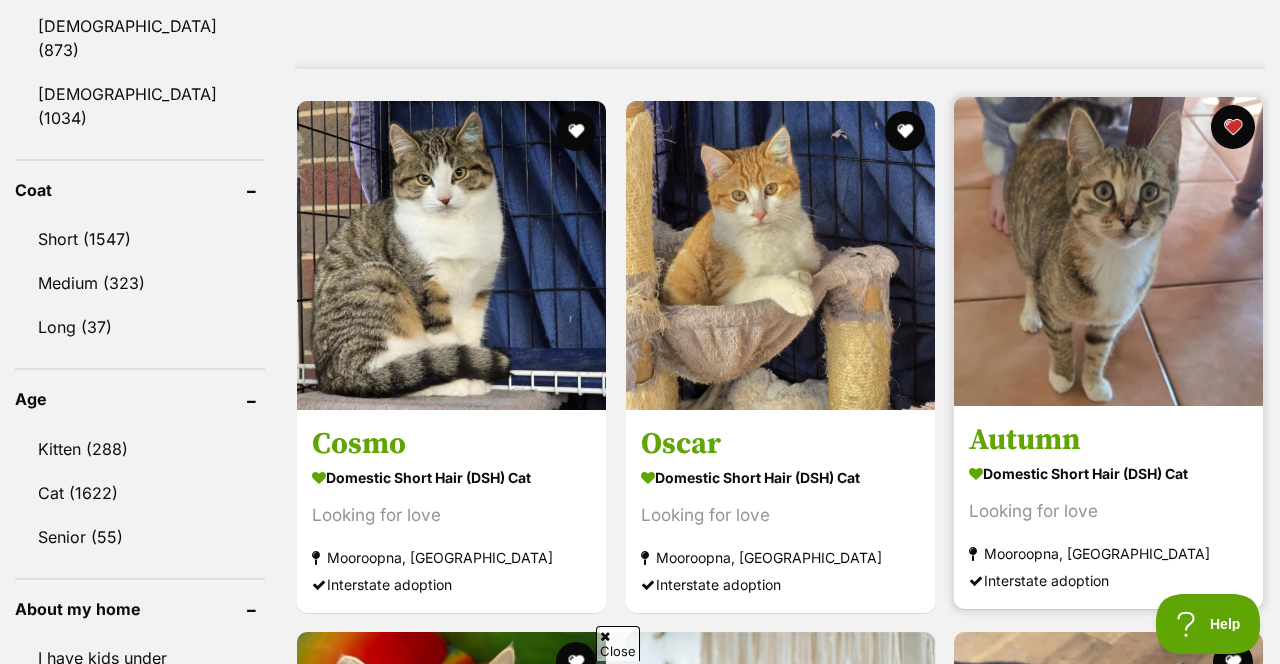 scroll, scrollTop: 1844, scrollLeft: 0, axis: vertical 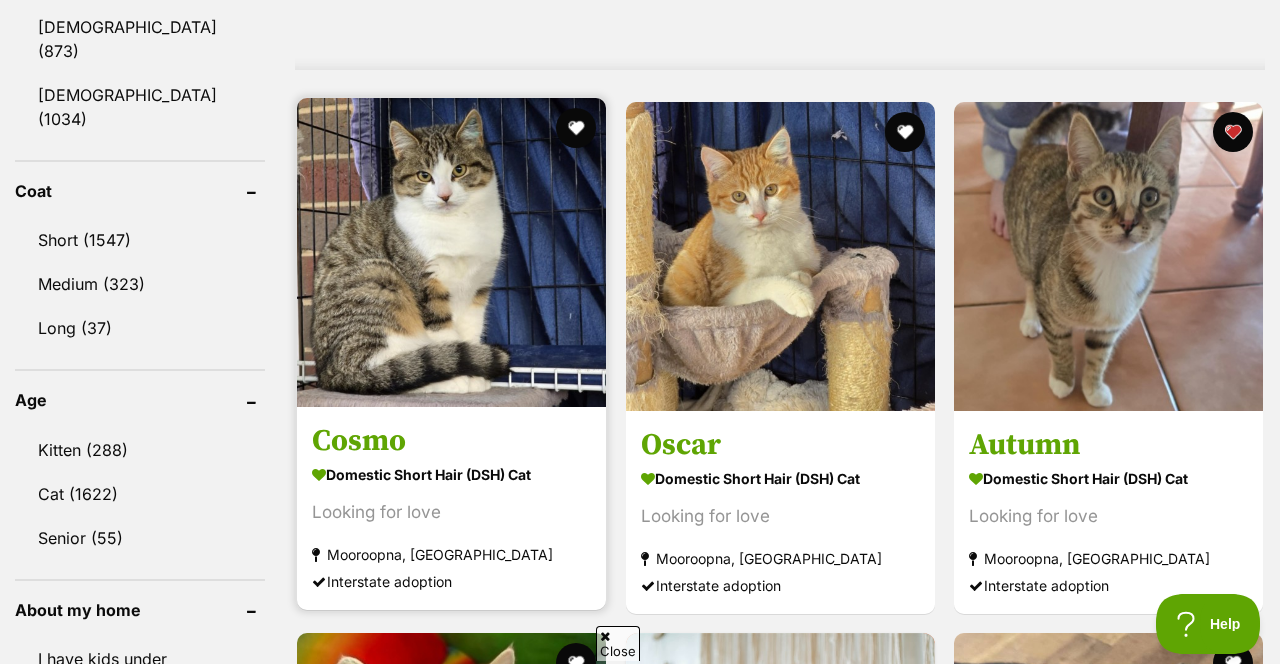 click at bounding box center (451, 252) 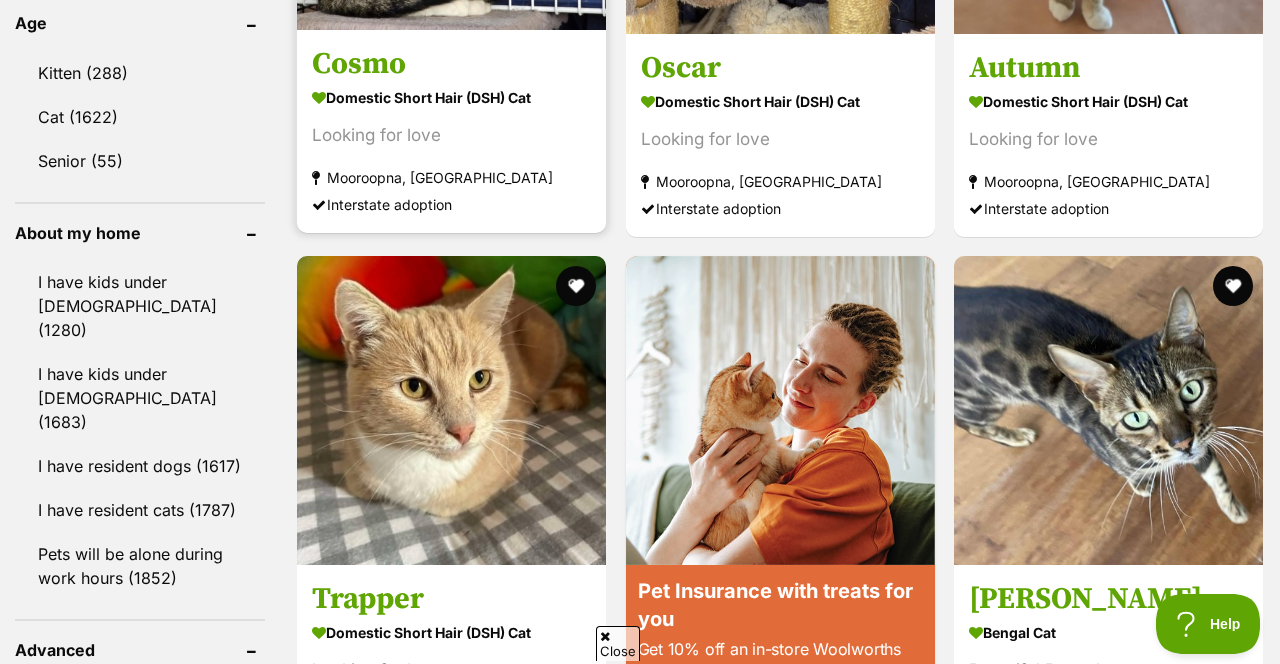 scroll, scrollTop: 2230, scrollLeft: 0, axis: vertical 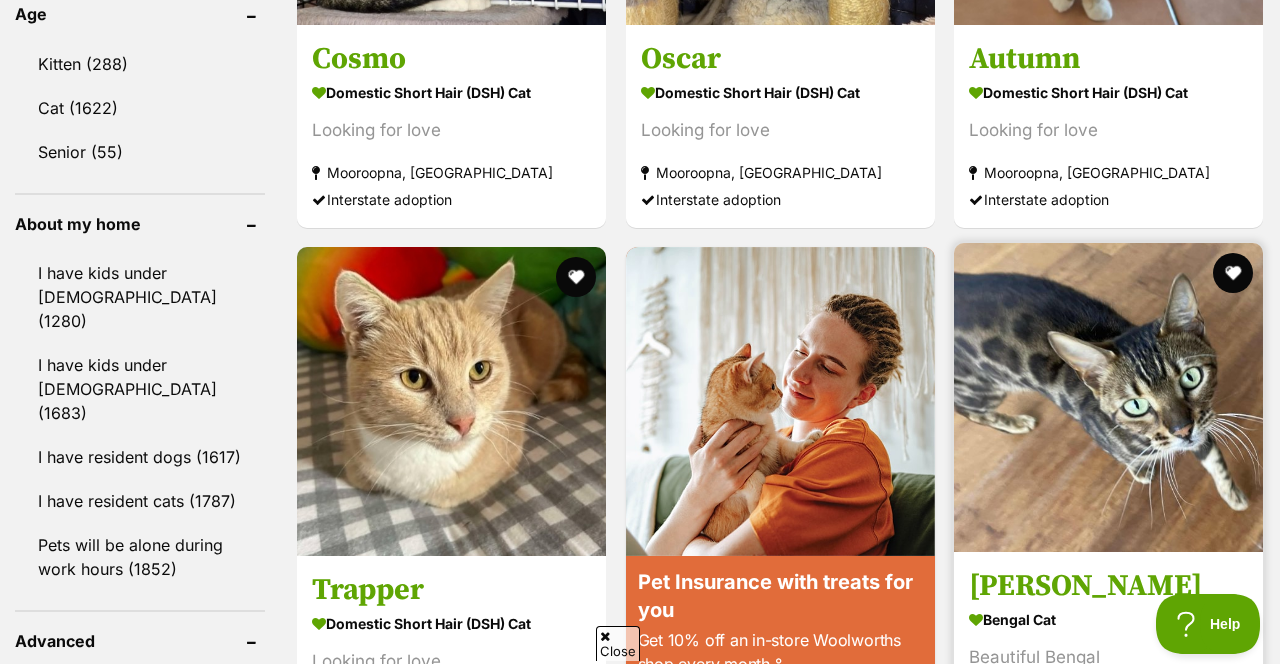 click at bounding box center (1108, 397) 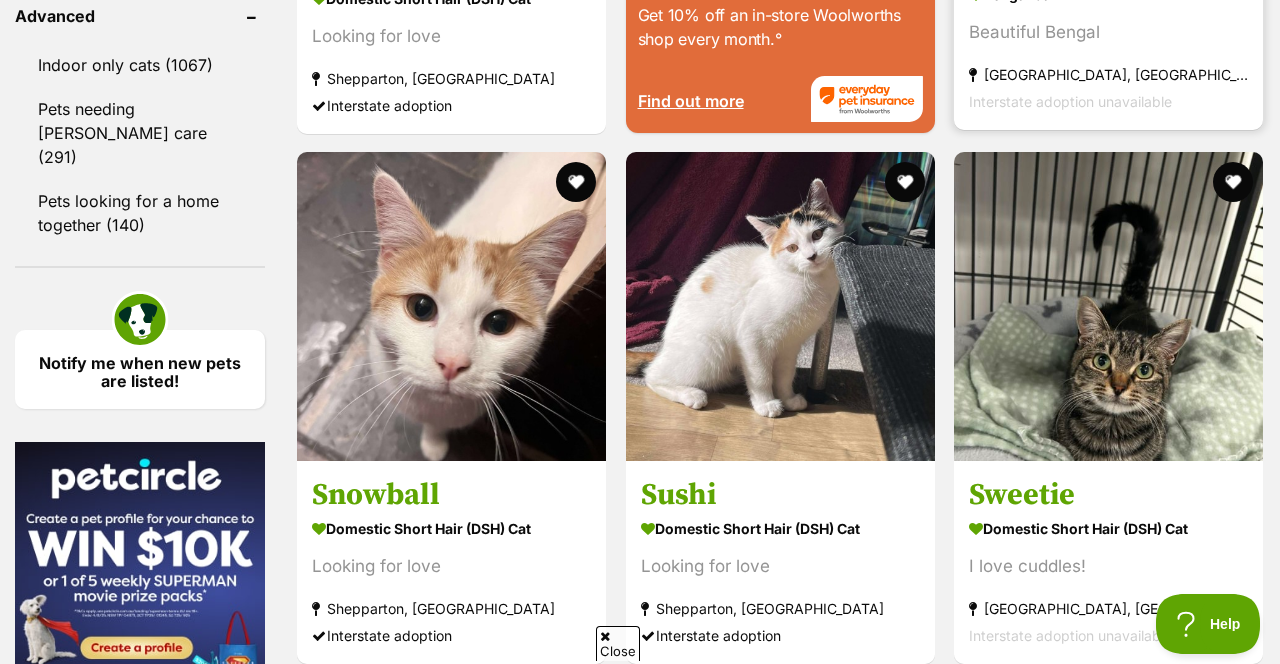 scroll, scrollTop: 2859, scrollLeft: 0, axis: vertical 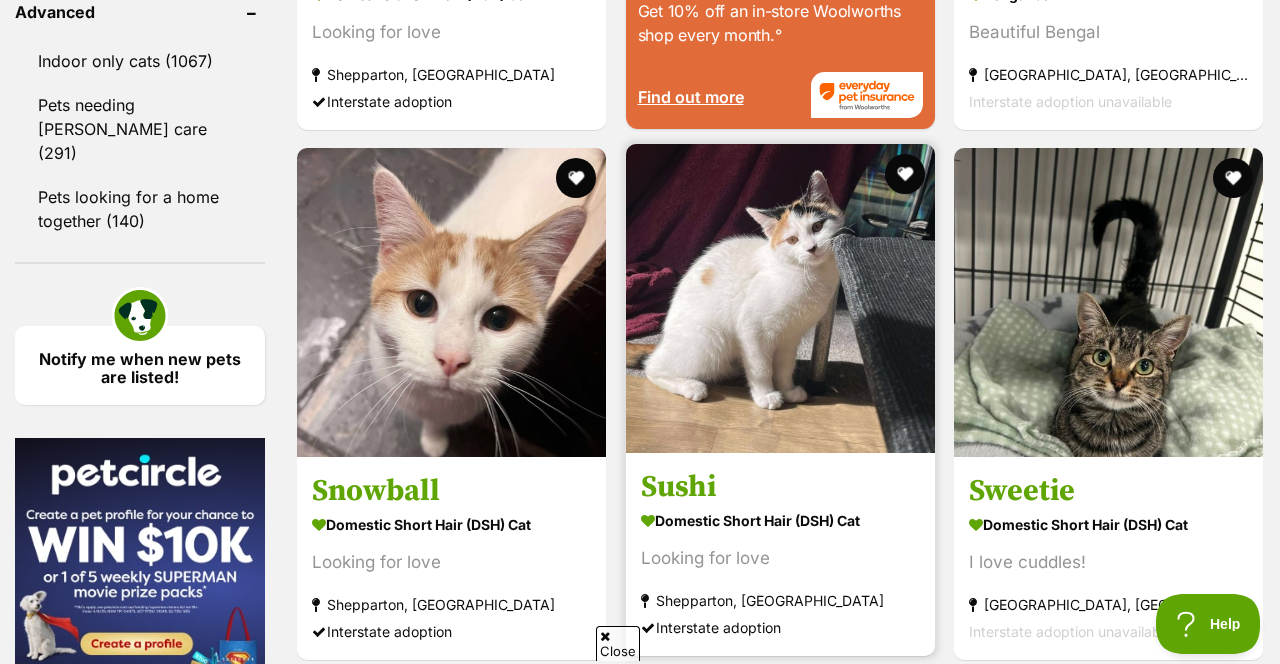 click at bounding box center [780, 298] 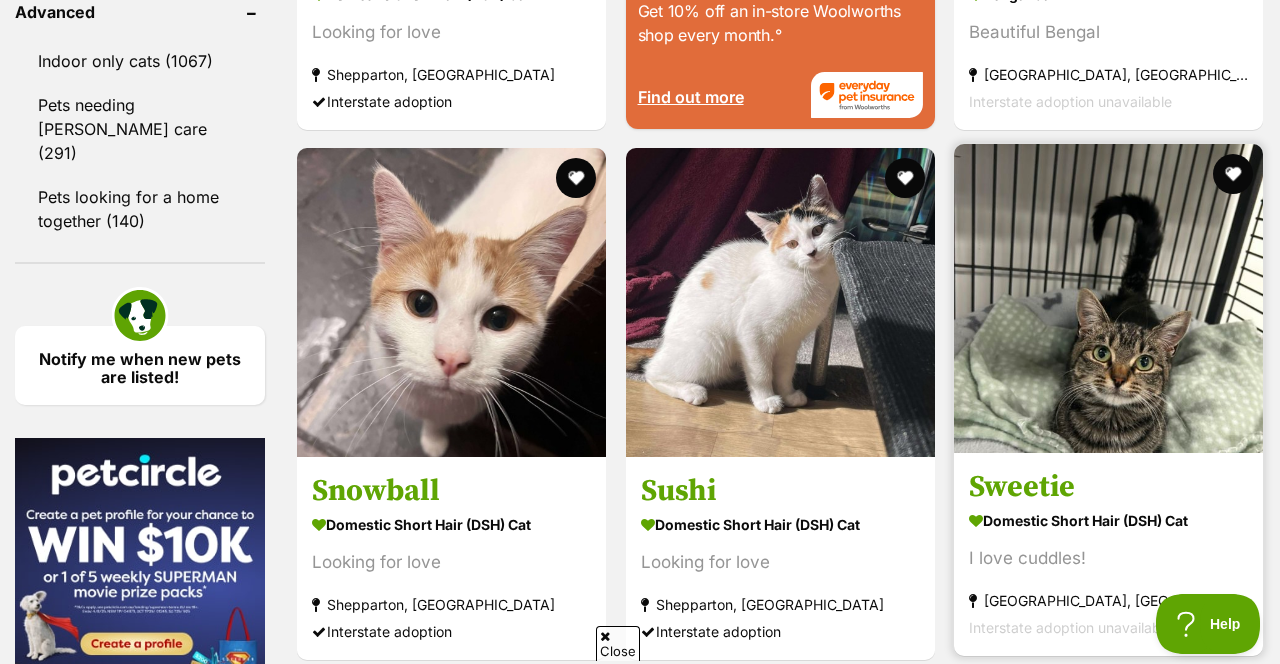 click at bounding box center (1108, 298) 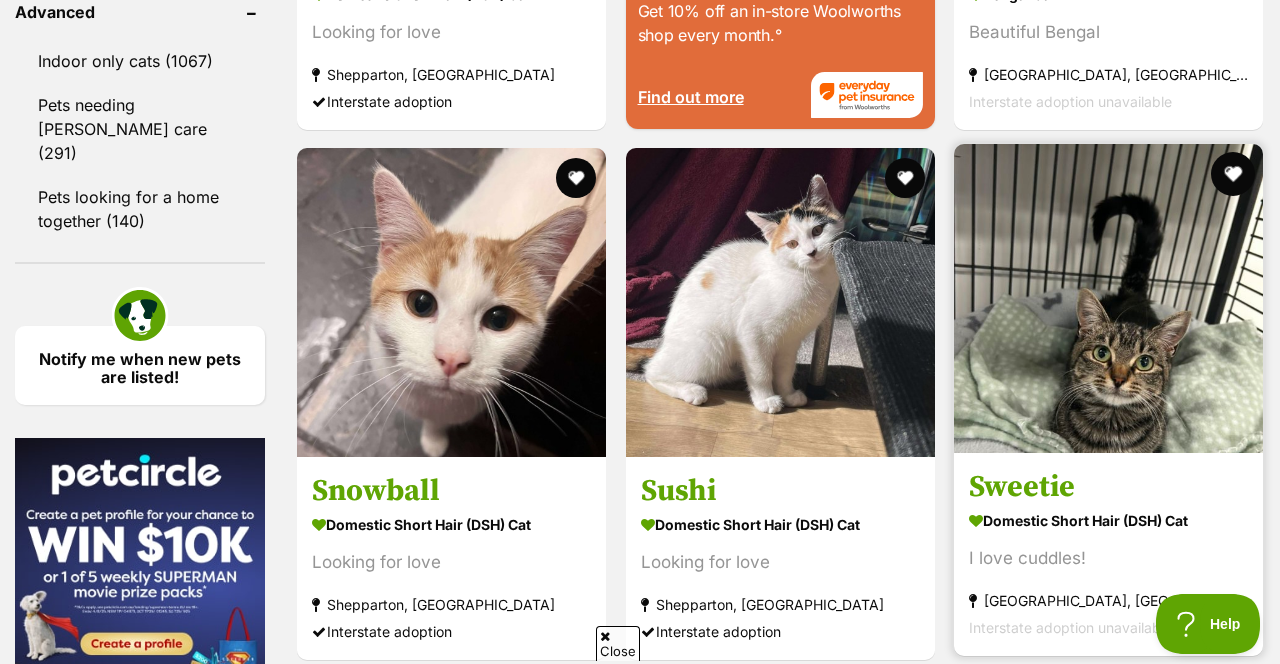 click at bounding box center (1233, 174) 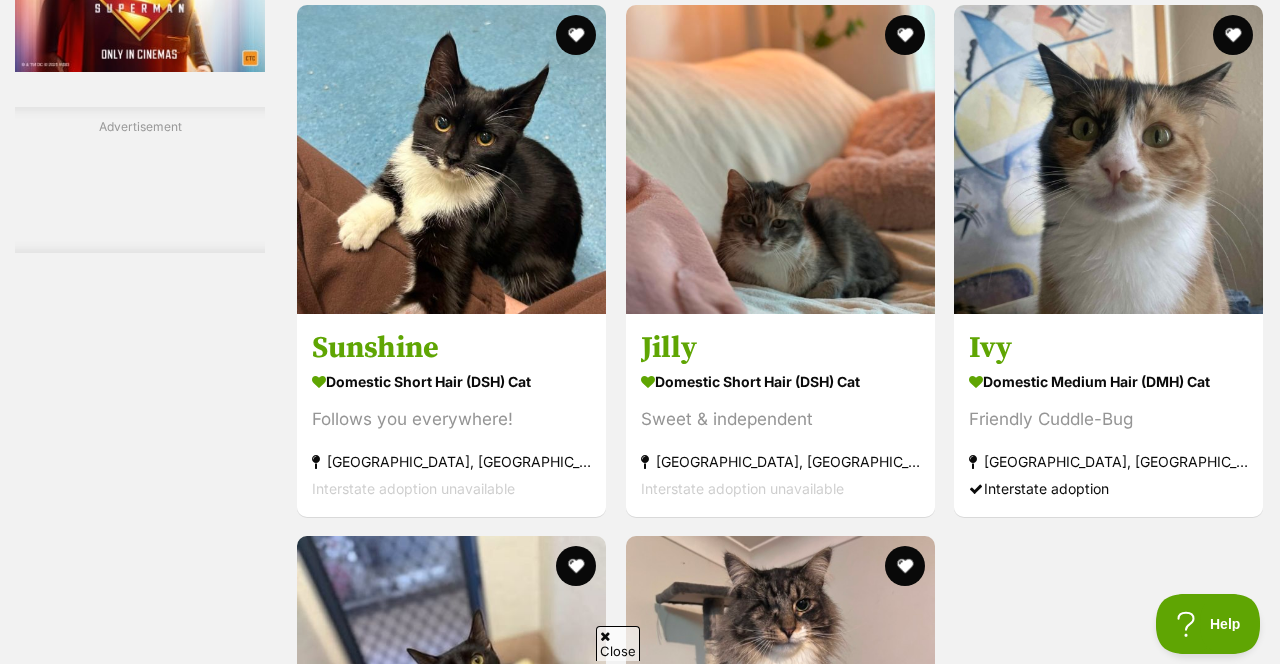 scroll, scrollTop: 3725, scrollLeft: 0, axis: vertical 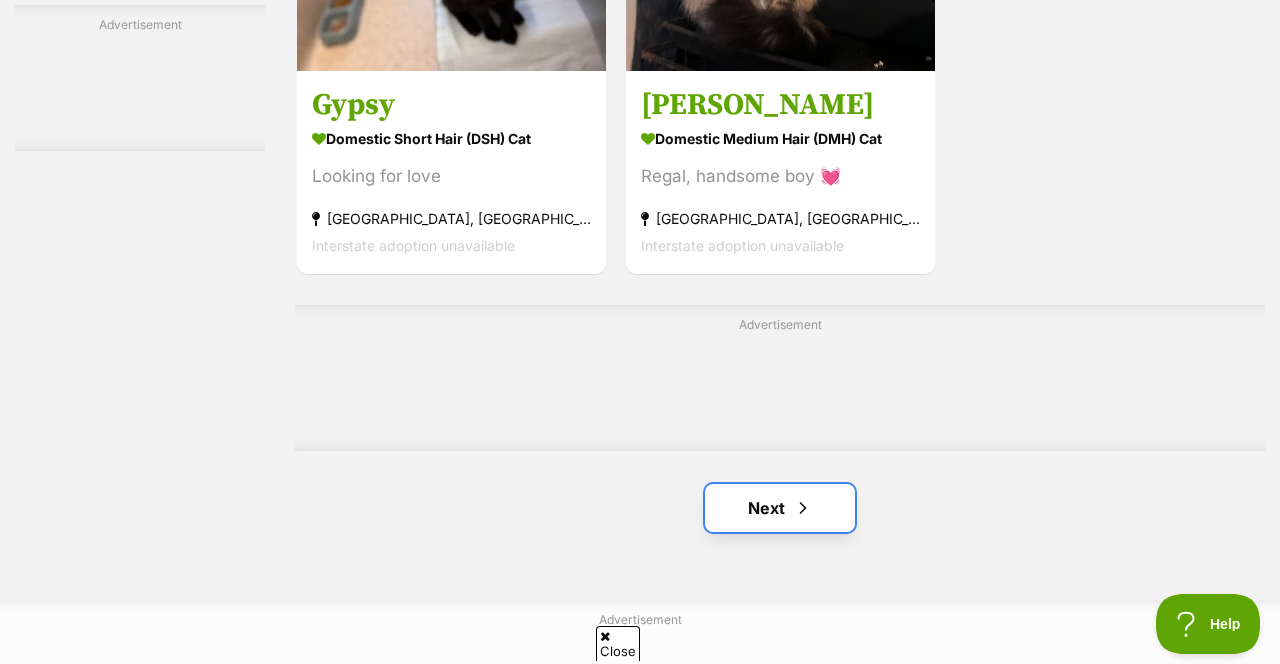 click at bounding box center [803, 508] 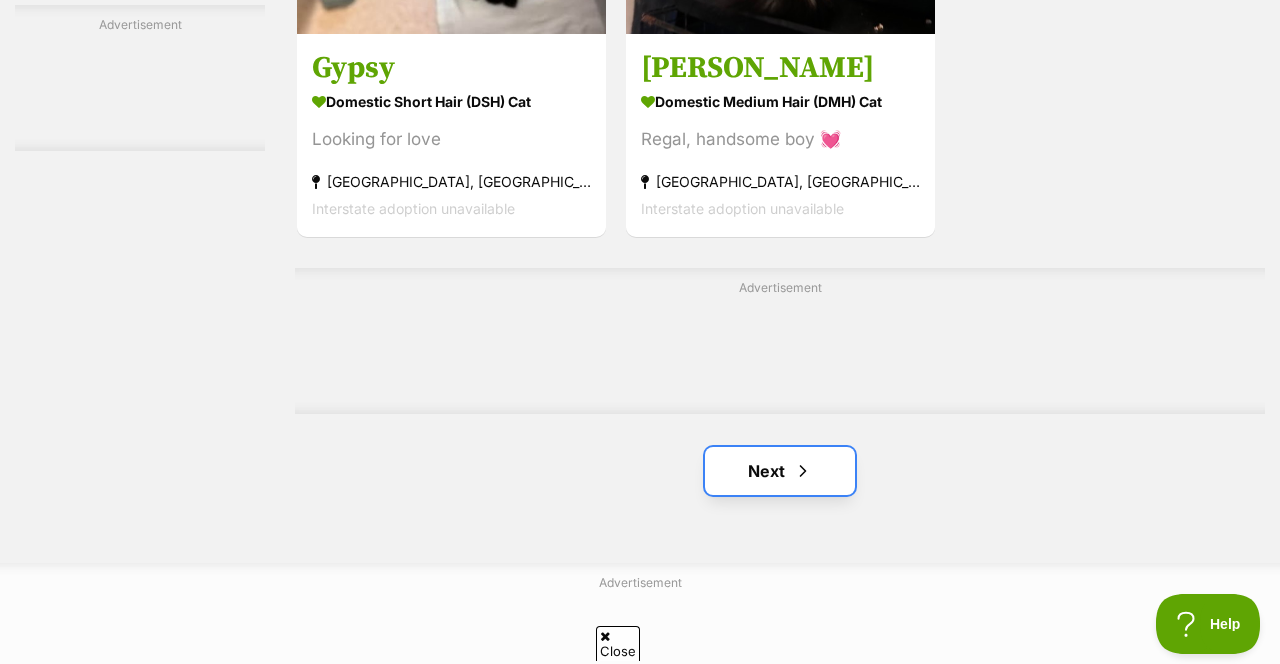 scroll, scrollTop: 4564, scrollLeft: 0, axis: vertical 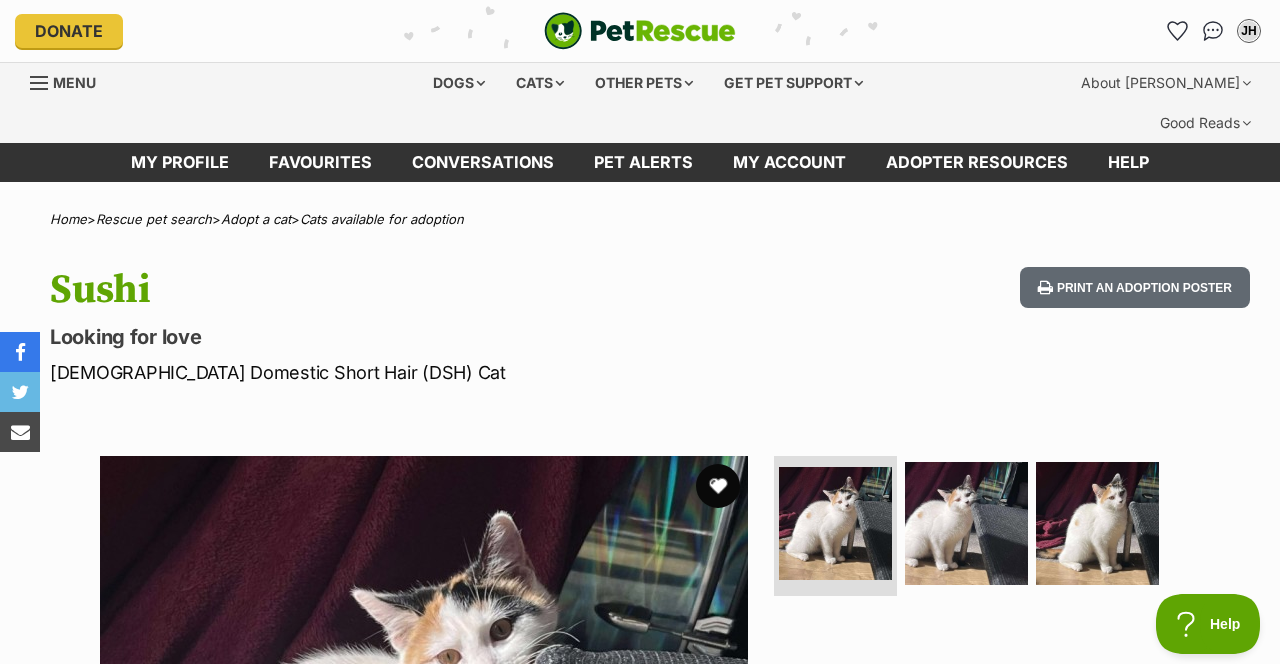click at bounding box center [718, 486] 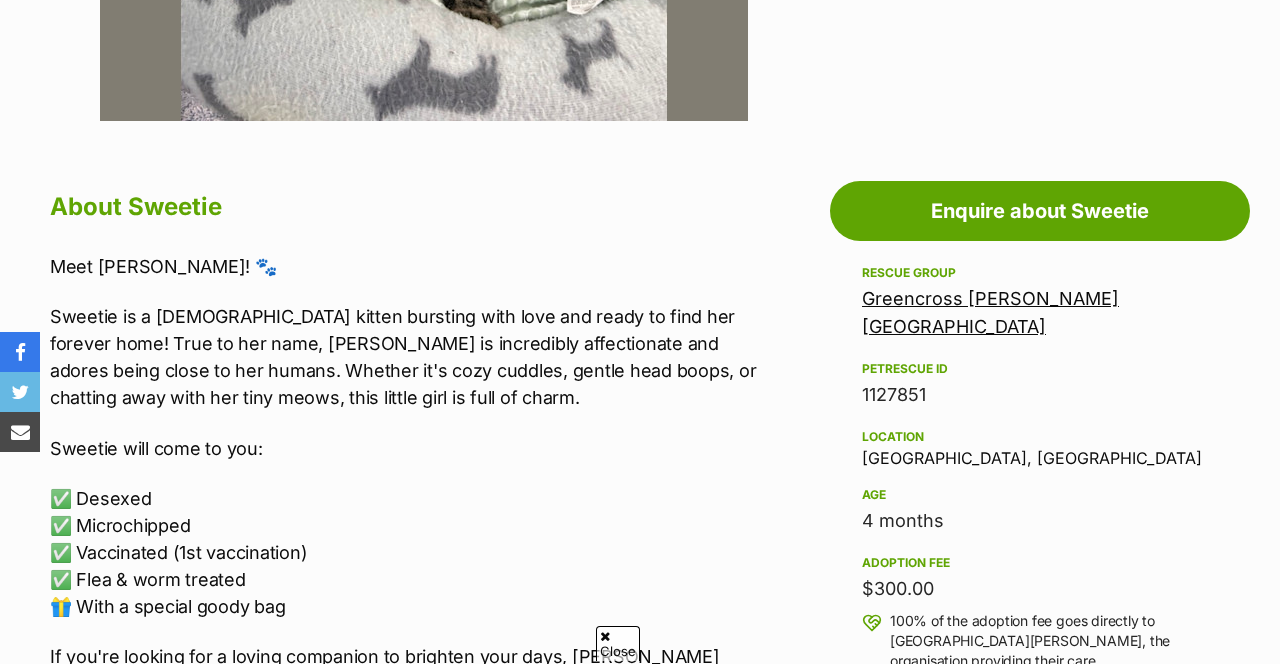 scroll, scrollTop: 0, scrollLeft: 0, axis: both 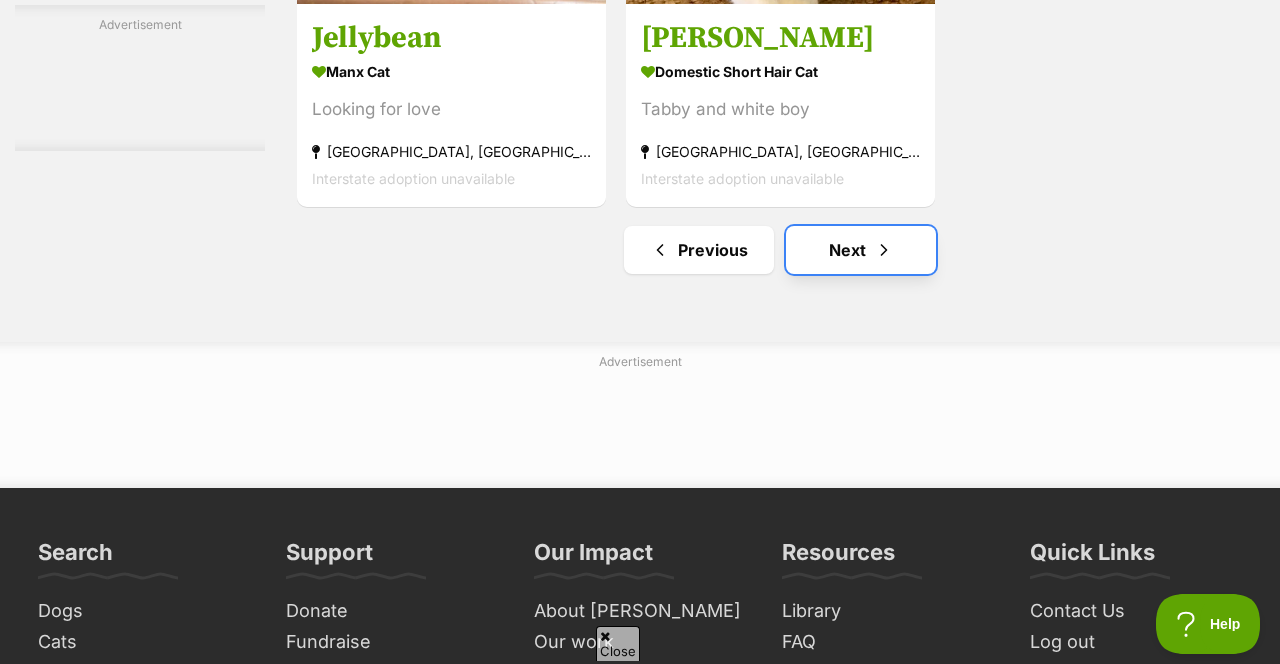 click at bounding box center [884, 250] 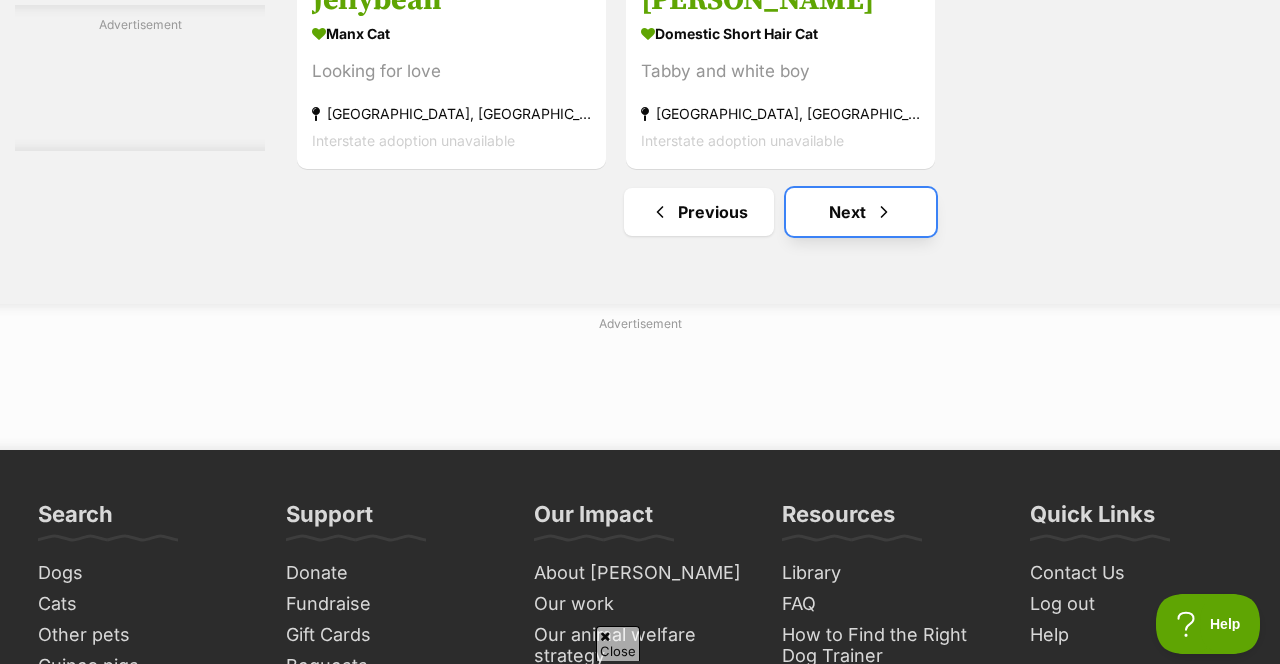 scroll, scrollTop: 4822, scrollLeft: 0, axis: vertical 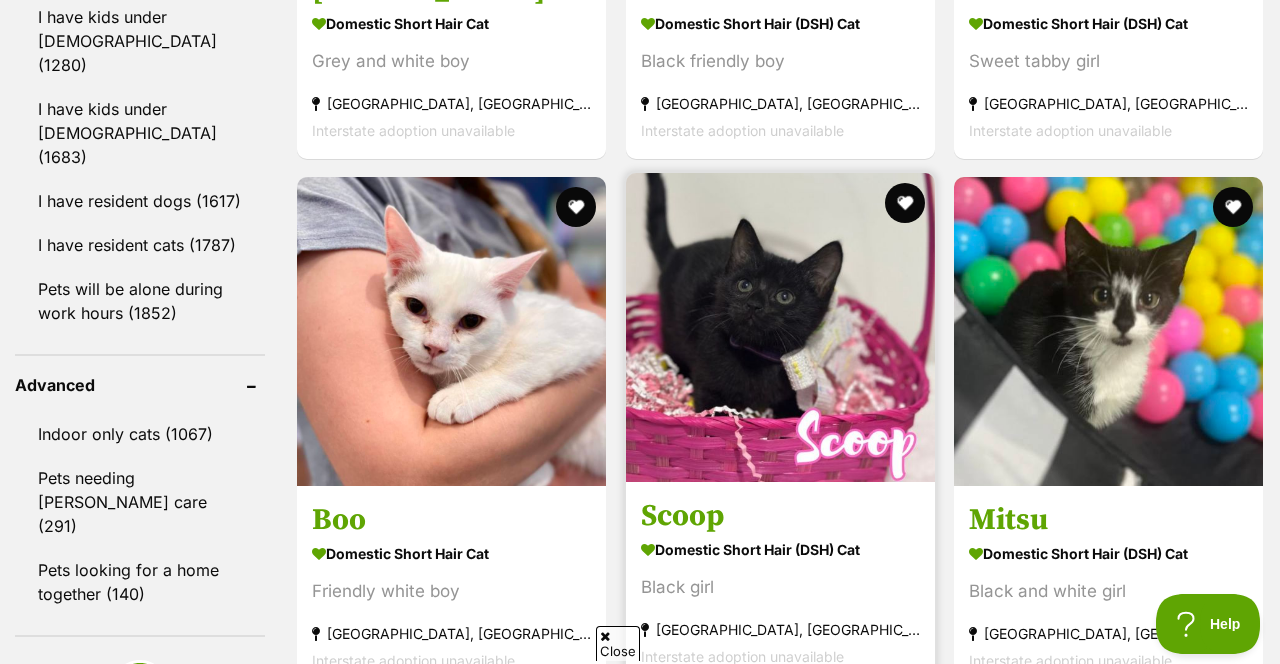 click at bounding box center (780, 327) 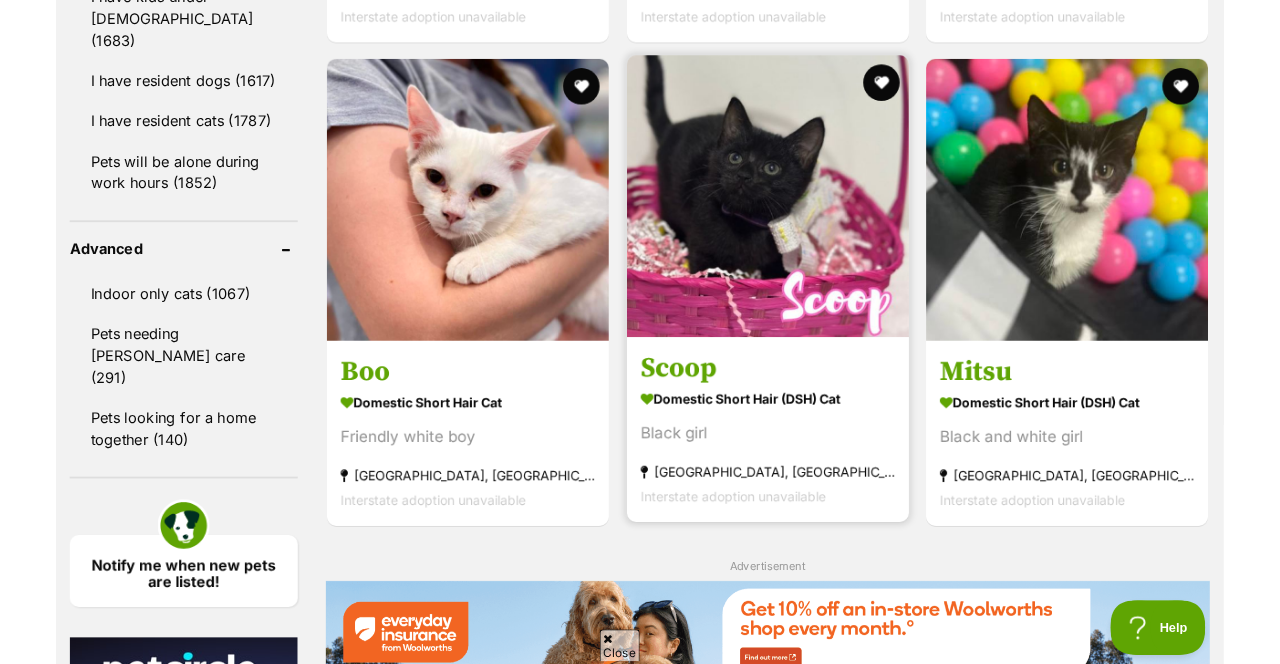 scroll, scrollTop: 2614, scrollLeft: 0, axis: vertical 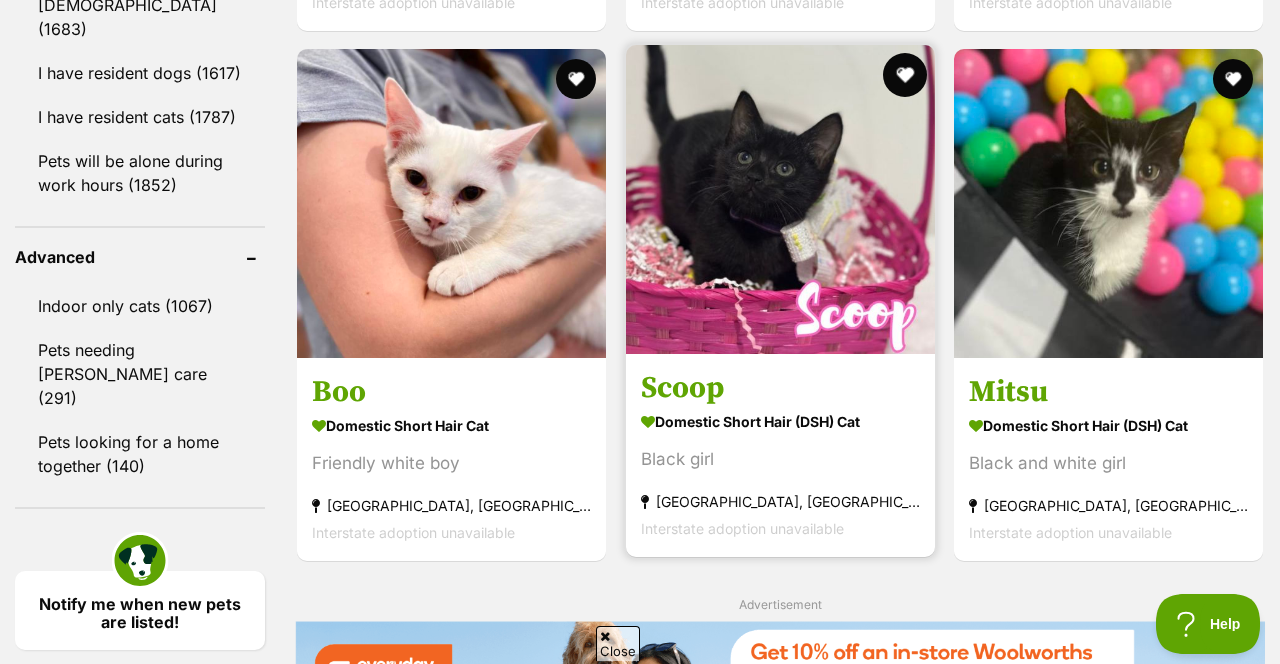 click at bounding box center (905, 75) 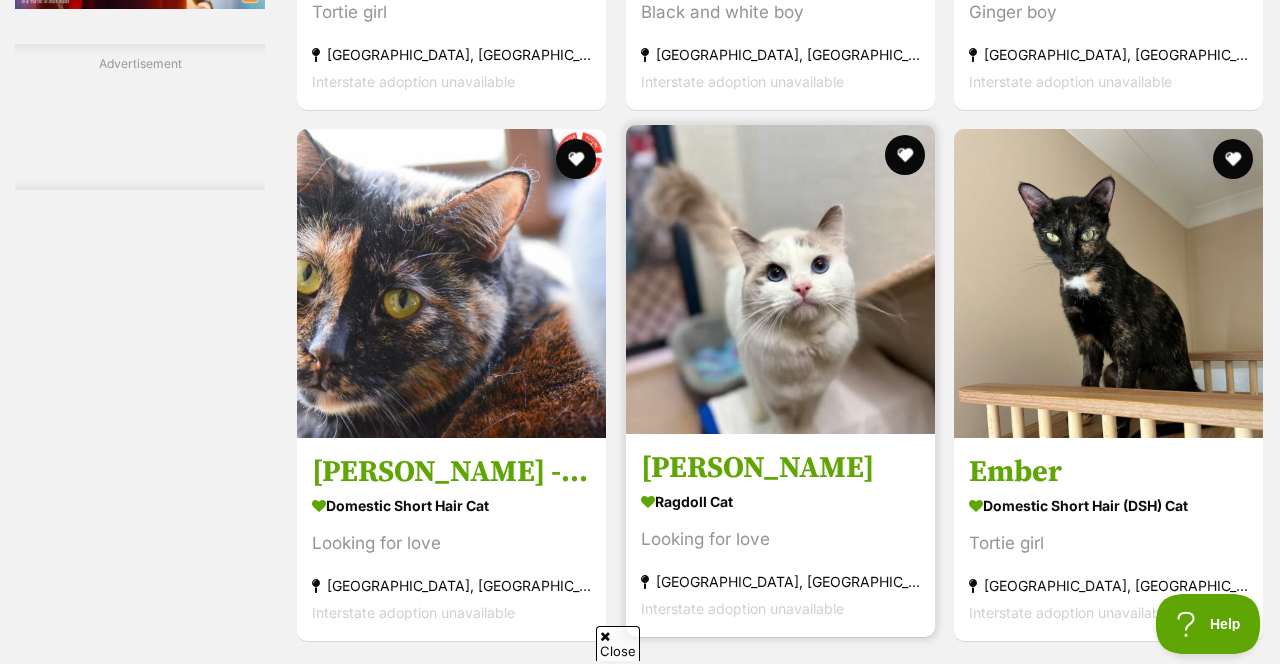 click at bounding box center (780, 279) 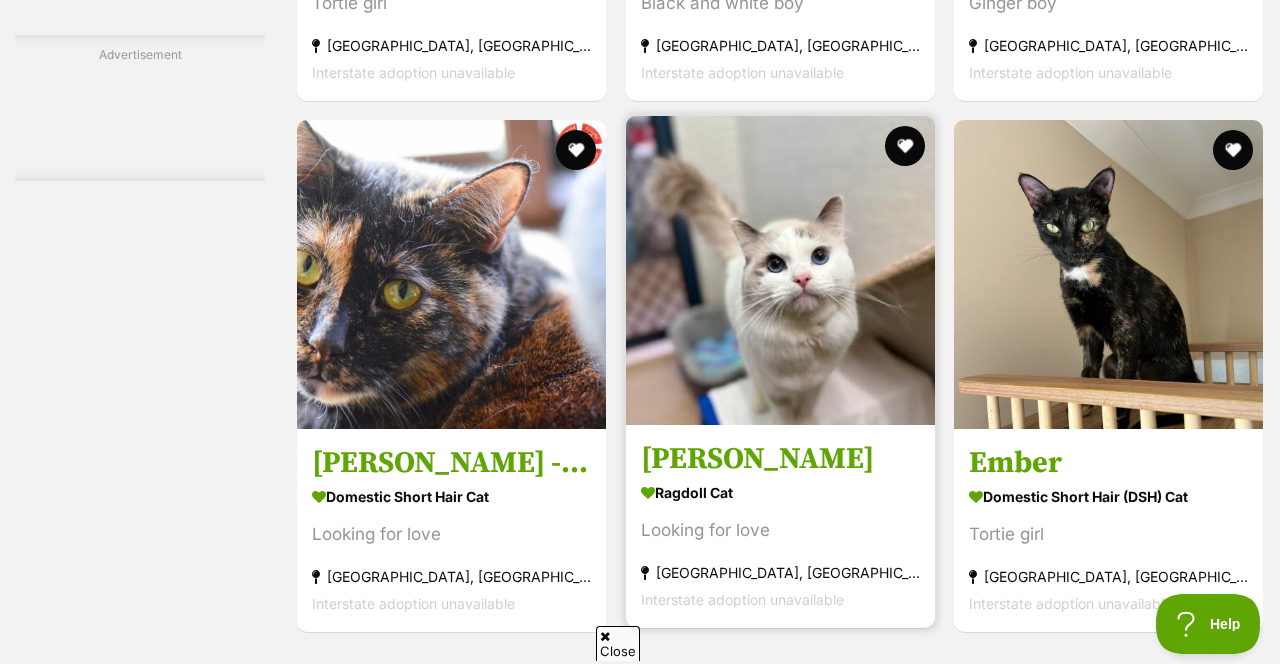 scroll, scrollTop: 3772, scrollLeft: 0, axis: vertical 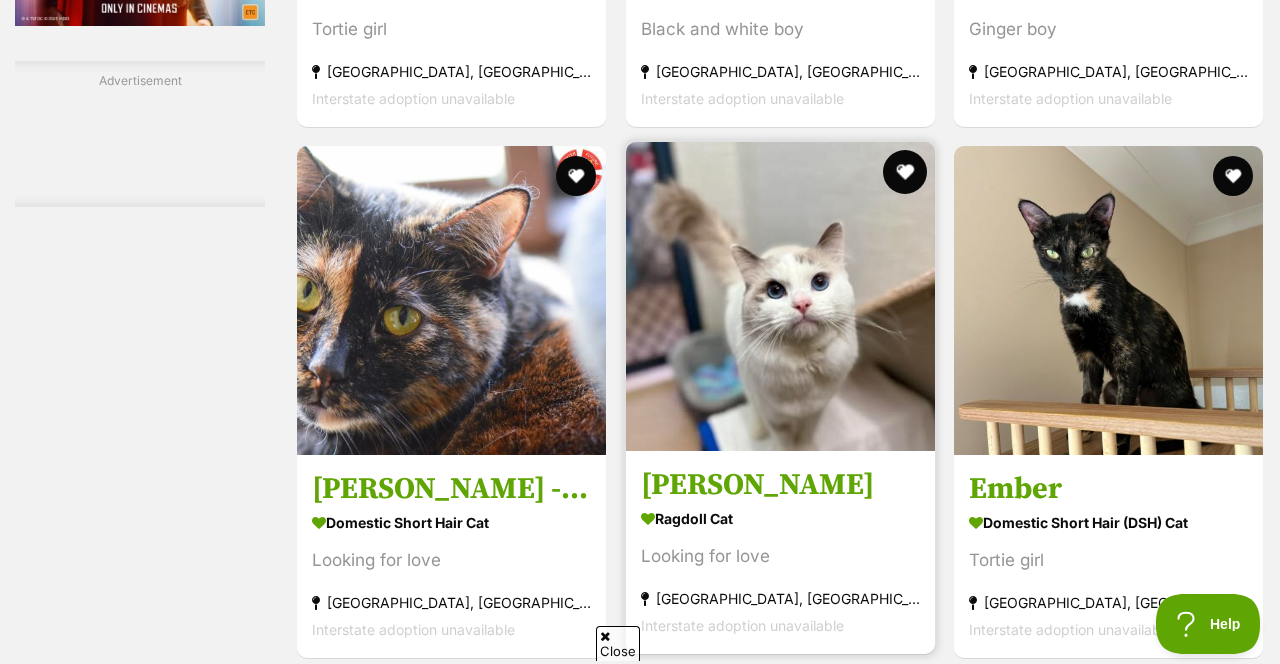 click at bounding box center [905, 172] 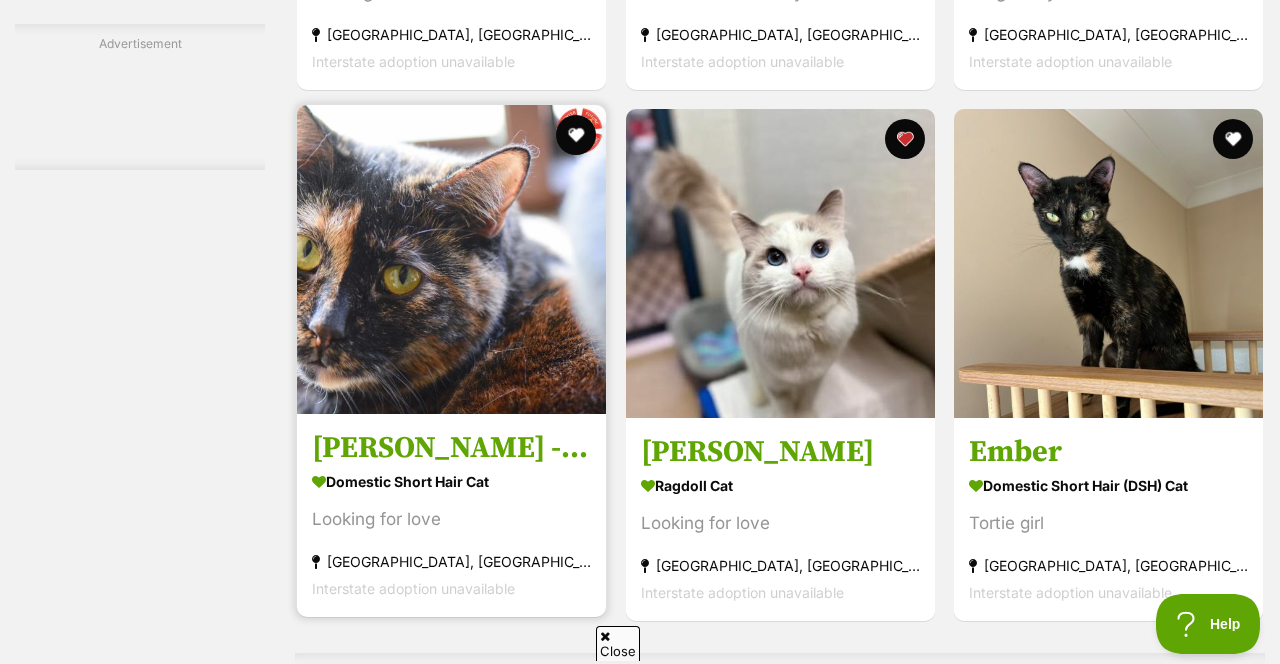 click at bounding box center (451, 259) 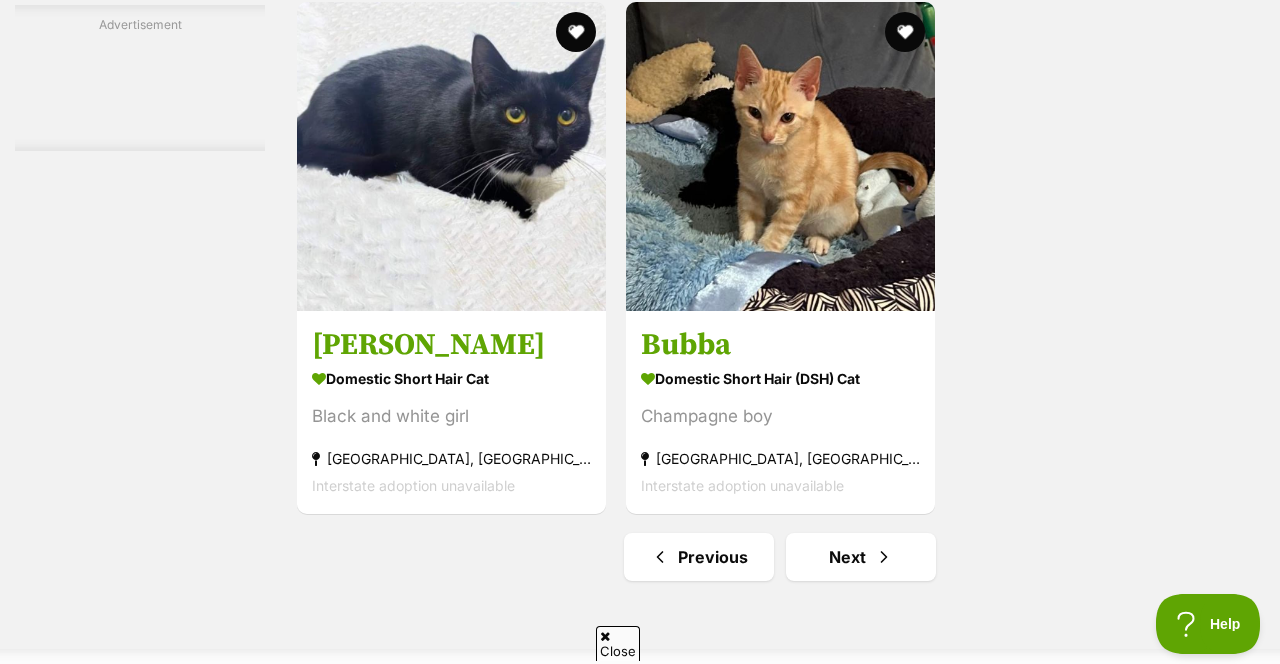 scroll, scrollTop: 0, scrollLeft: 0, axis: both 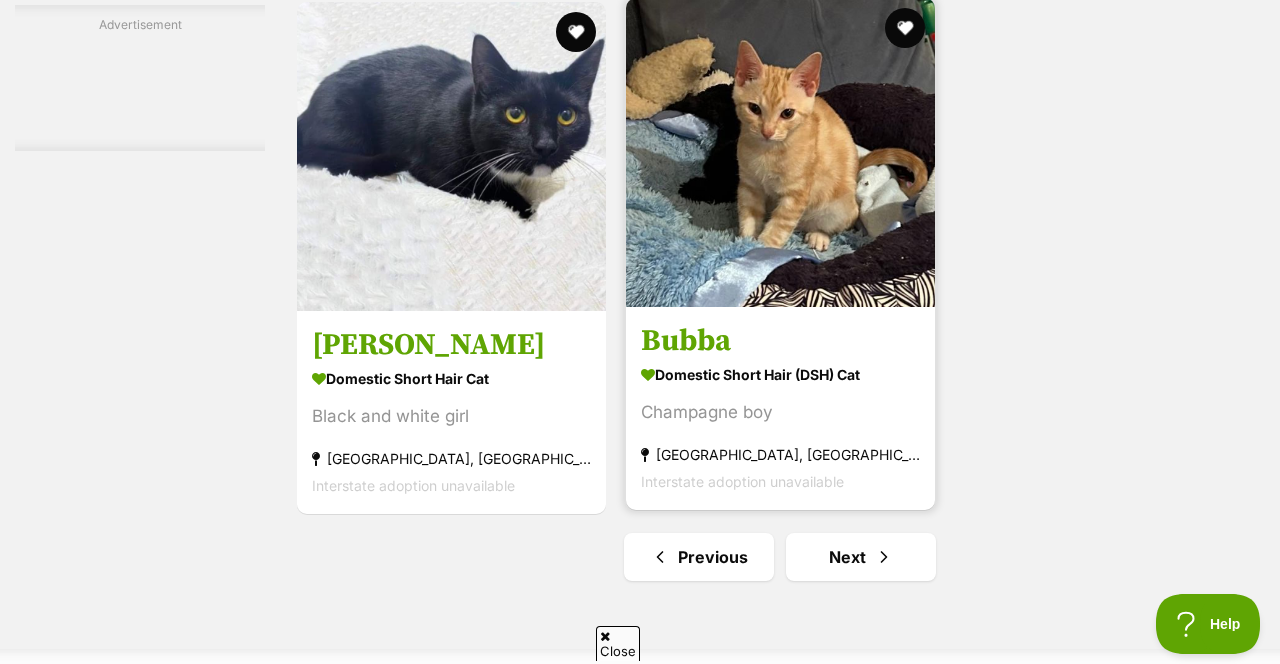 click on "Champagne boy" at bounding box center [780, 411] 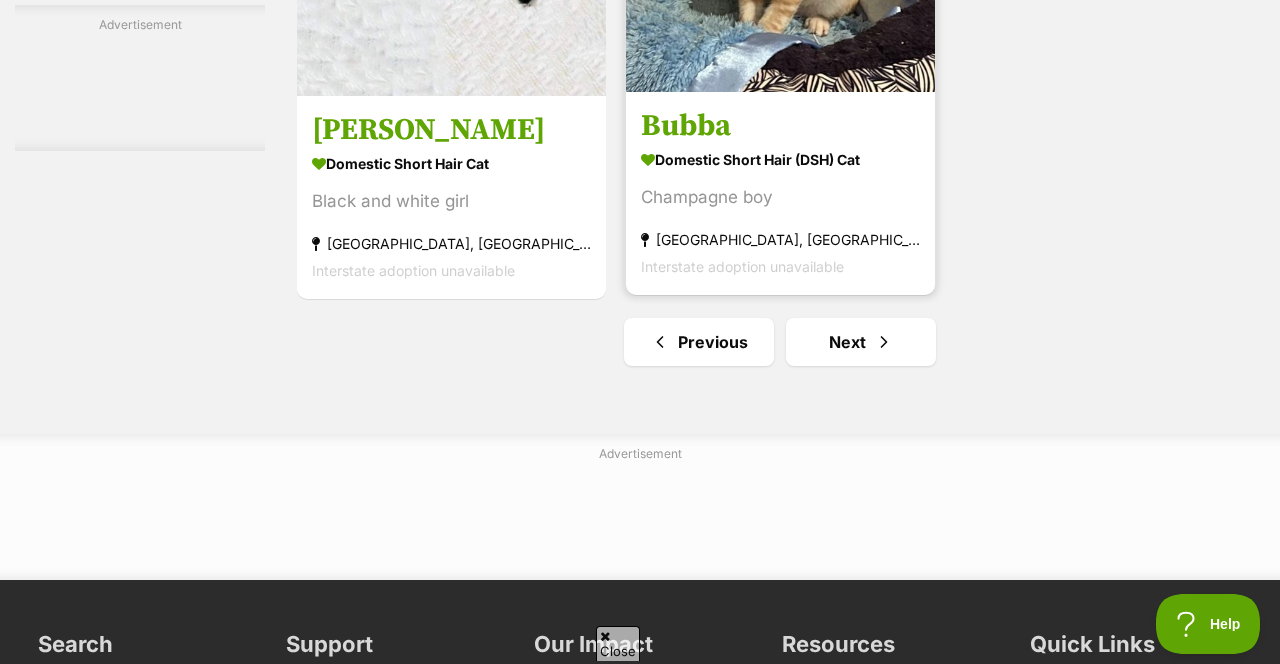 scroll, scrollTop: 4850, scrollLeft: 0, axis: vertical 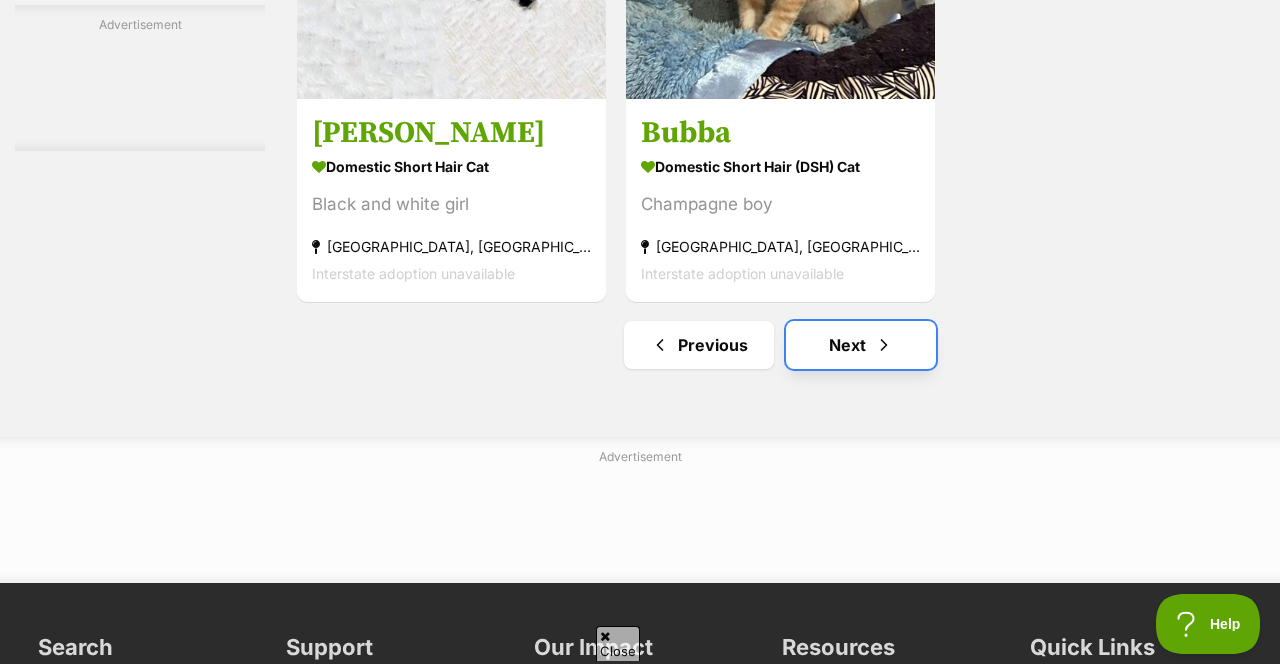 click on "Next" at bounding box center [861, 345] 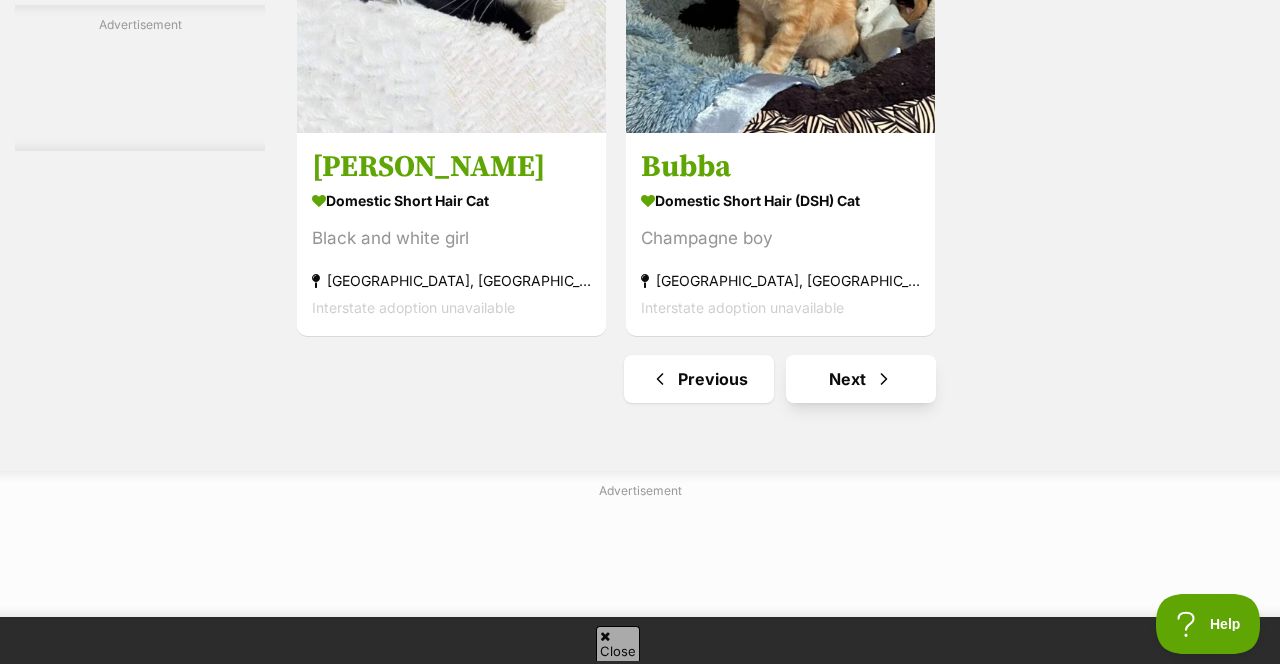 scroll, scrollTop: 4824, scrollLeft: 0, axis: vertical 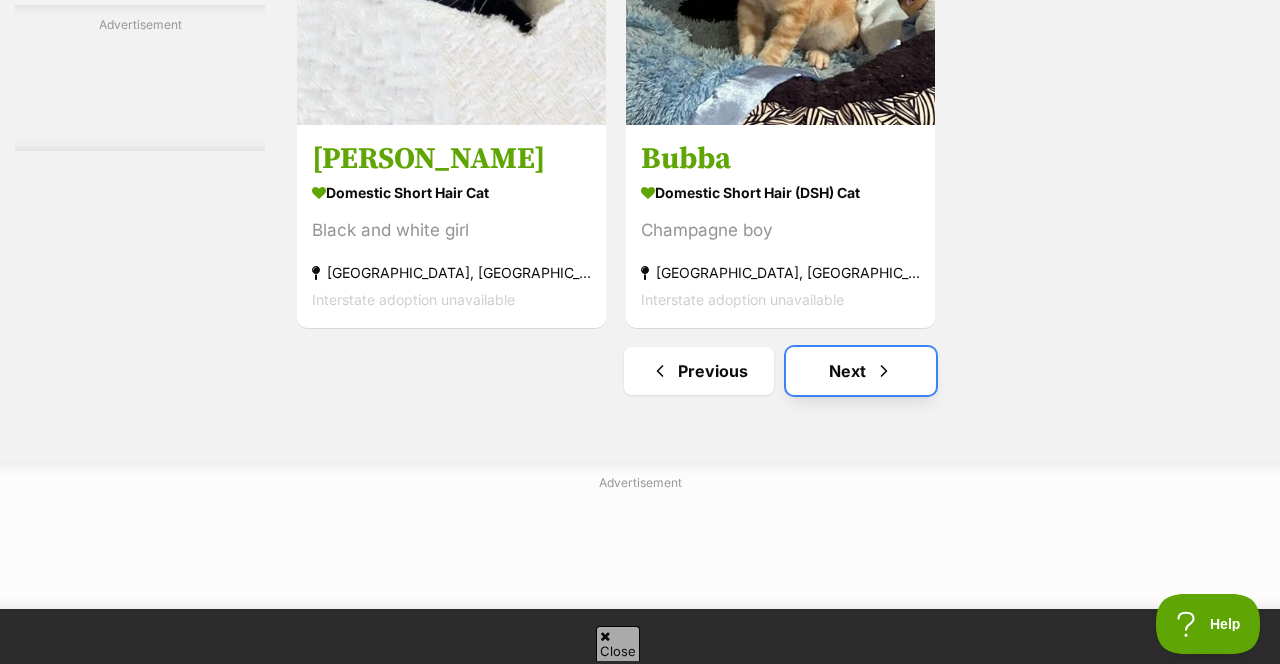 click on "Next" at bounding box center [861, 371] 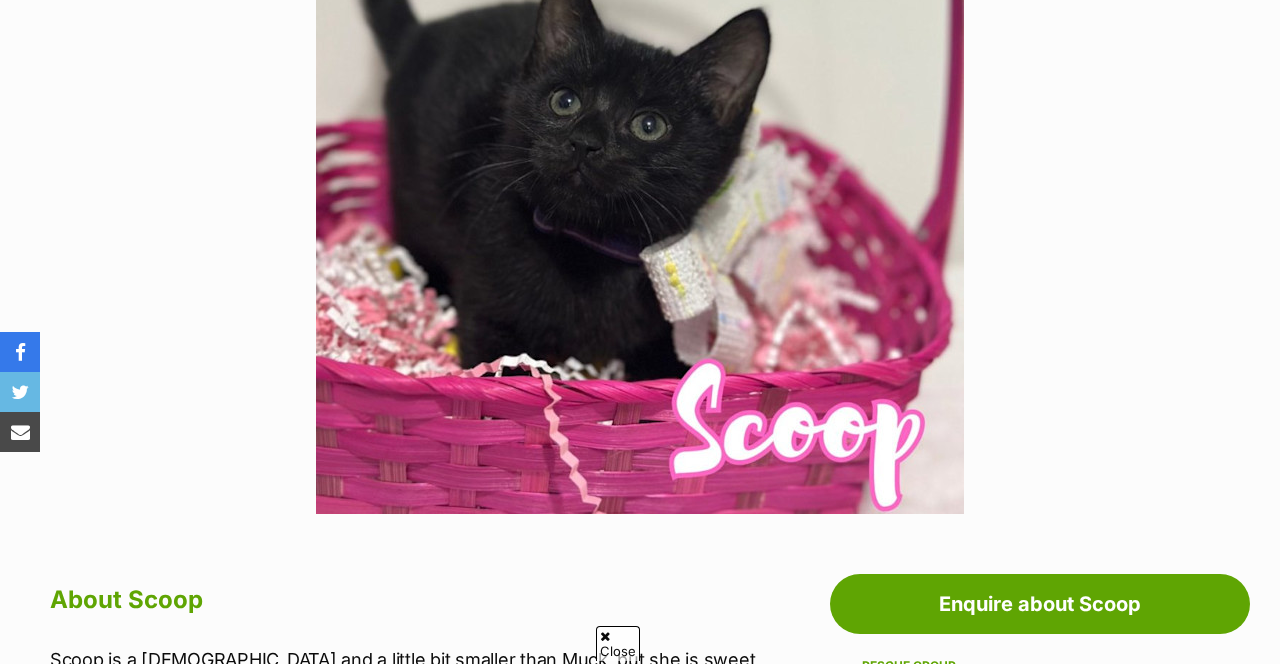 scroll, scrollTop: 0, scrollLeft: 0, axis: both 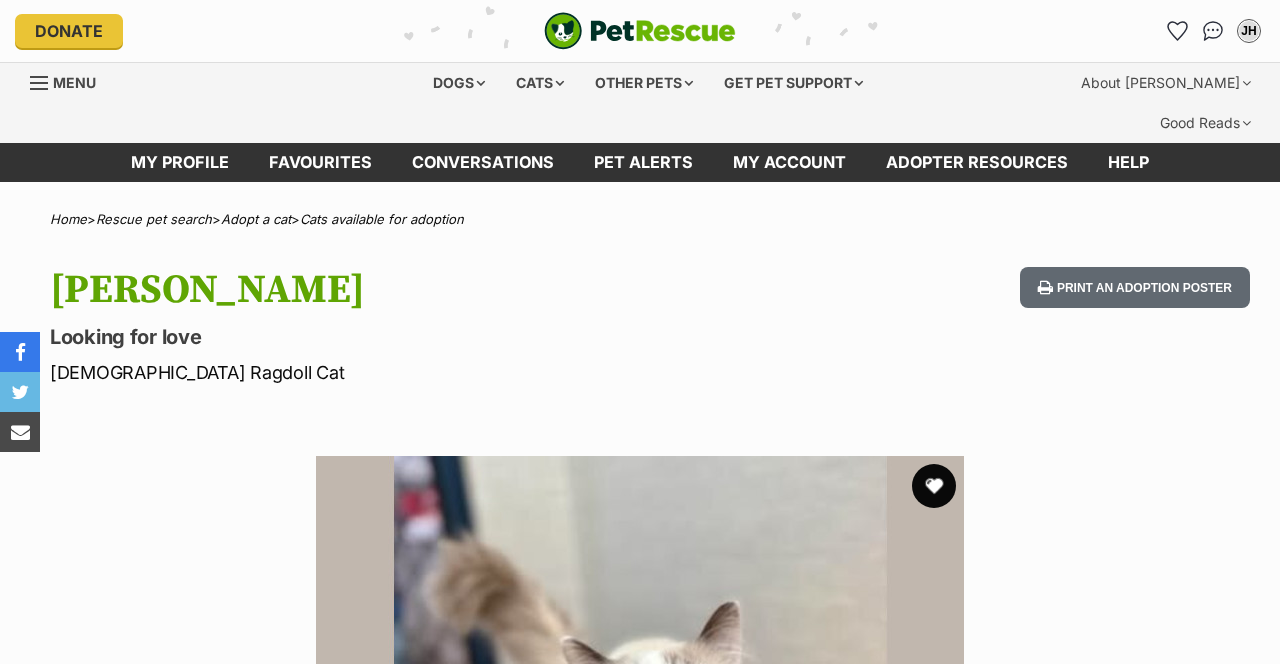 click at bounding box center (934, 486) 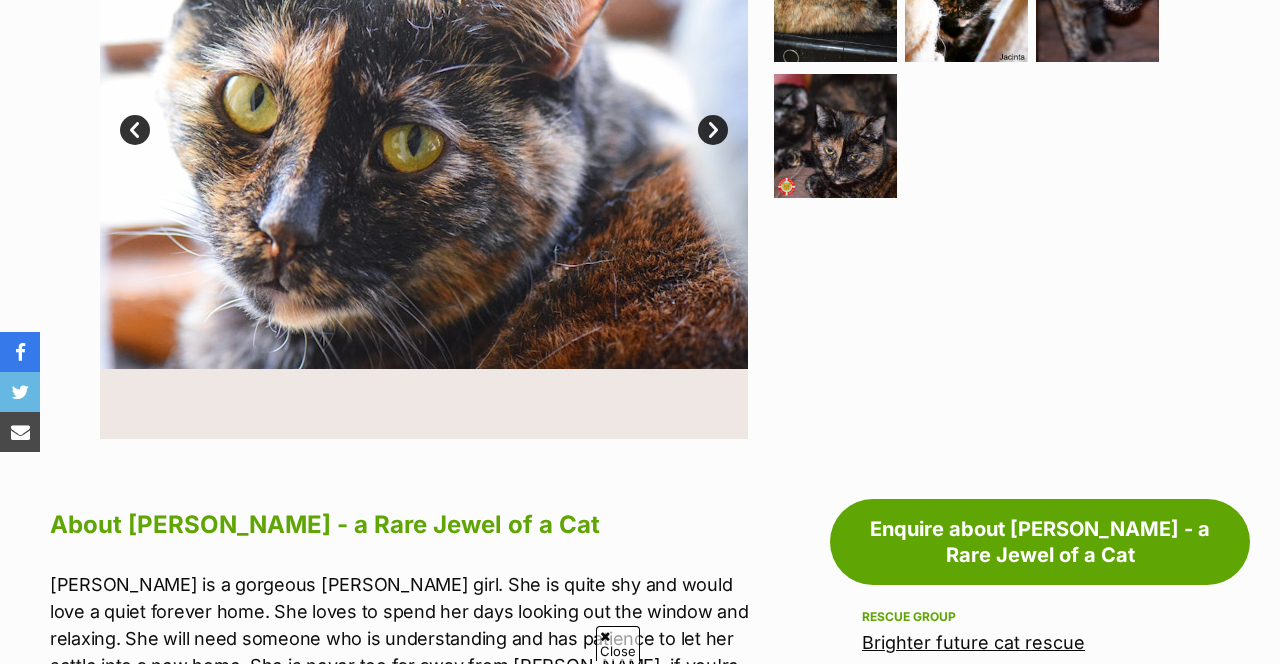 scroll, scrollTop: 0, scrollLeft: 0, axis: both 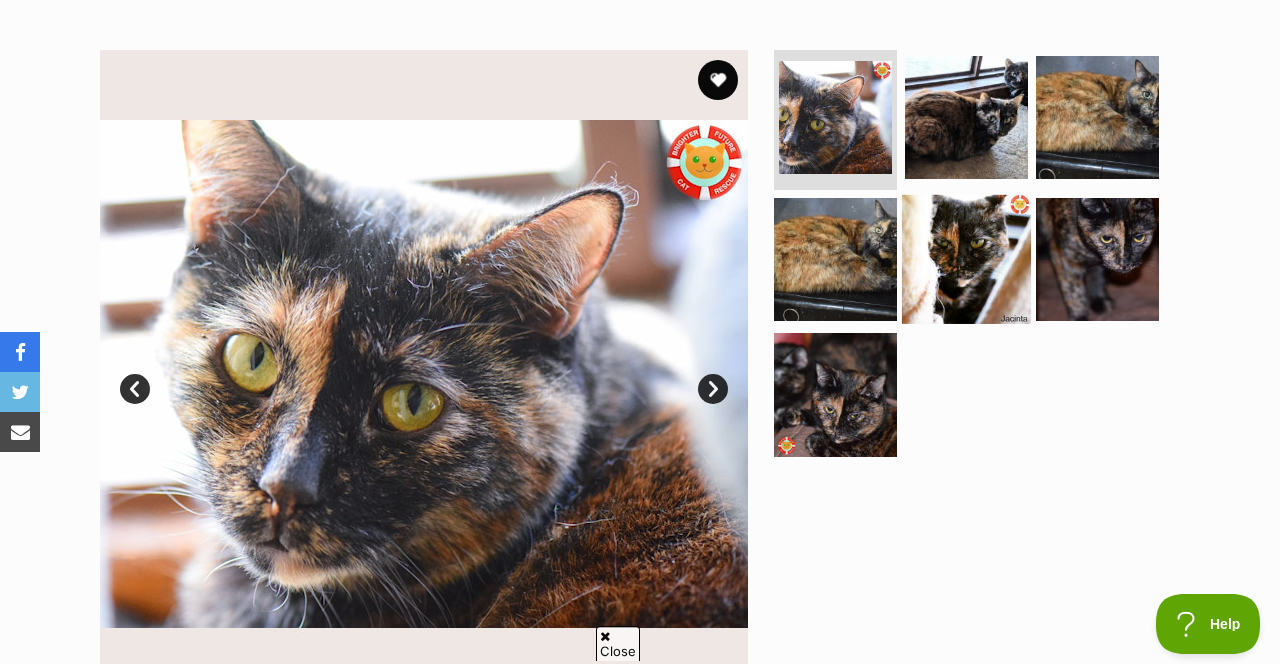 click at bounding box center [966, 258] 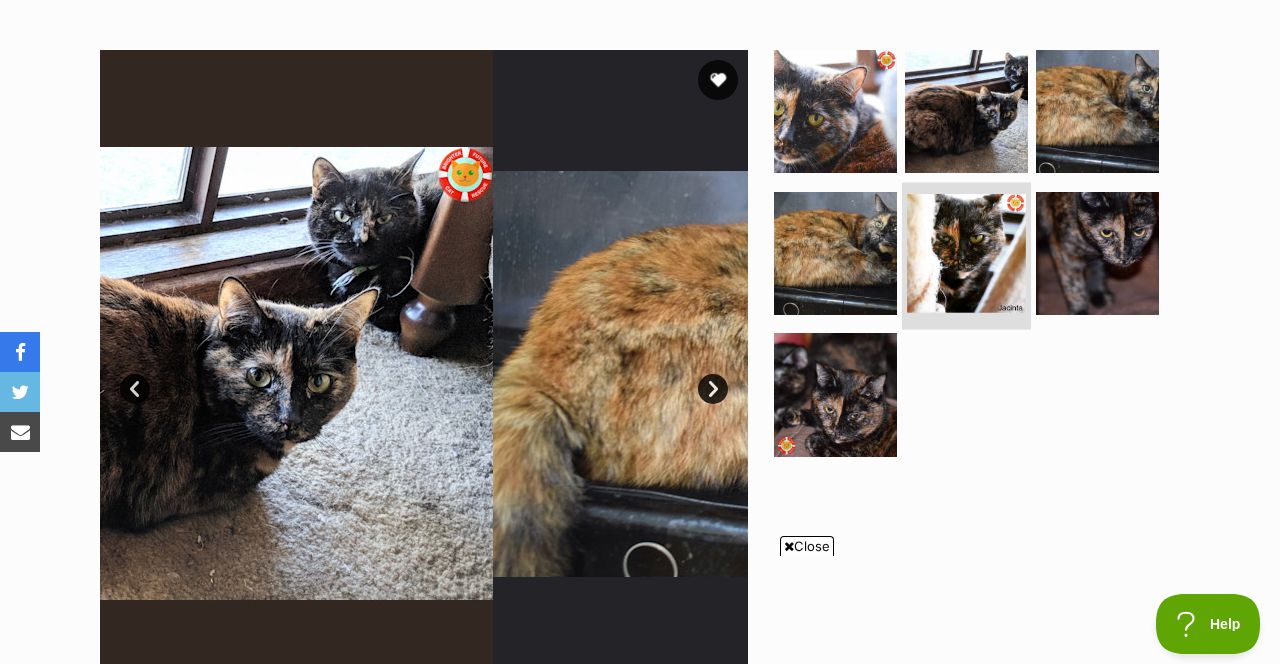 scroll, scrollTop: 0, scrollLeft: 0, axis: both 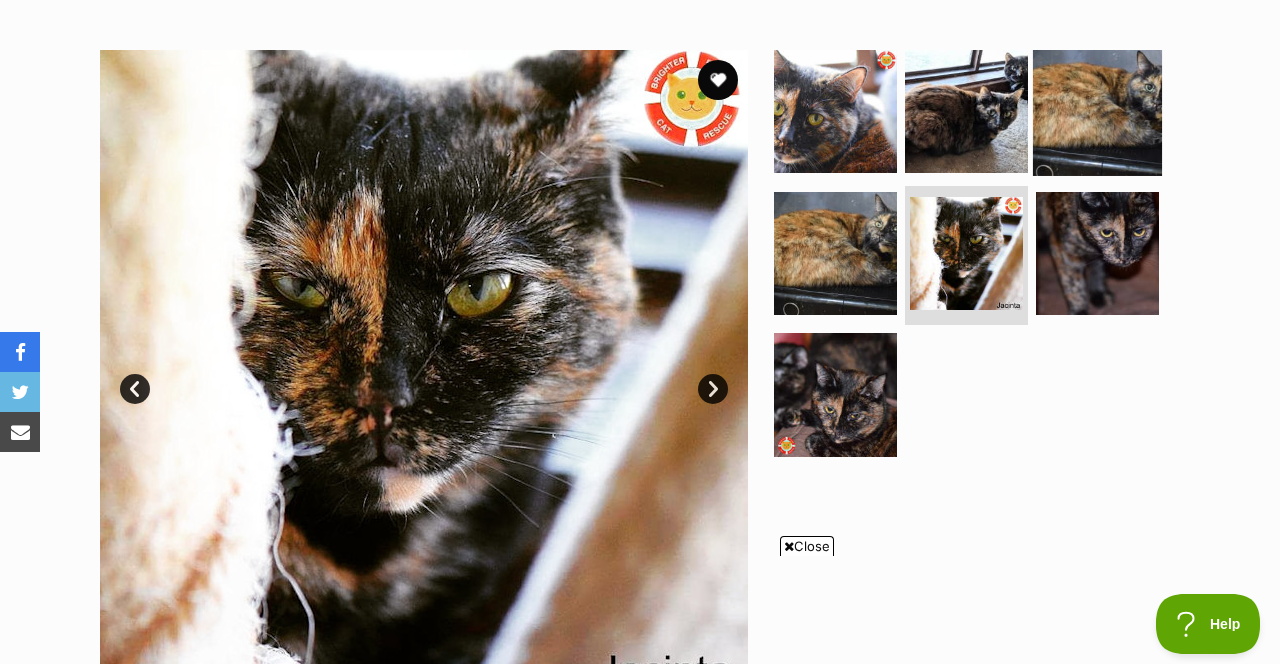 click at bounding box center [1097, 111] 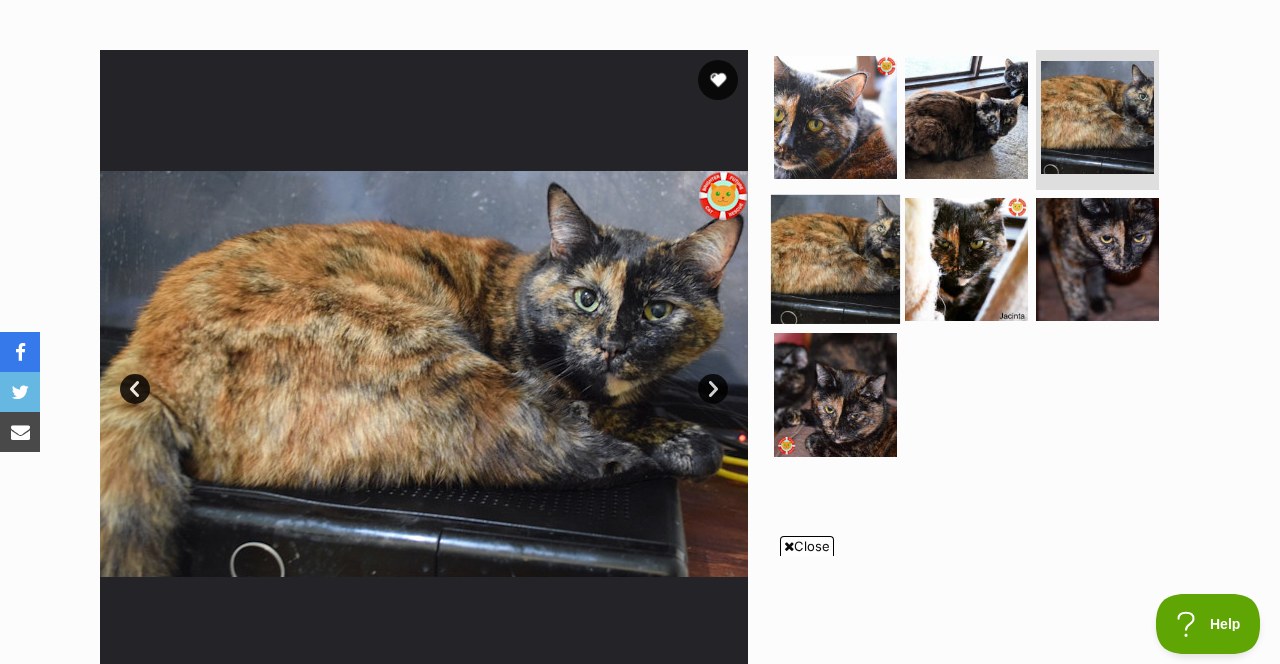 click at bounding box center [835, 258] 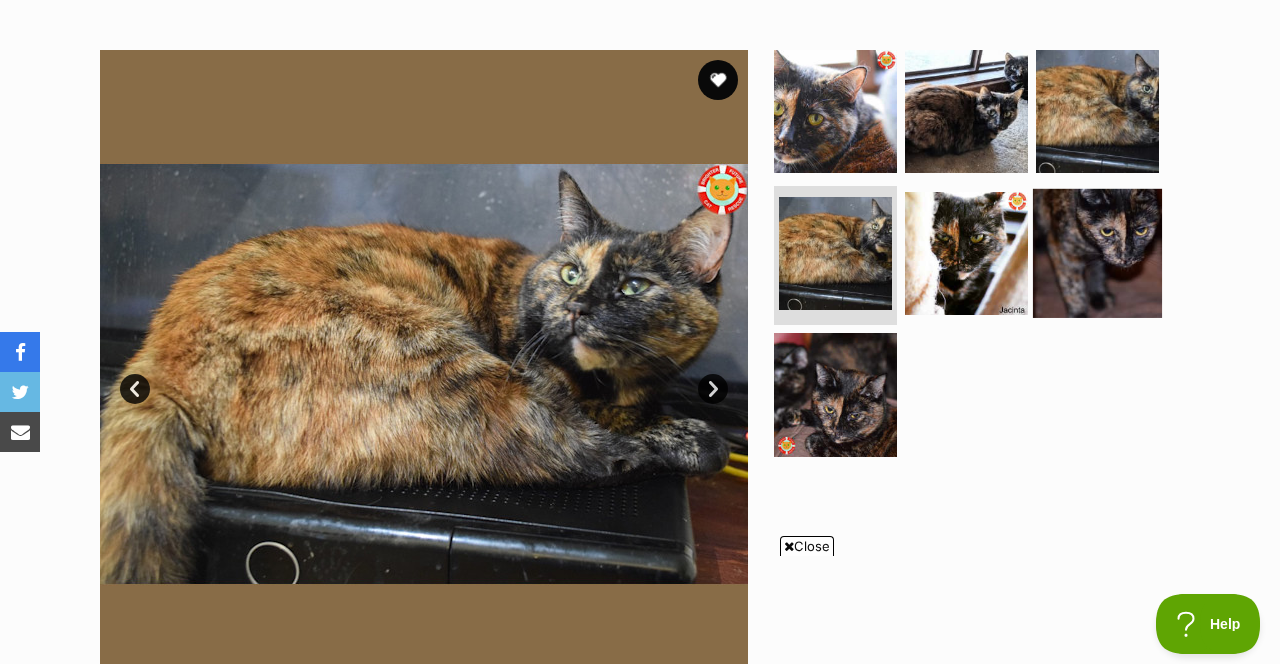 click at bounding box center (1097, 252) 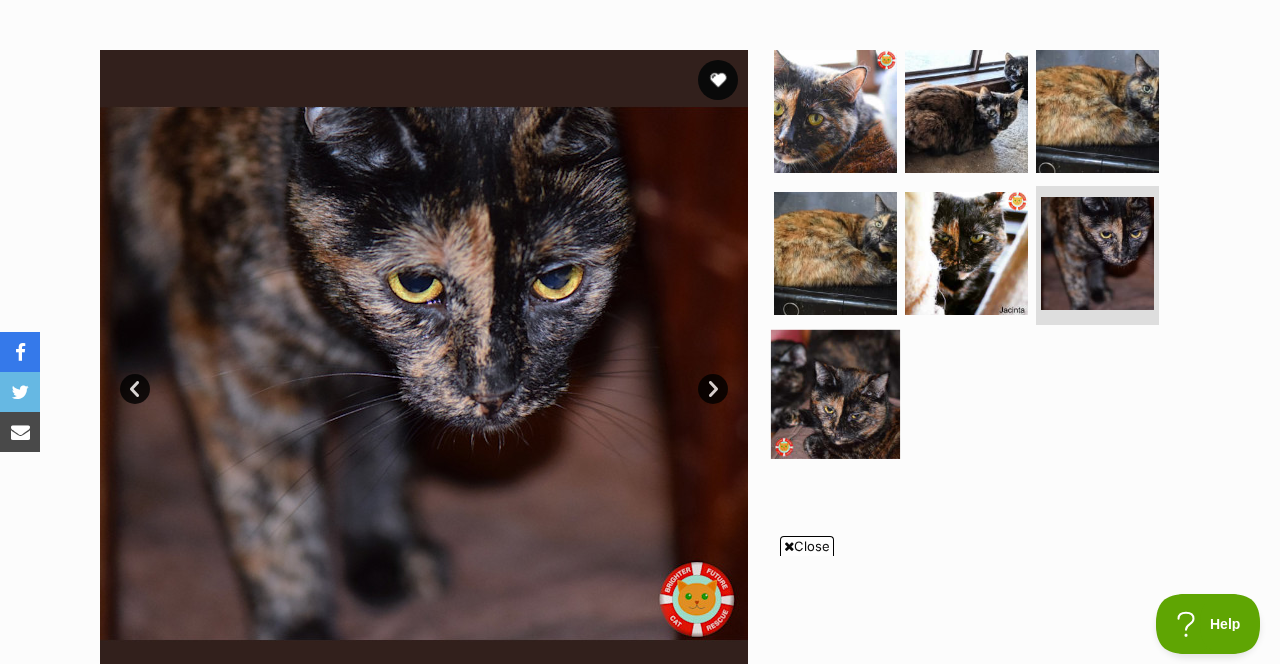 click at bounding box center (835, 394) 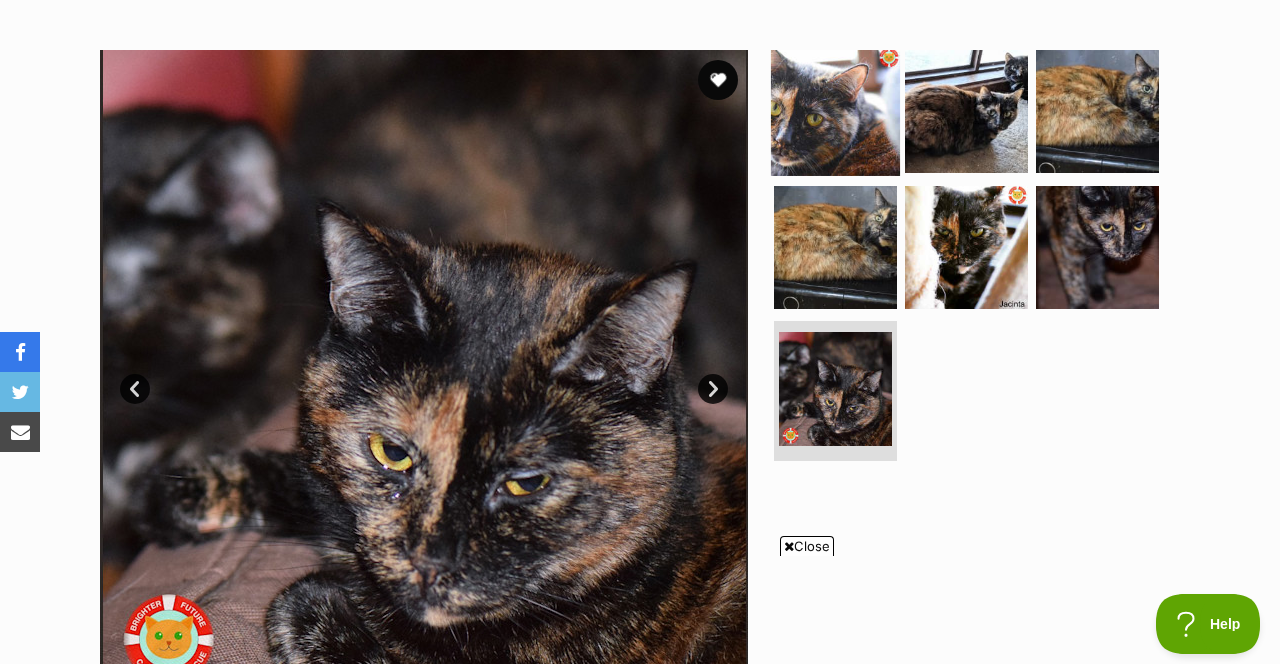 click at bounding box center (835, 111) 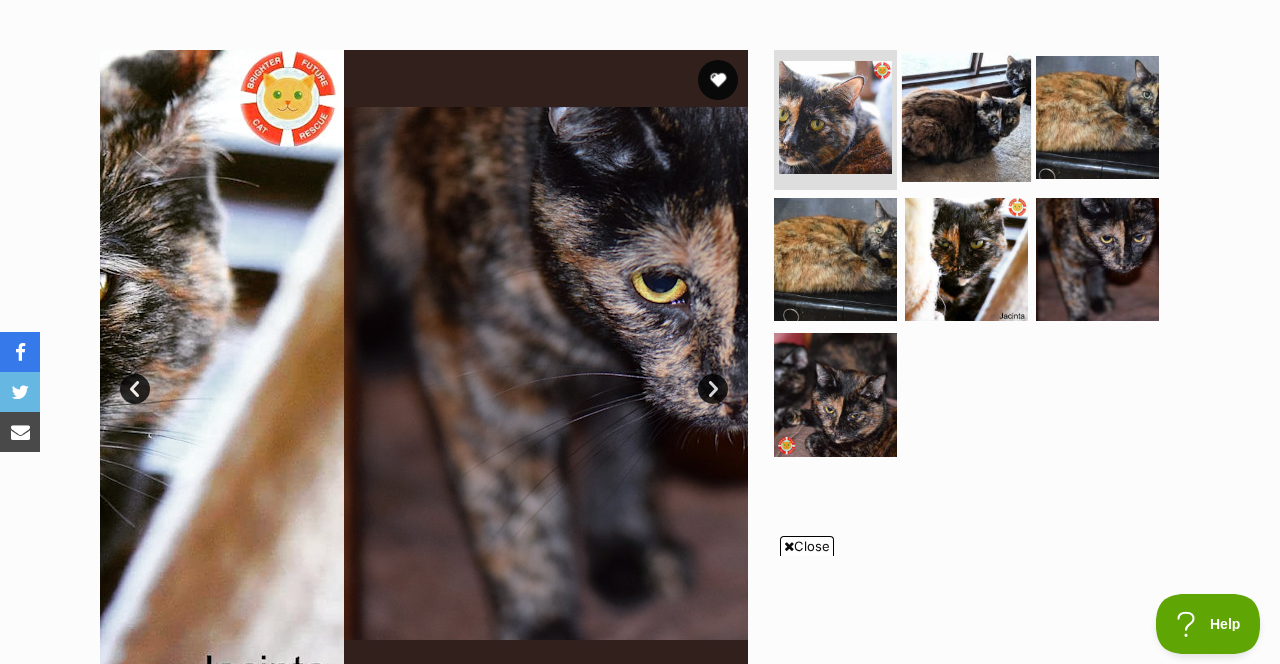 click at bounding box center (966, 117) 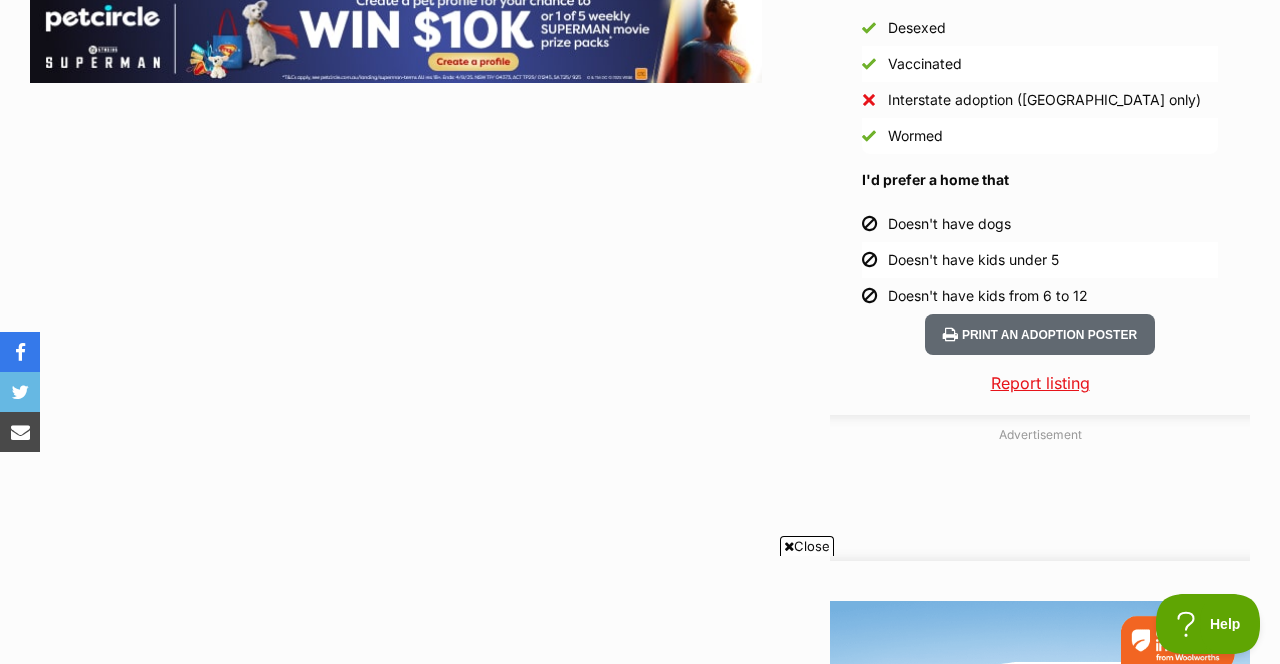 scroll, scrollTop: 2015, scrollLeft: 0, axis: vertical 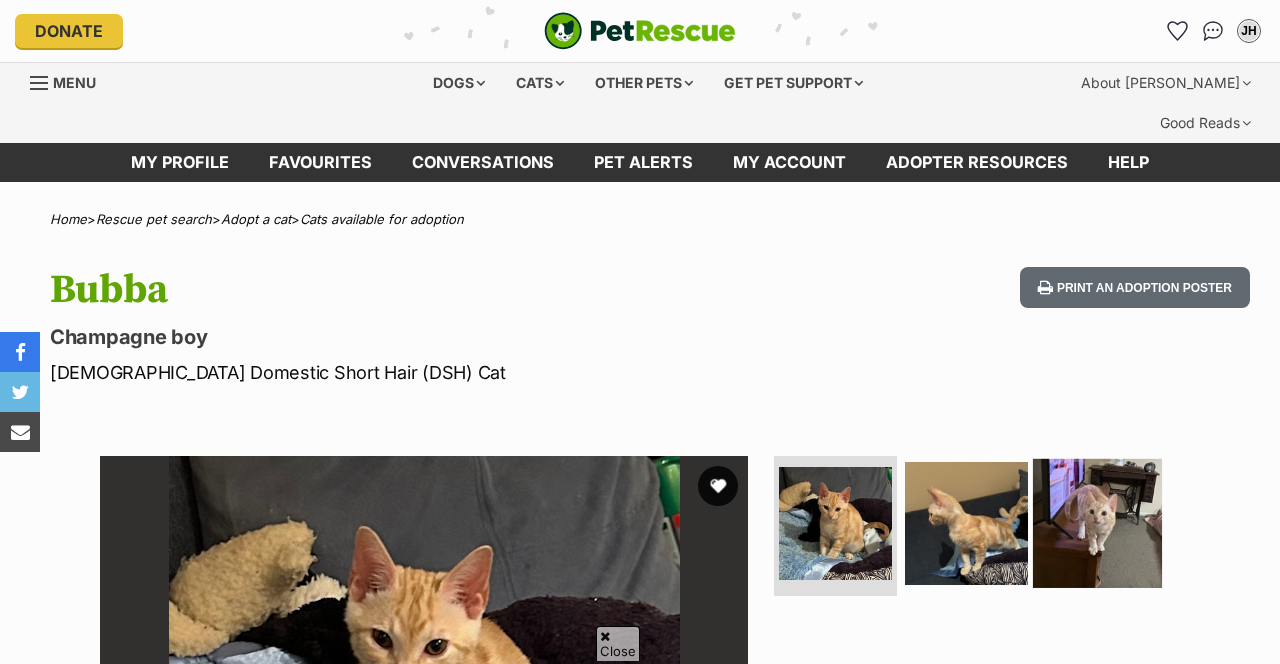 click at bounding box center (1097, 523) 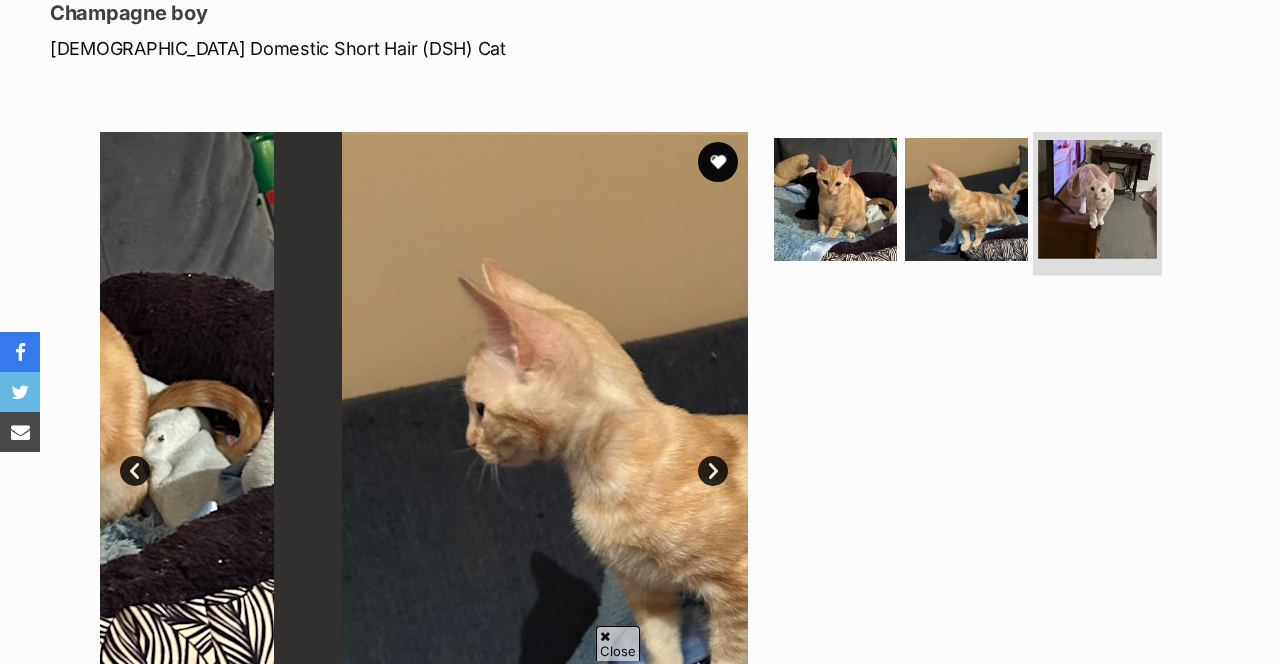 scroll, scrollTop: 324, scrollLeft: 0, axis: vertical 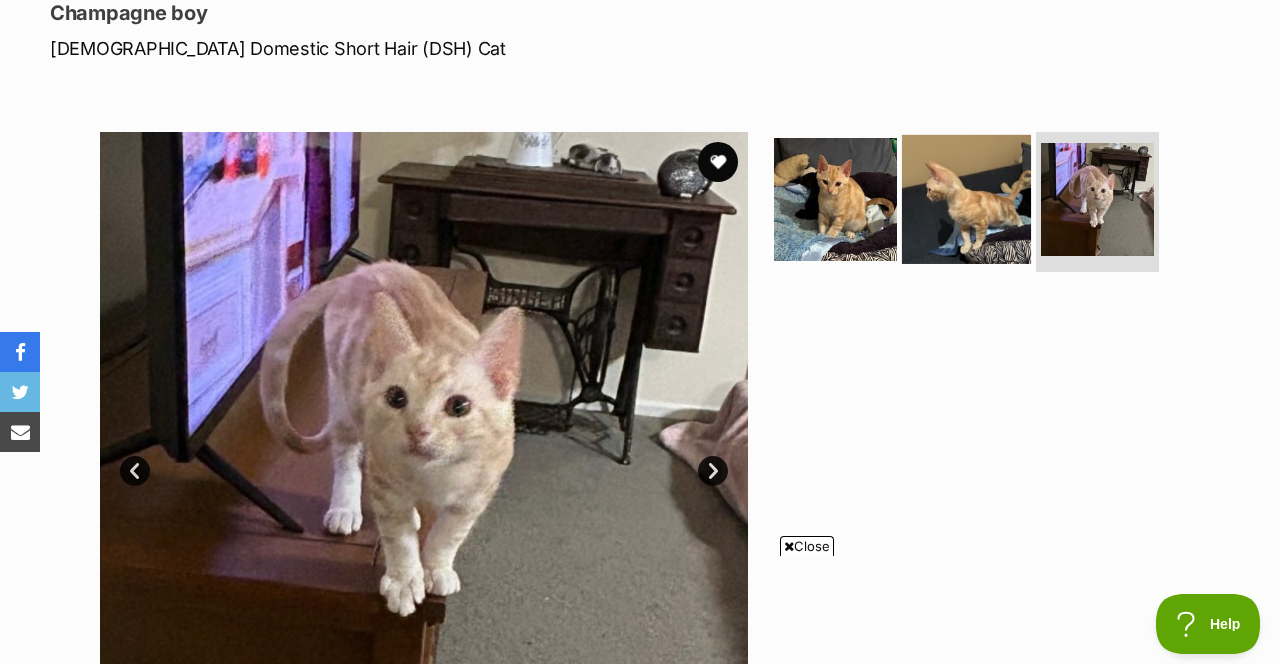 click at bounding box center (966, 199) 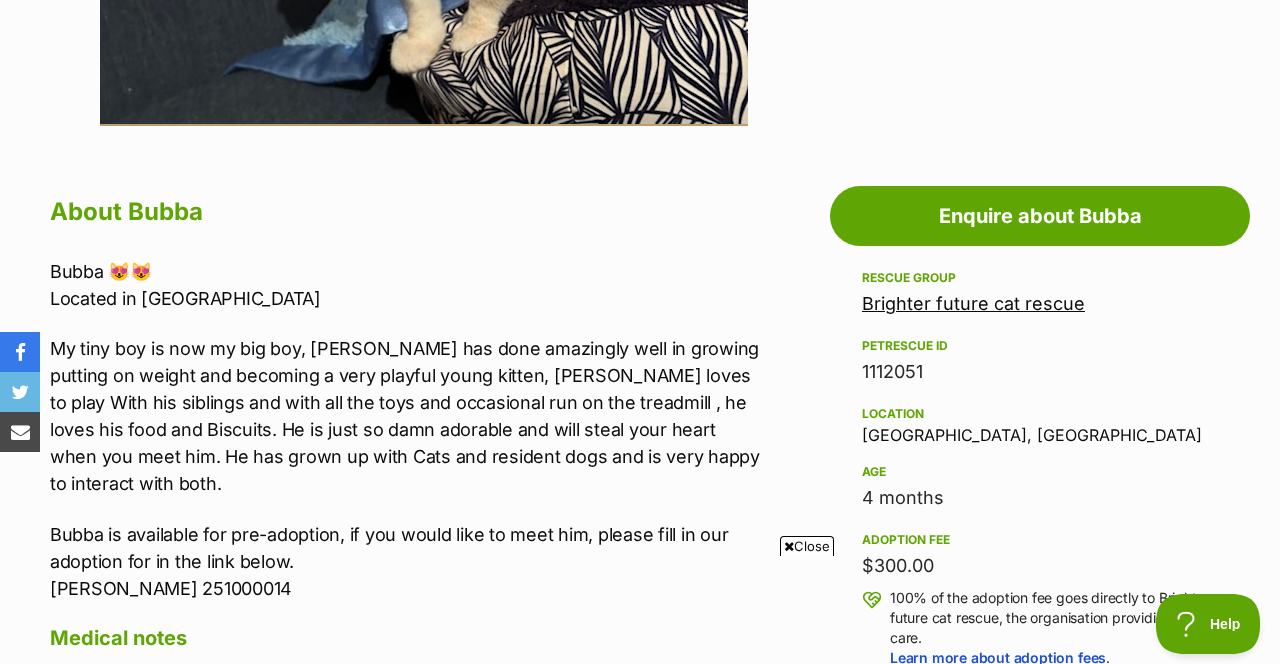 scroll, scrollTop: 991, scrollLeft: 0, axis: vertical 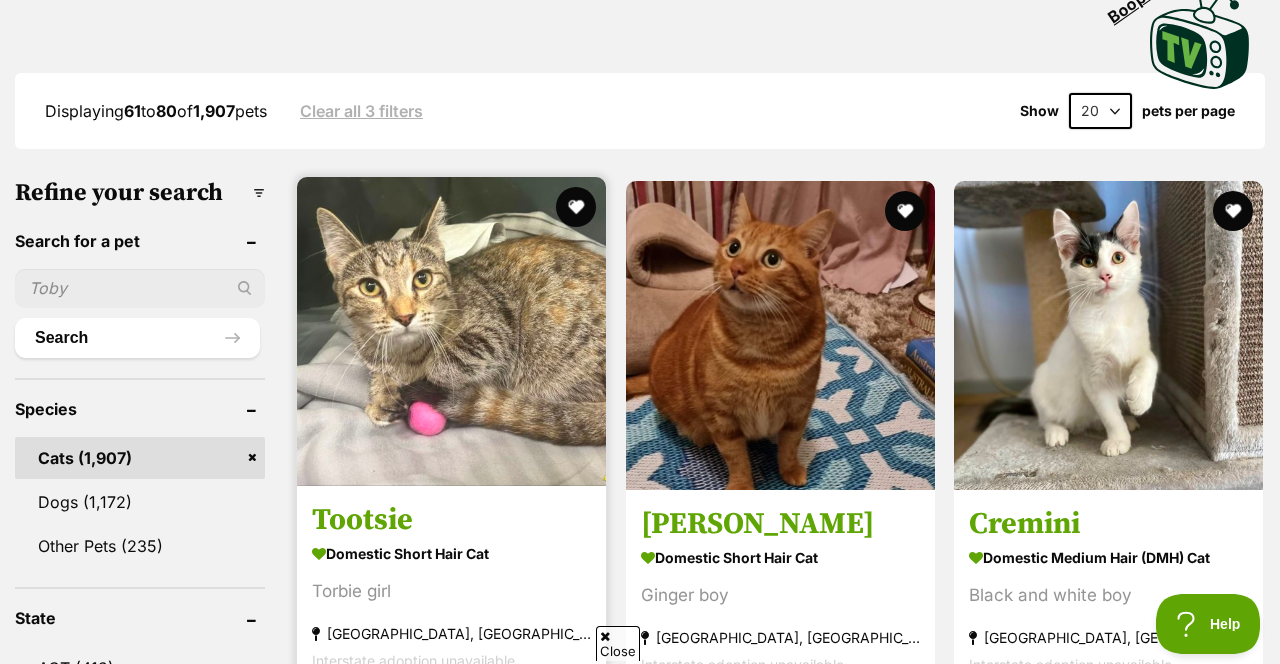 click at bounding box center [451, 331] 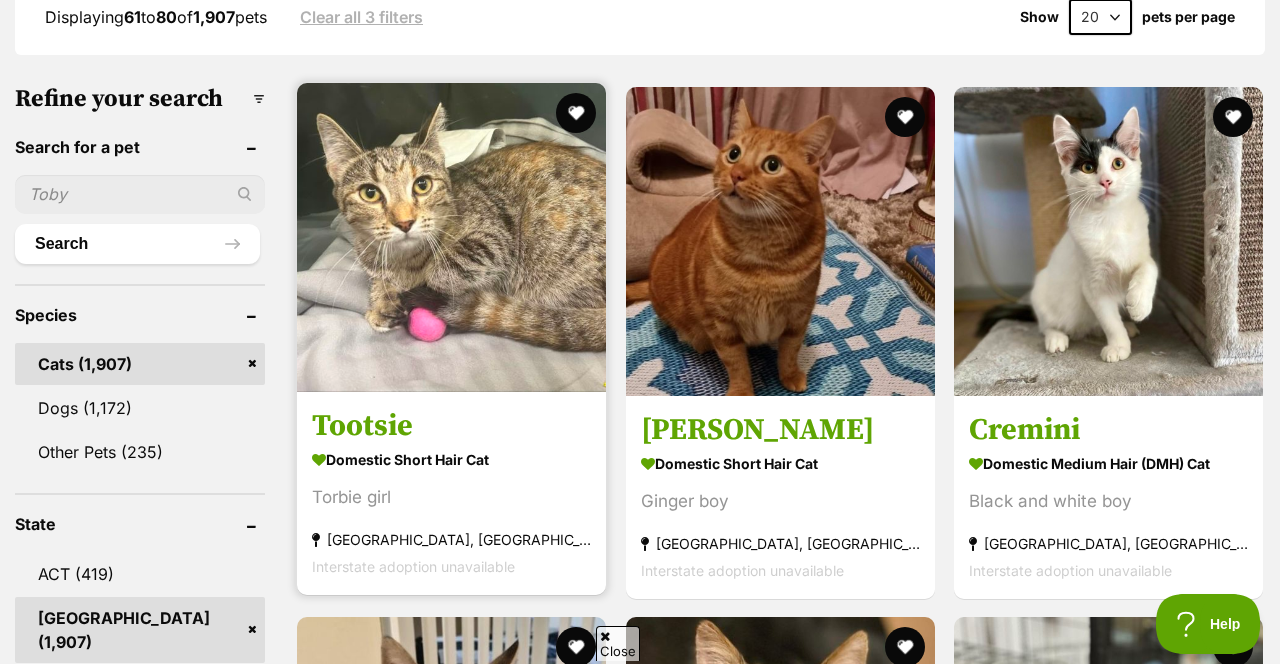 scroll, scrollTop: 0, scrollLeft: 0, axis: both 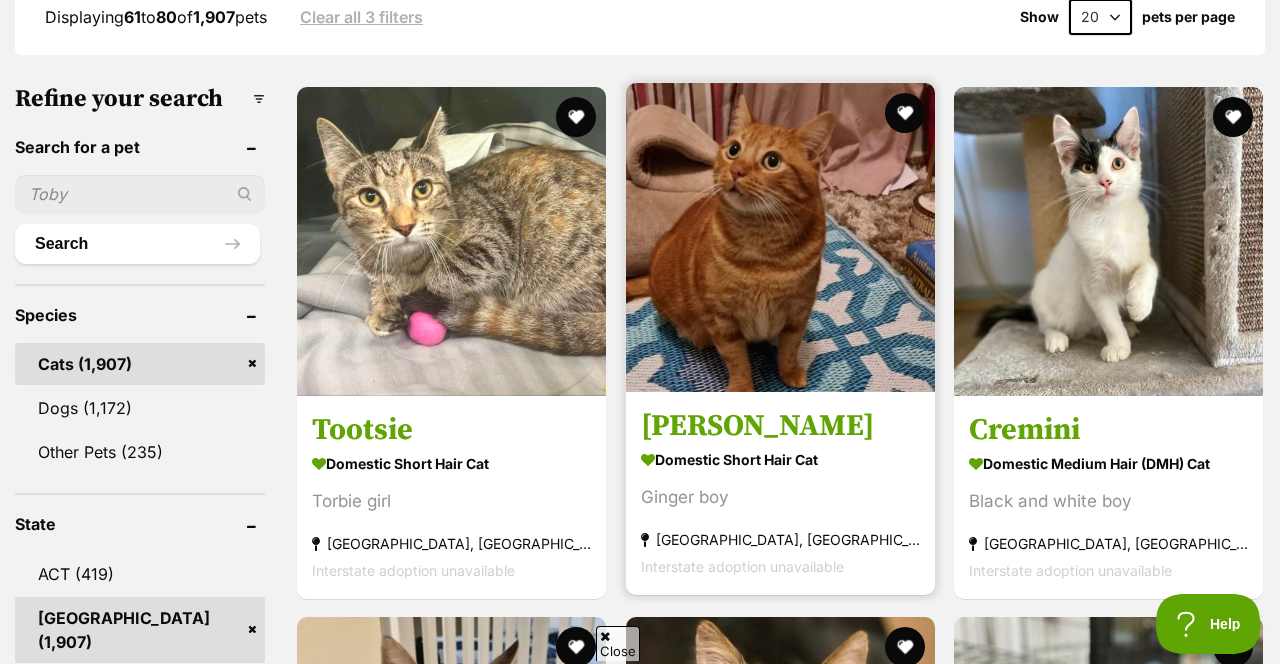 click at bounding box center [780, 237] 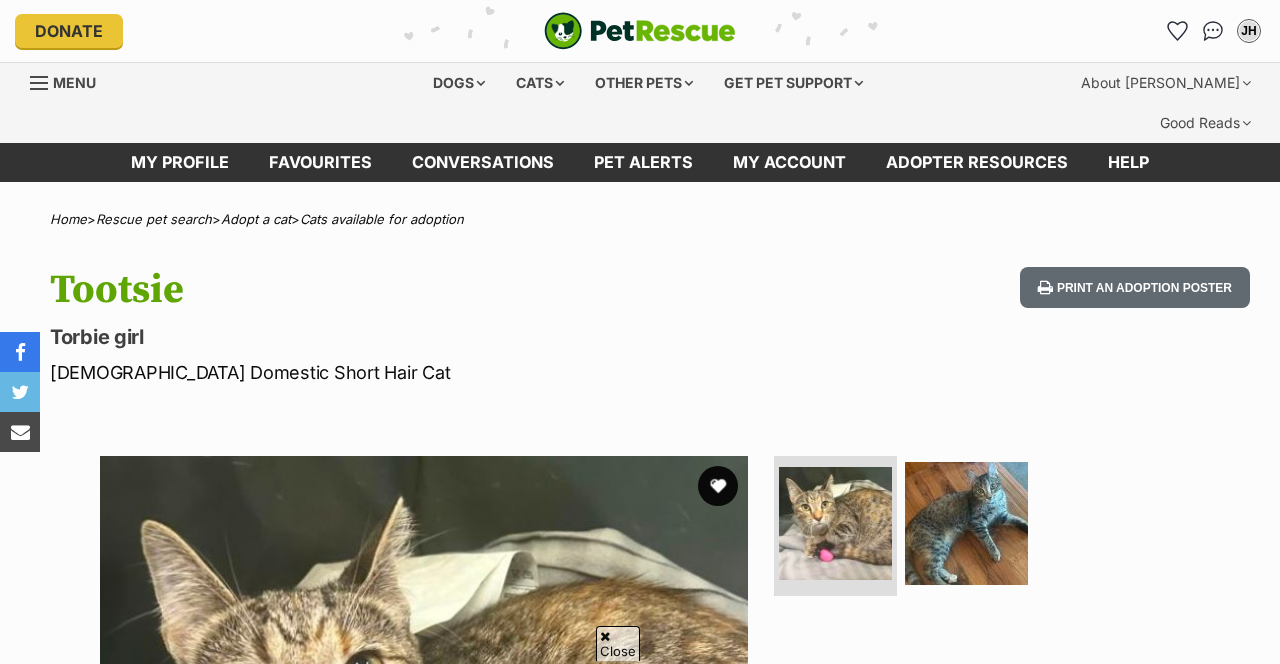 scroll, scrollTop: 324, scrollLeft: 0, axis: vertical 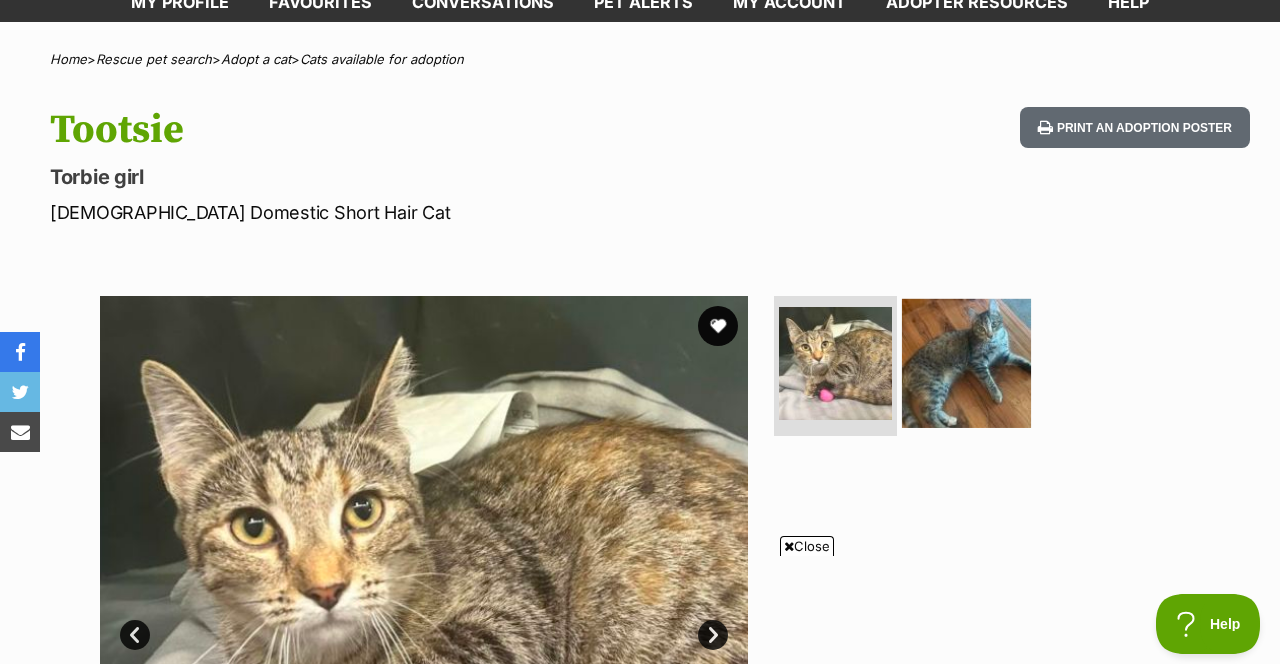 click at bounding box center (966, 363) 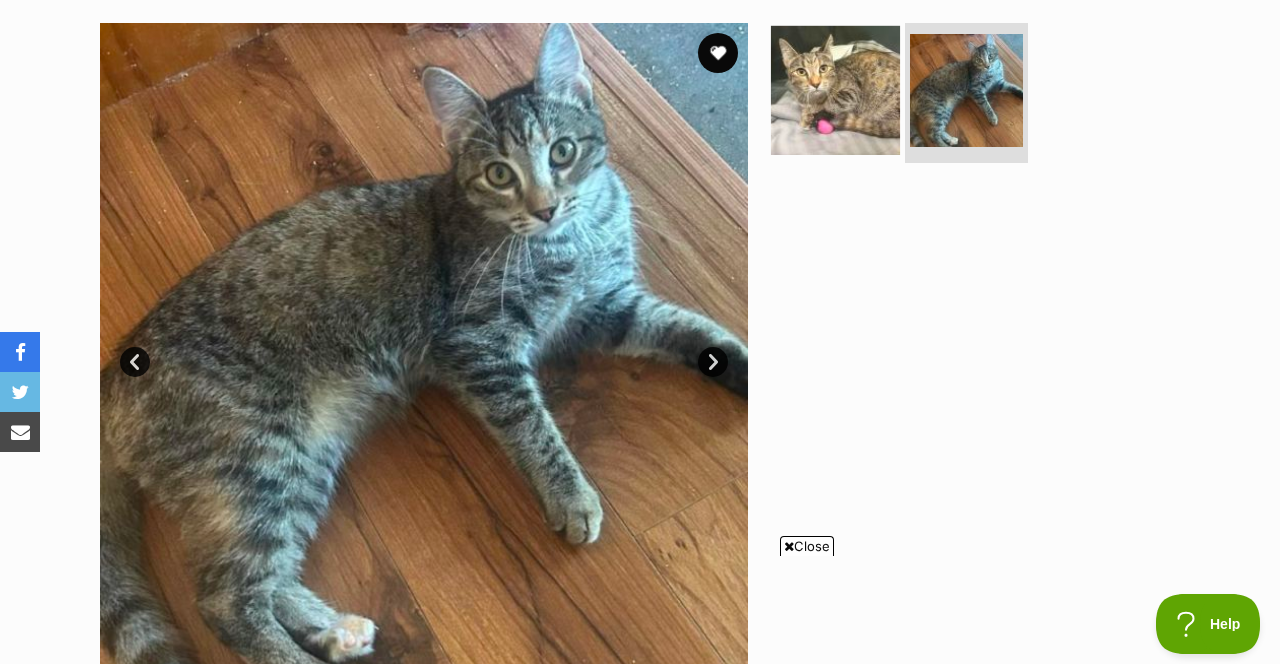 click at bounding box center (835, 90) 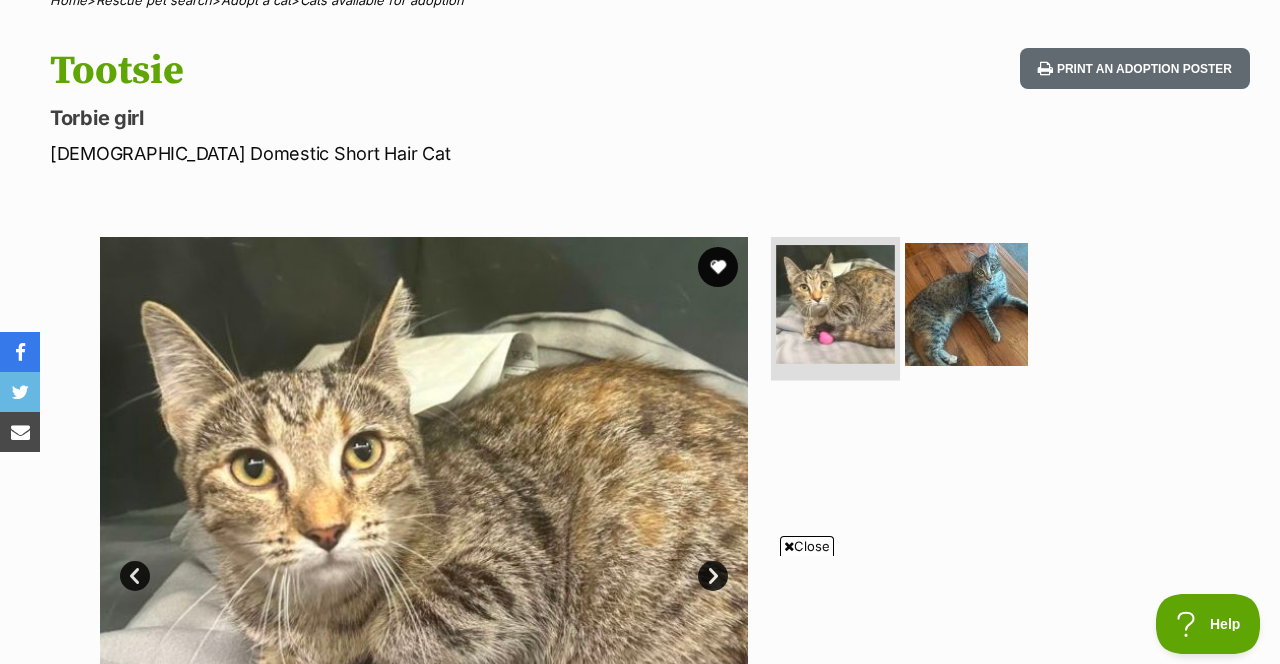 scroll, scrollTop: 189, scrollLeft: 0, axis: vertical 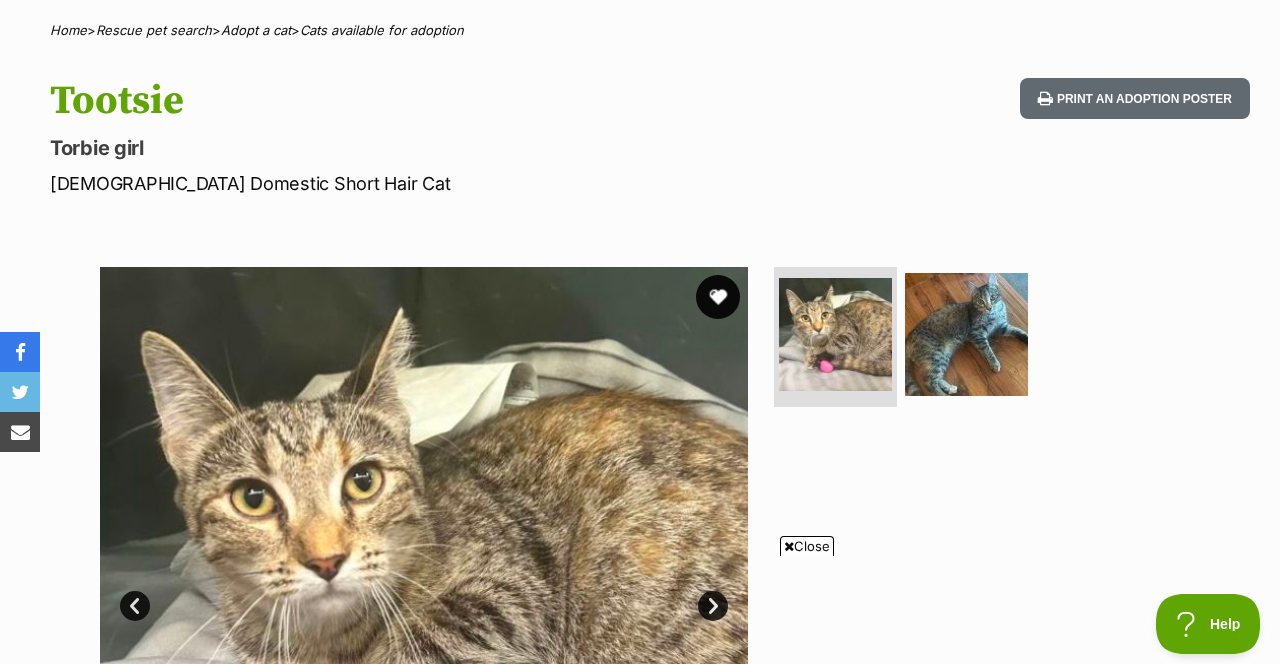 click at bounding box center [718, 297] 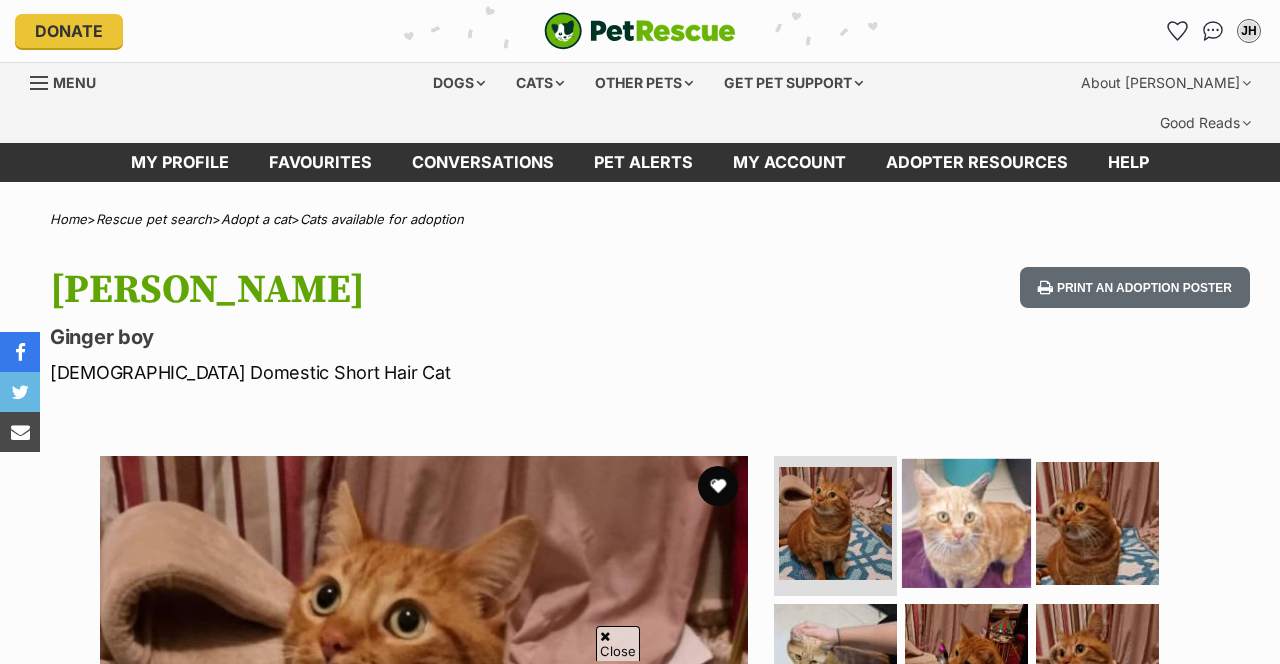 click at bounding box center [966, 523] 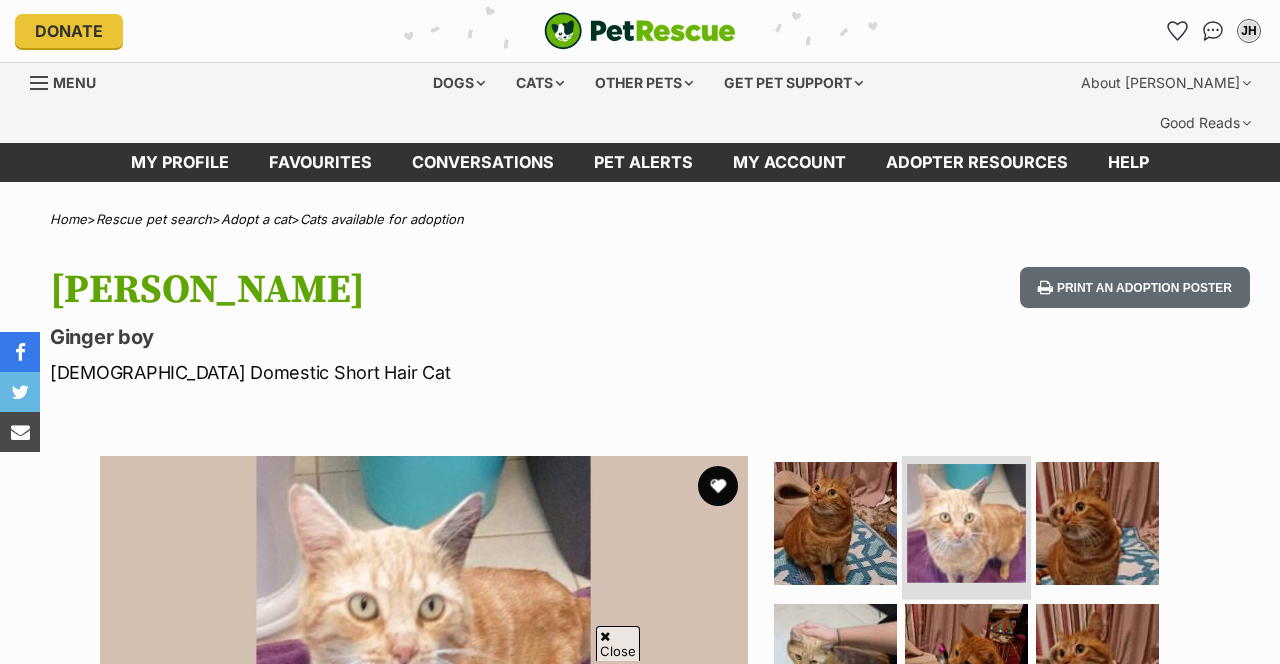 scroll, scrollTop: 227, scrollLeft: 0, axis: vertical 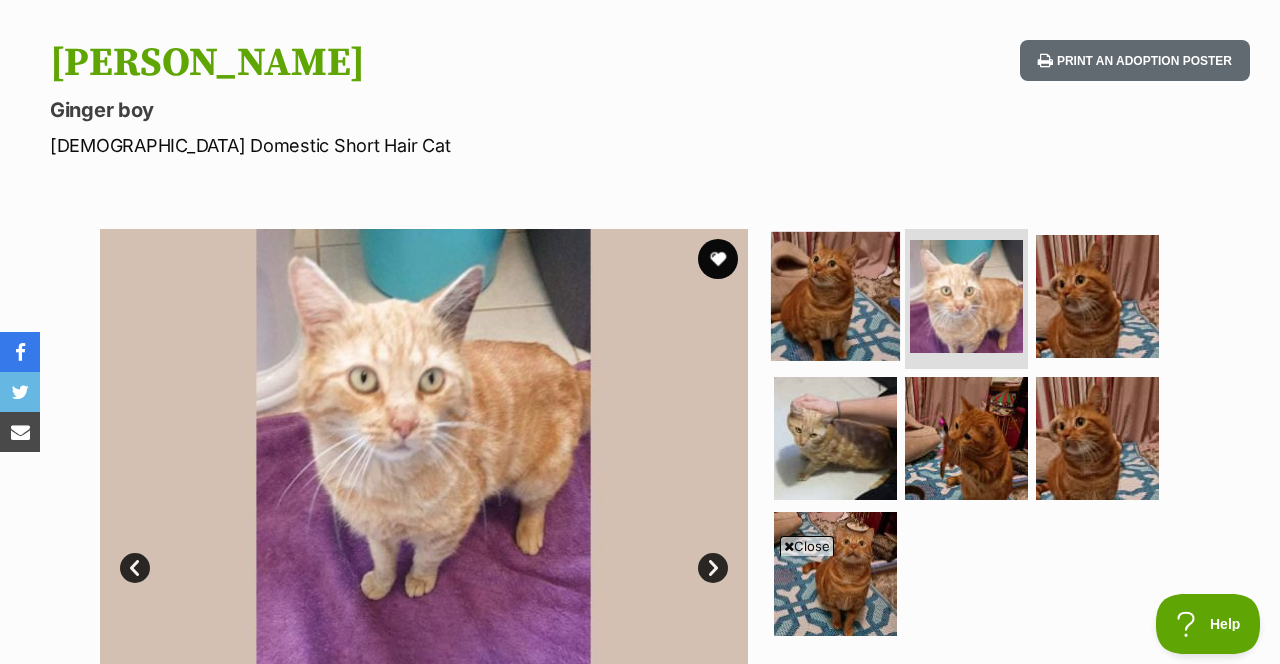 click at bounding box center (835, 296) 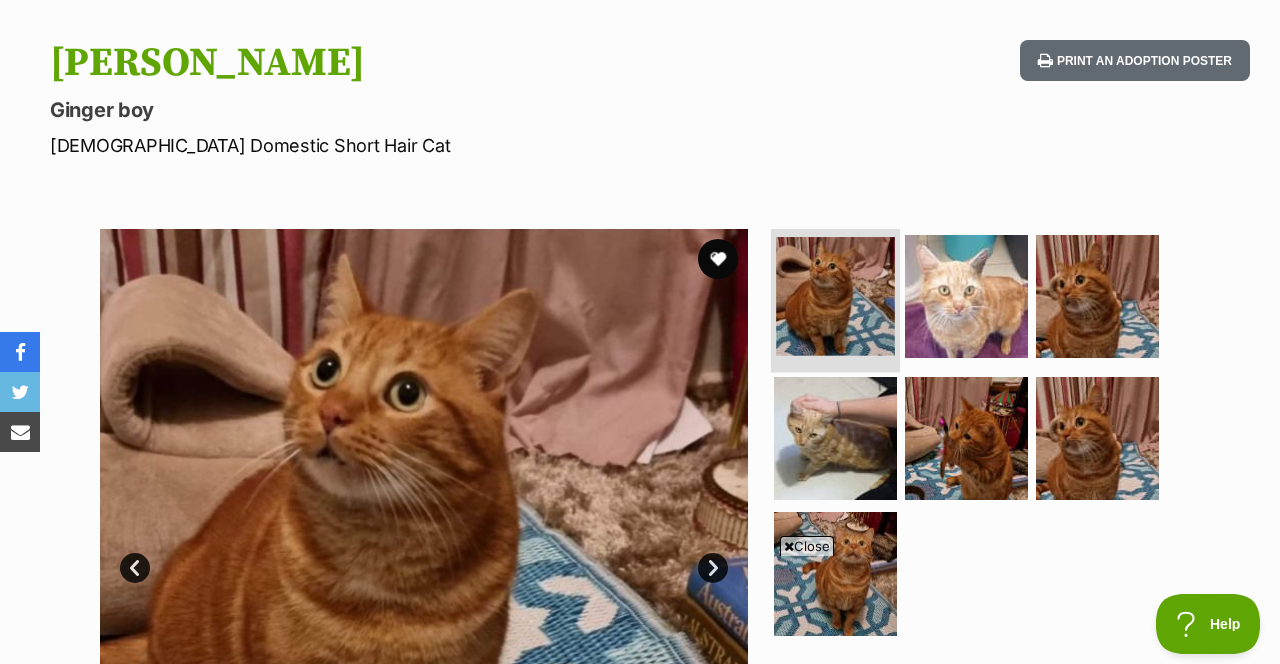 scroll, scrollTop: 0, scrollLeft: 0, axis: both 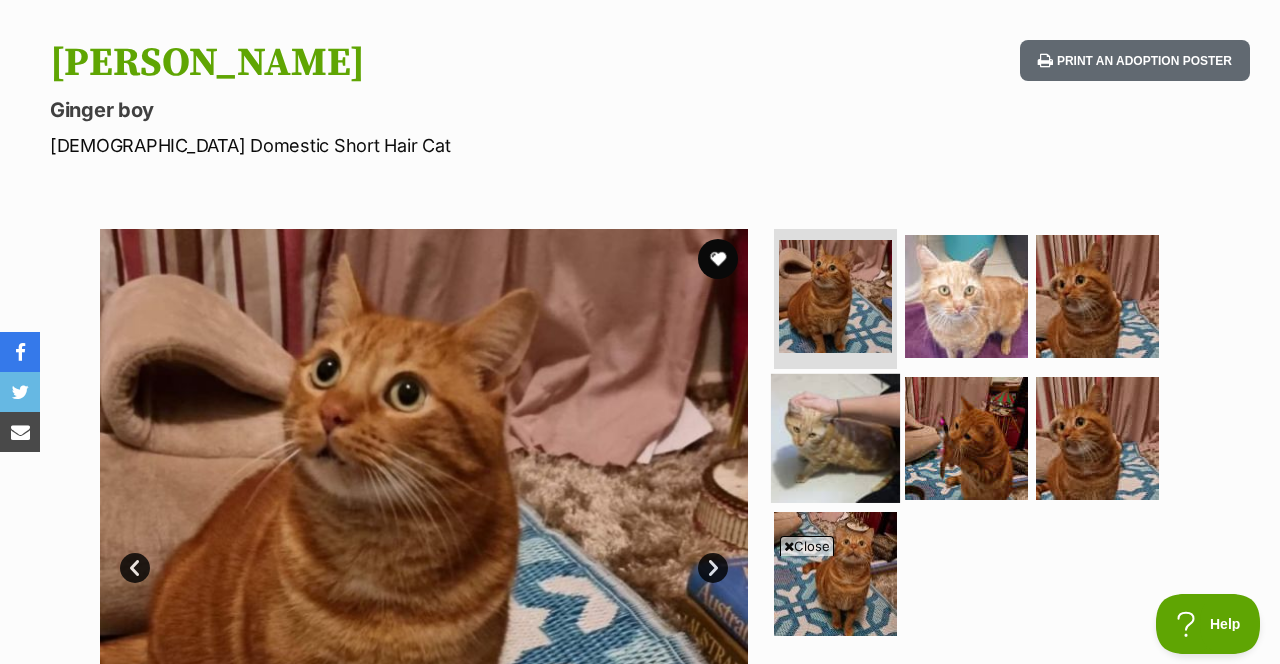 click at bounding box center [835, 437] 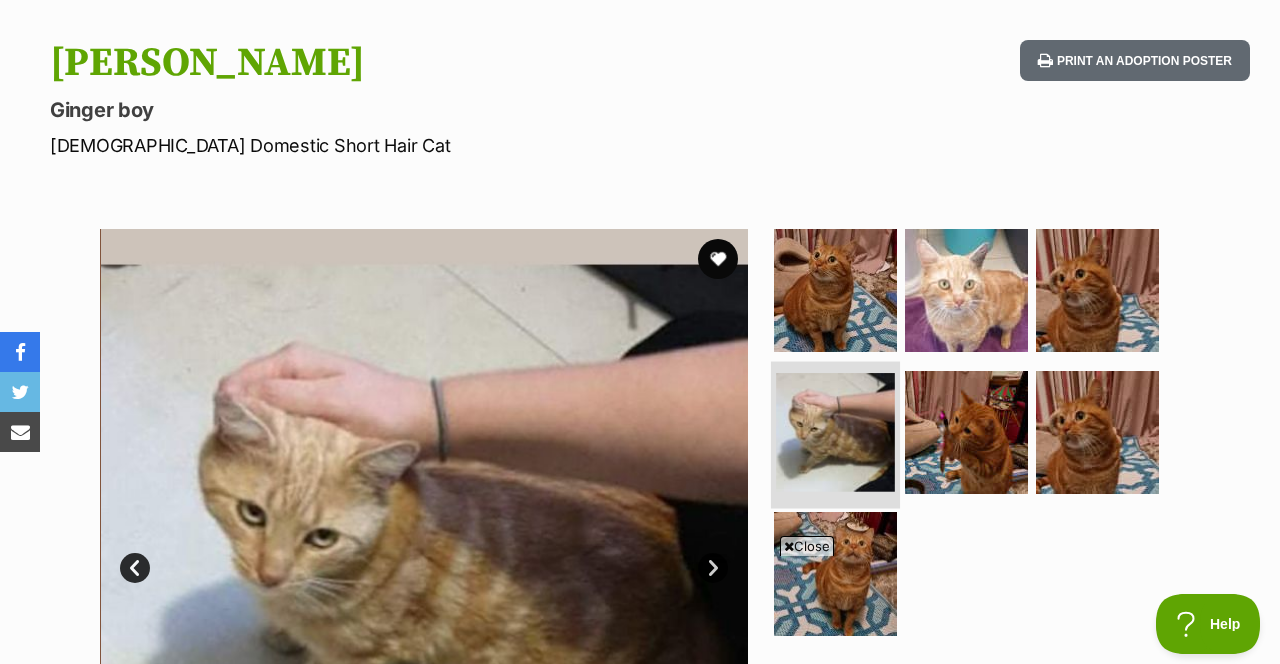 scroll, scrollTop: 0, scrollLeft: 0, axis: both 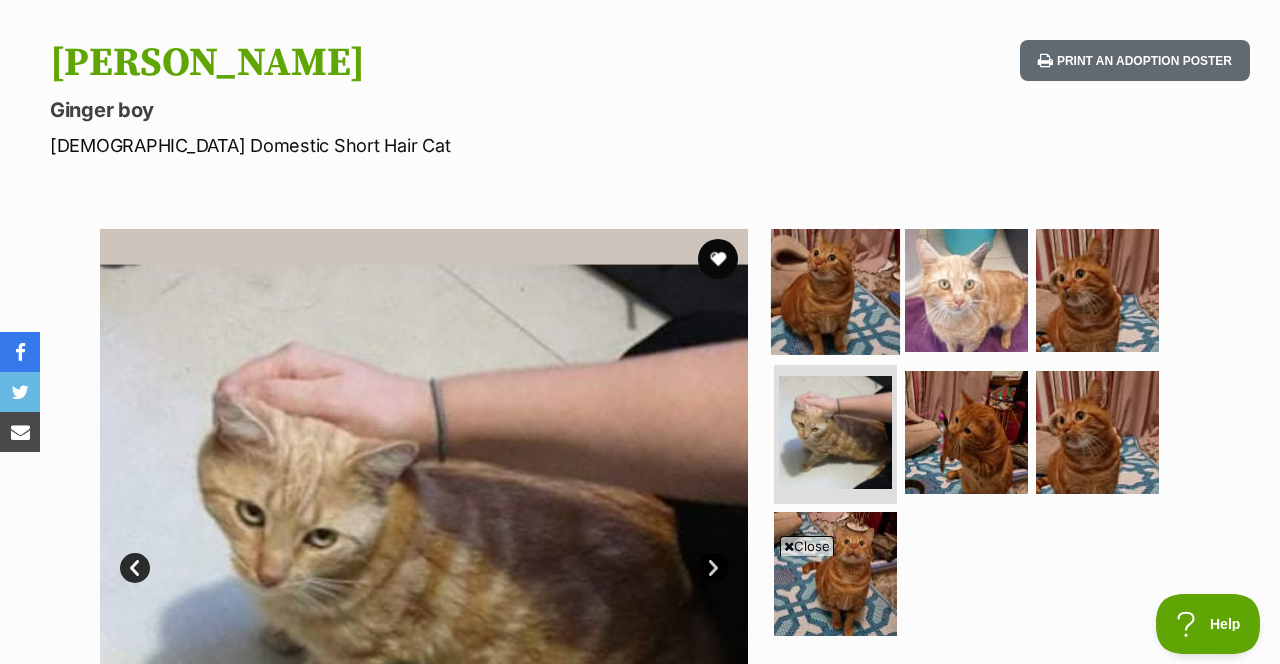 click at bounding box center [835, 290] 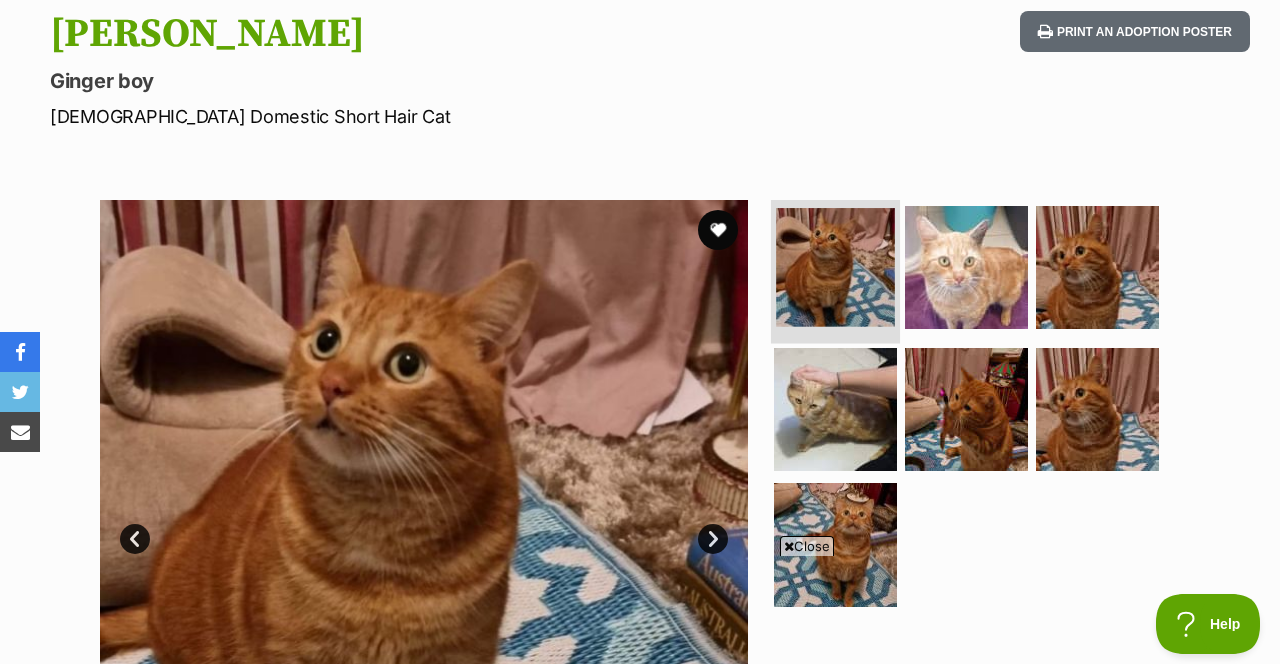 scroll, scrollTop: 256, scrollLeft: 0, axis: vertical 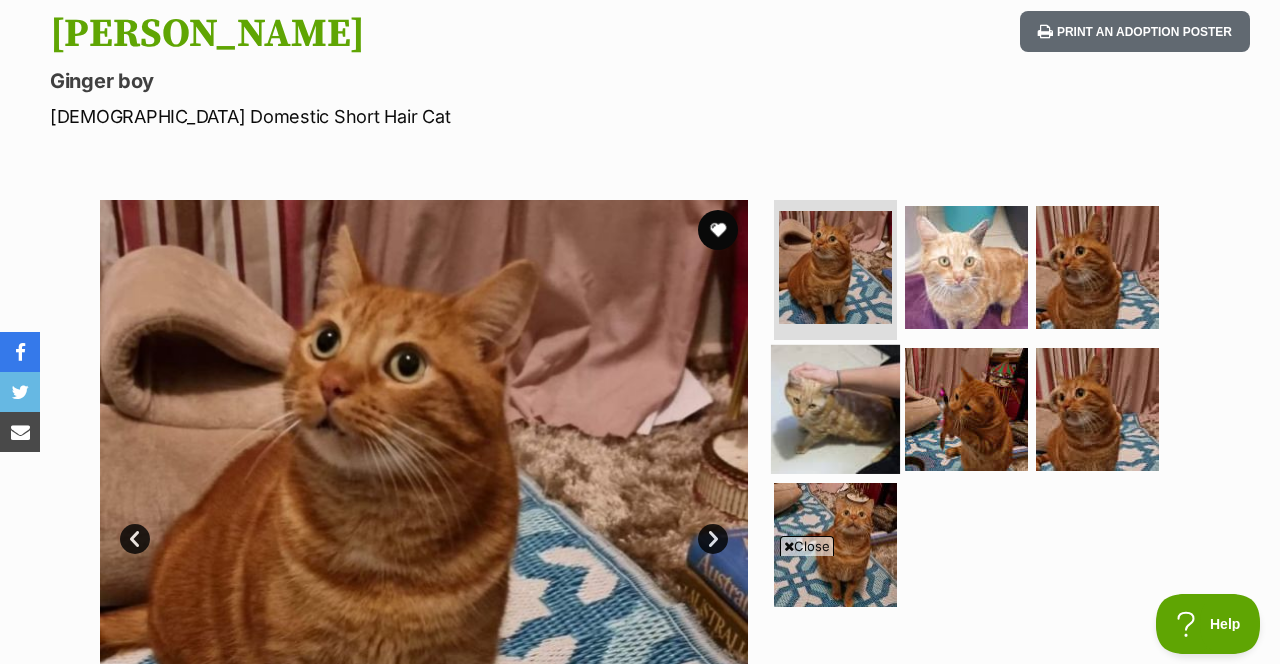 click at bounding box center [835, 408] 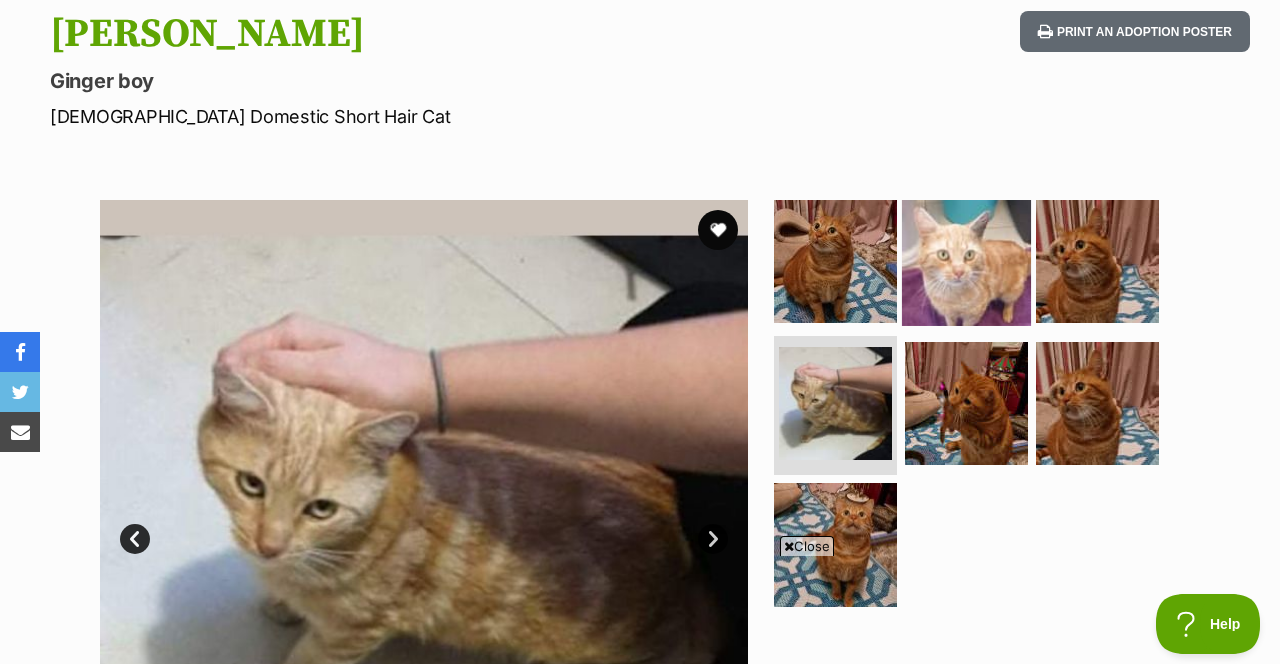 click at bounding box center (966, 261) 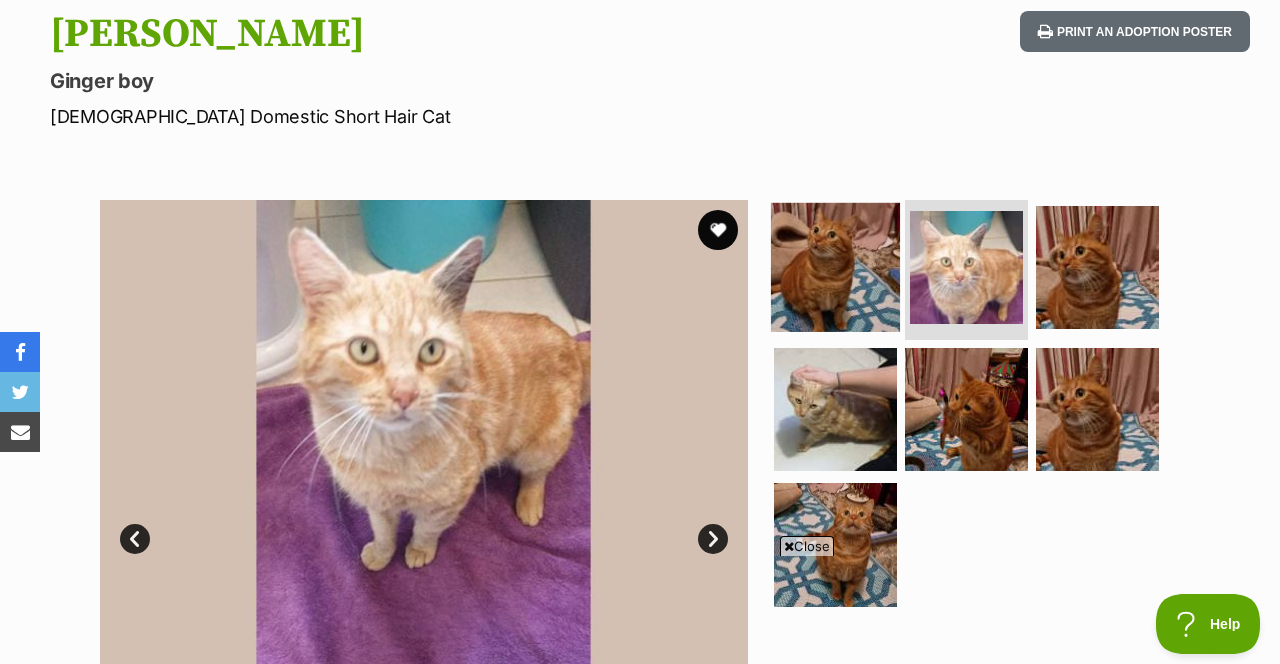 click at bounding box center [835, 267] 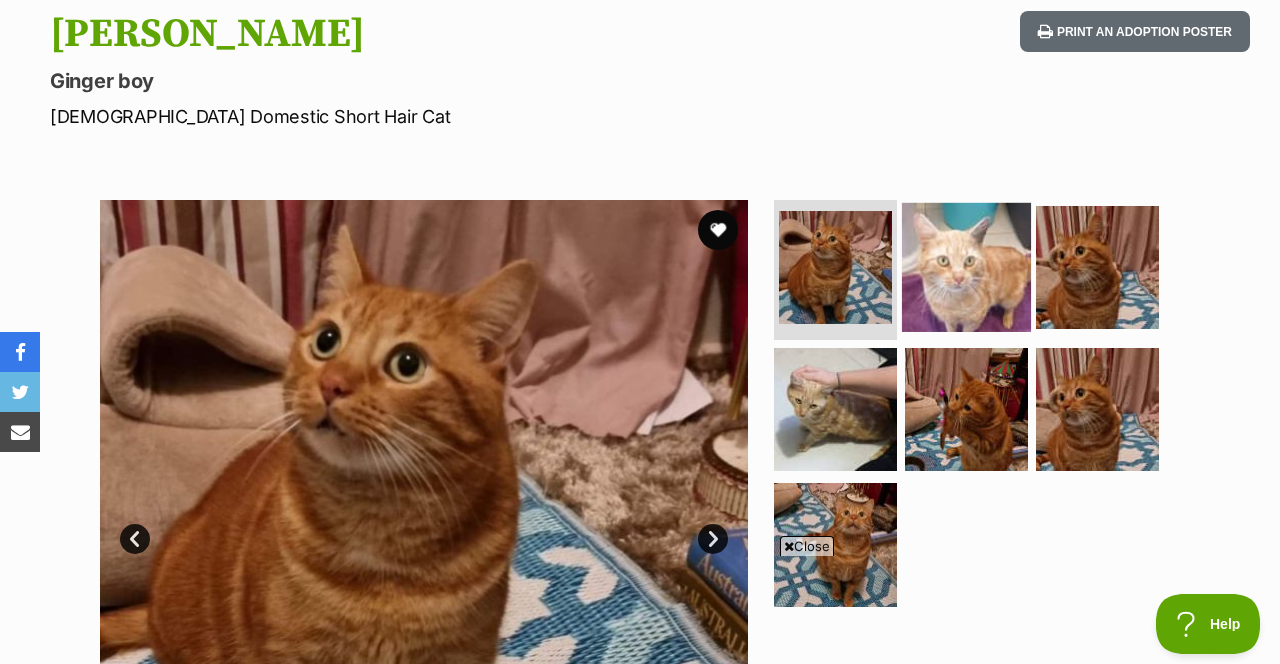 click at bounding box center (966, 267) 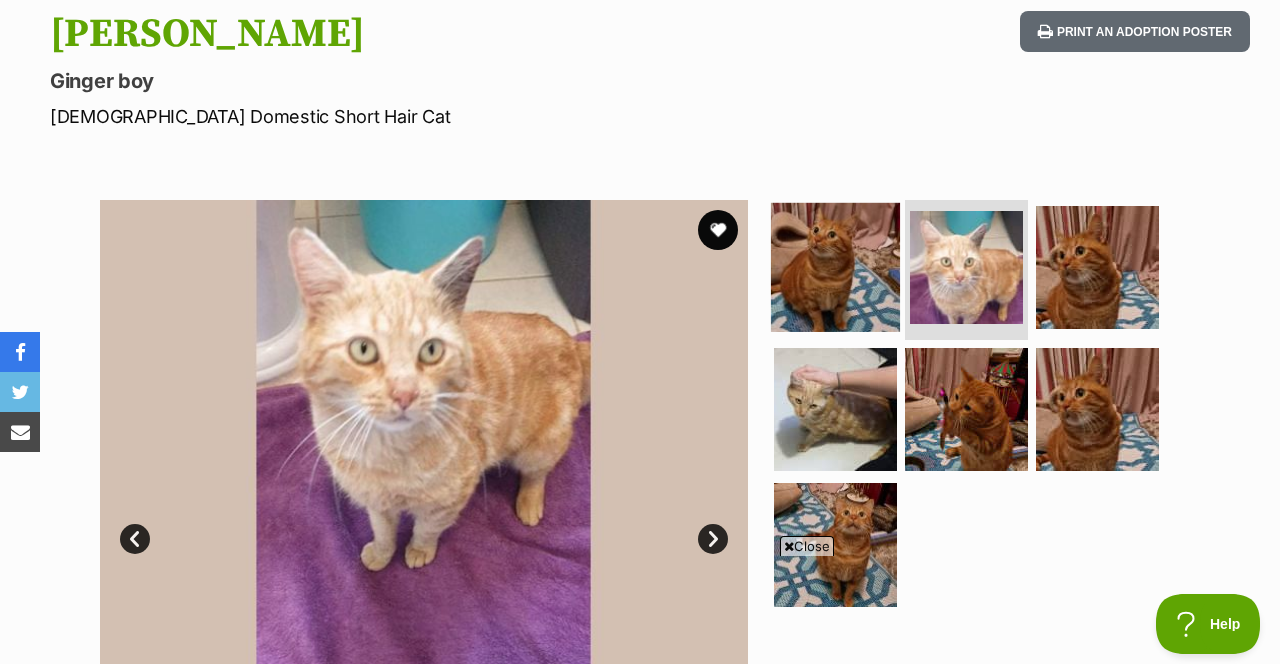 click at bounding box center (835, 267) 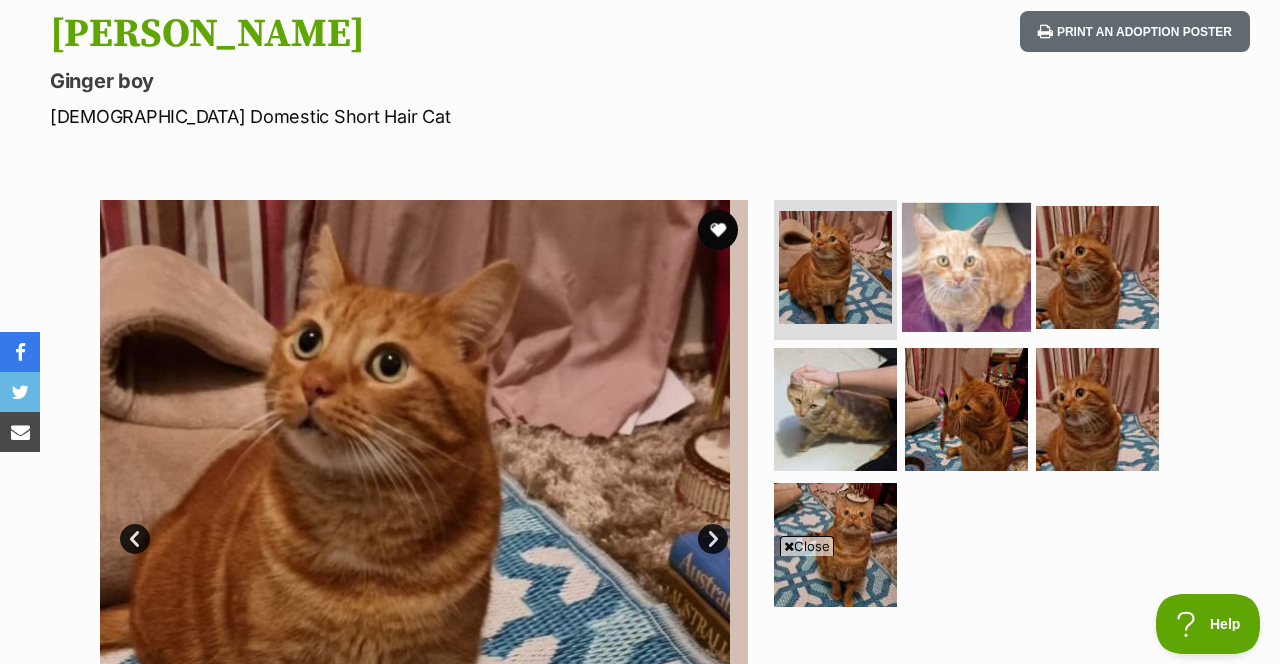 click at bounding box center [966, 267] 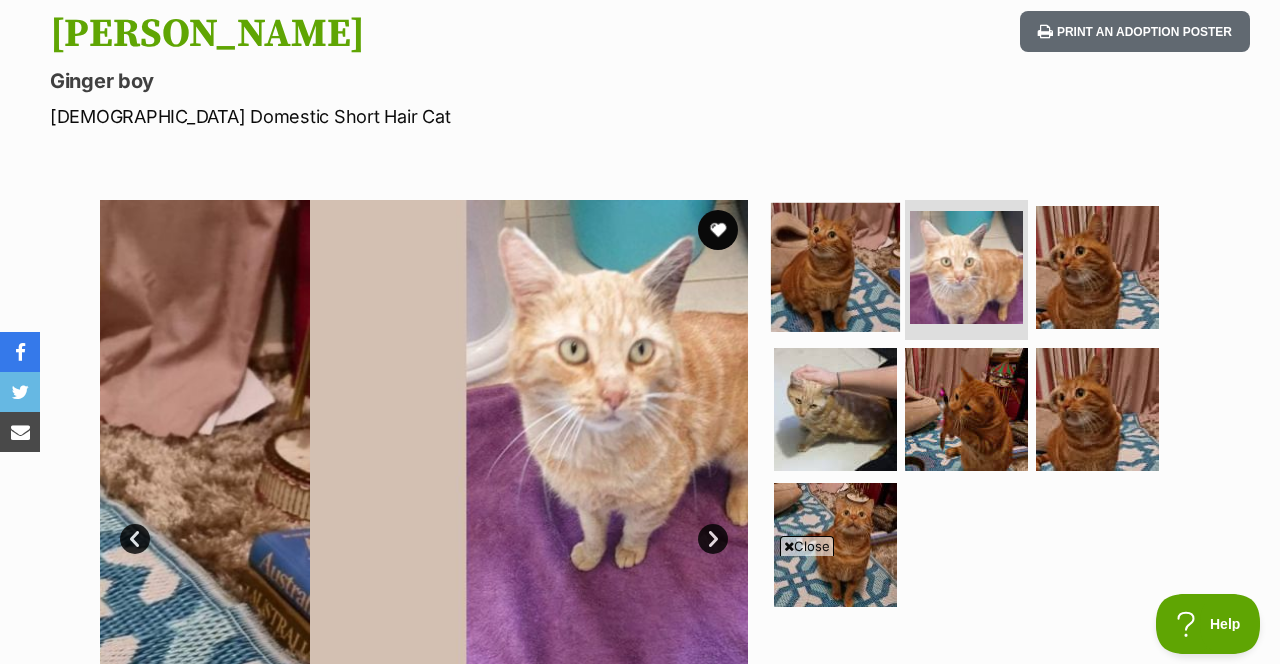 click at bounding box center (835, 267) 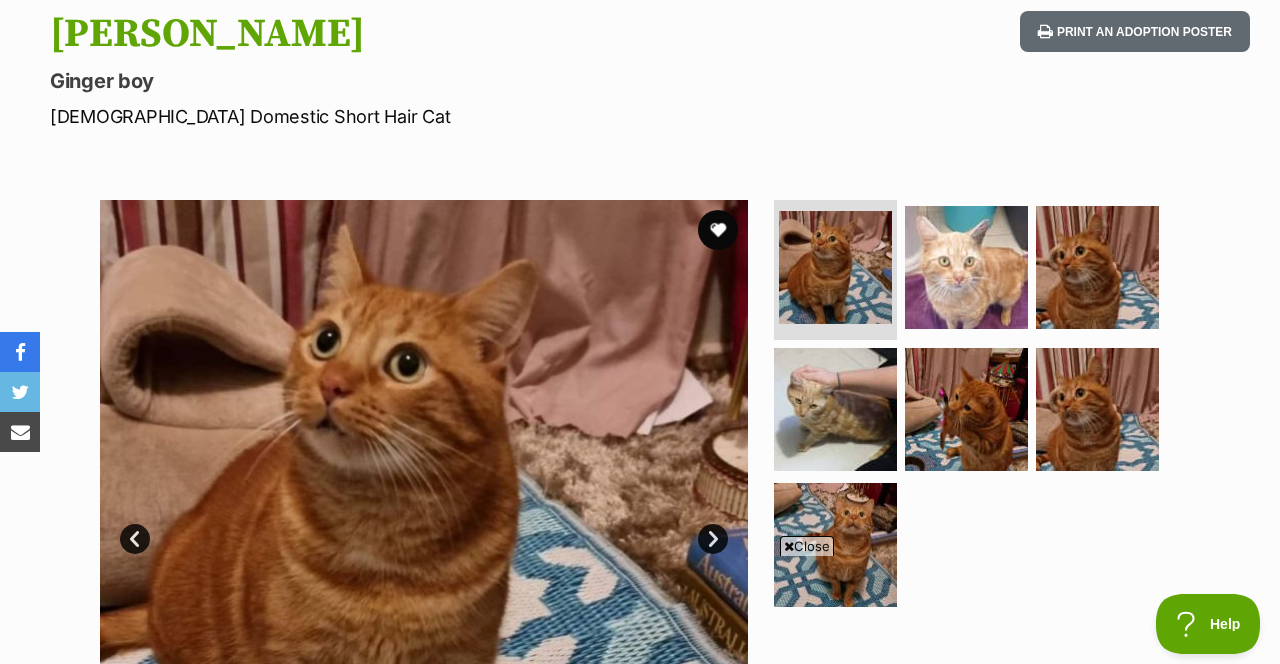 click on "Close" at bounding box center (807, 546) 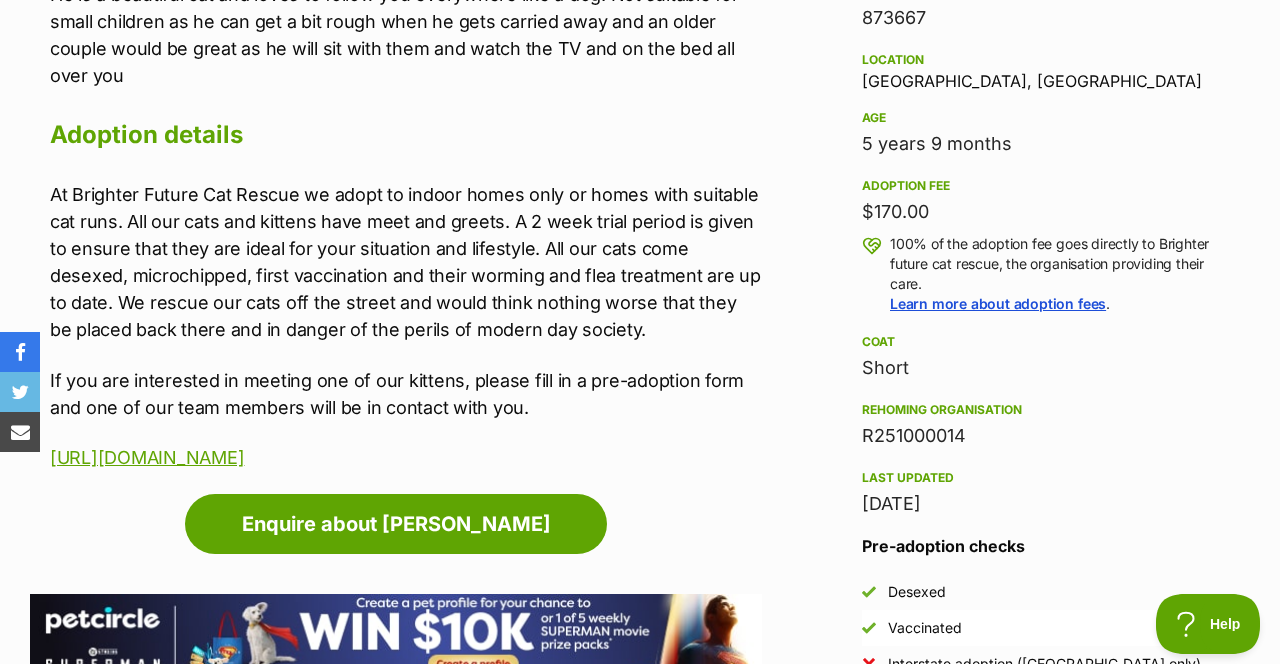 scroll, scrollTop: 1334, scrollLeft: 0, axis: vertical 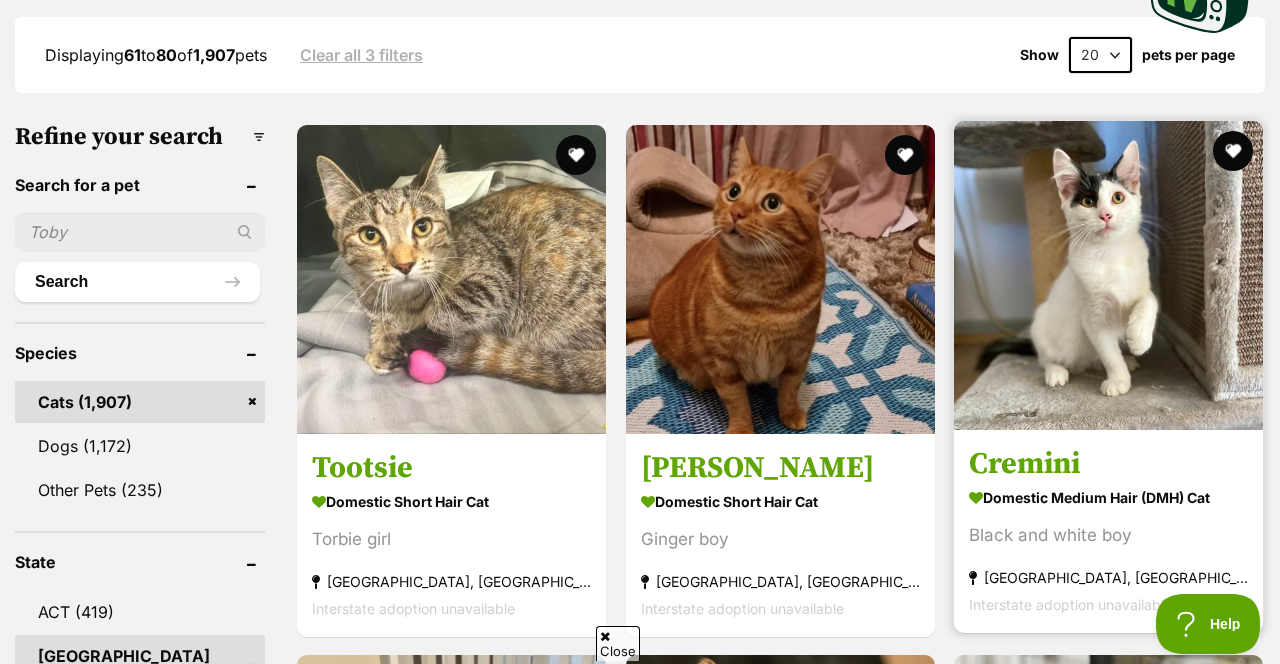click at bounding box center (1108, 275) 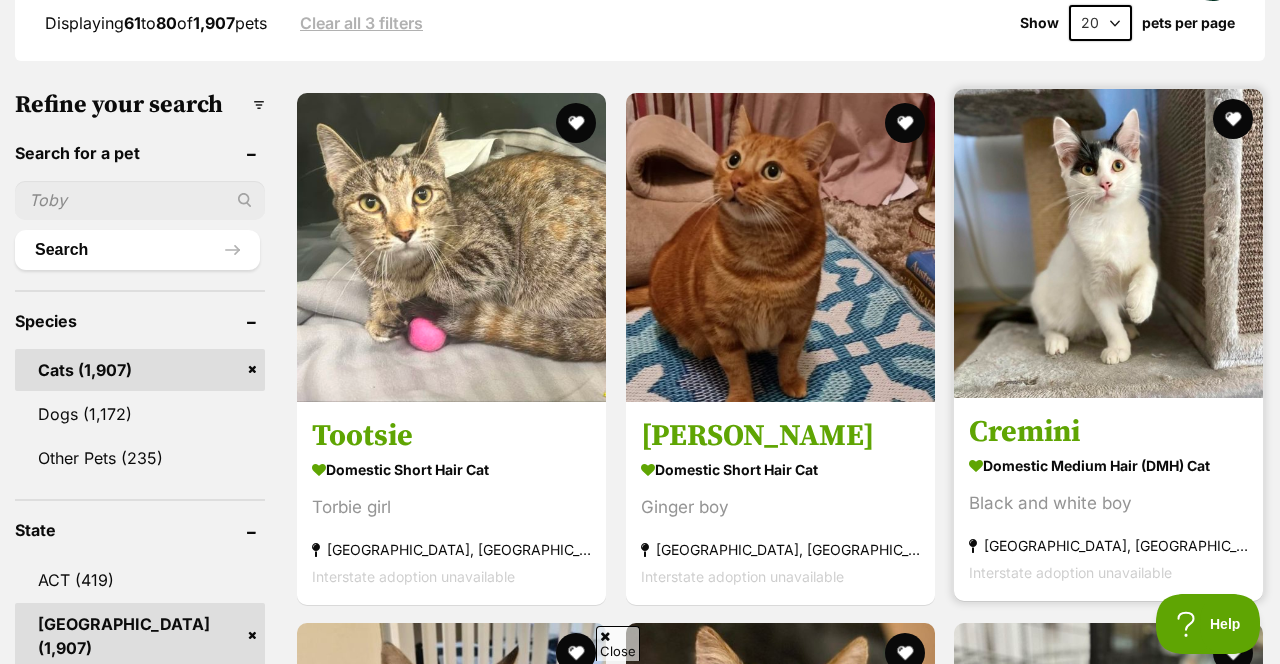 scroll, scrollTop: 633, scrollLeft: 0, axis: vertical 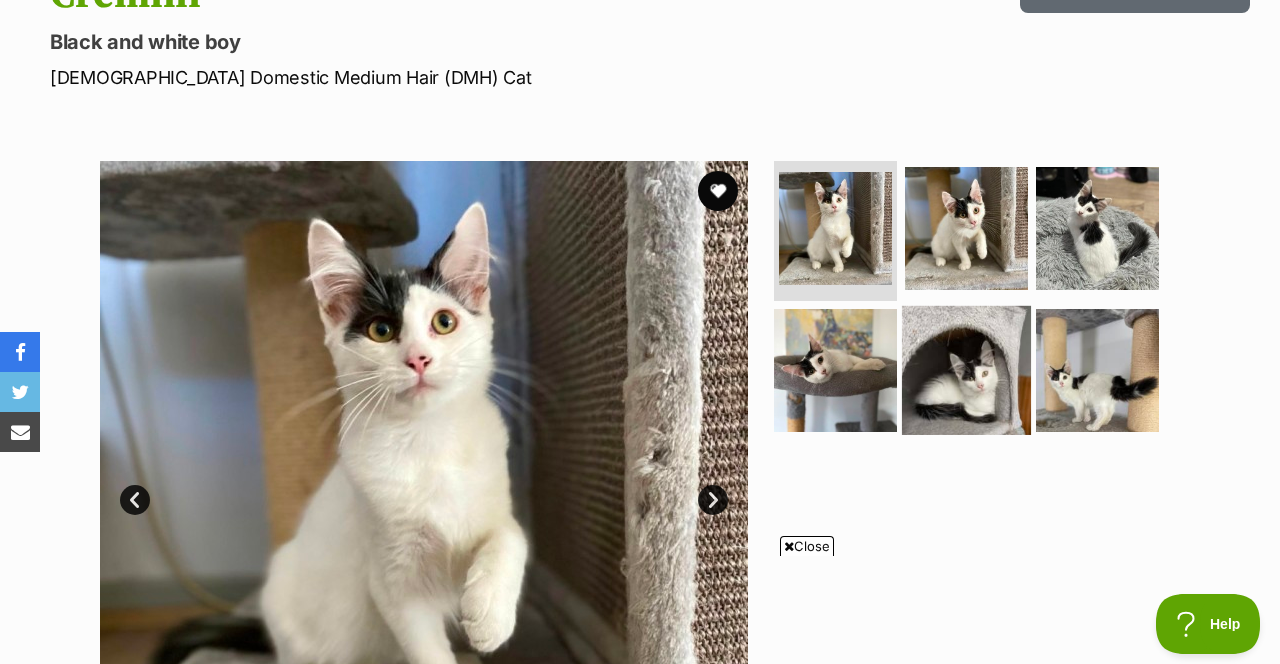 click at bounding box center (966, 369) 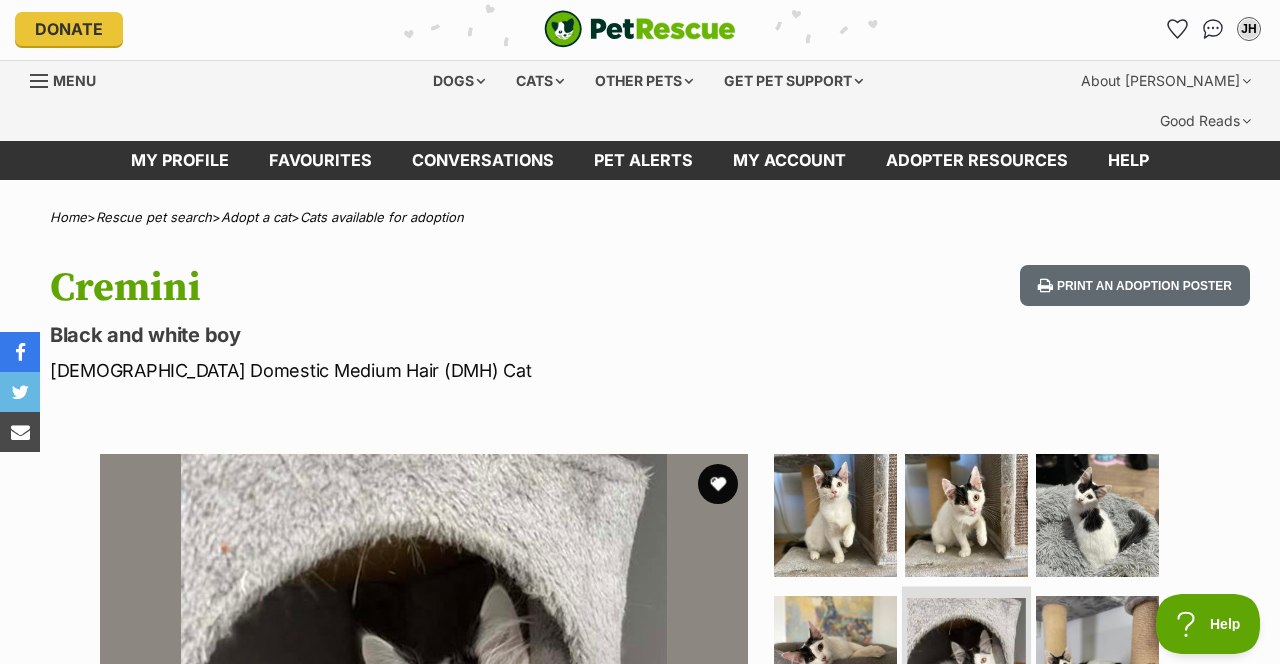 scroll, scrollTop: 68, scrollLeft: 0, axis: vertical 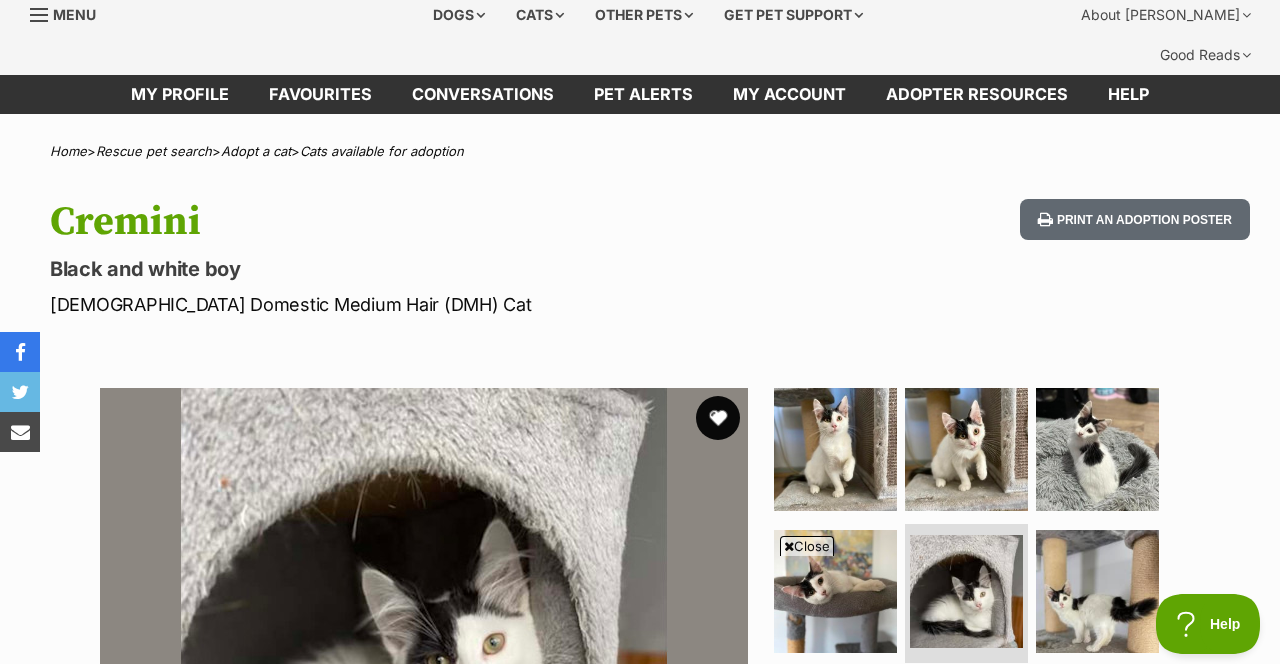 click at bounding box center [718, 418] 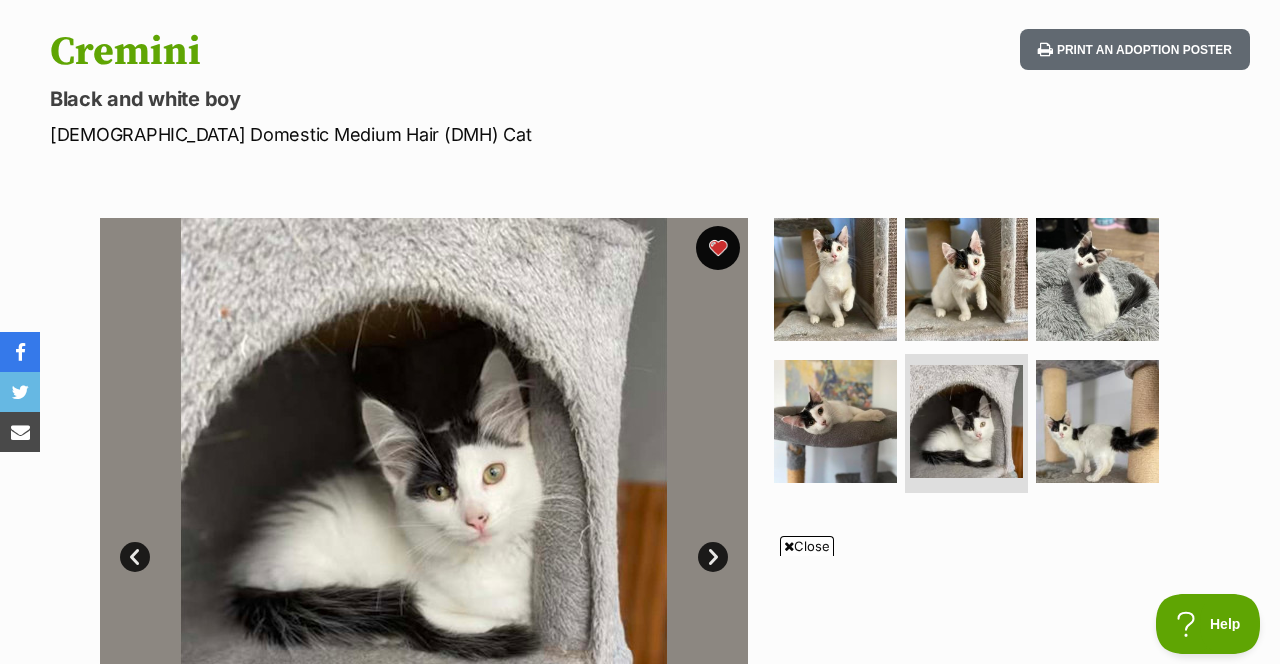 scroll, scrollTop: 241, scrollLeft: 0, axis: vertical 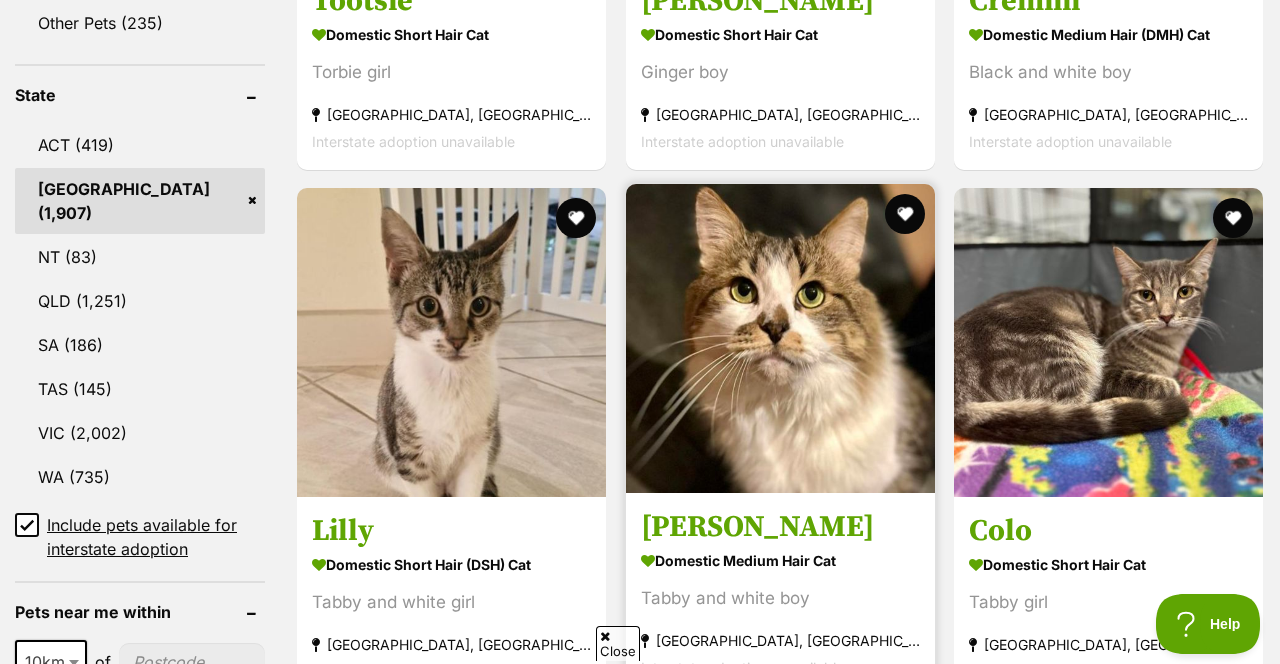 click at bounding box center (780, 338) 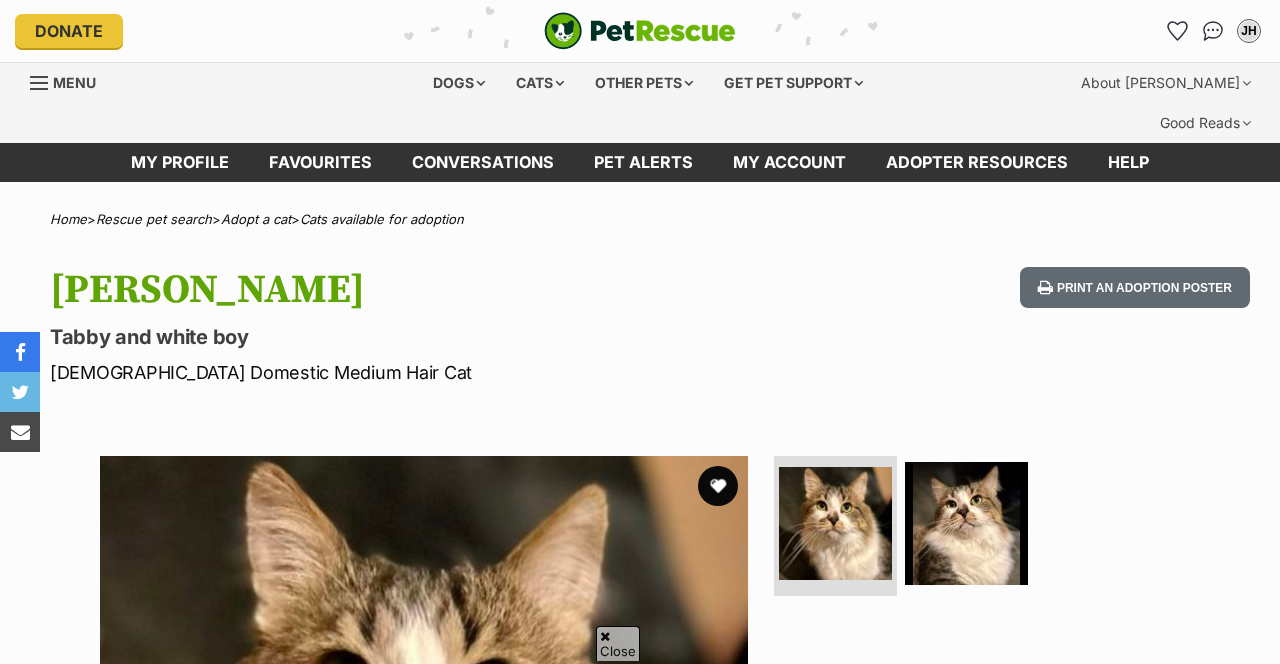 scroll, scrollTop: 718, scrollLeft: 0, axis: vertical 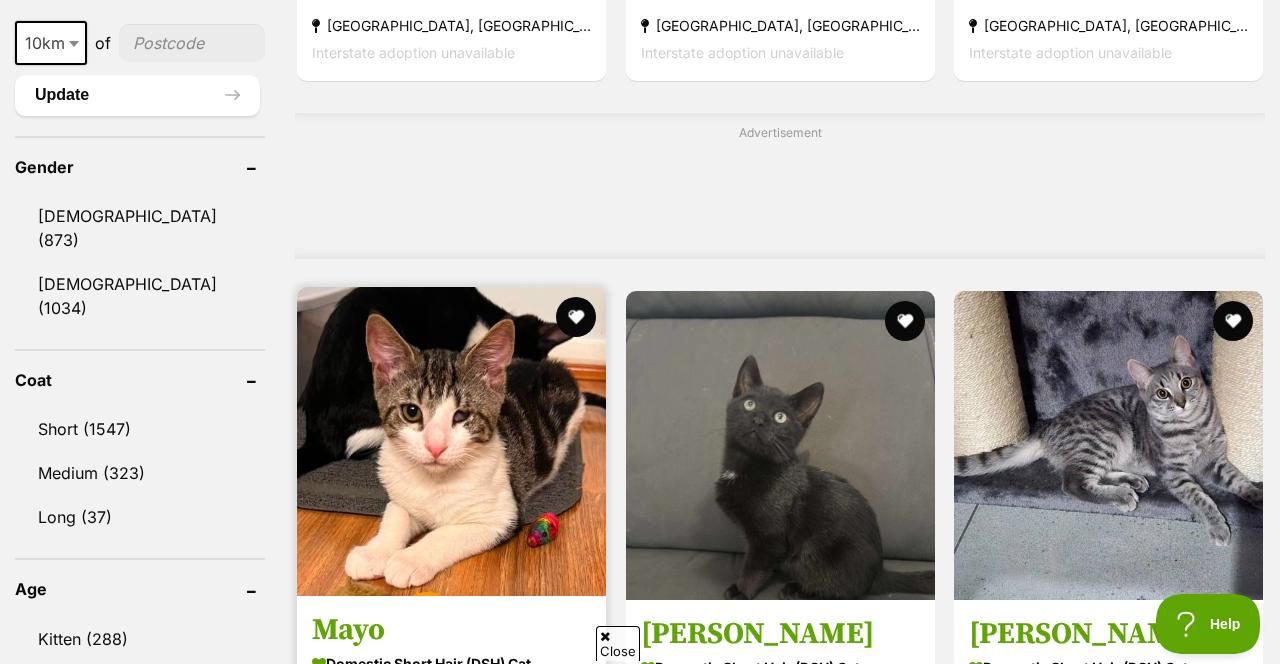 click at bounding box center (451, 441) 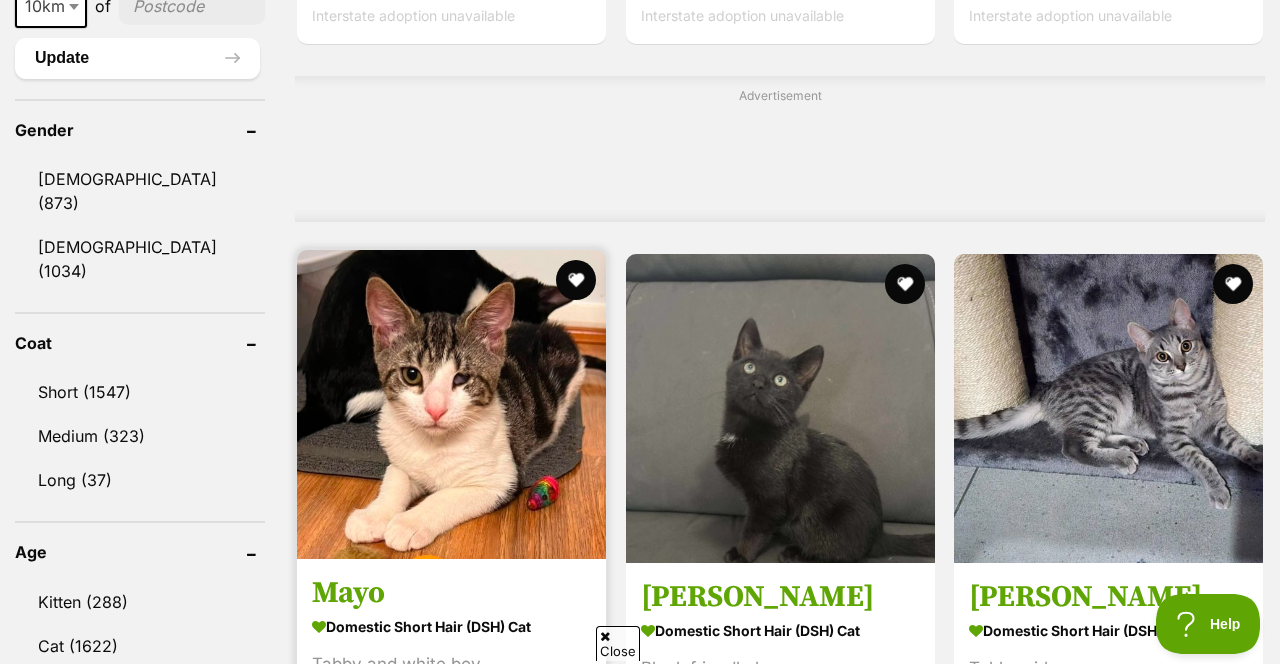 scroll, scrollTop: 1719, scrollLeft: 0, axis: vertical 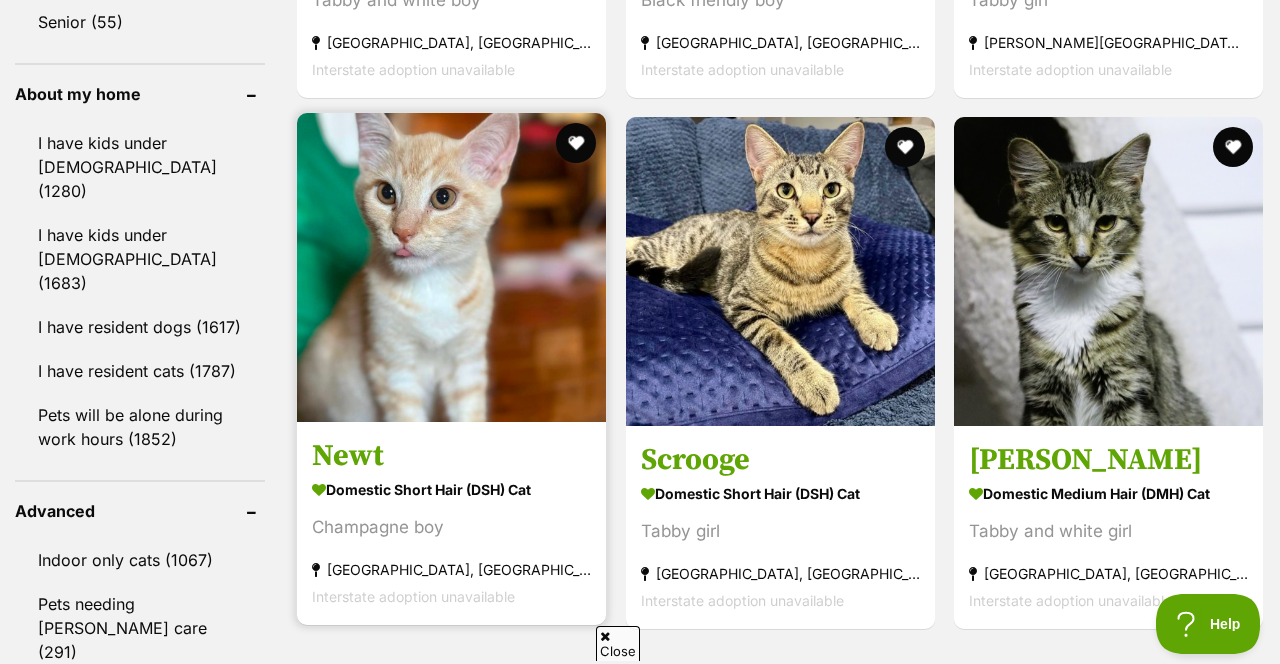 click at bounding box center (451, 267) 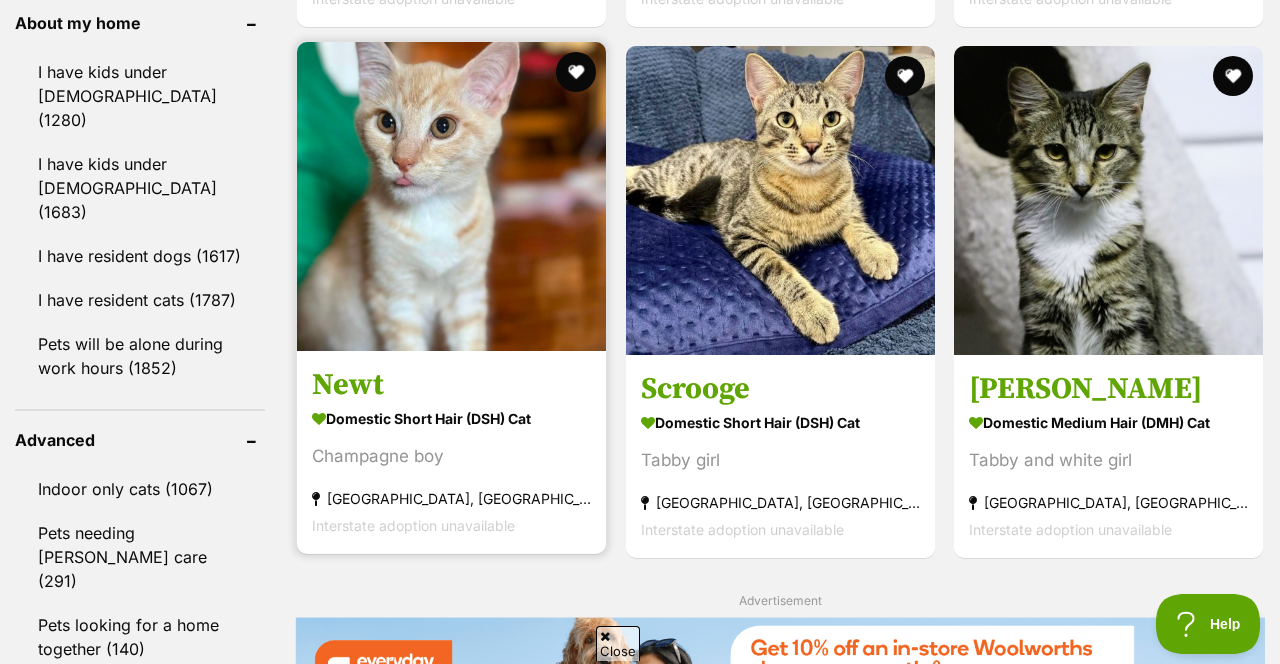 scroll, scrollTop: 2420, scrollLeft: 0, axis: vertical 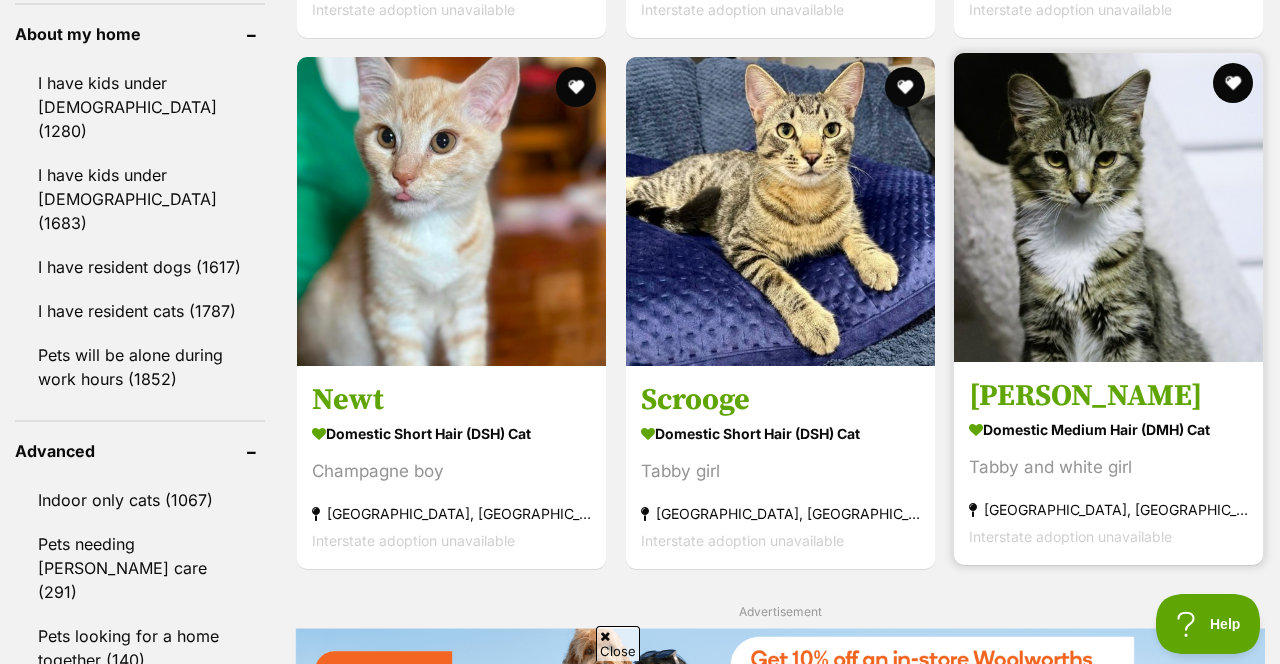 click on "Domestic Medium Hair (DMH) Cat" at bounding box center (1108, 428) 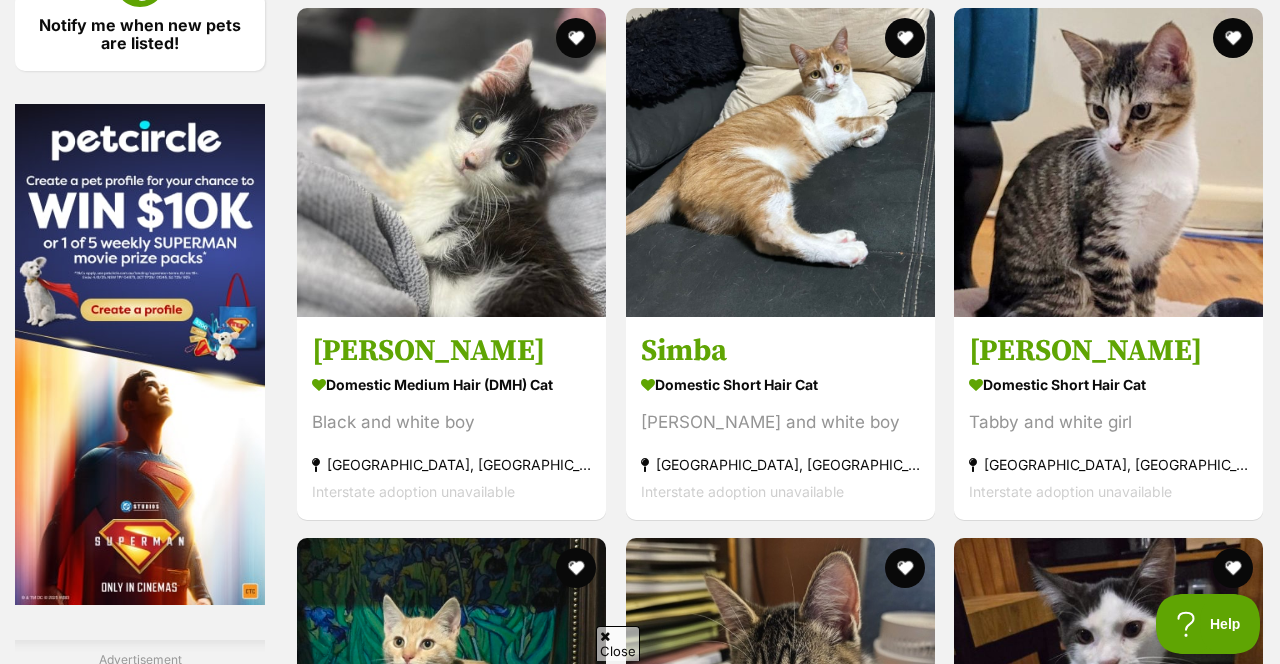 scroll, scrollTop: 3186, scrollLeft: 0, axis: vertical 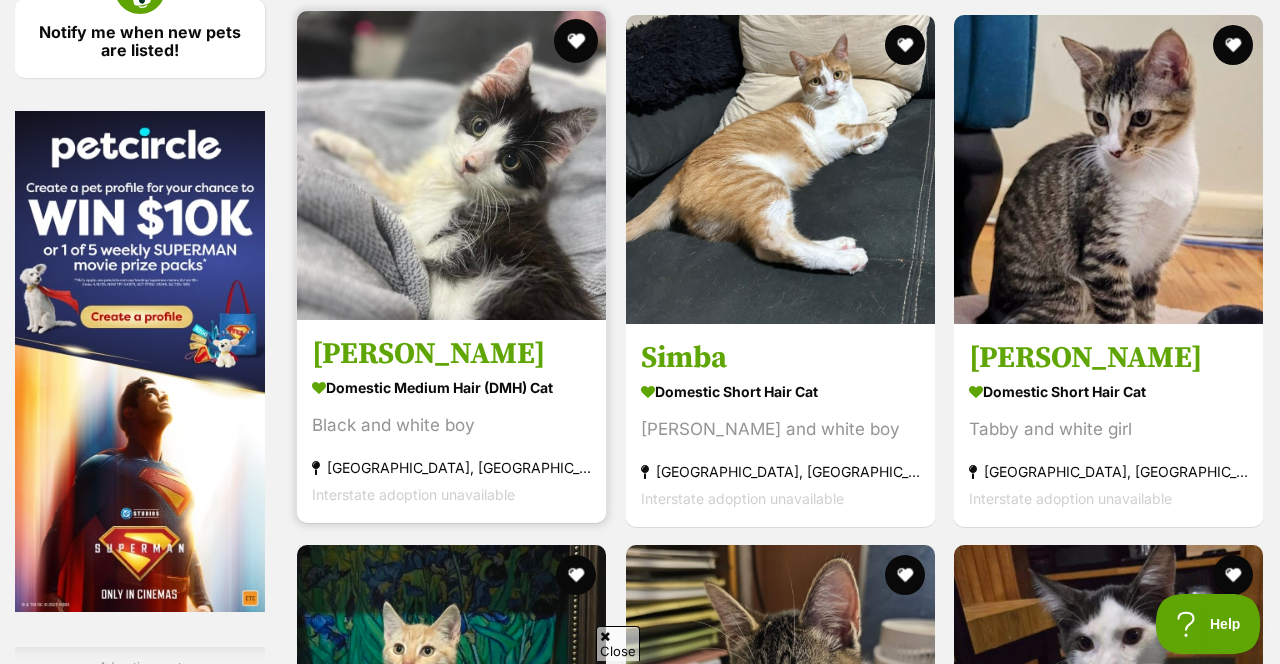 click at bounding box center (577, 41) 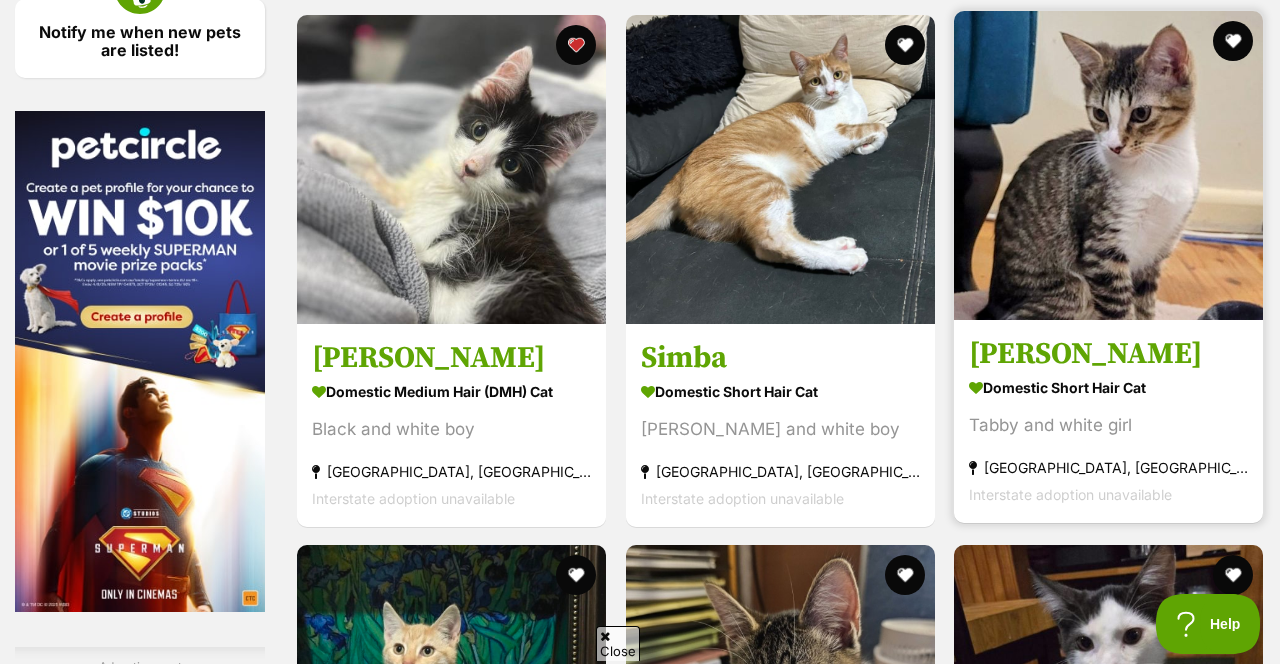 click on "Tabby and white girl" at bounding box center (1108, 424) 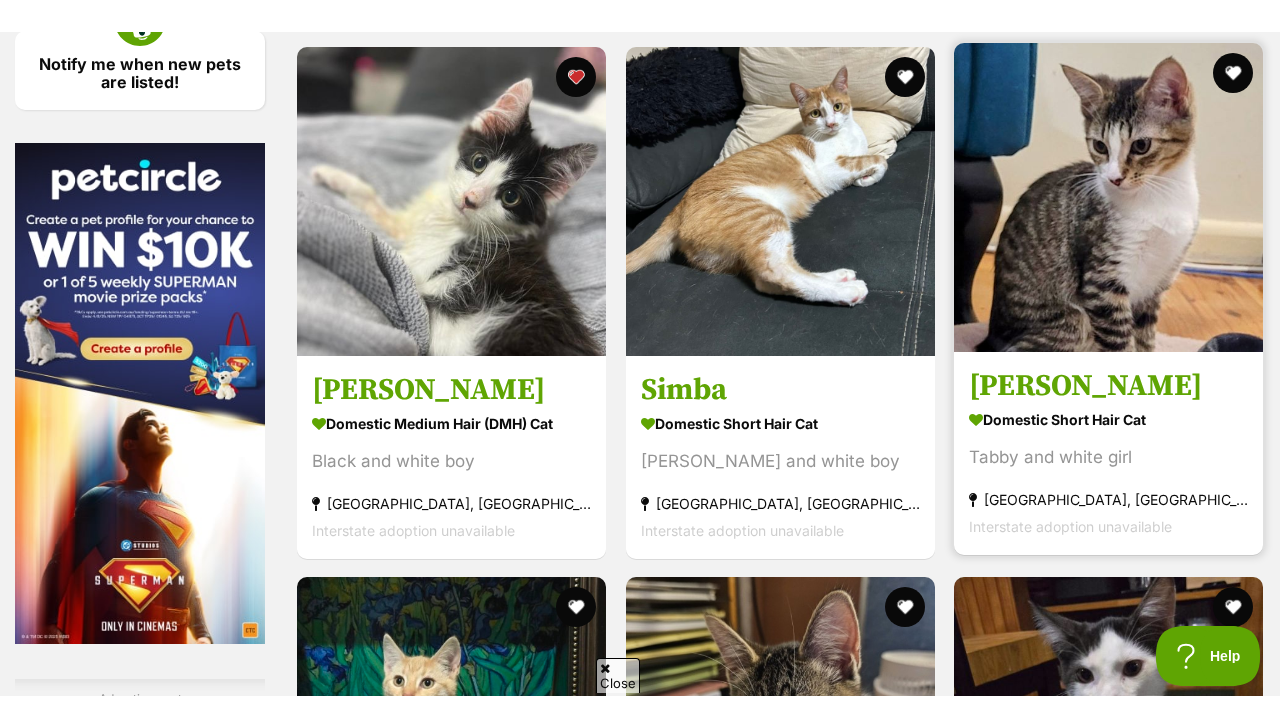 scroll, scrollTop: 3191, scrollLeft: 0, axis: vertical 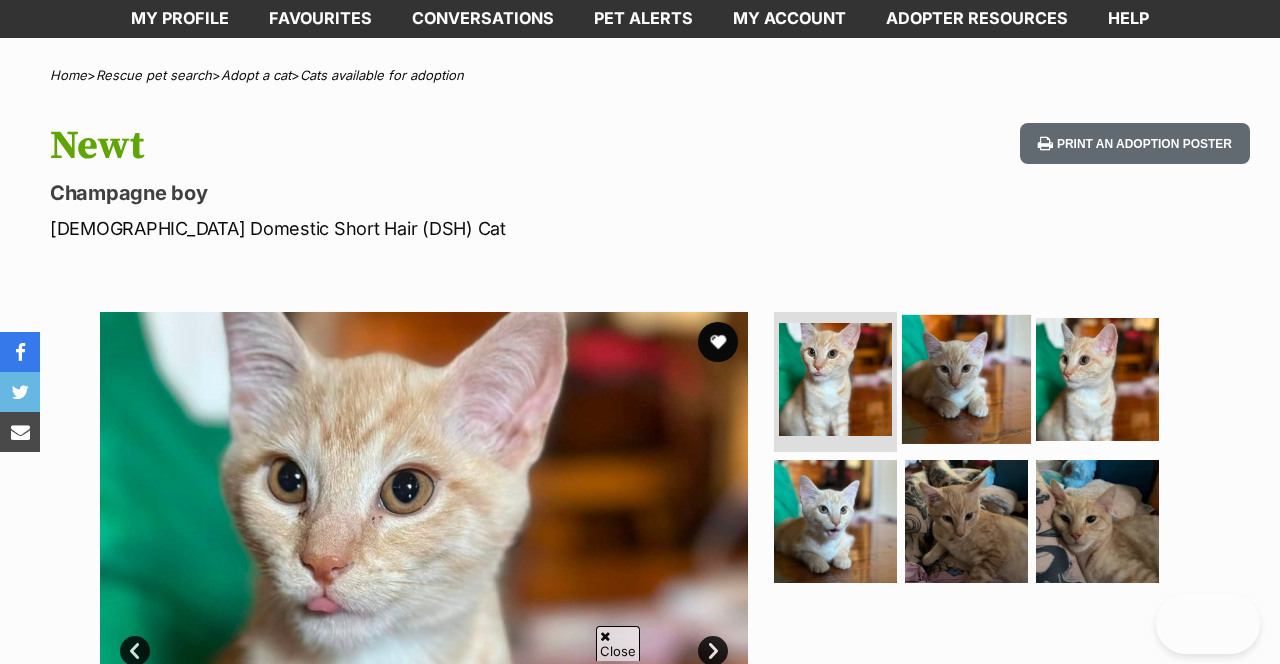 click at bounding box center [966, 379] 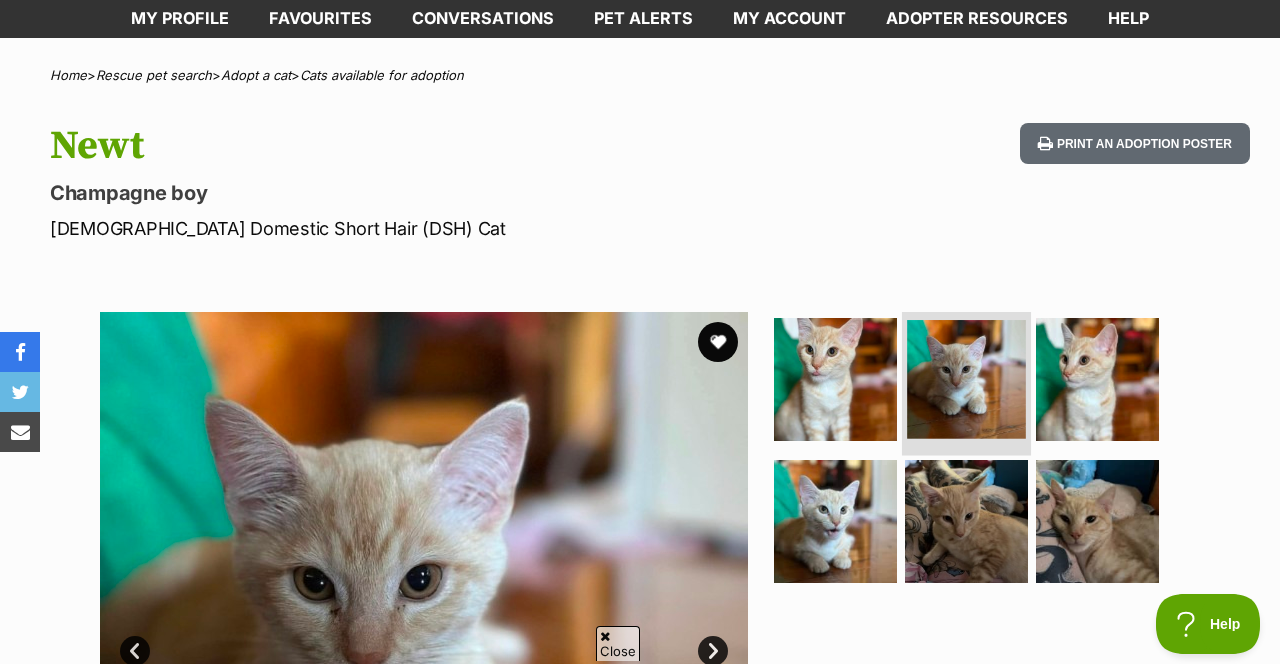 scroll, scrollTop: 0, scrollLeft: 0, axis: both 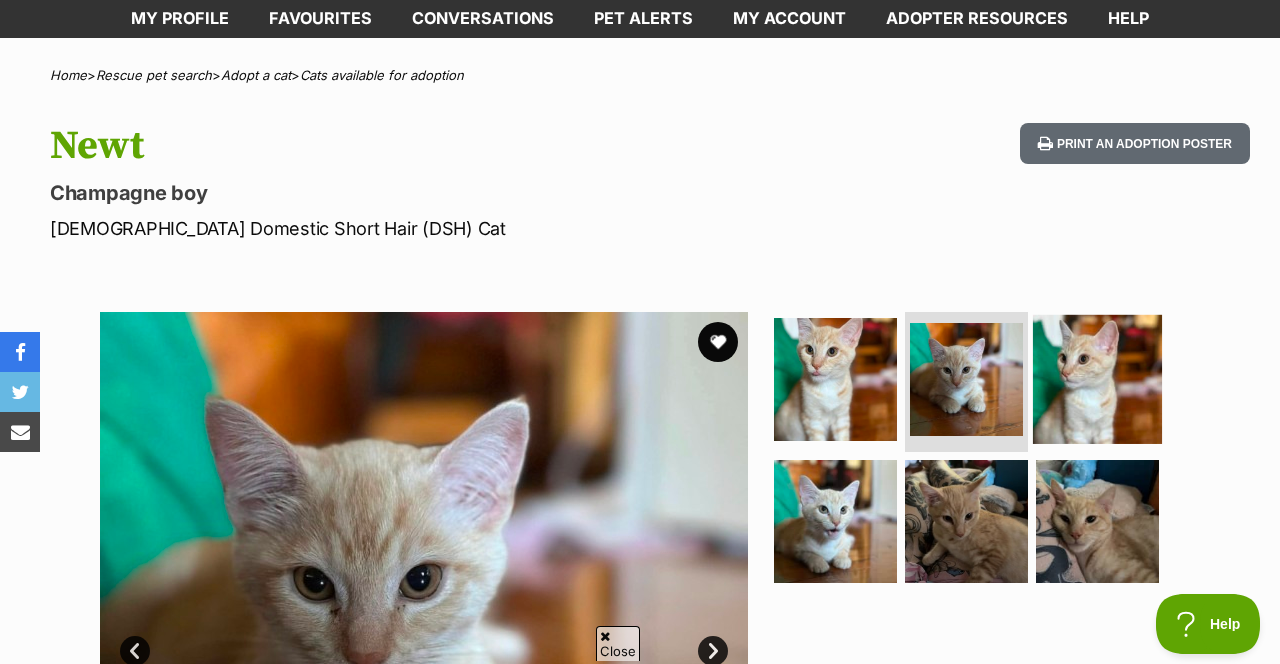 click at bounding box center (1097, 379) 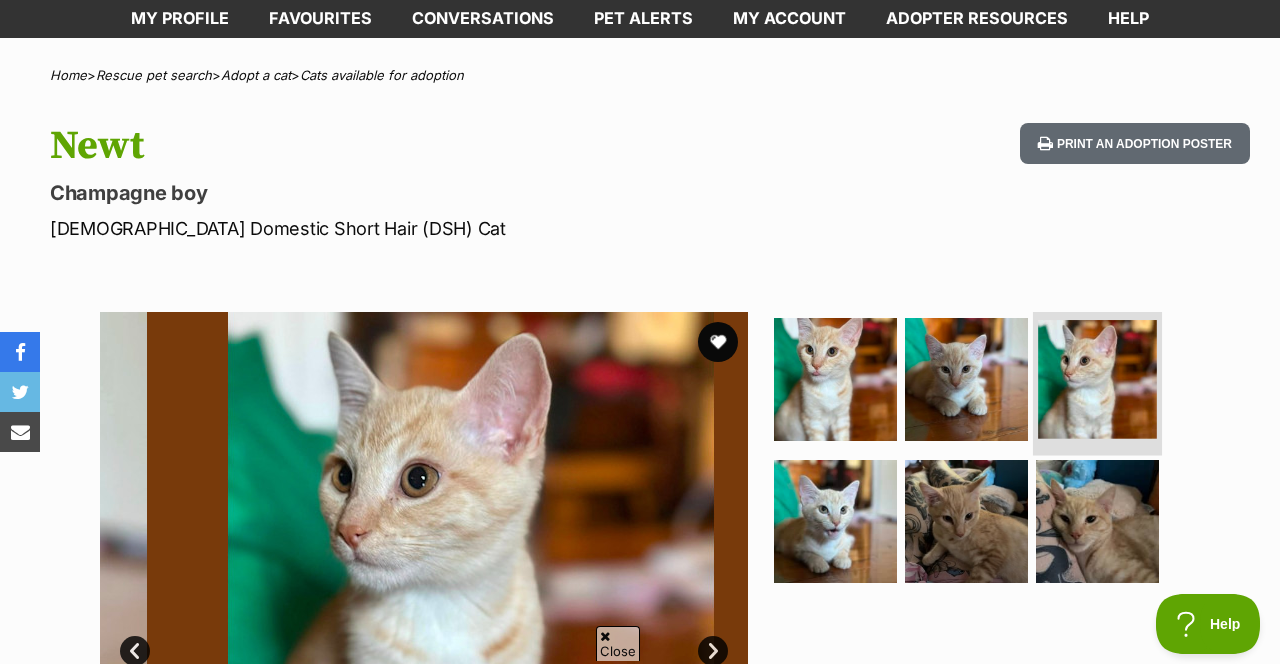 scroll, scrollTop: 0, scrollLeft: 0, axis: both 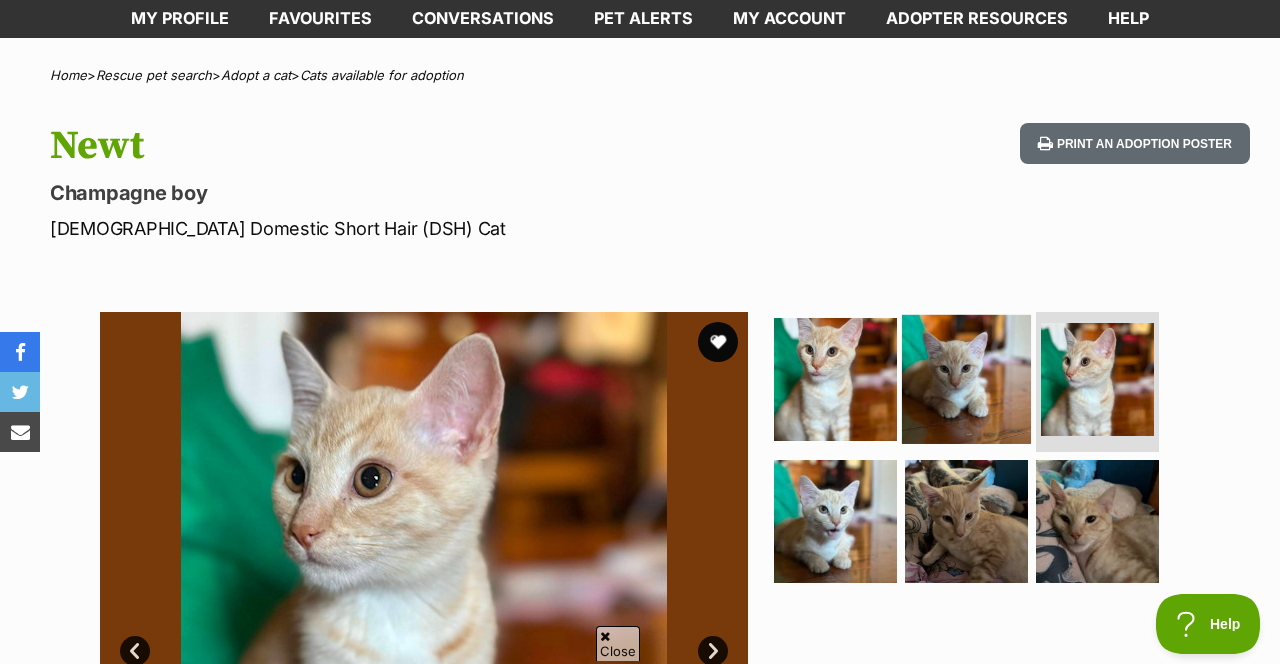 click at bounding box center [966, 379] 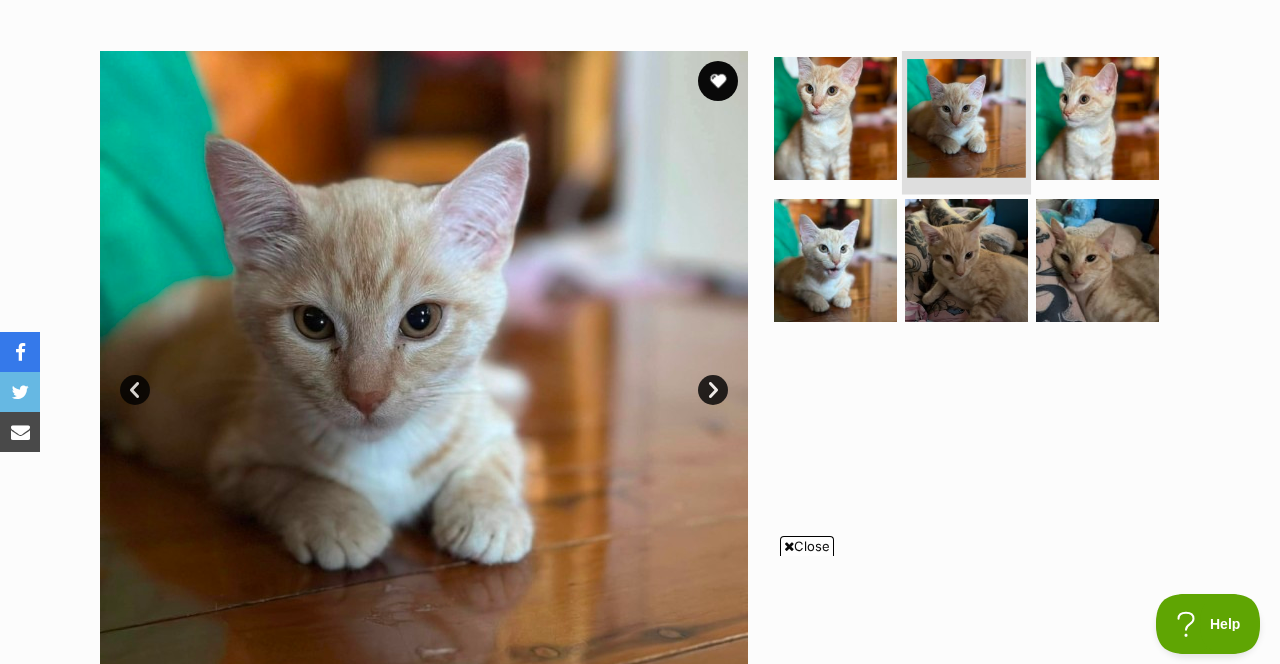 scroll, scrollTop: 452, scrollLeft: 0, axis: vertical 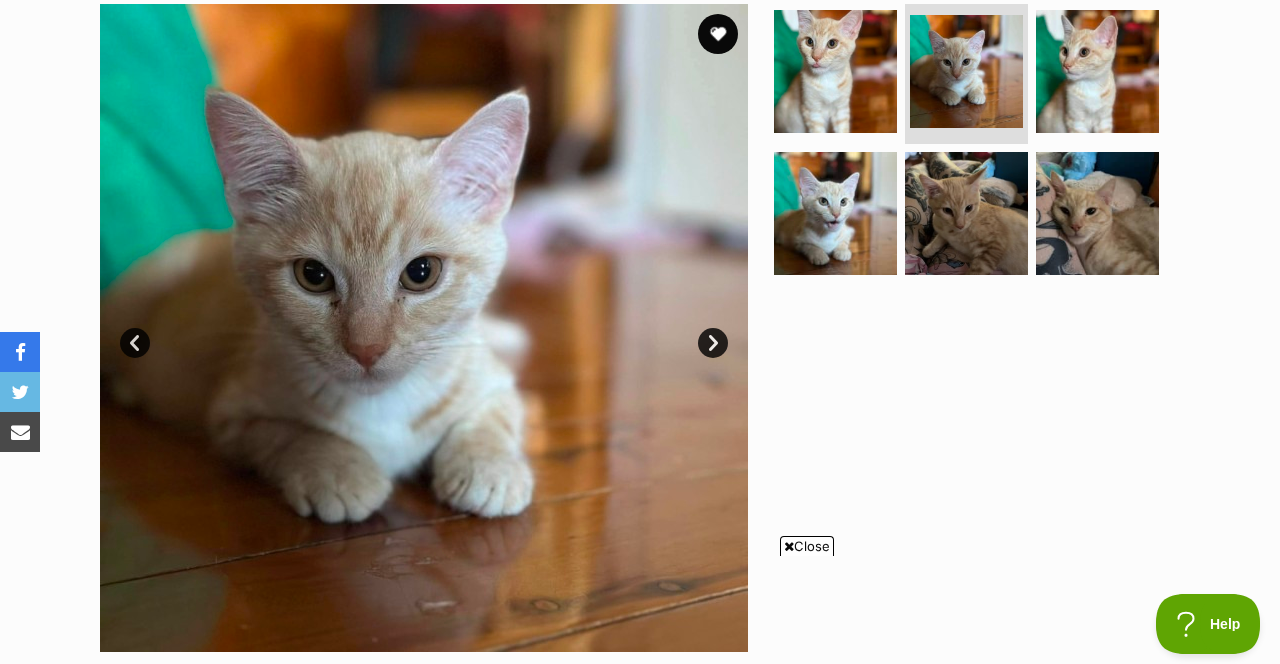 click on "Close" at bounding box center (807, 546) 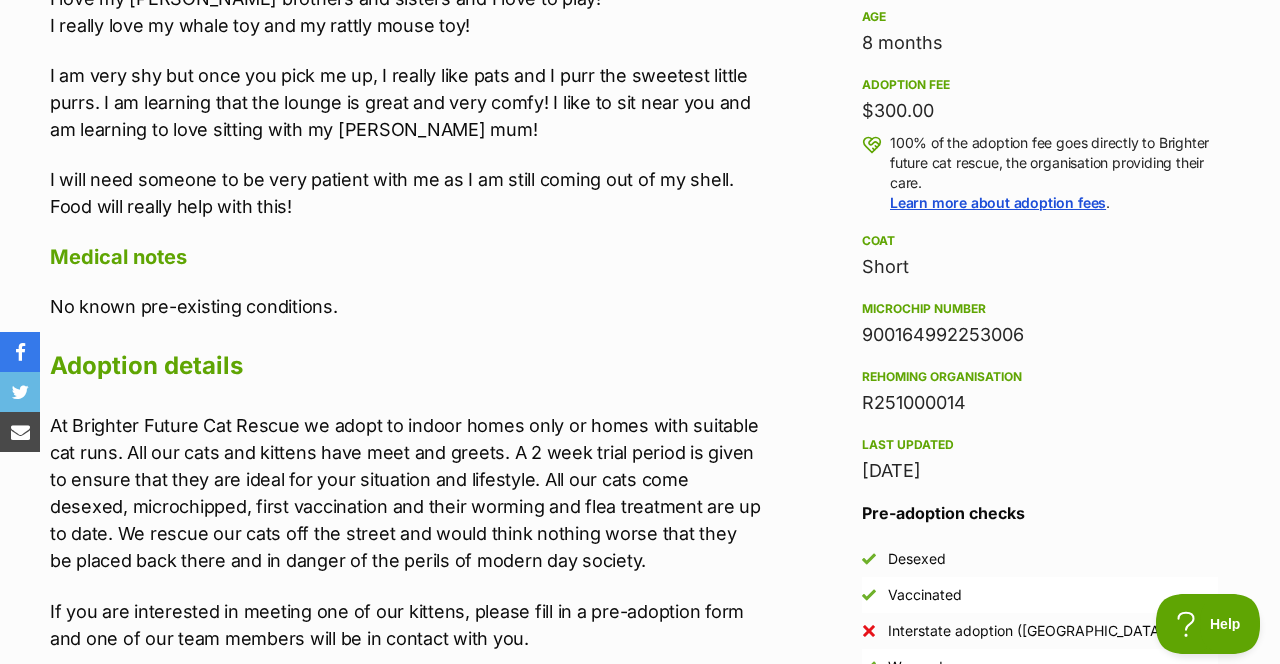 scroll, scrollTop: 1501, scrollLeft: 0, axis: vertical 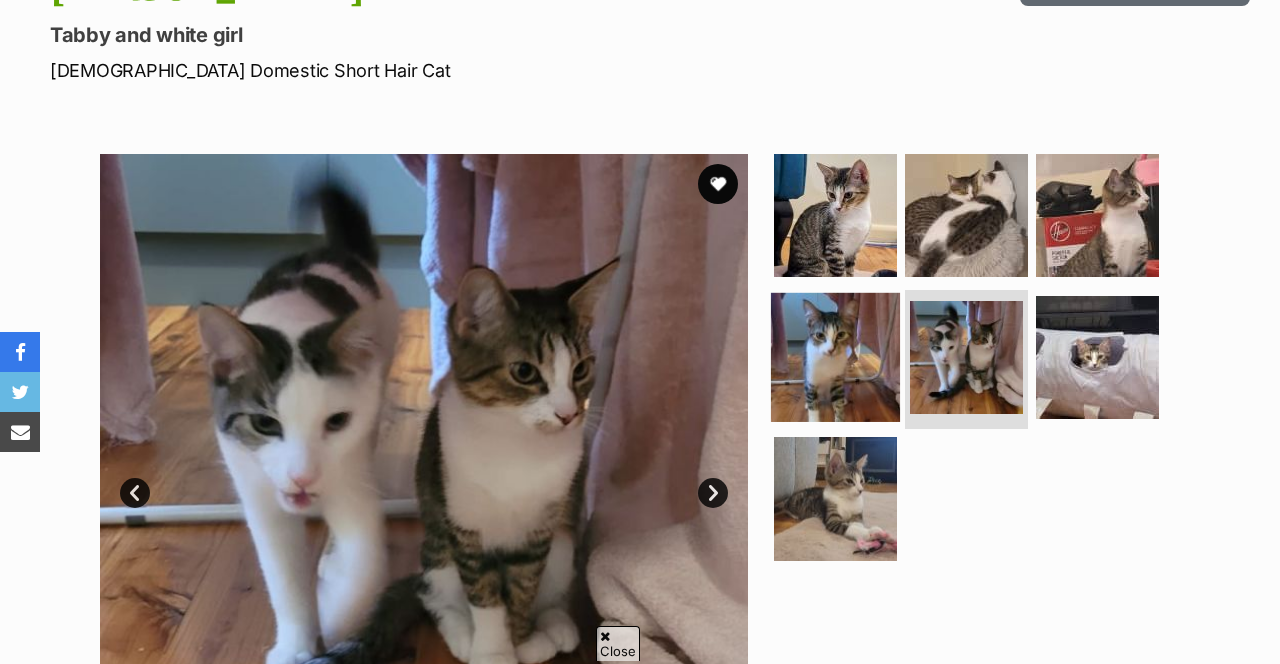click at bounding box center [835, 356] 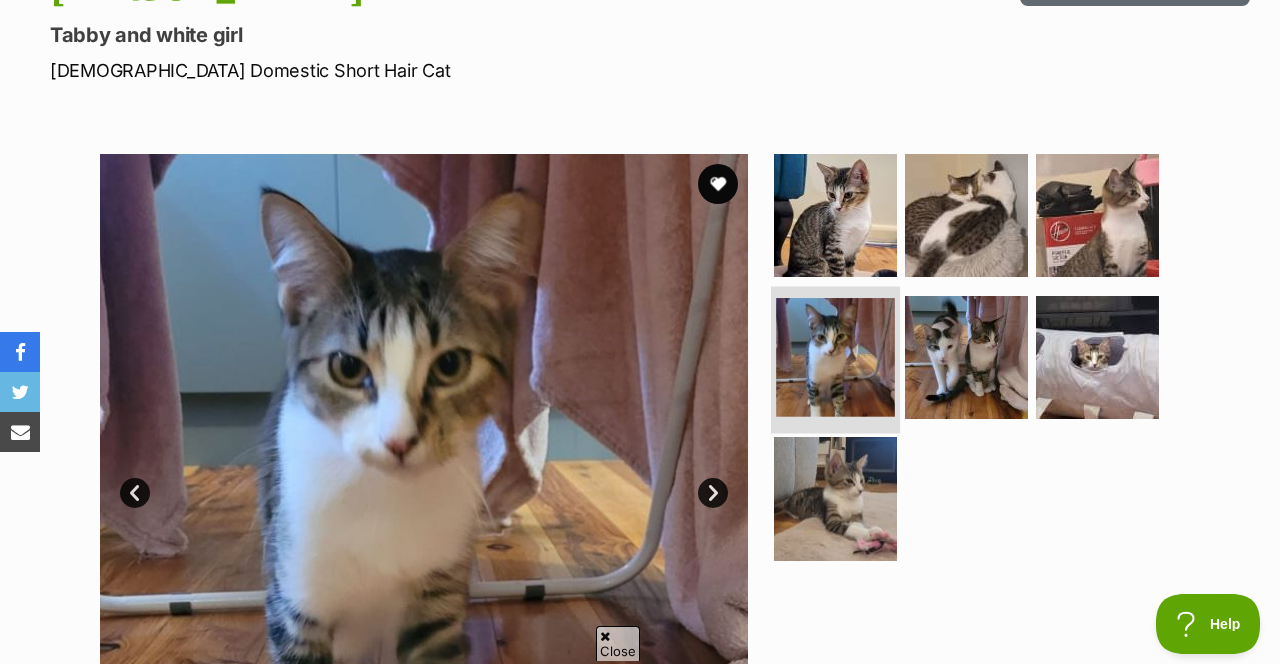 scroll, scrollTop: 0, scrollLeft: 0, axis: both 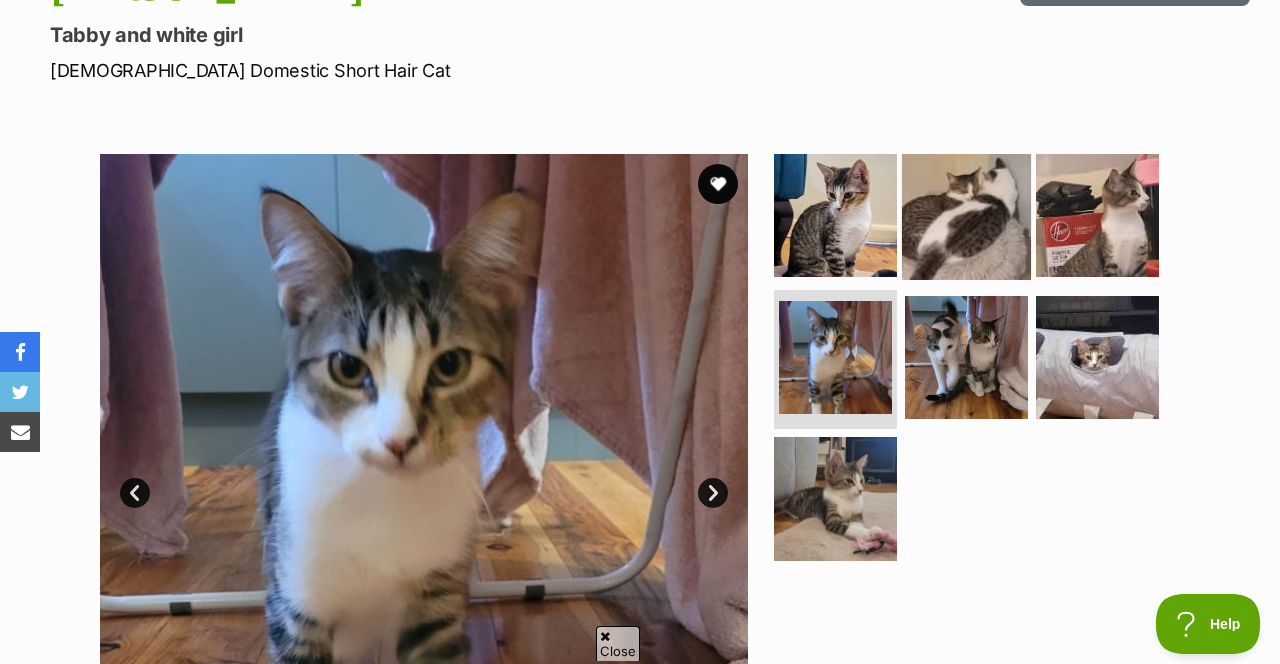 click at bounding box center [966, 215] 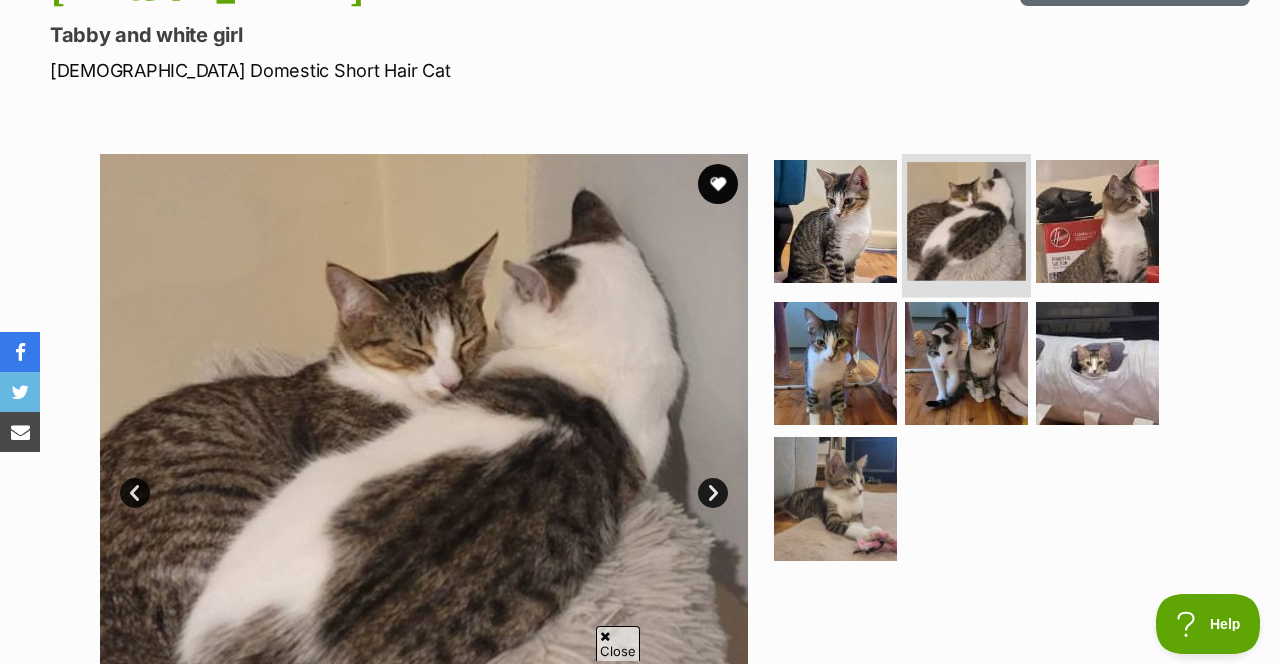 scroll, scrollTop: 0, scrollLeft: 0, axis: both 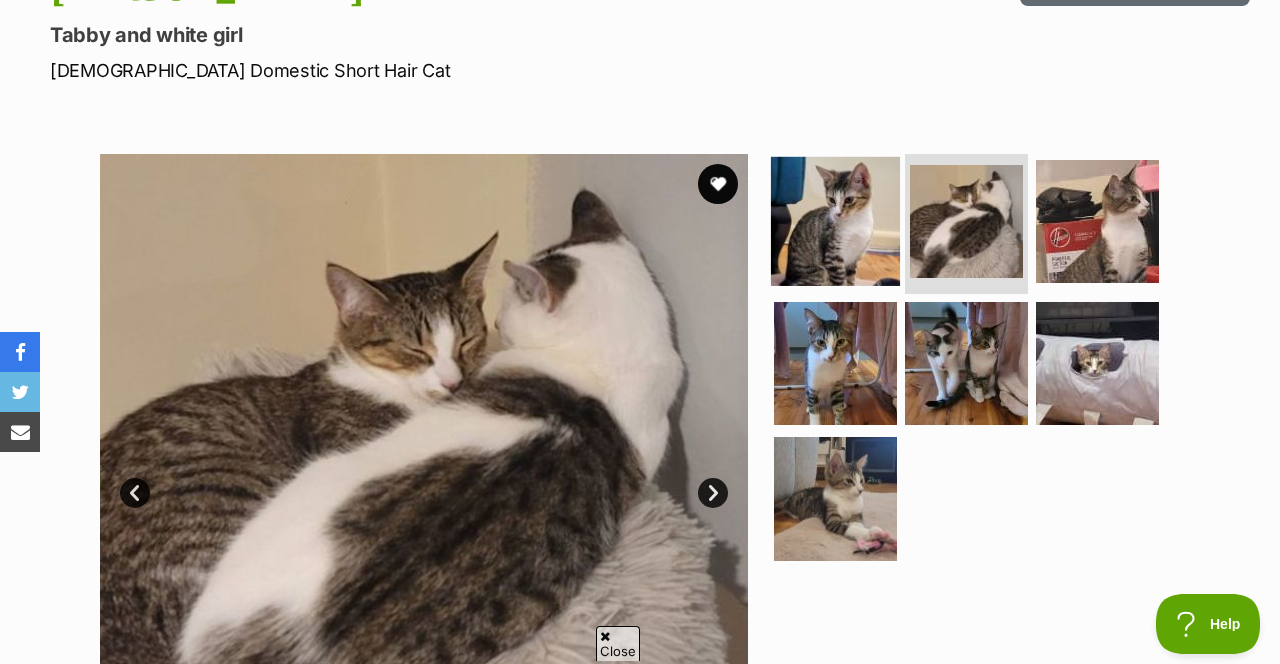 click at bounding box center [835, 221] 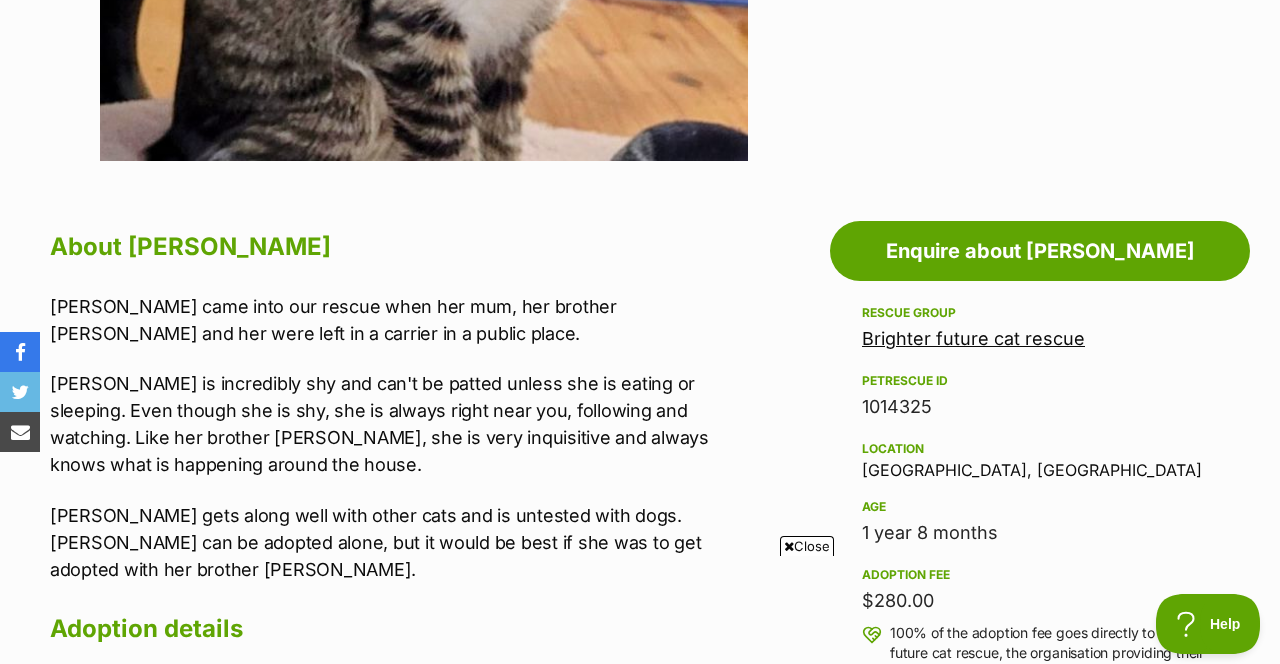 scroll, scrollTop: 944, scrollLeft: 0, axis: vertical 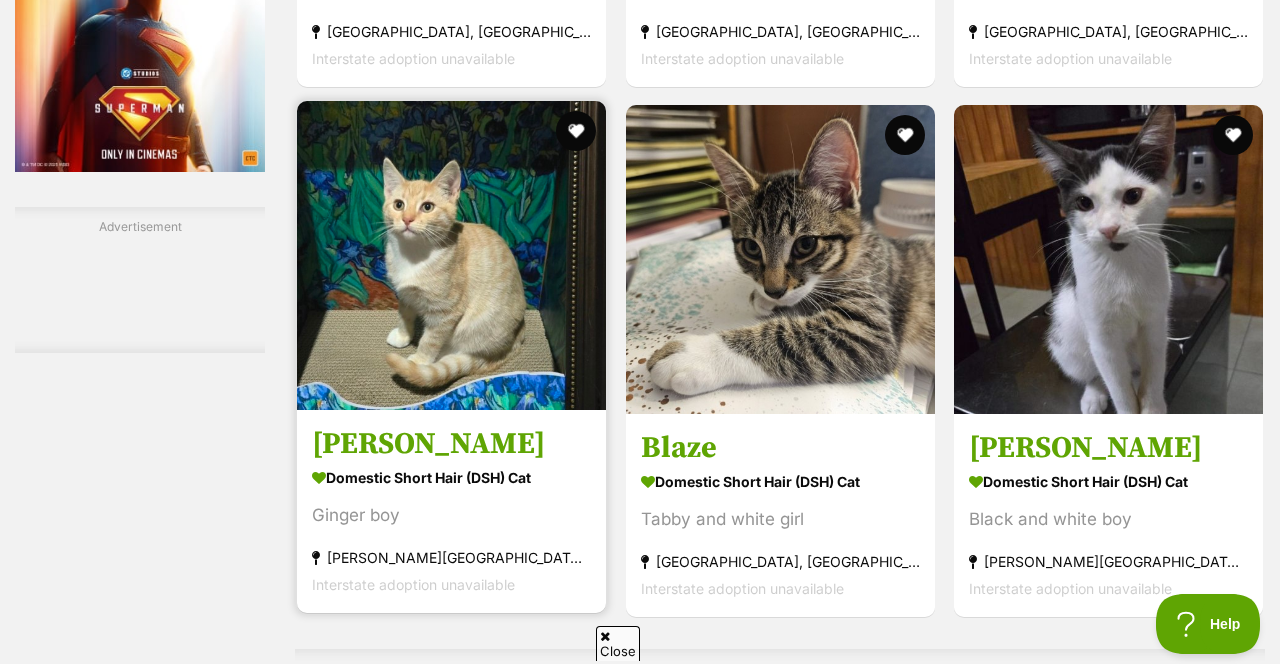 click at bounding box center [451, 255] 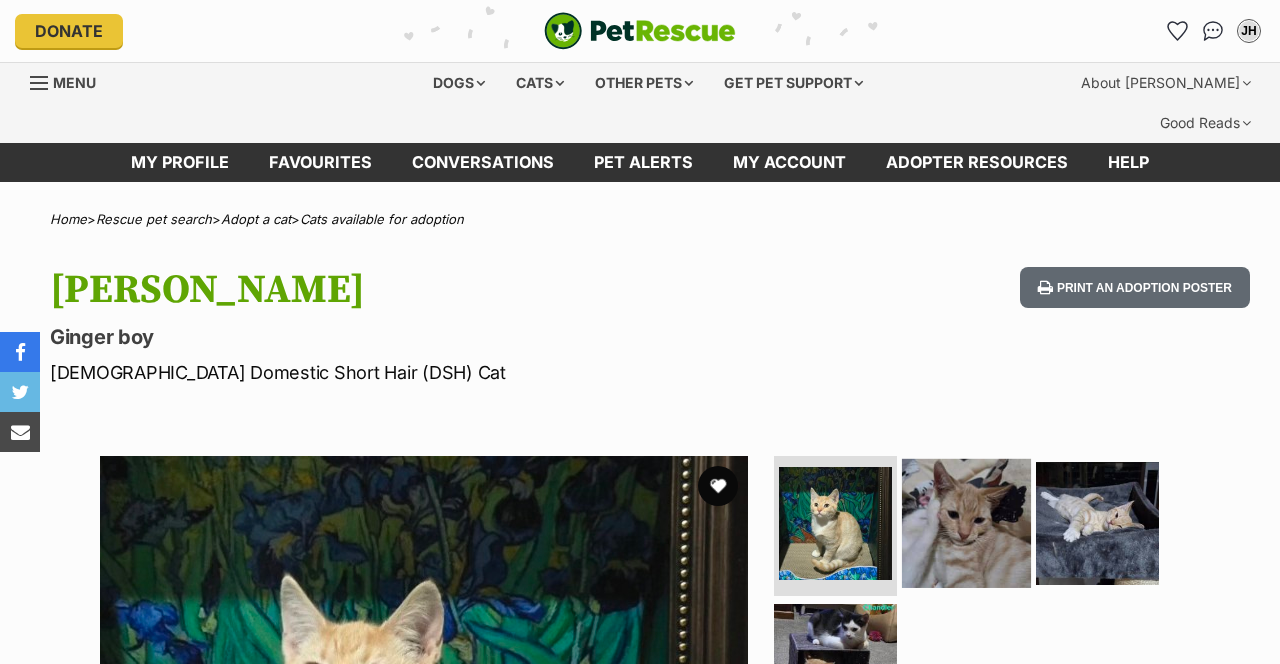 click at bounding box center [966, 523] 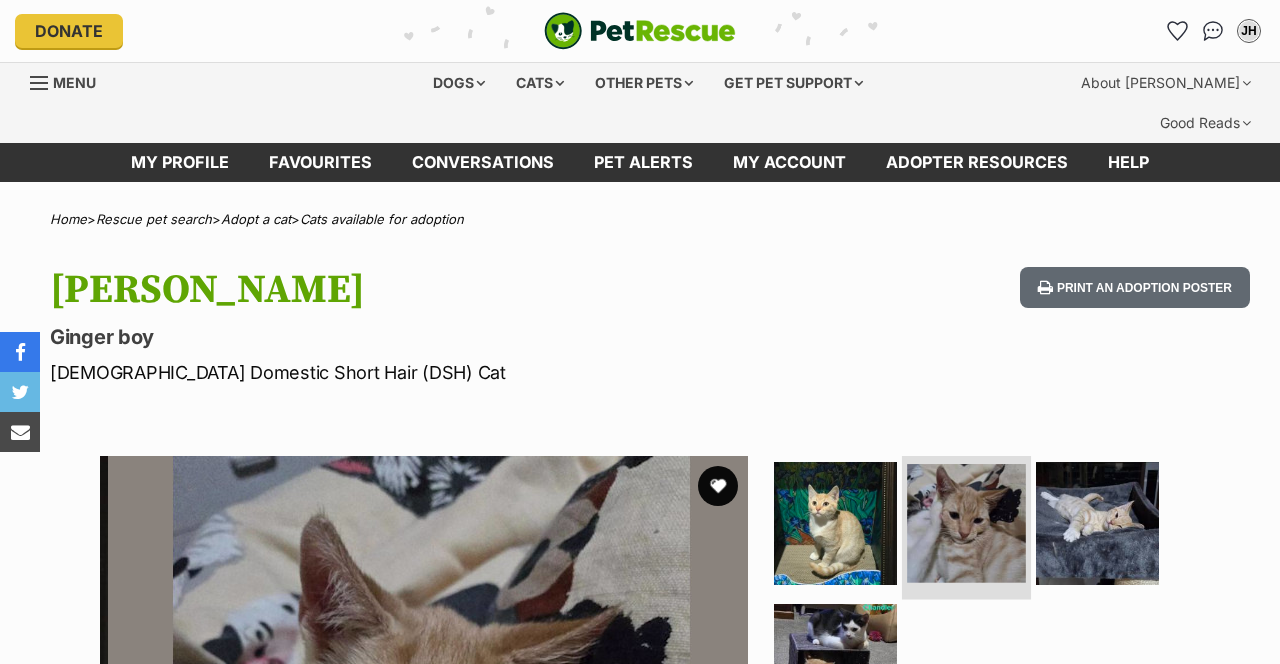 scroll, scrollTop: 238, scrollLeft: 0, axis: vertical 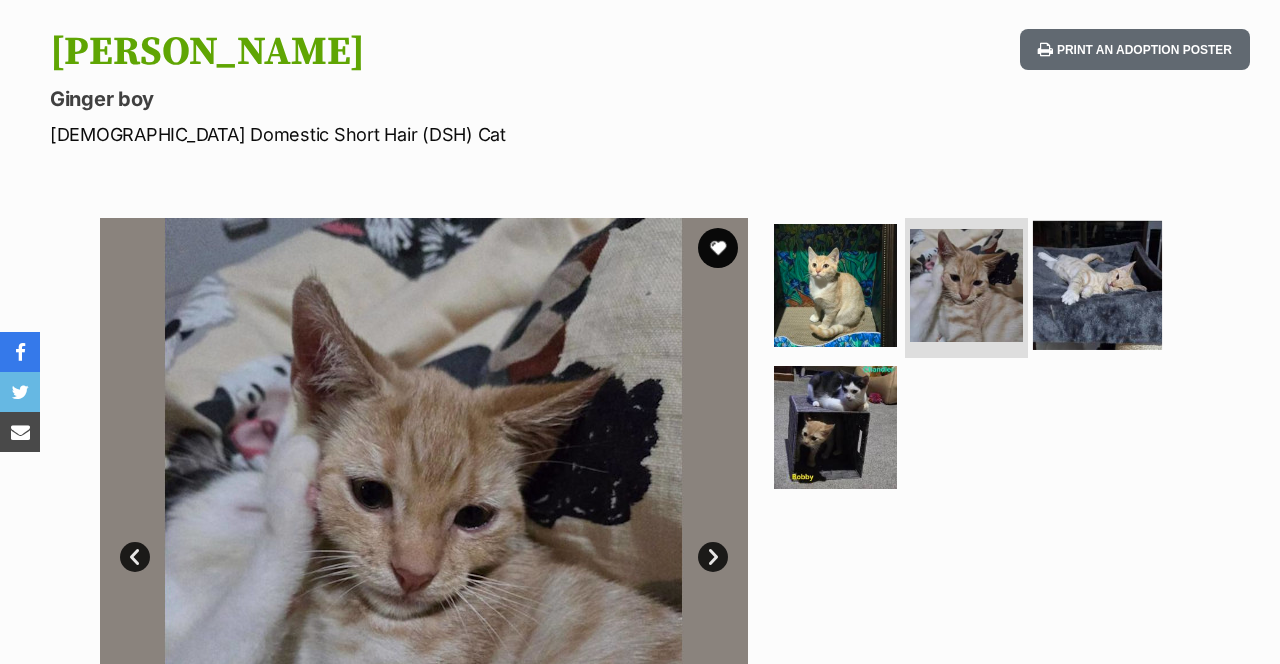 click at bounding box center [1097, 285] 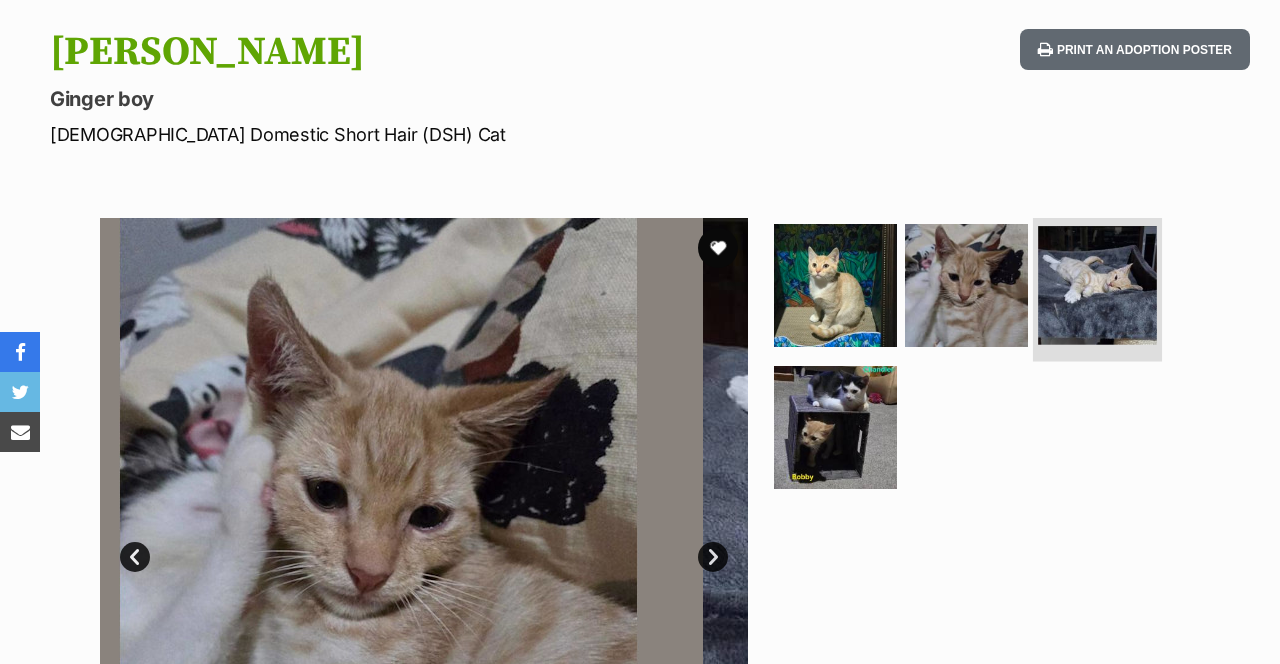 scroll, scrollTop: 0, scrollLeft: 0, axis: both 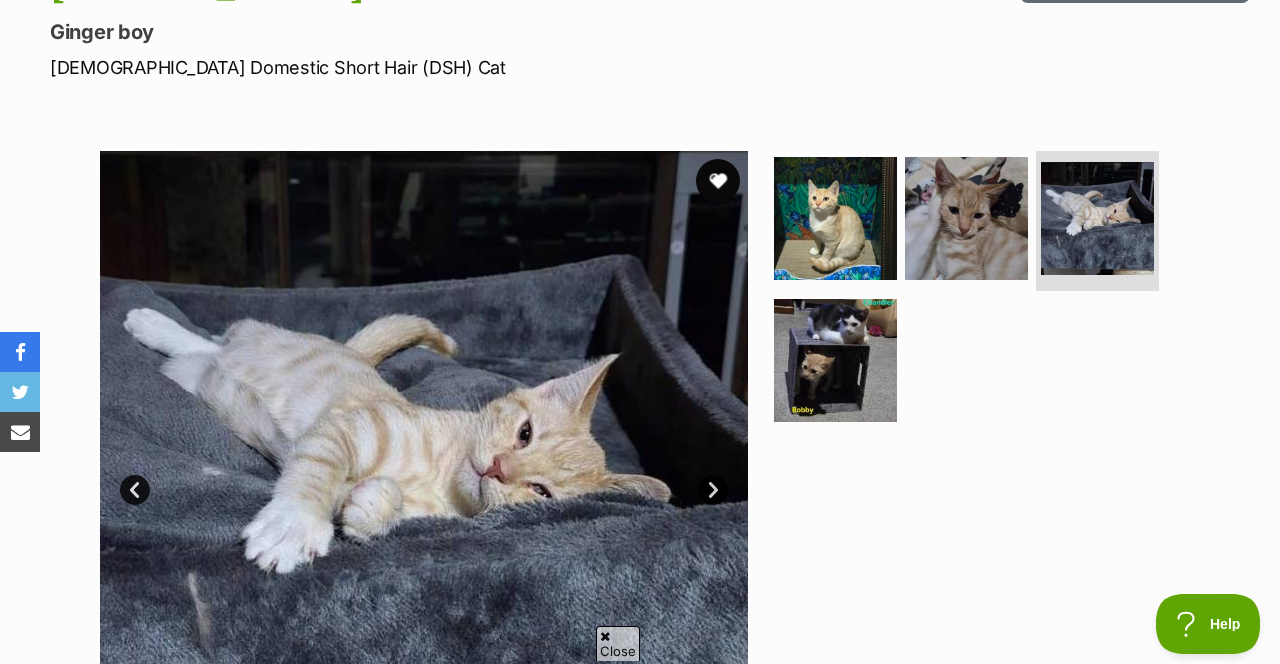 click at bounding box center [718, 181] 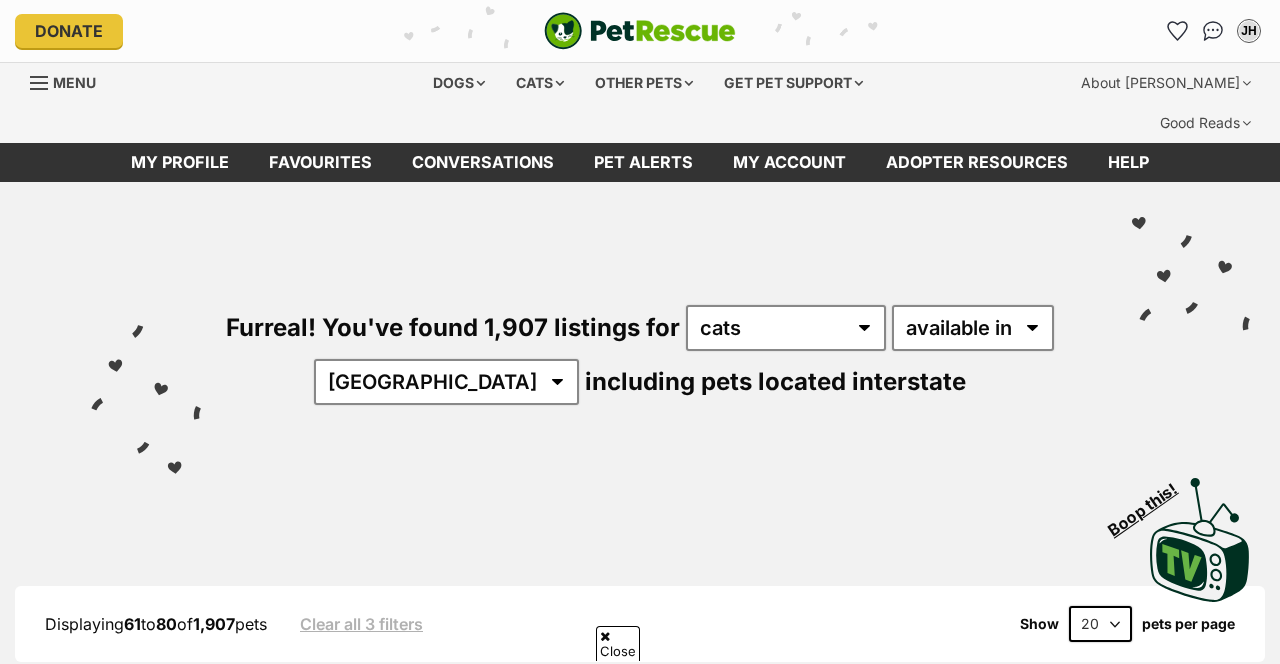 scroll, scrollTop: 3690, scrollLeft: 0, axis: vertical 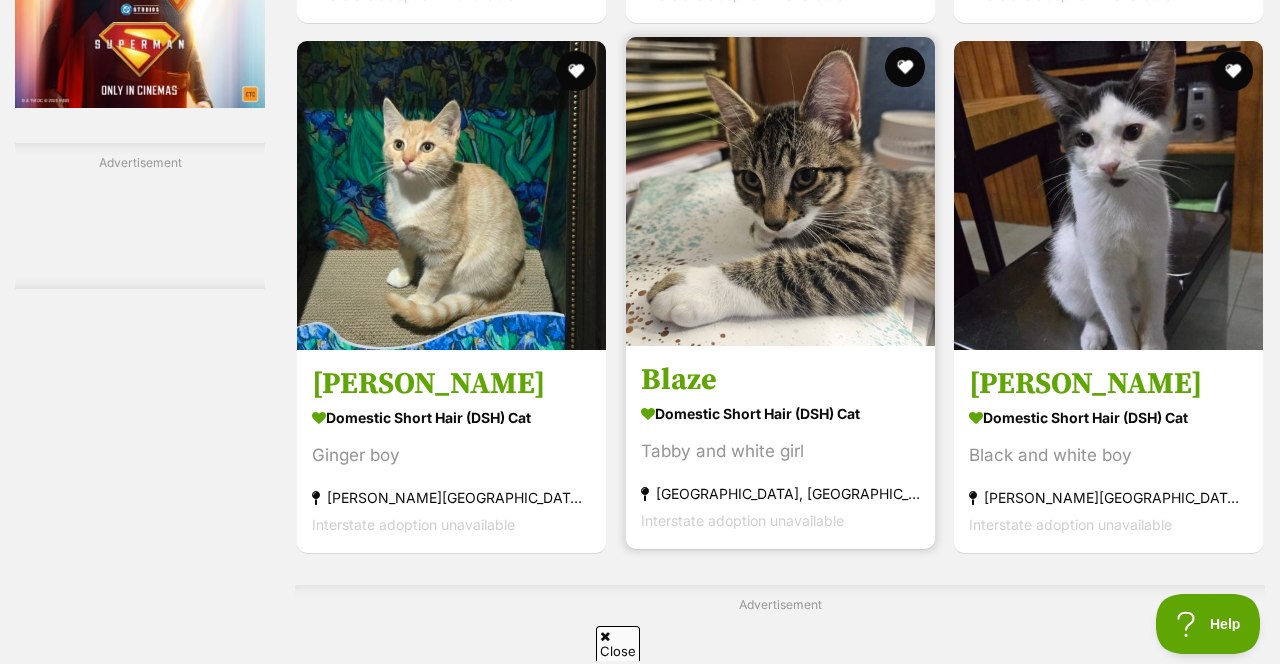 click on "Blaze
Domestic Short Hair (DSH) Cat
[PERSON_NAME] and white girl
[GEOGRAPHIC_DATA], [GEOGRAPHIC_DATA]
Interstate adoption unavailable" at bounding box center [780, 447] 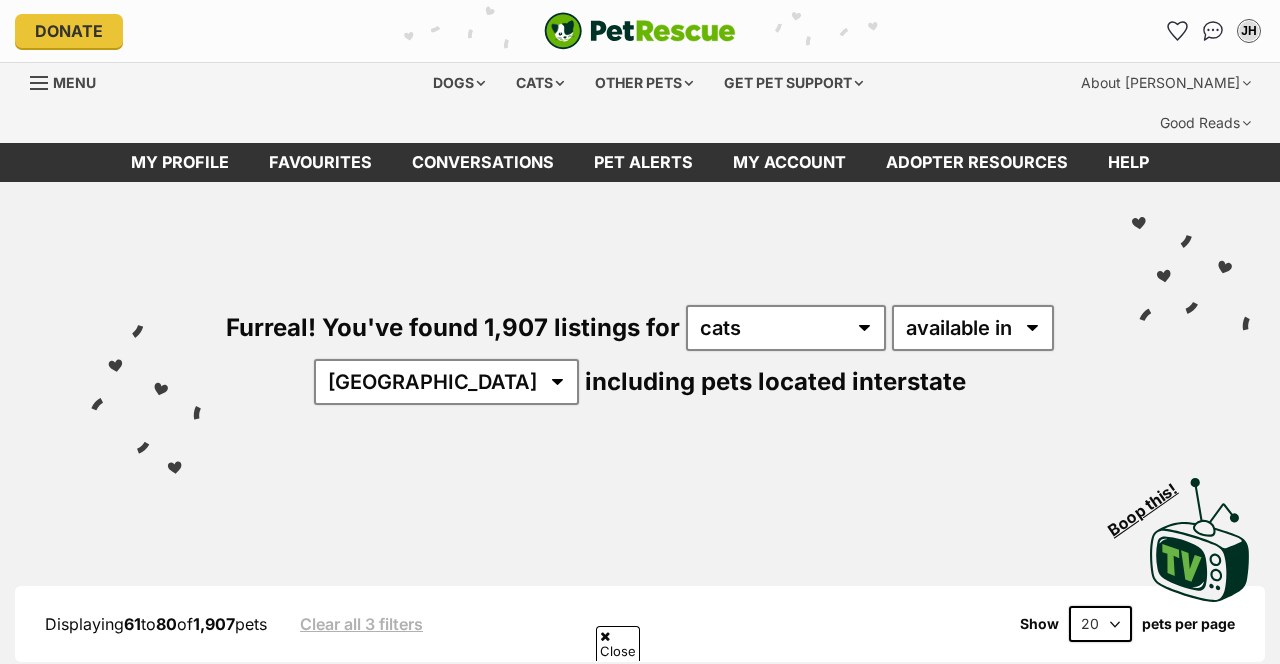 scroll, scrollTop: 3690, scrollLeft: 0, axis: vertical 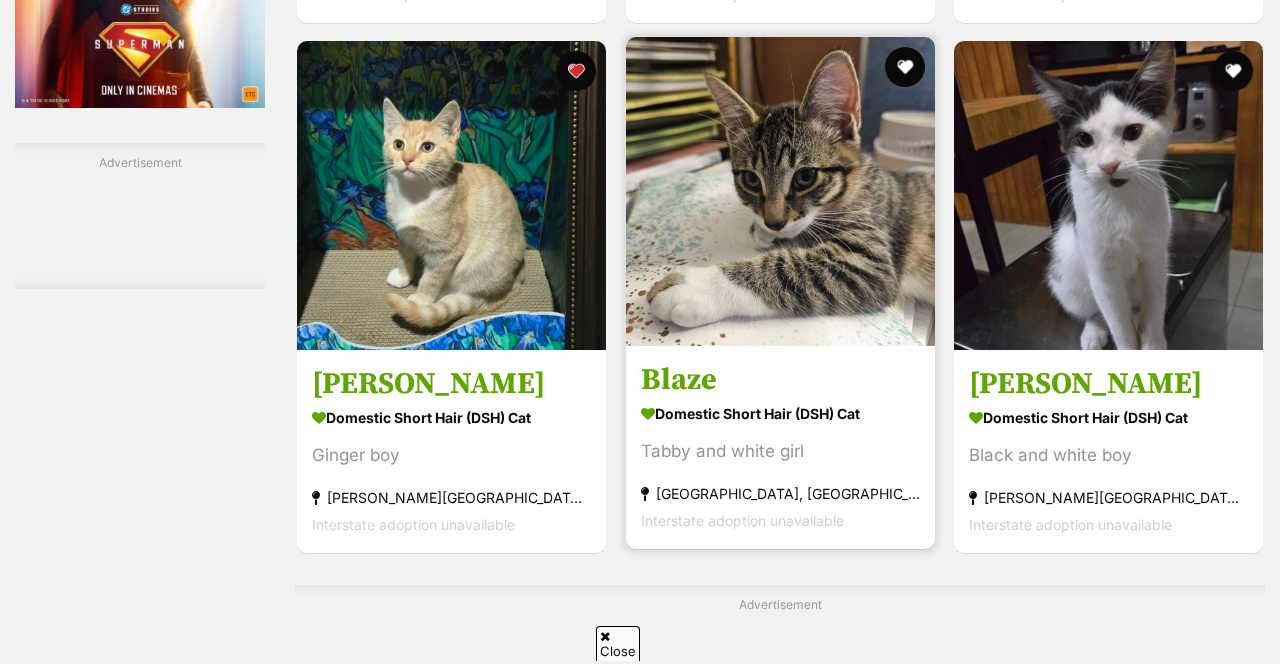 click on "Blaze" at bounding box center (780, 380) 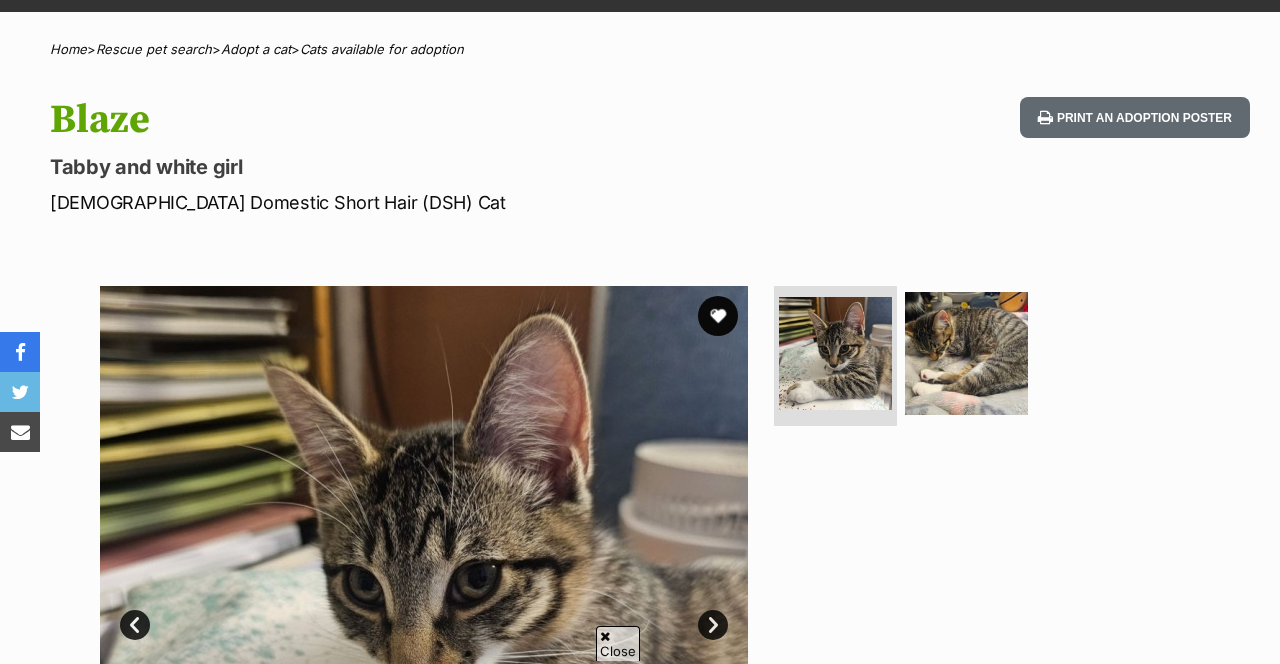 scroll, scrollTop: 0, scrollLeft: 0, axis: both 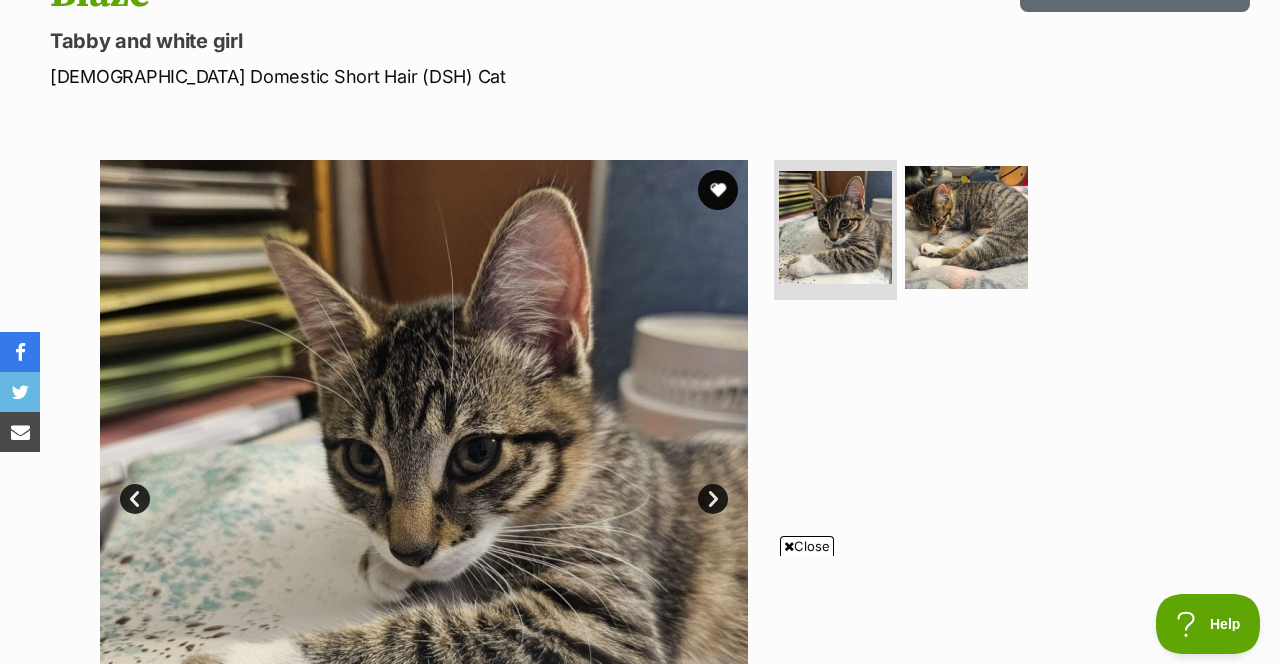 click on "Close" at bounding box center [807, 546] 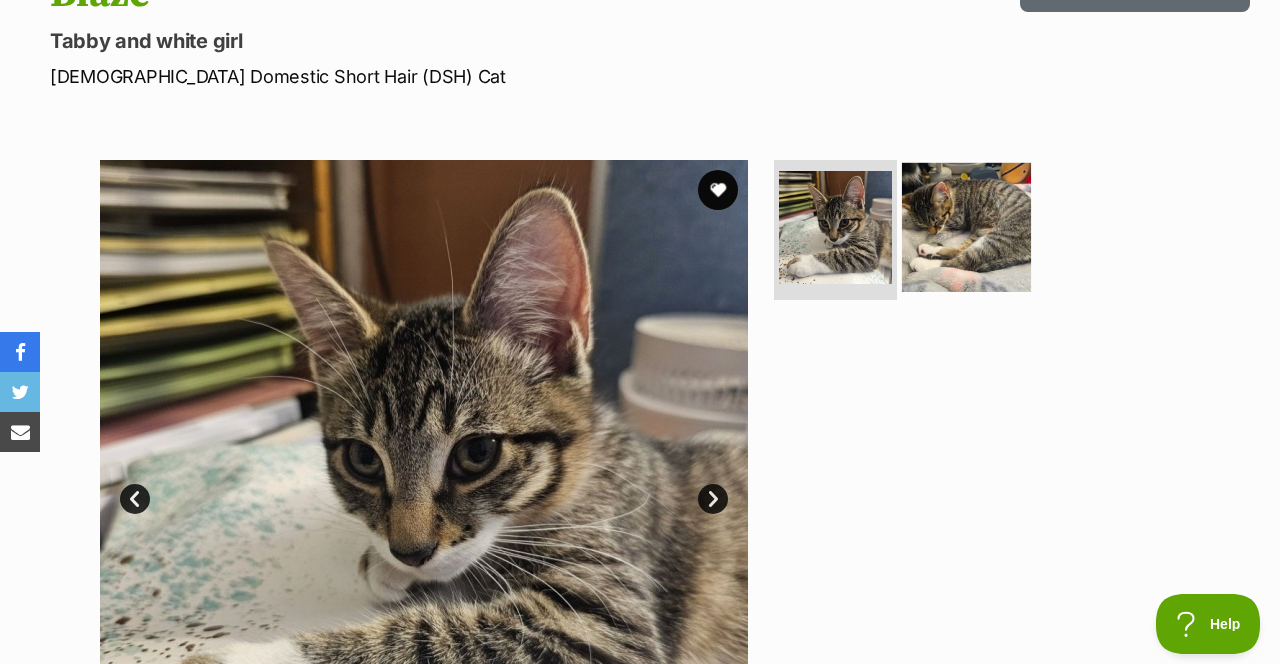 click at bounding box center [966, 227] 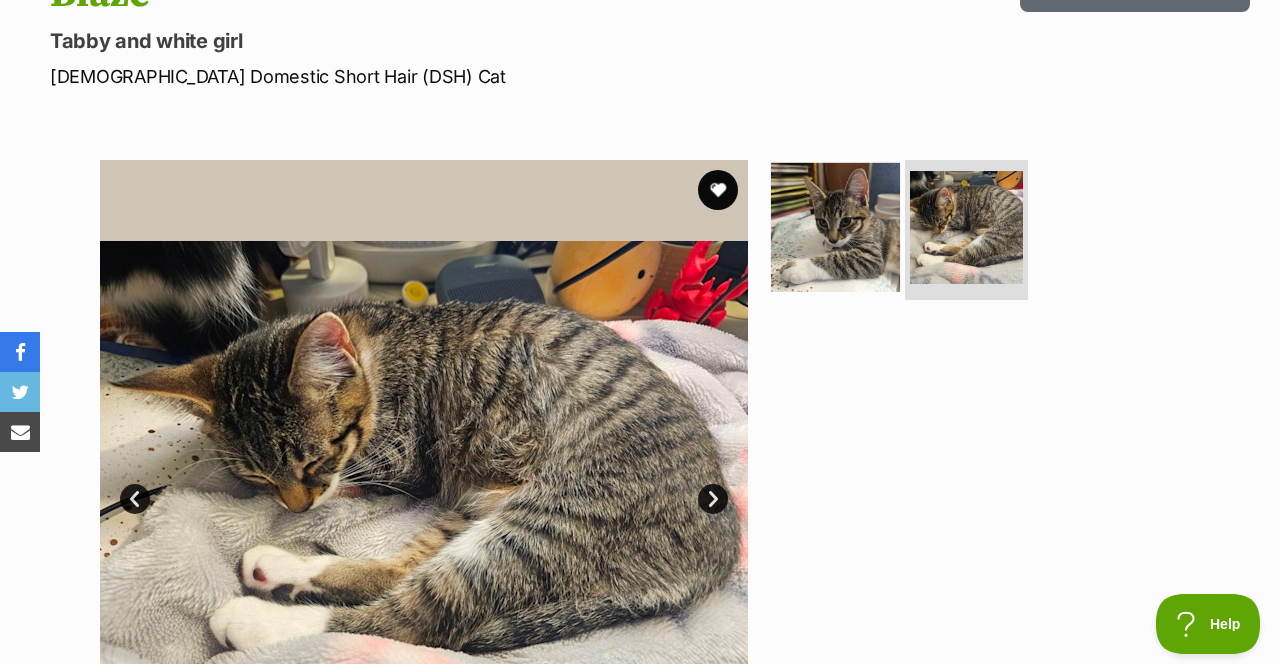 click at bounding box center (835, 227) 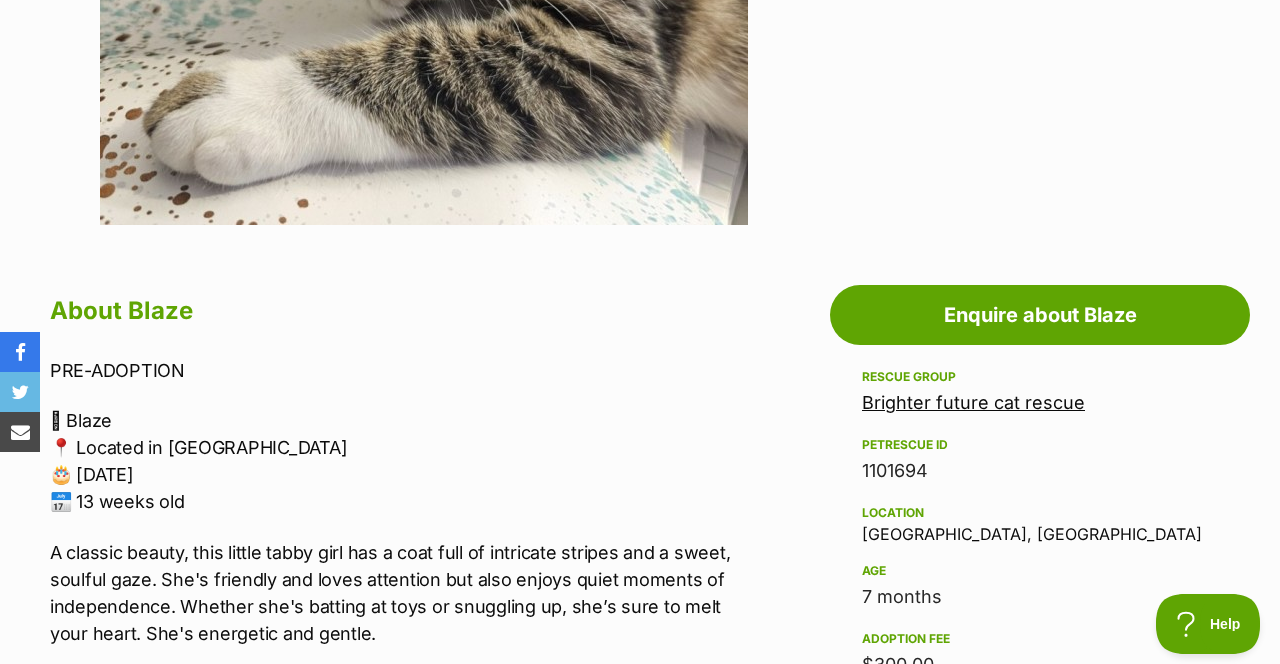 scroll, scrollTop: 883, scrollLeft: 0, axis: vertical 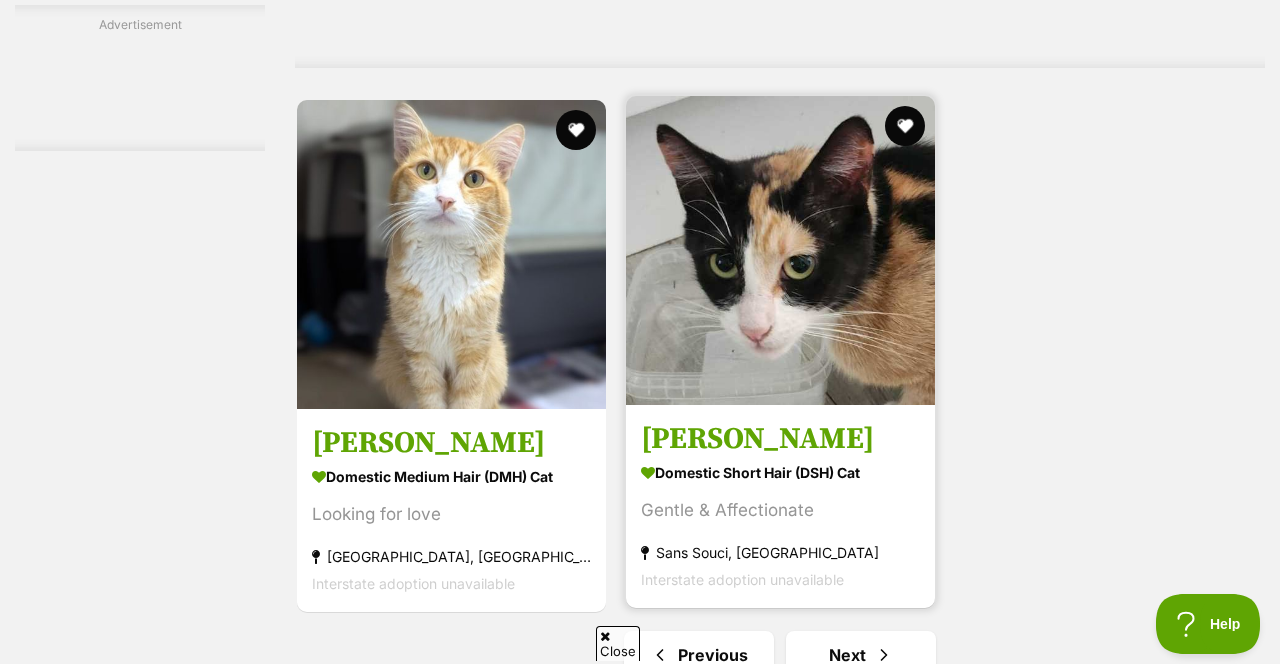 click at bounding box center [780, 250] 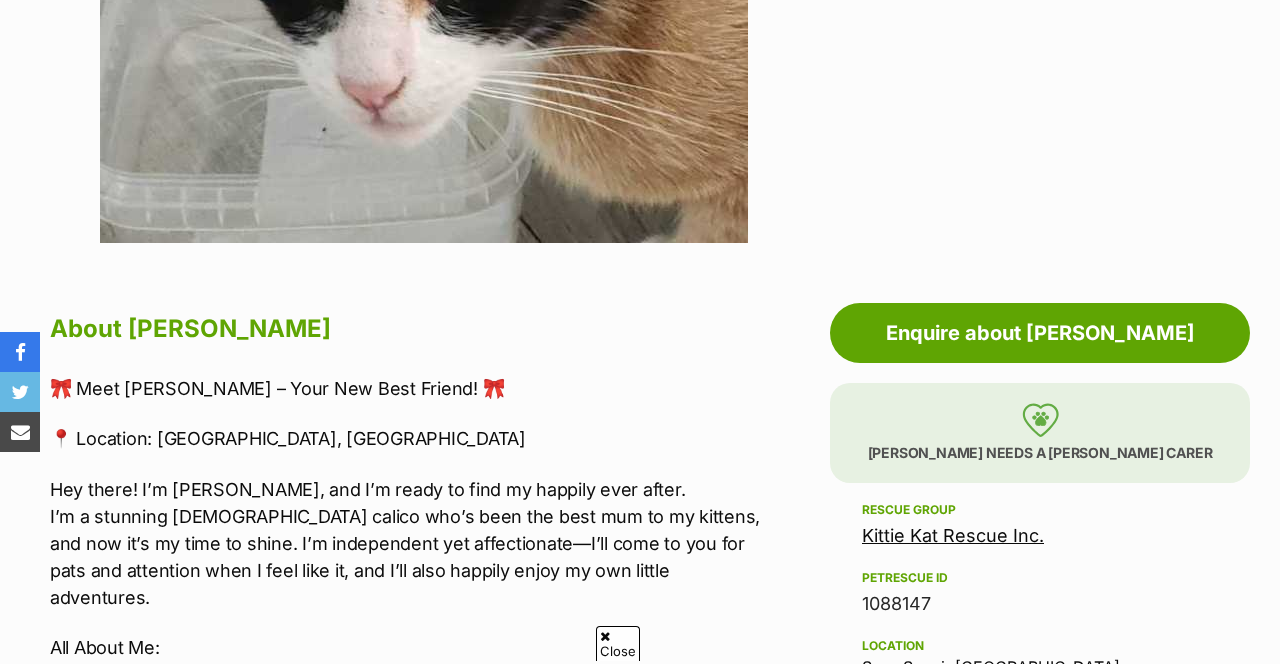 scroll, scrollTop: 0, scrollLeft: 0, axis: both 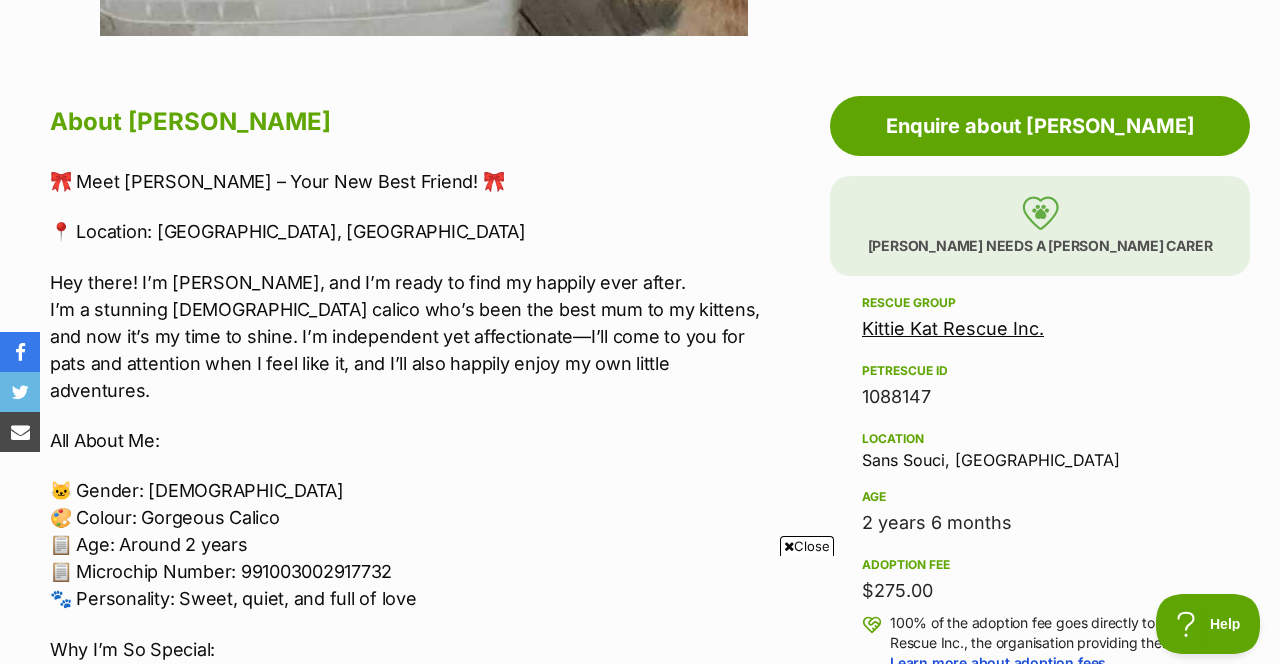 click on "Close" at bounding box center (807, 546) 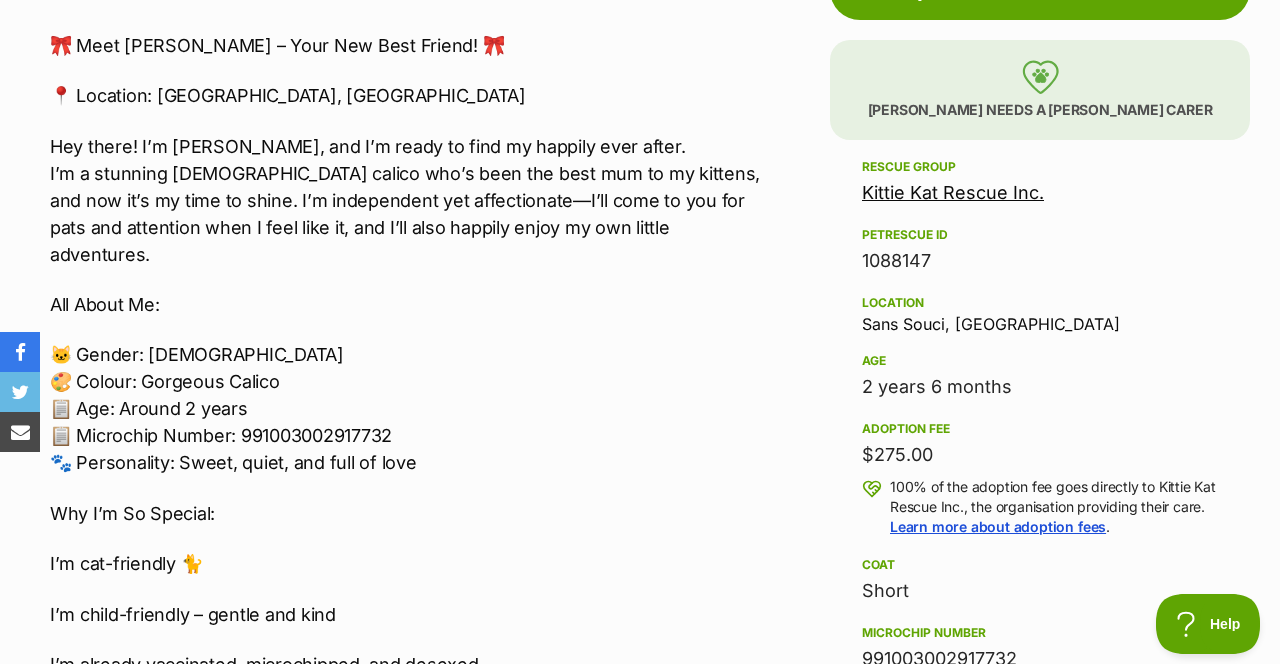 scroll, scrollTop: 1188, scrollLeft: 0, axis: vertical 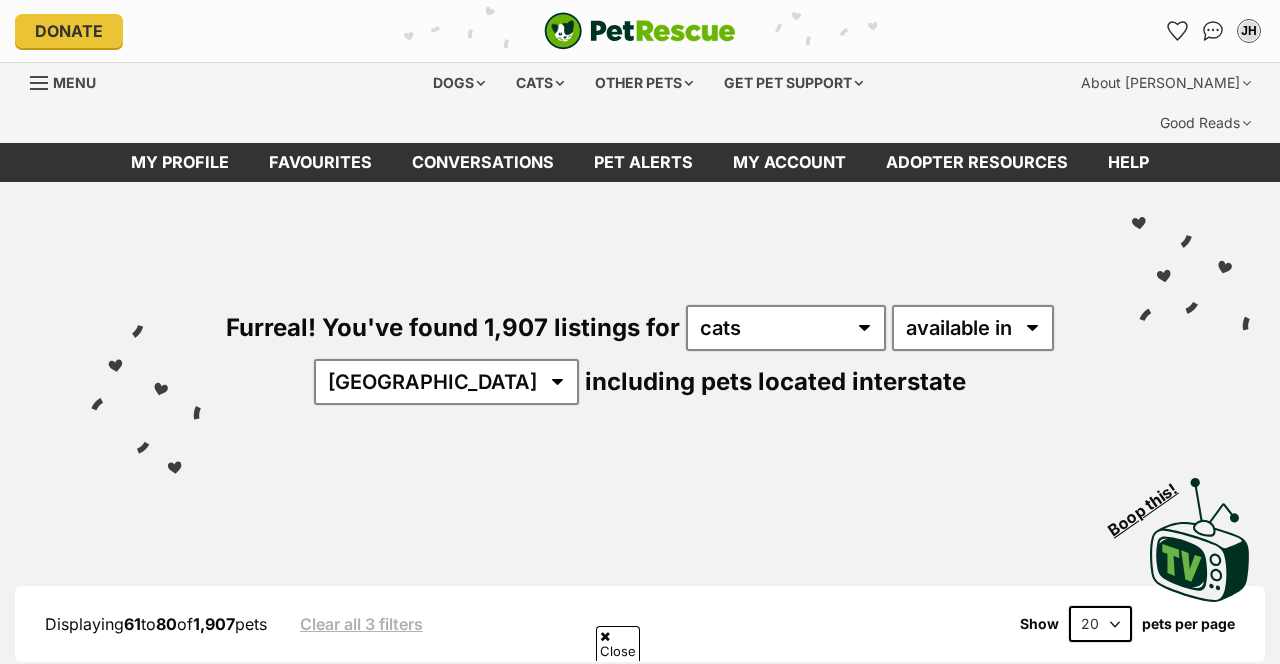 click on "Next" at bounding box center [861, 5008] 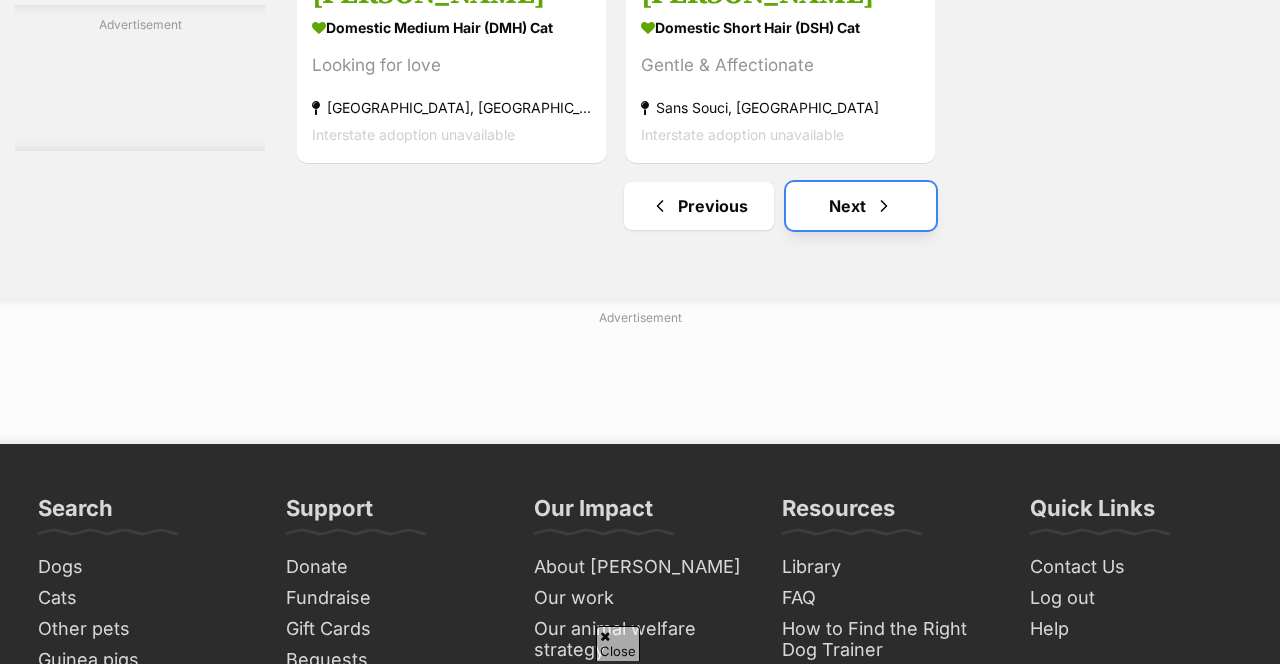 scroll, scrollTop: 0, scrollLeft: 0, axis: both 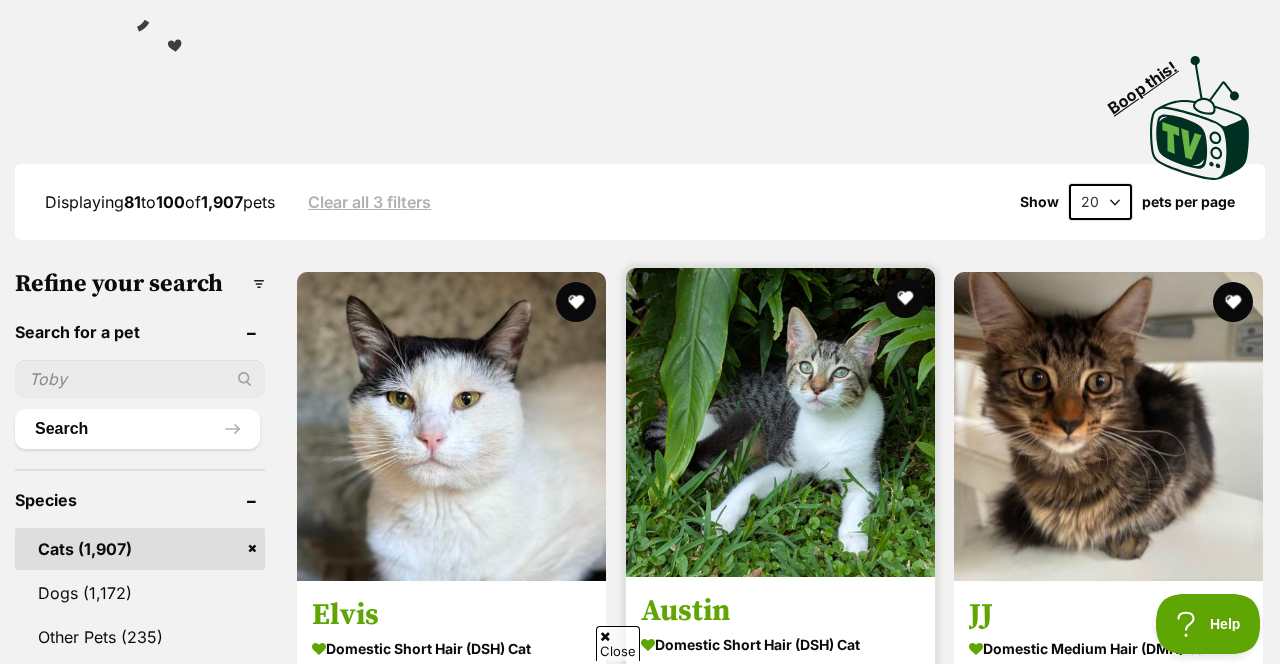 click at bounding box center [780, 422] 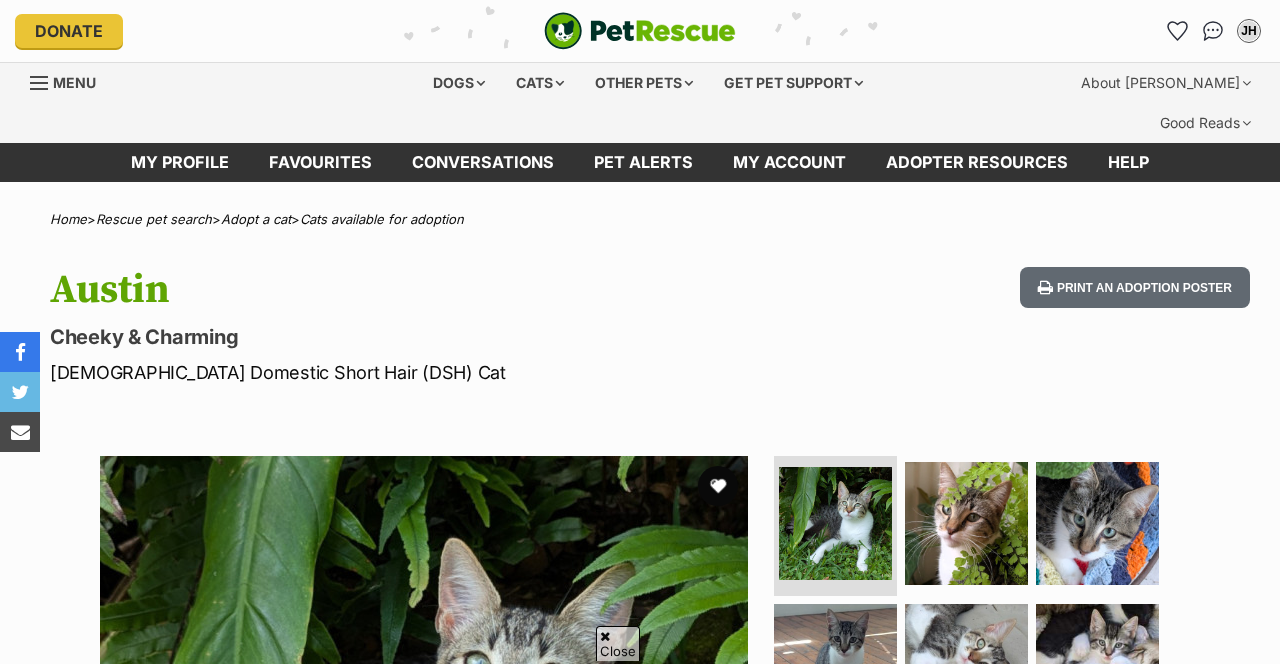 scroll, scrollTop: 269, scrollLeft: 0, axis: vertical 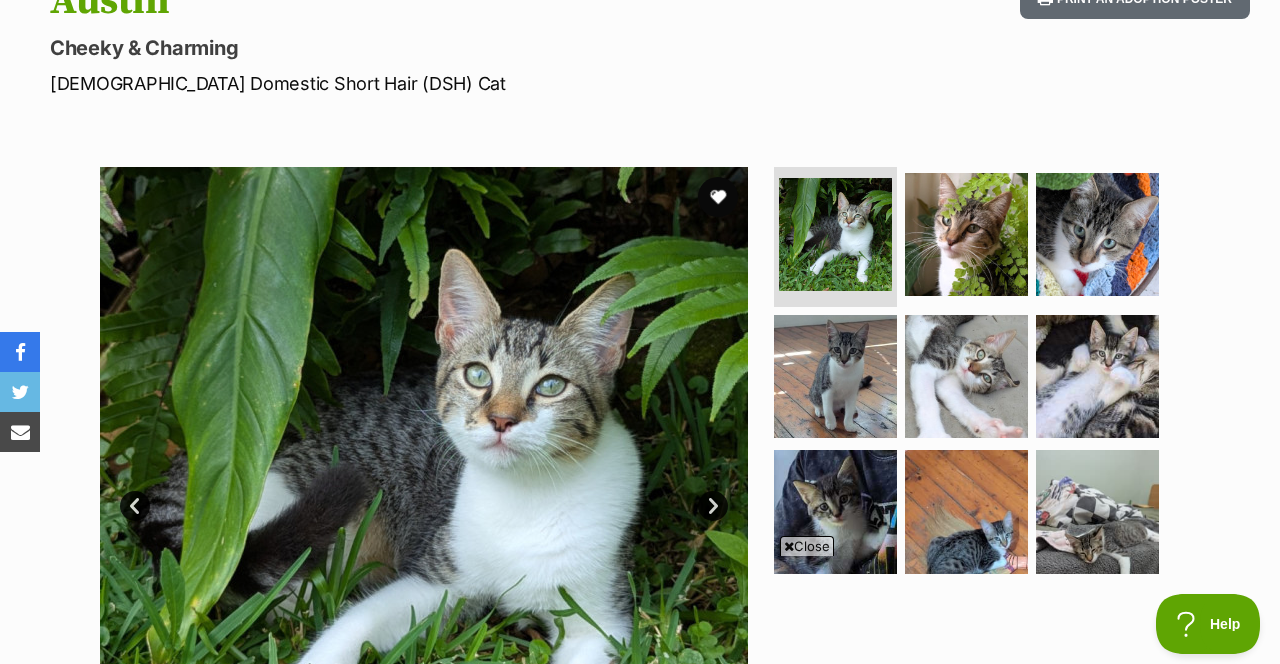 click on "Close" at bounding box center [807, 546] 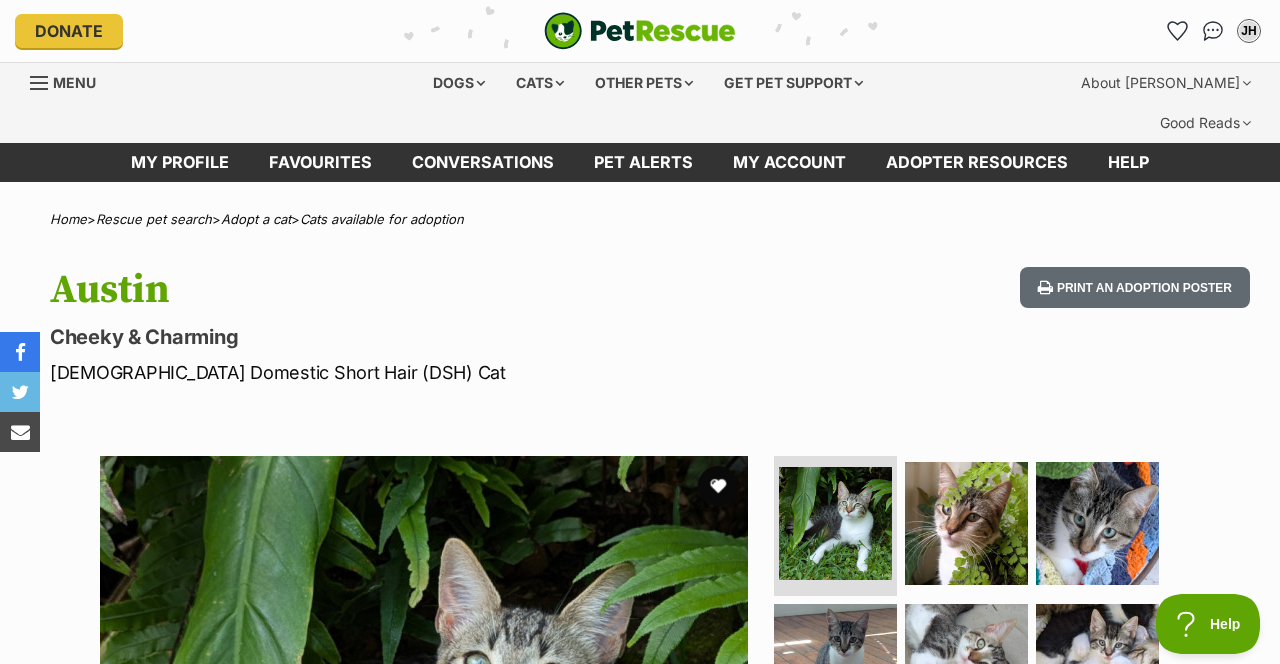 scroll, scrollTop: 72, scrollLeft: 0, axis: vertical 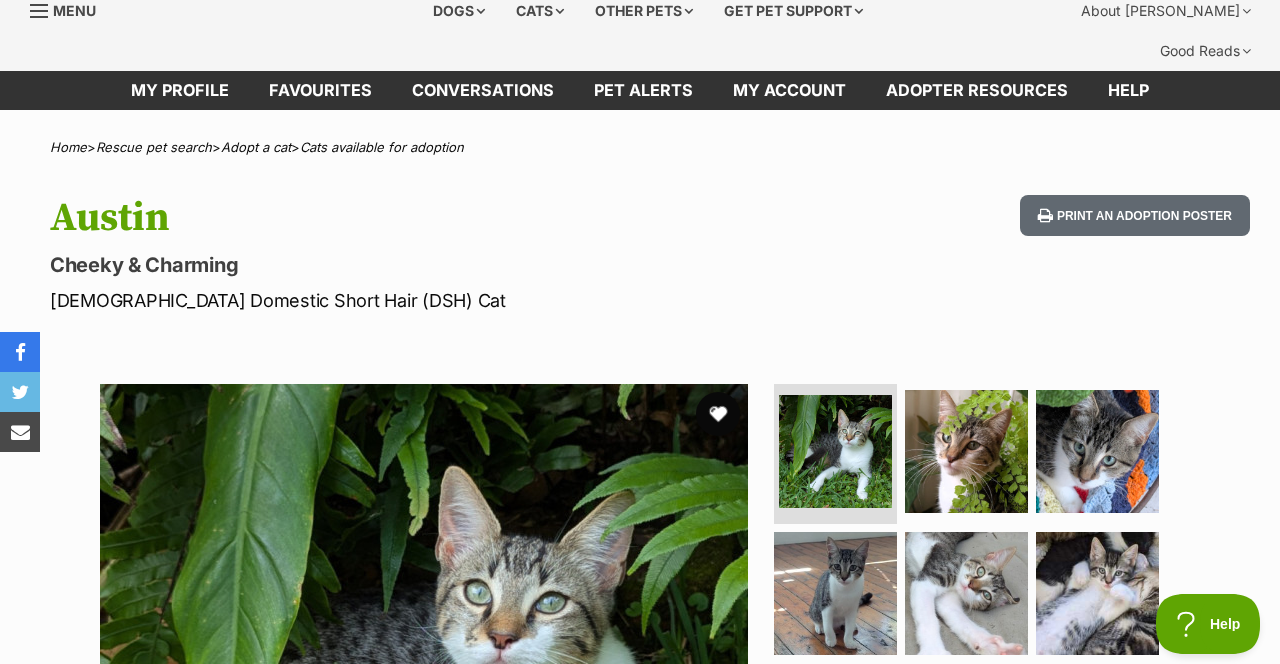 click at bounding box center [718, 414] 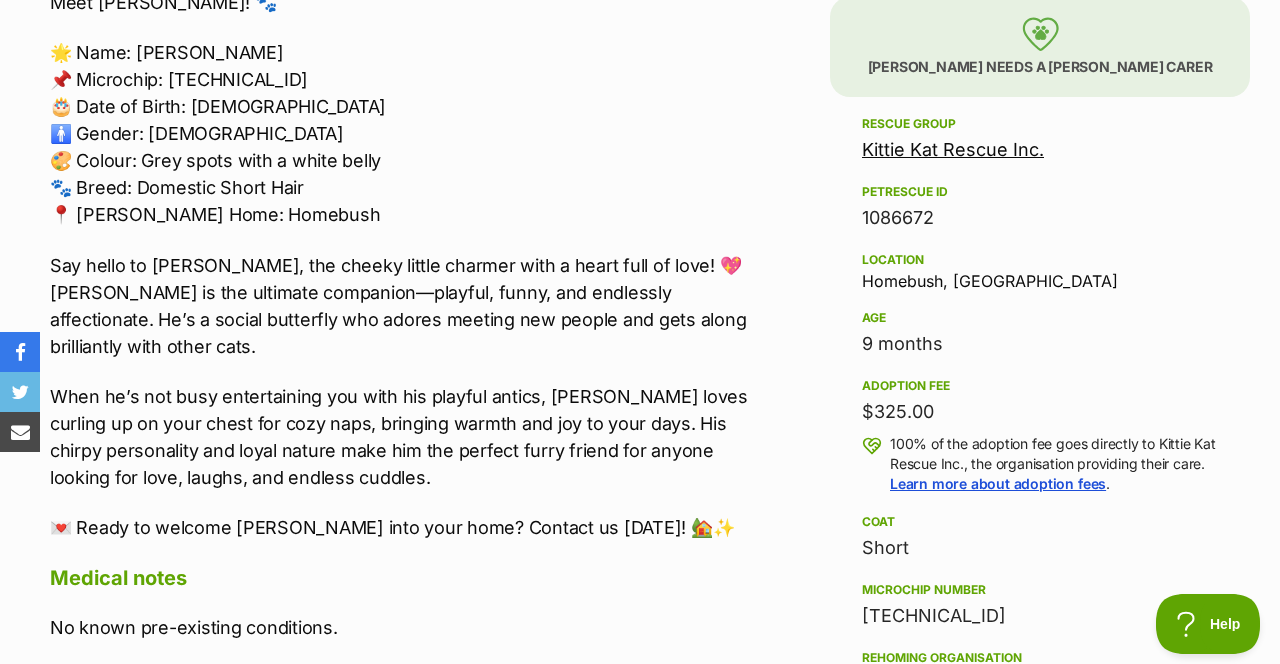 scroll, scrollTop: 1247, scrollLeft: 0, axis: vertical 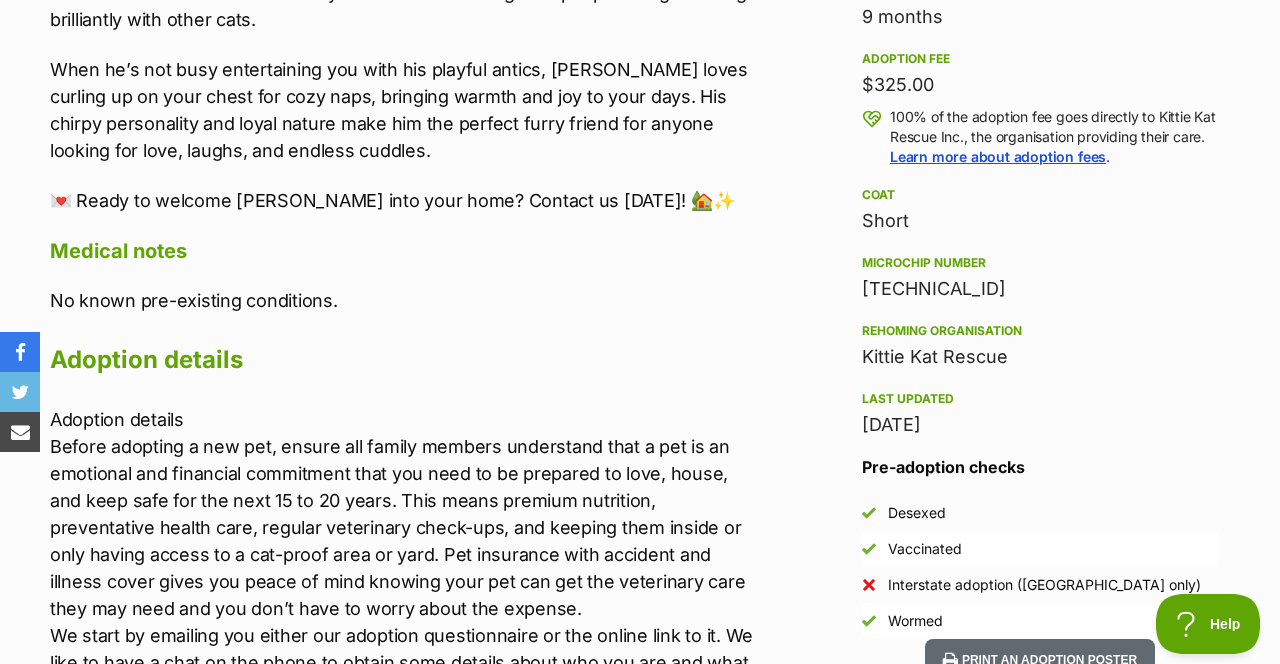 click on "Rescue group
Kittie Kat Rescue Inc.
PetRescue ID
1086672
Location
Homebush, NSW
Age
9 months
Adoption fee
$325.00
100% of the adoption fee goes directly to Kittie Kat Rescue Inc., the organisation providing their care.
Learn more about adoption fees .
Coat
Short
Microchip number
991003002914997
Rehoming organisation
Kittie Kat Rescue
Last updated
13 Jul, 2025
Pre-adoption checks
Desexed
Vaccinated
Interstate adoption (NSW only)
Wormed" at bounding box center [1040, 212] 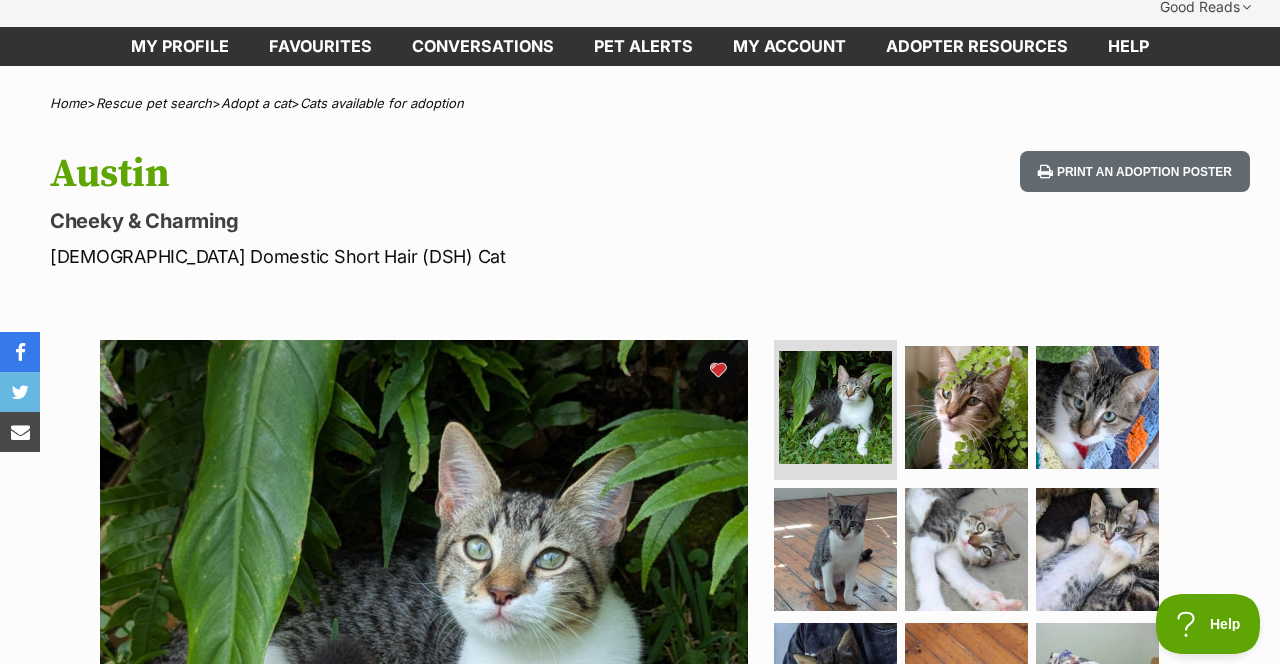 scroll, scrollTop: 119, scrollLeft: 0, axis: vertical 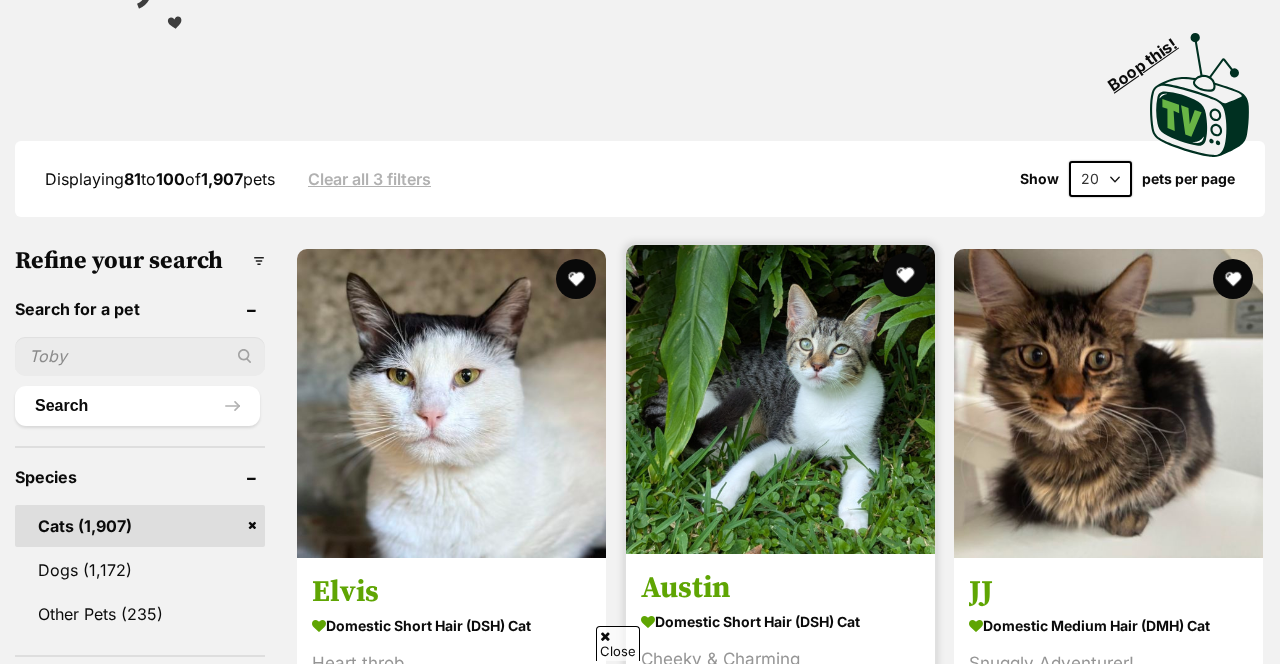 click at bounding box center [905, 275] 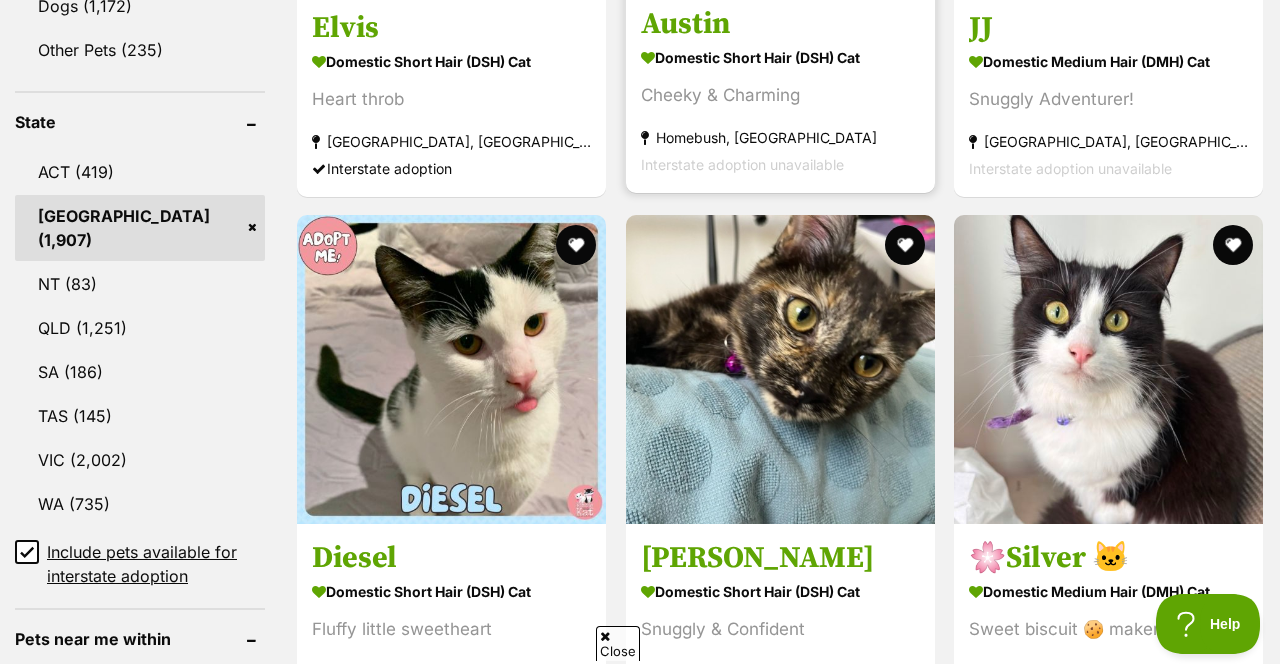 scroll, scrollTop: 0, scrollLeft: 0, axis: both 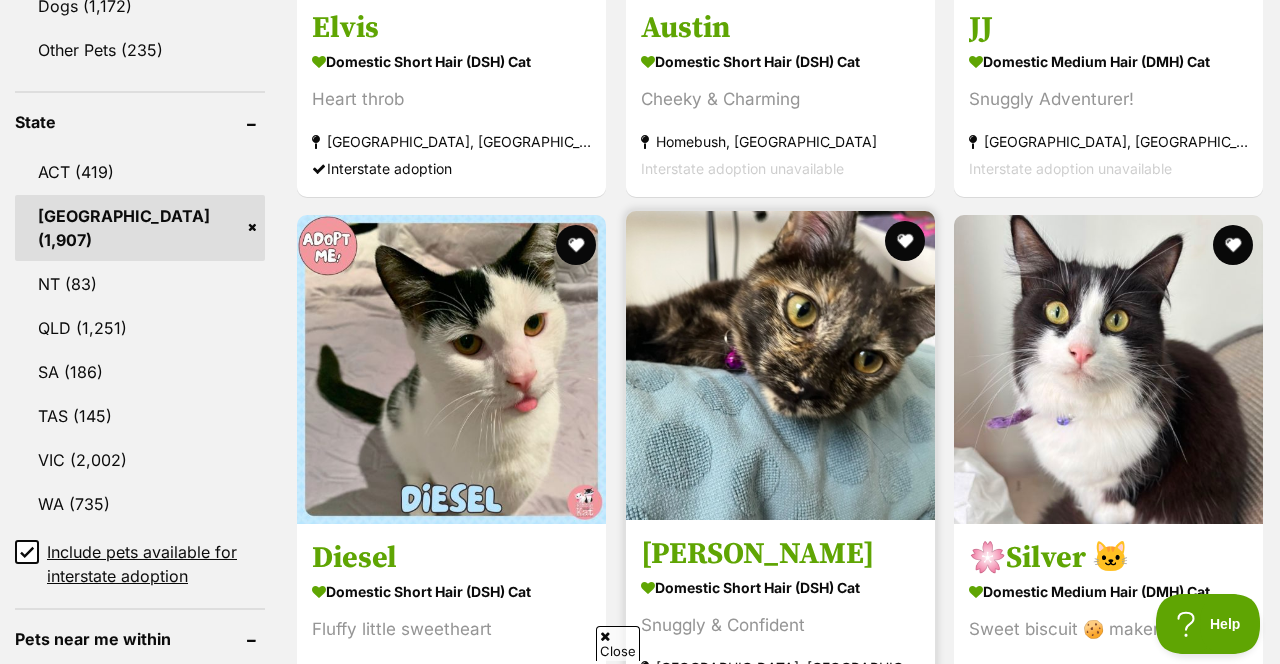 click at bounding box center [780, 365] 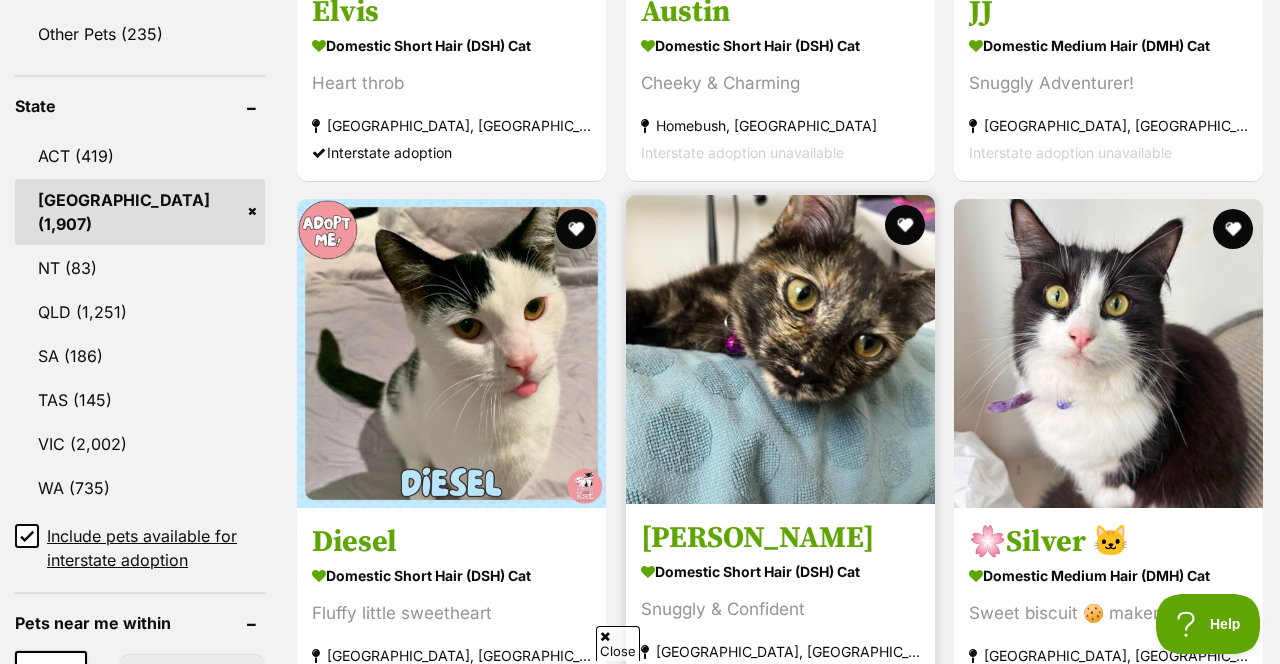 scroll, scrollTop: 1073, scrollLeft: 0, axis: vertical 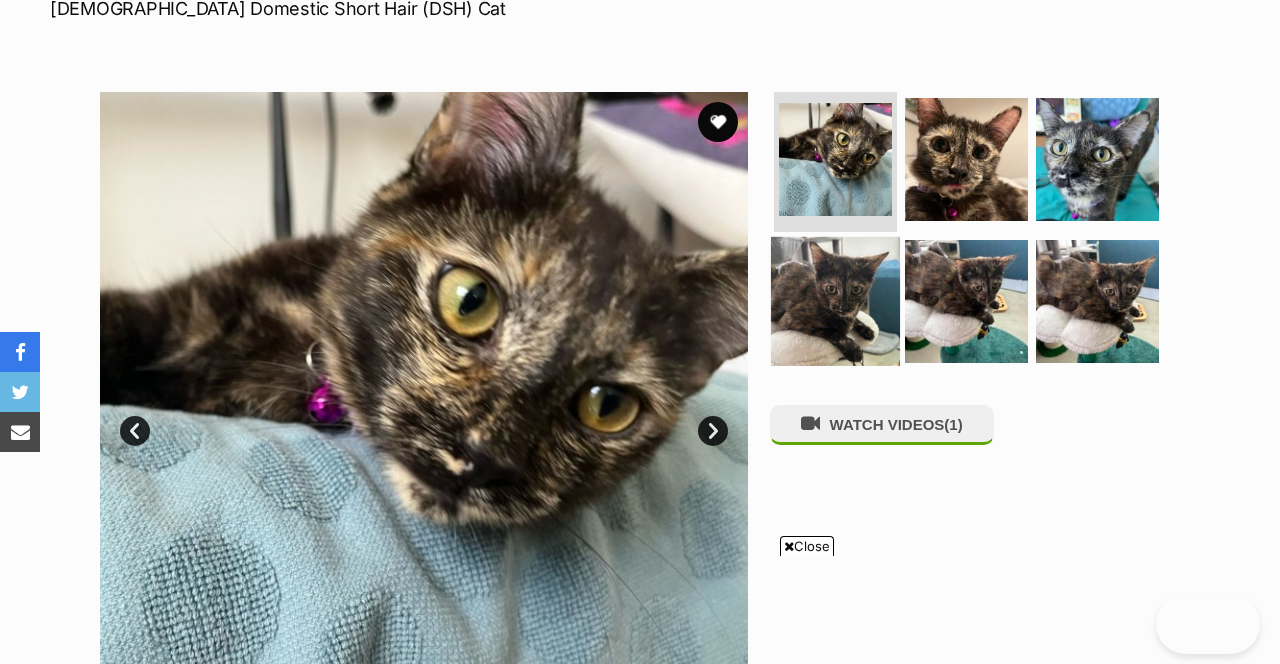 click at bounding box center [835, 300] 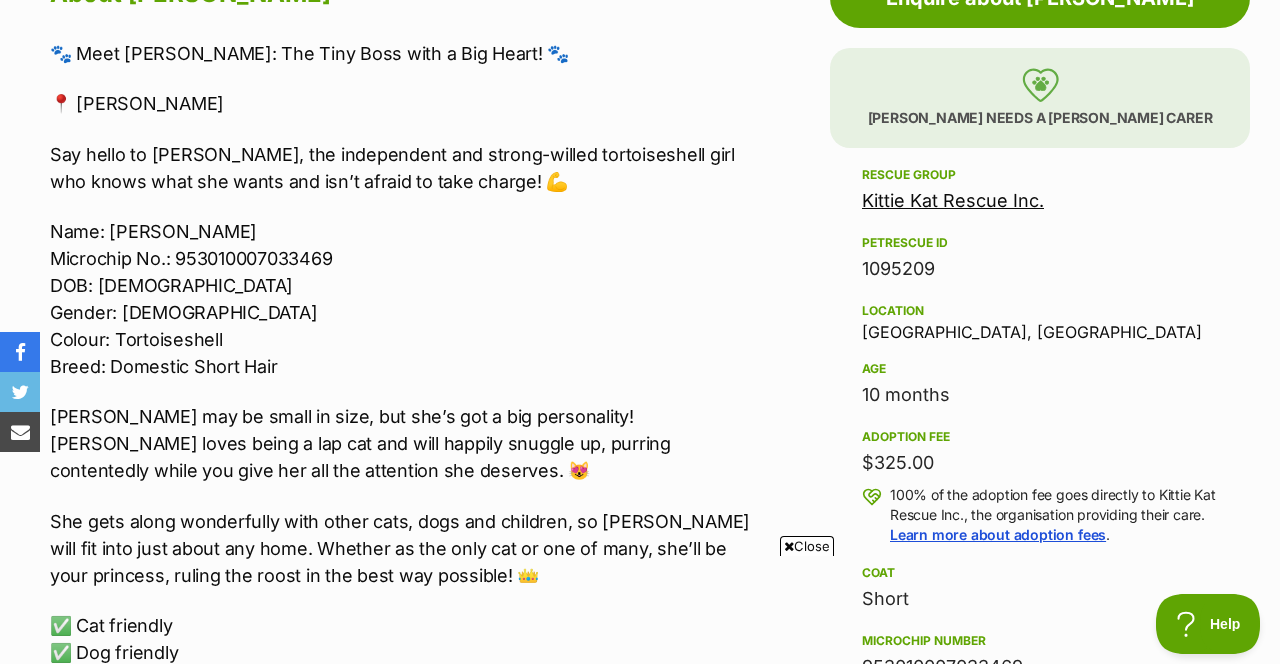 scroll, scrollTop: 1197, scrollLeft: 0, axis: vertical 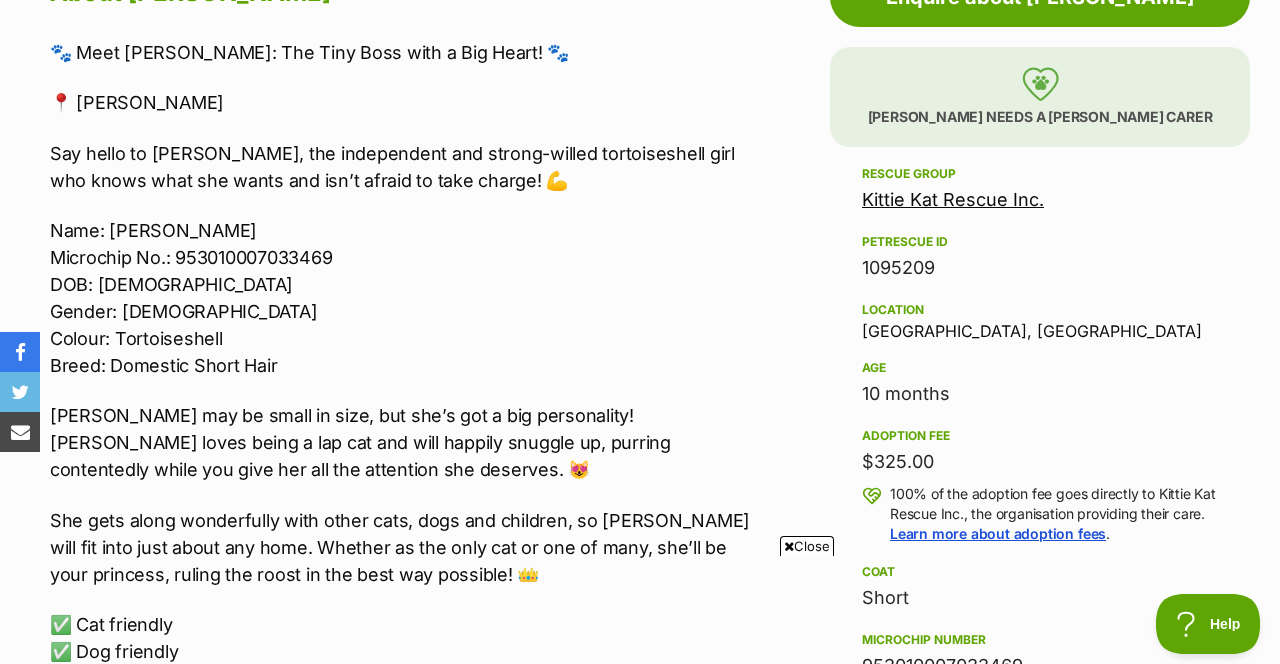 click on "Close" at bounding box center (807, 546) 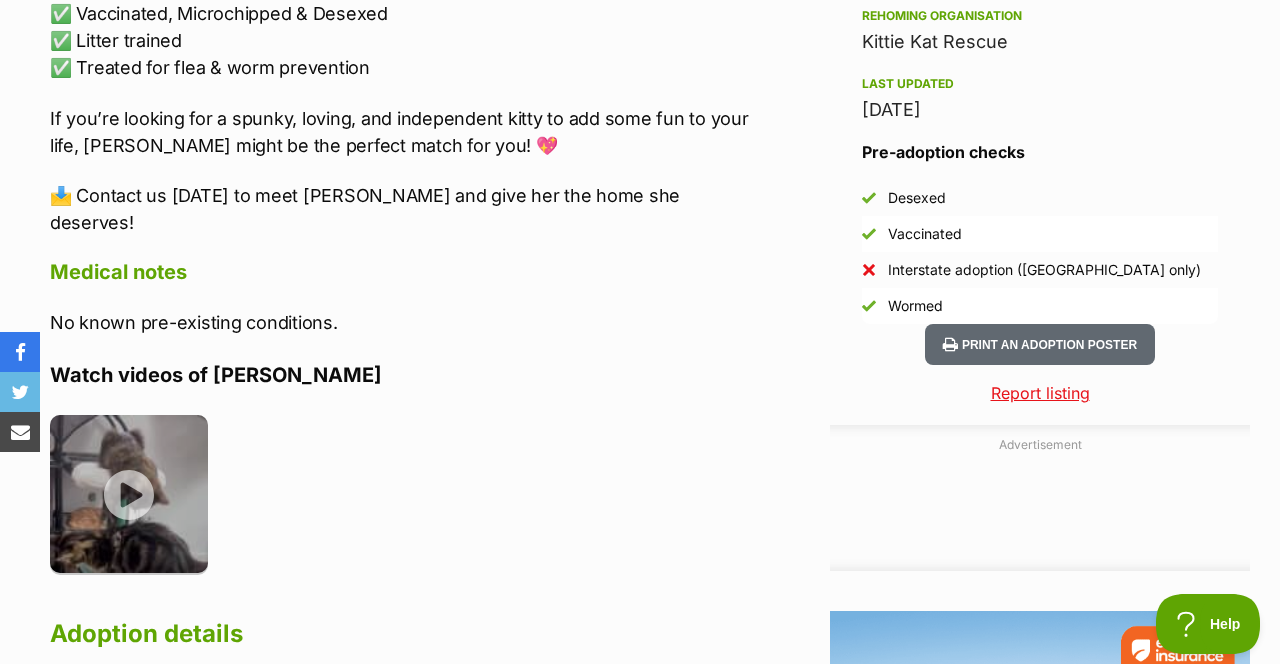 scroll, scrollTop: 1928, scrollLeft: 0, axis: vertical 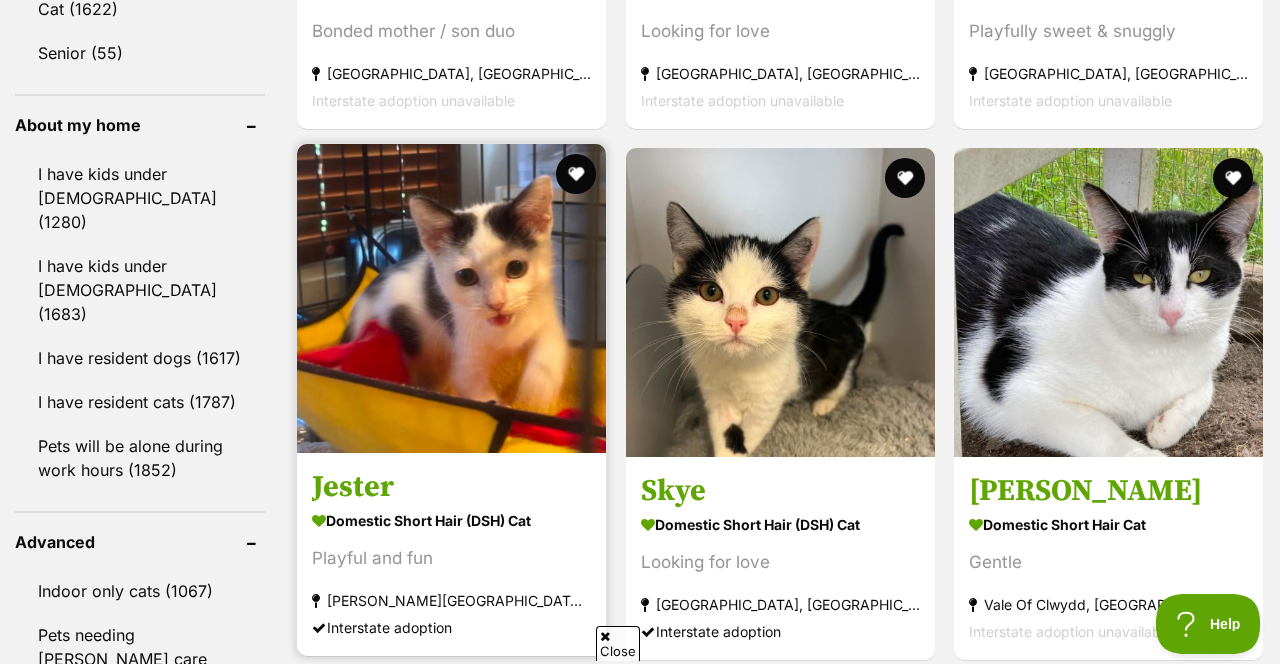 click at bounding box center [451, 298] 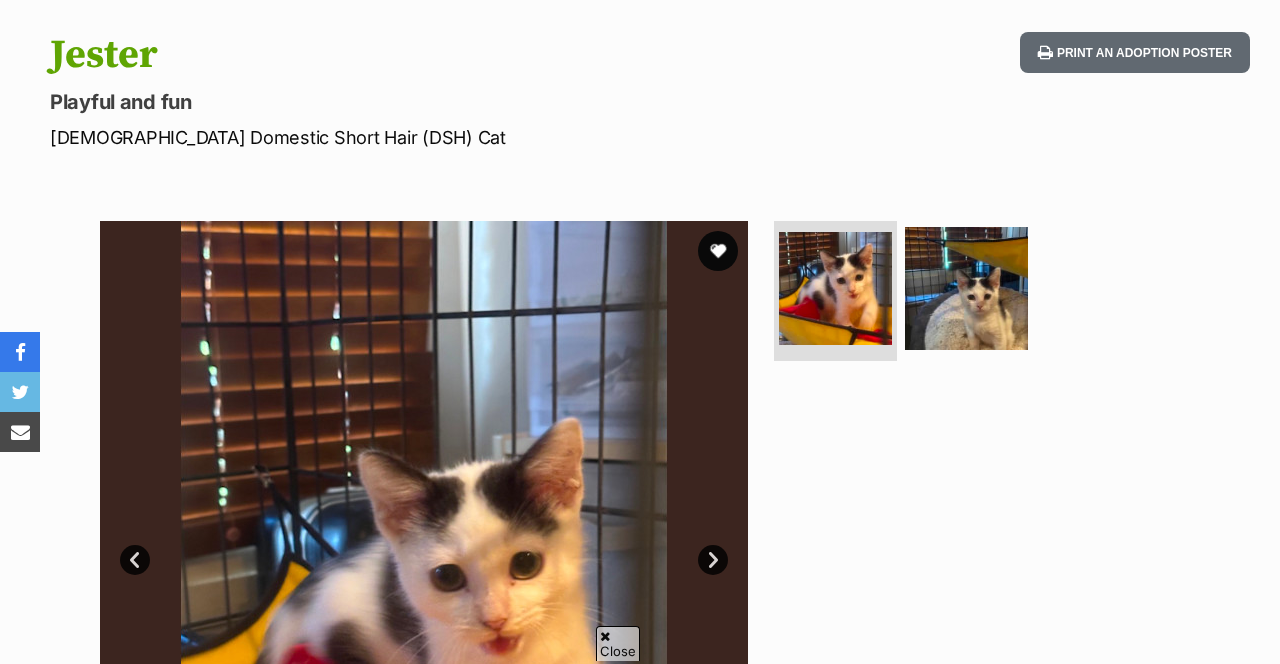 scroll, scrollTop: 0, scrollLeft: 0, axis: both 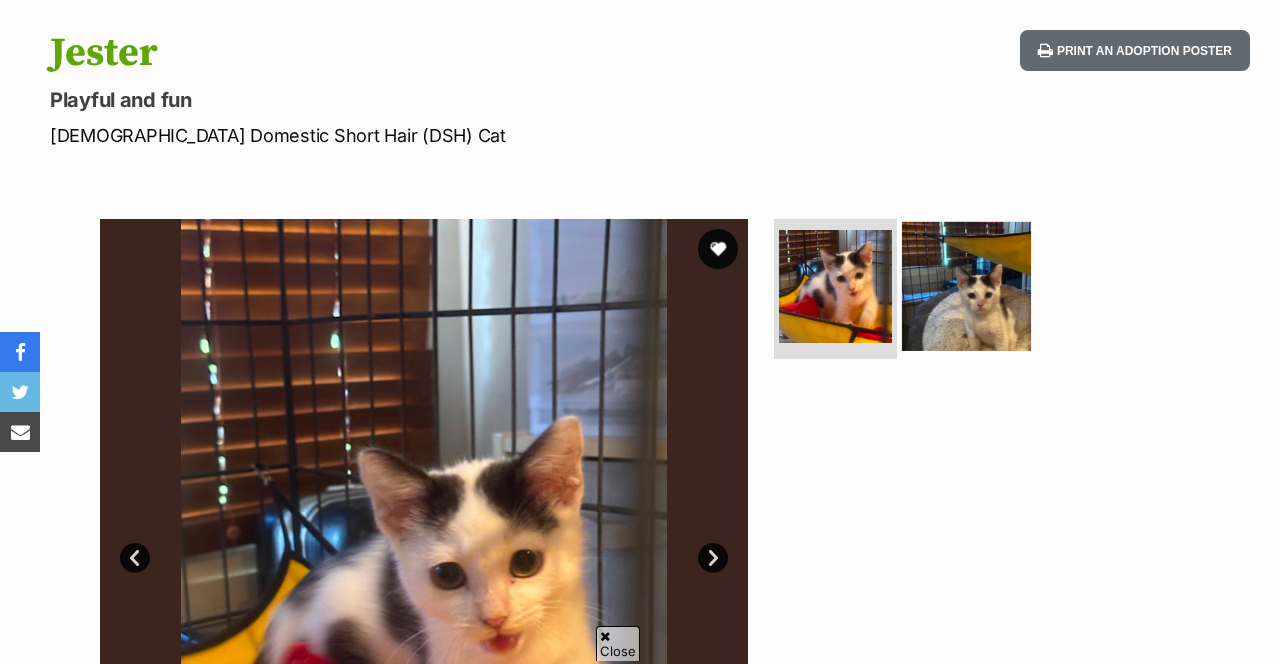 click at bounding box center [966, 286] 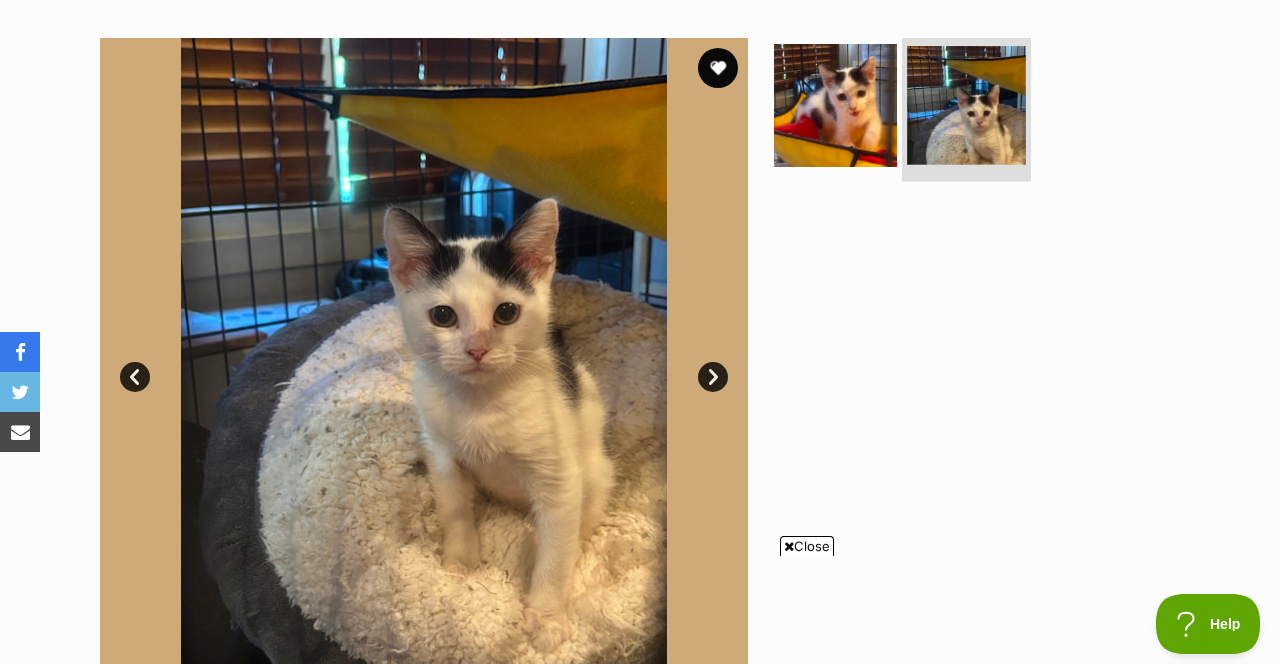 scroll, scrollTop: 0, scrollLeft: 0, axis: both 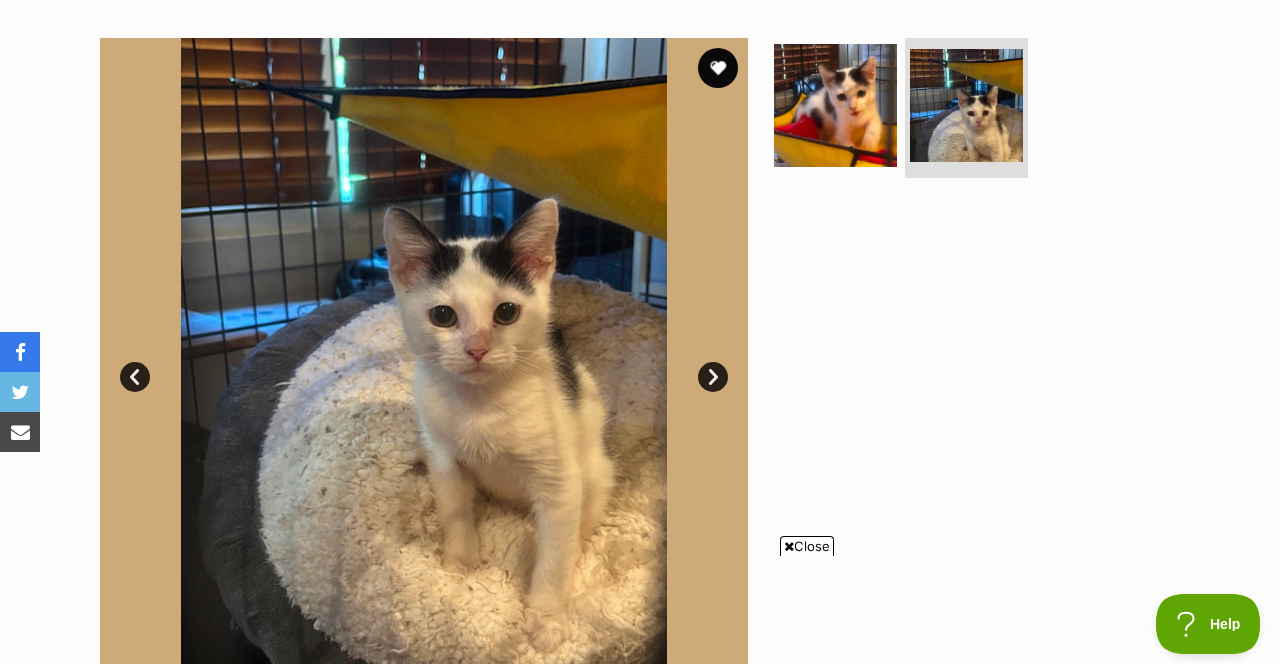 click on "Close" at bounding box center [807, 546] 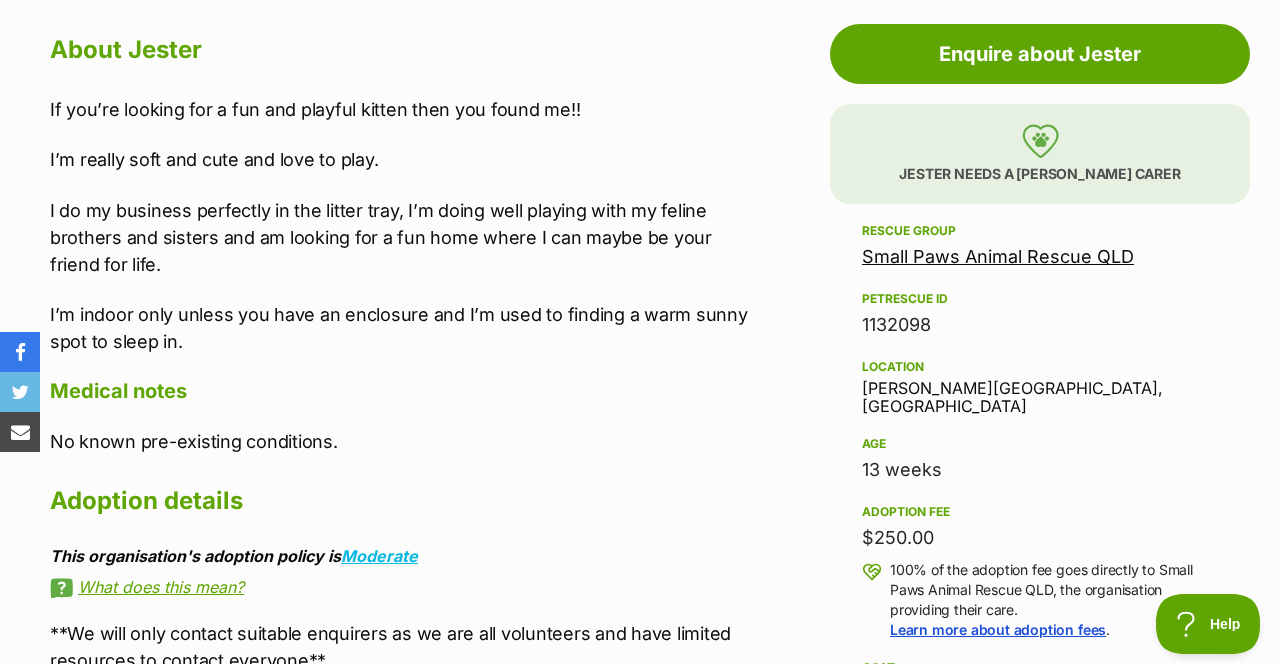 scroll, scrollTop: 1143, scrollLeft: 0, axis: vertical 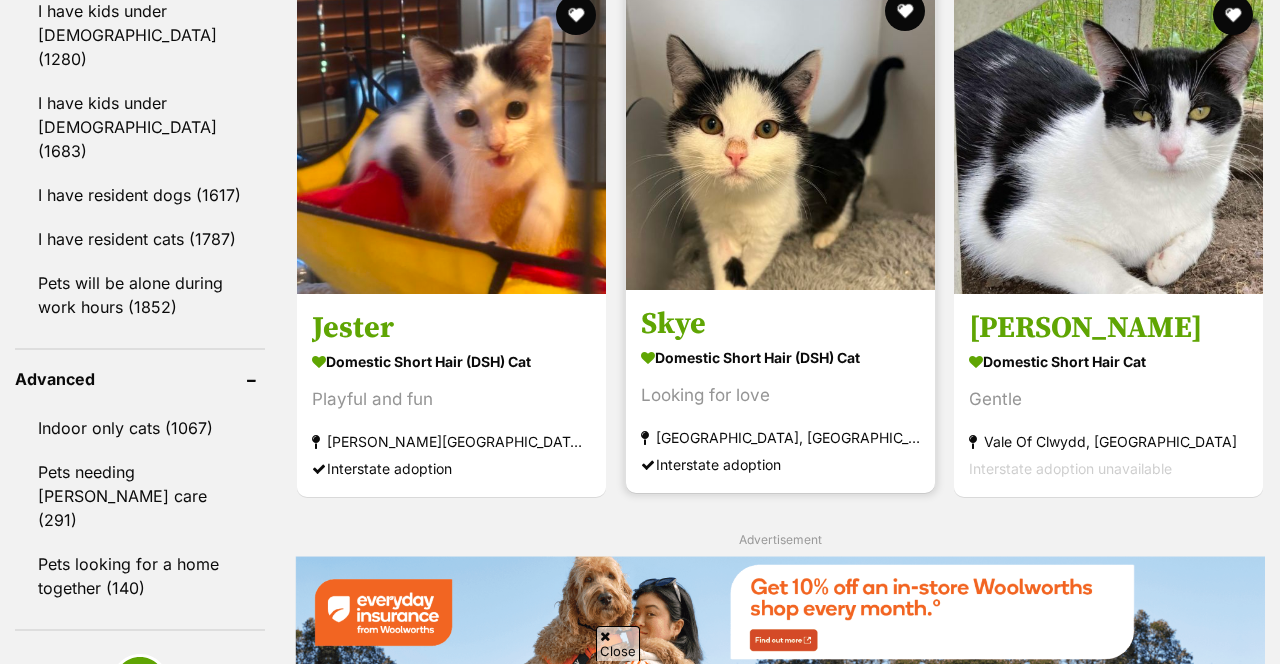 click at bounding box center (780, 135) 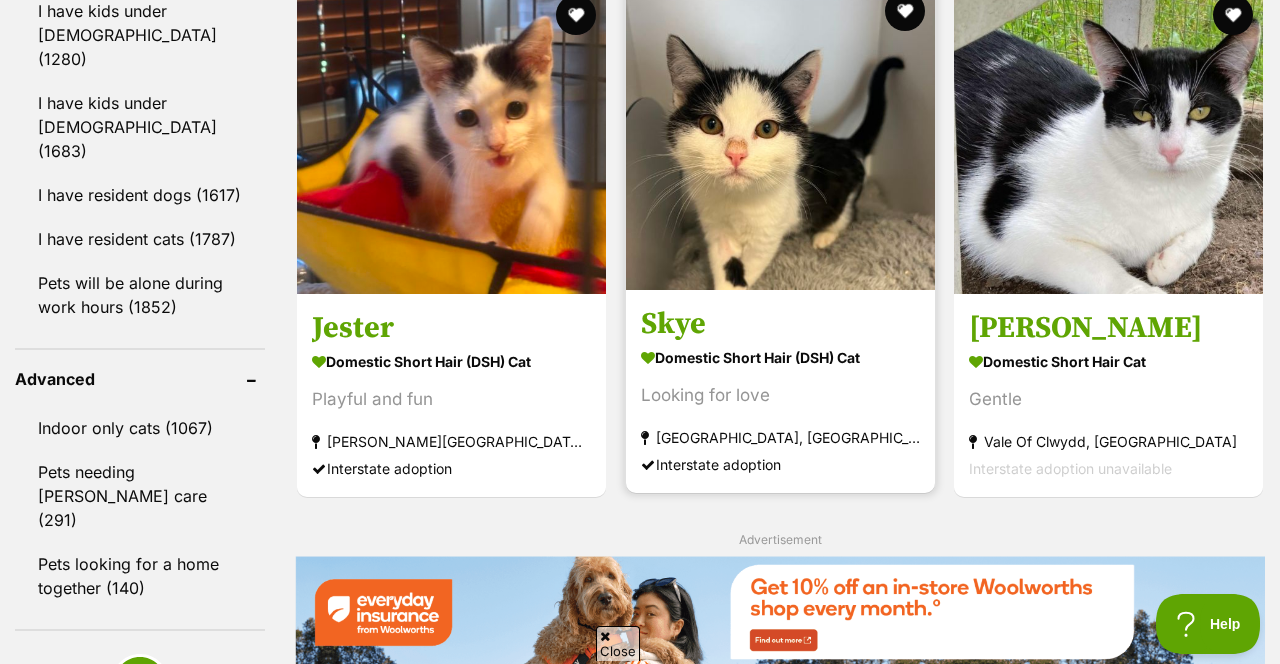 scroll, scrollTop: 0, scrollLeft: 0, axis: both 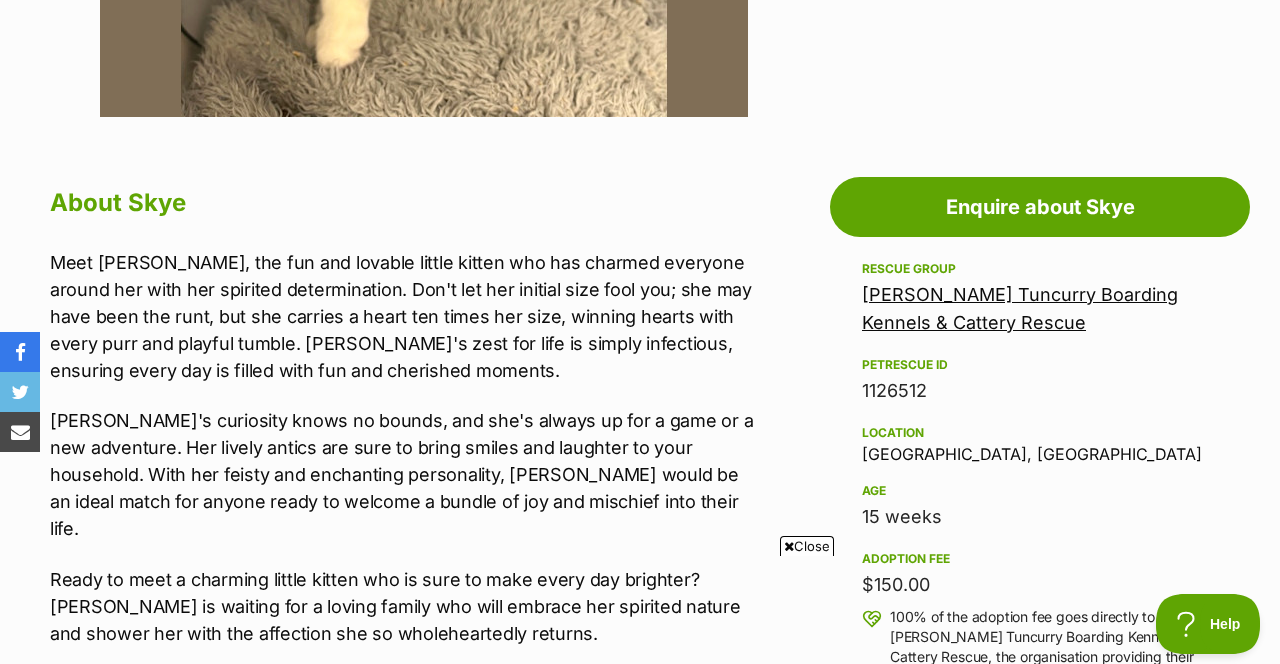 click on "Close" at bounding box center (807, 546) 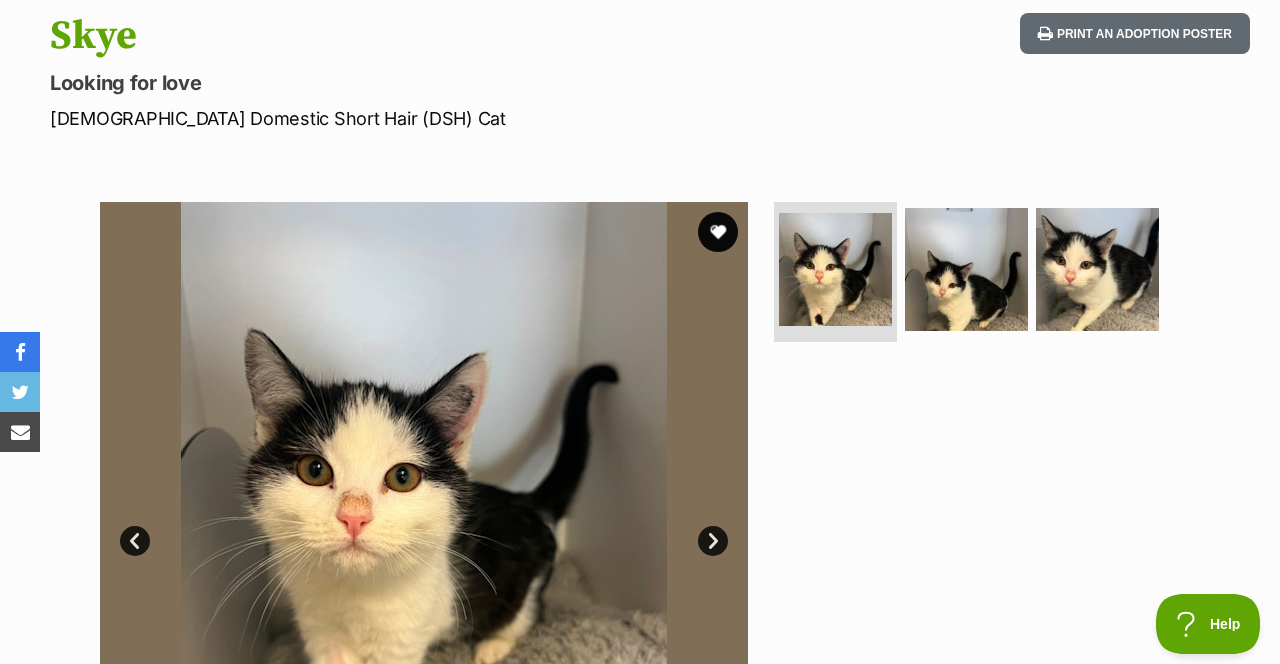 scroll, scrollTop: 276, scrollLeft: 0, axis: vertical 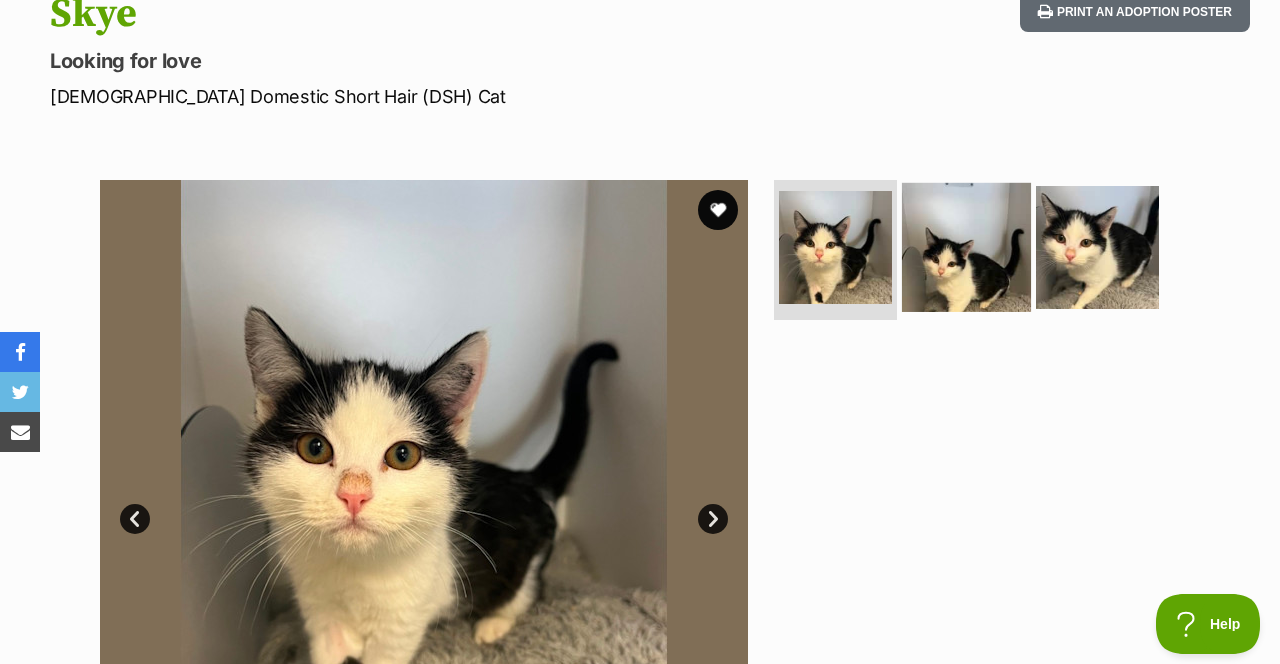 click at bounding box center (966, 247) 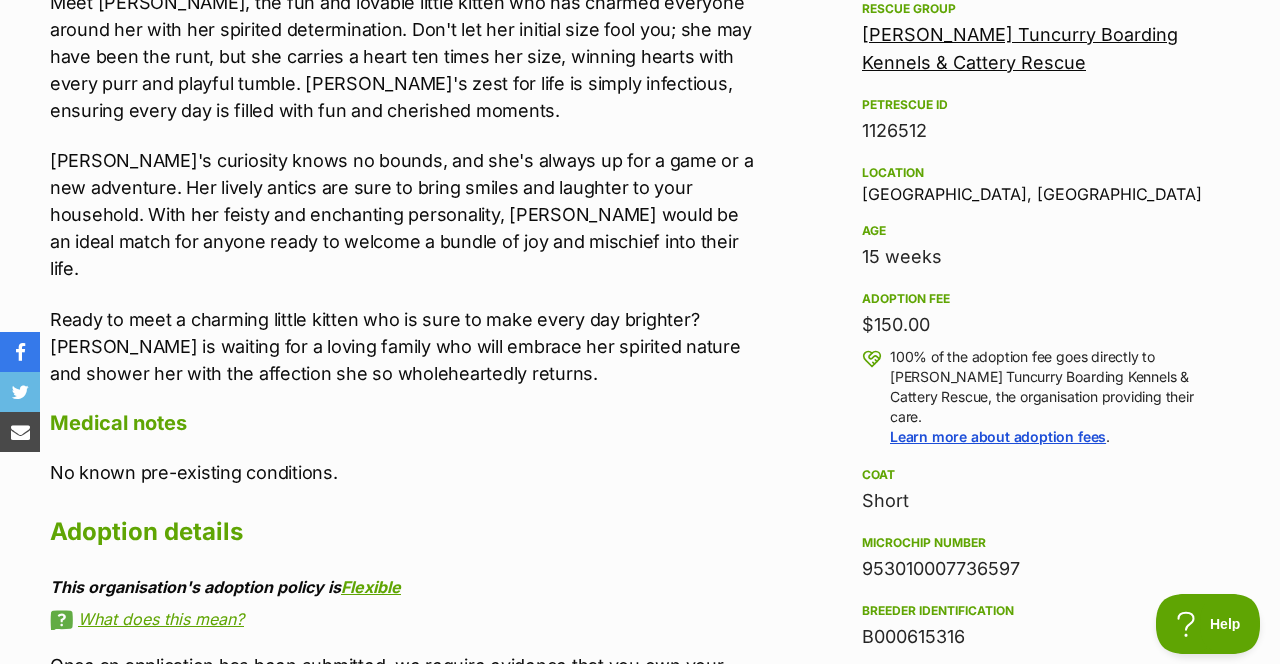 scroll, scrollTop: 1256, scrollLeft: 0, axis: vertical 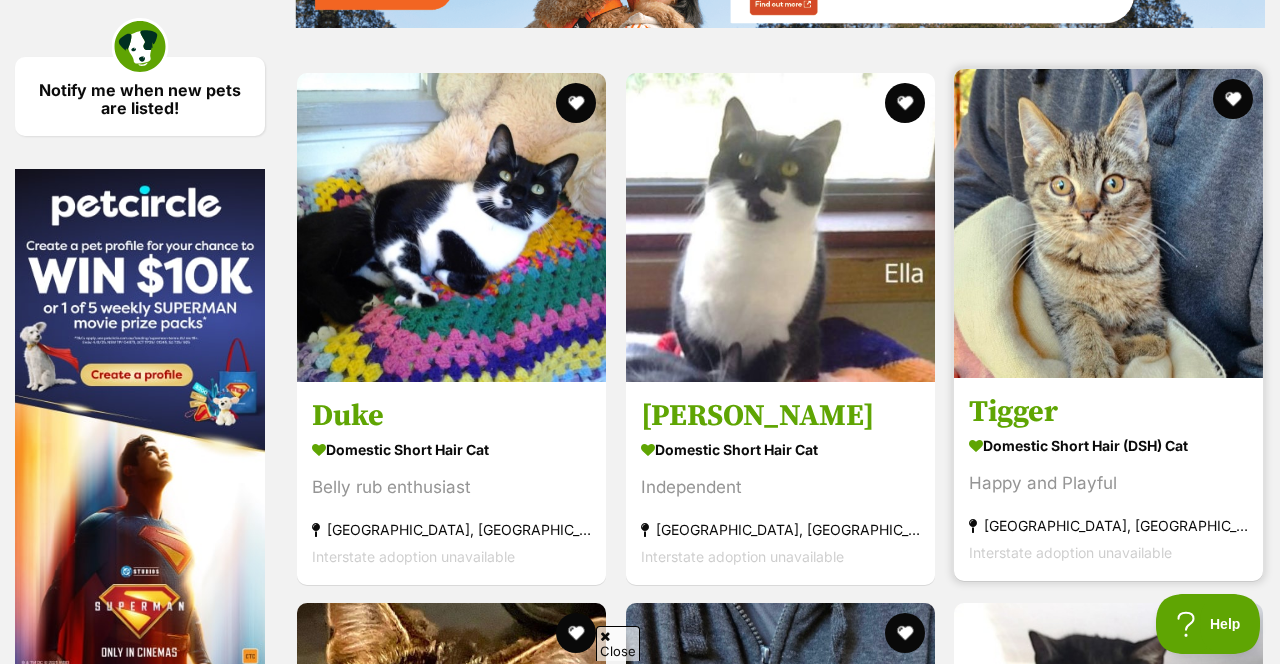 click at bounding box center [1108, 223] 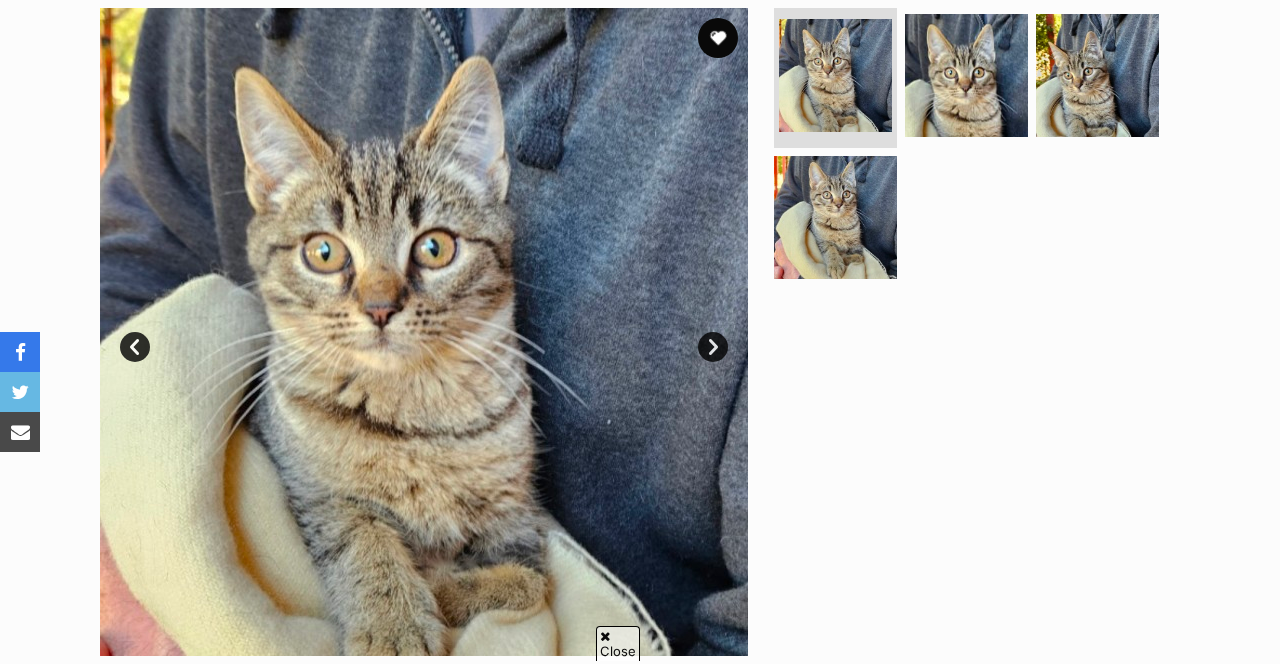 scroll, scrollTop: 448, scrollLeft: 0, axis: vertical 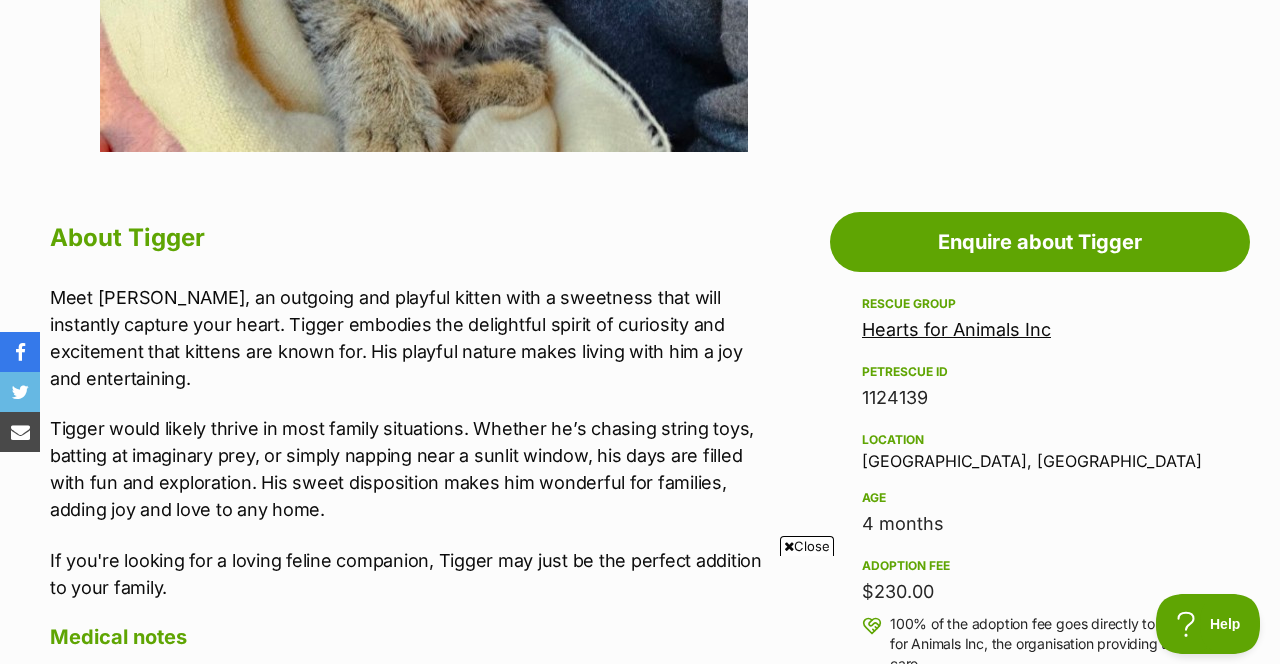 click on "Close" at bounding box center [807, 546] 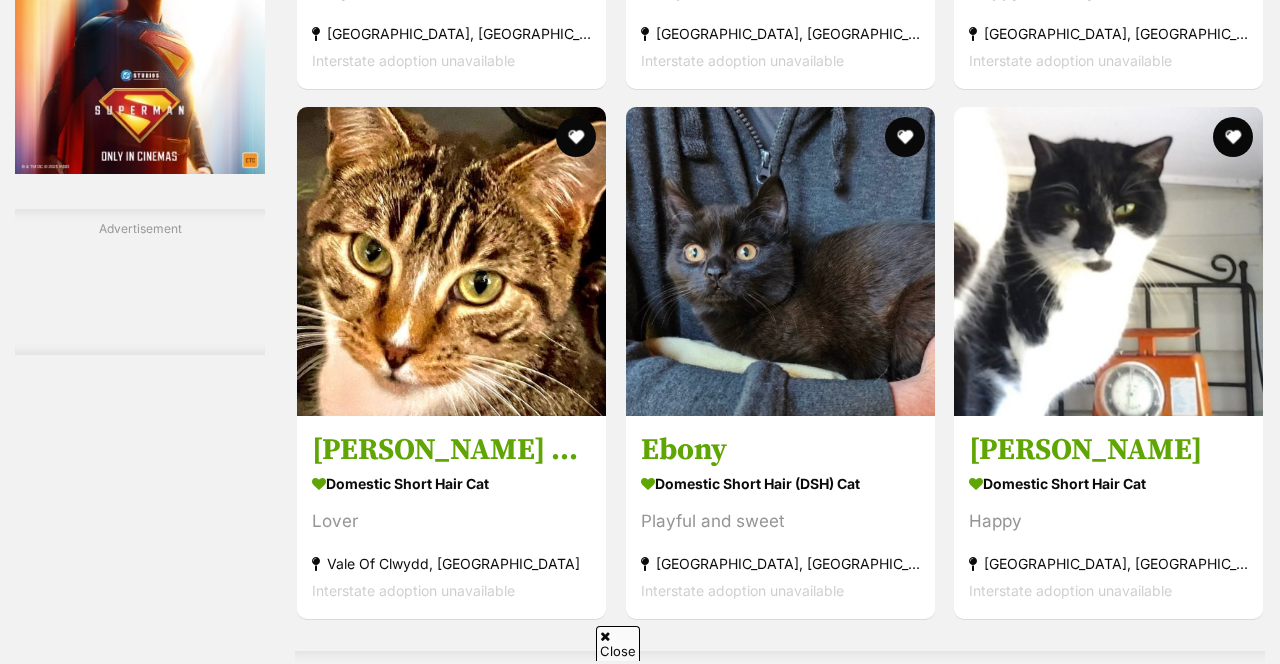scroll, scrollTop: 3624, scrollLeft: 0, axis: vertical 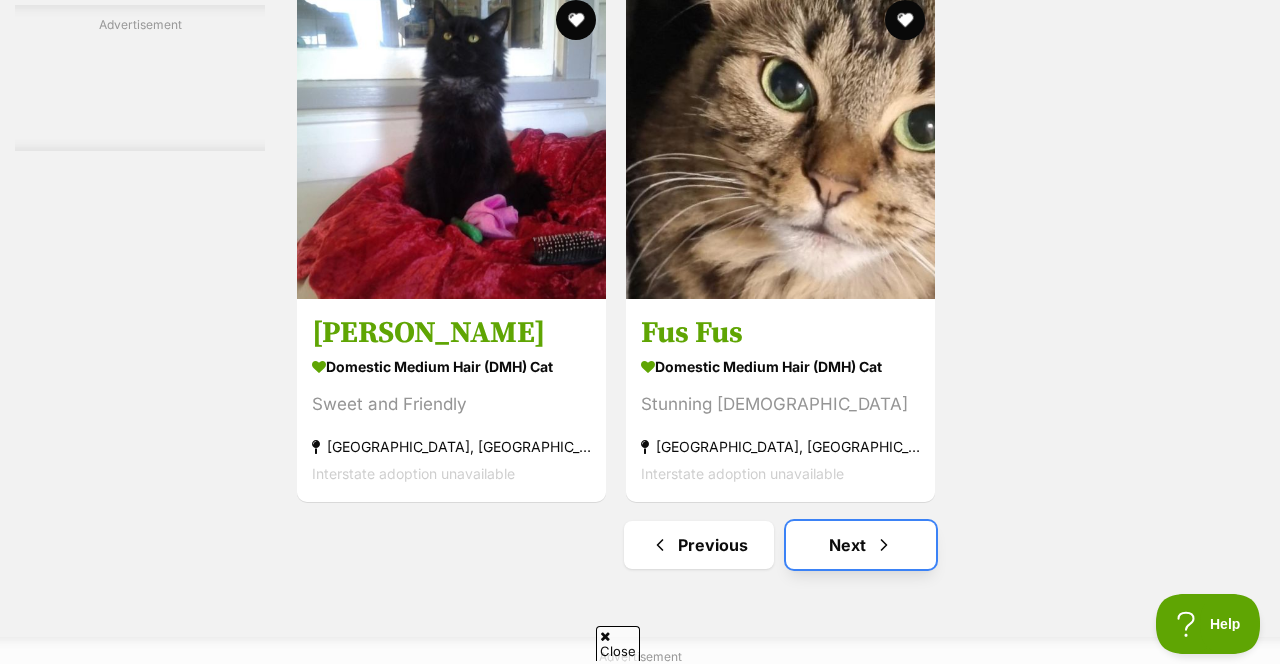 click at bounding box center [884, 545] 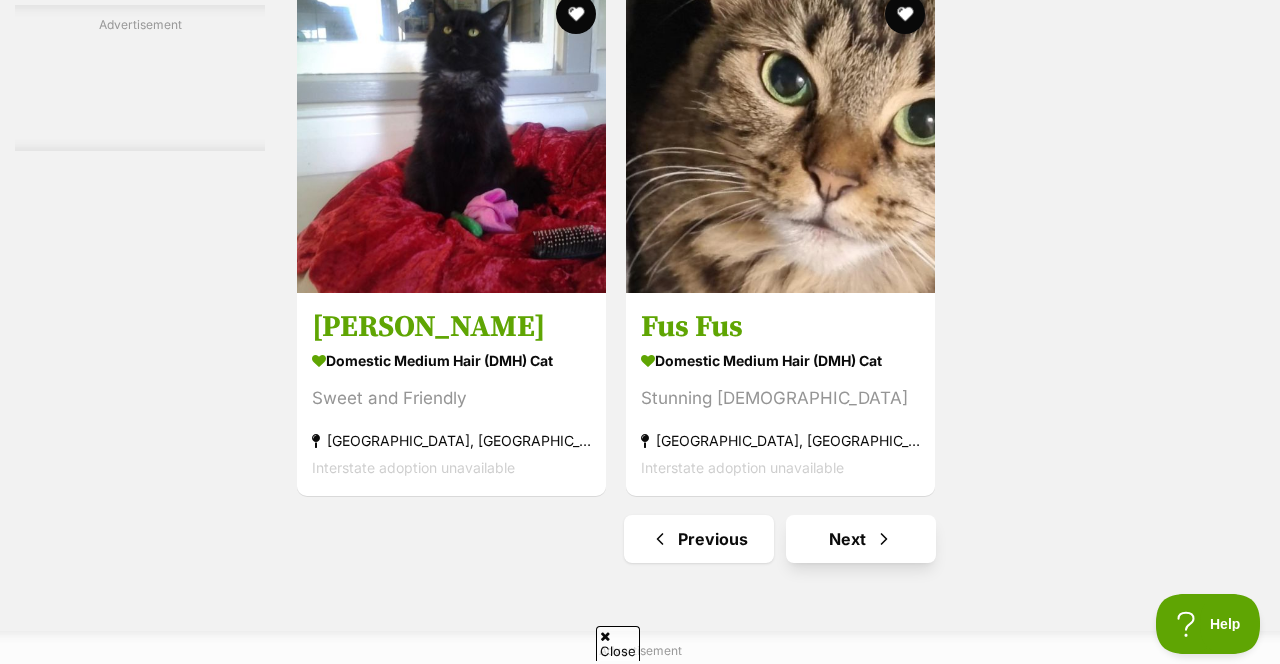 scroll, scrollTop: 4475, scrollLeft: 0, axis: vertical 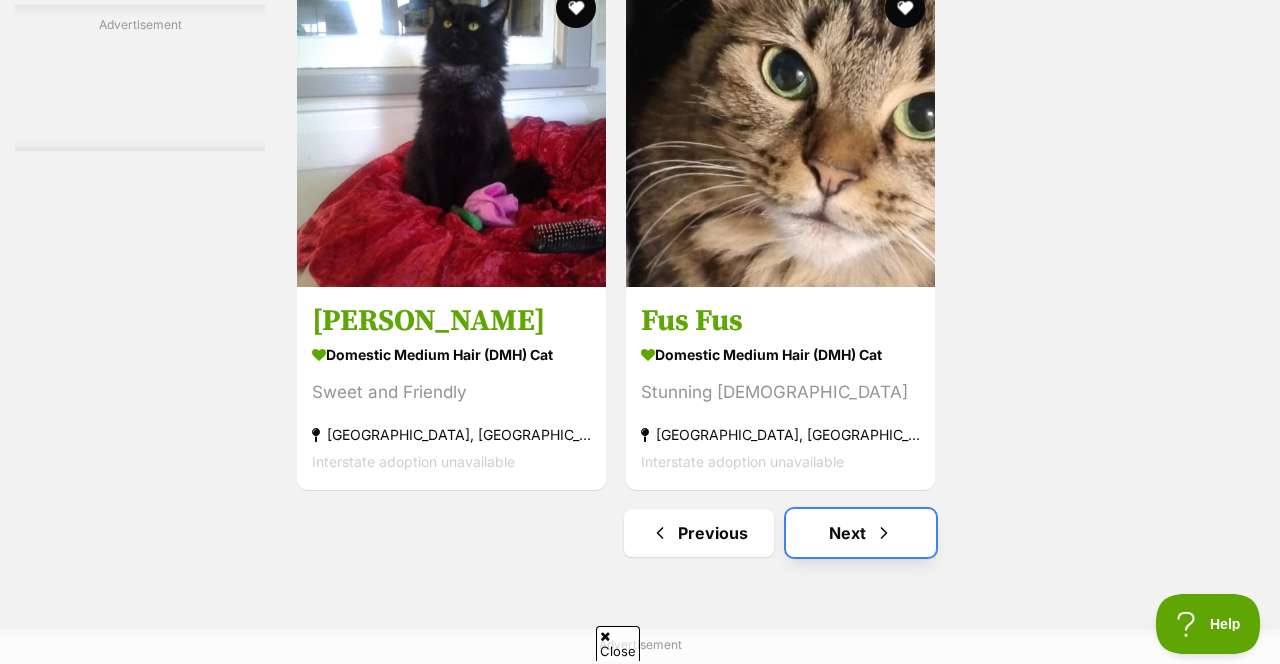 click on "Next" at bounding box center [861, 533] 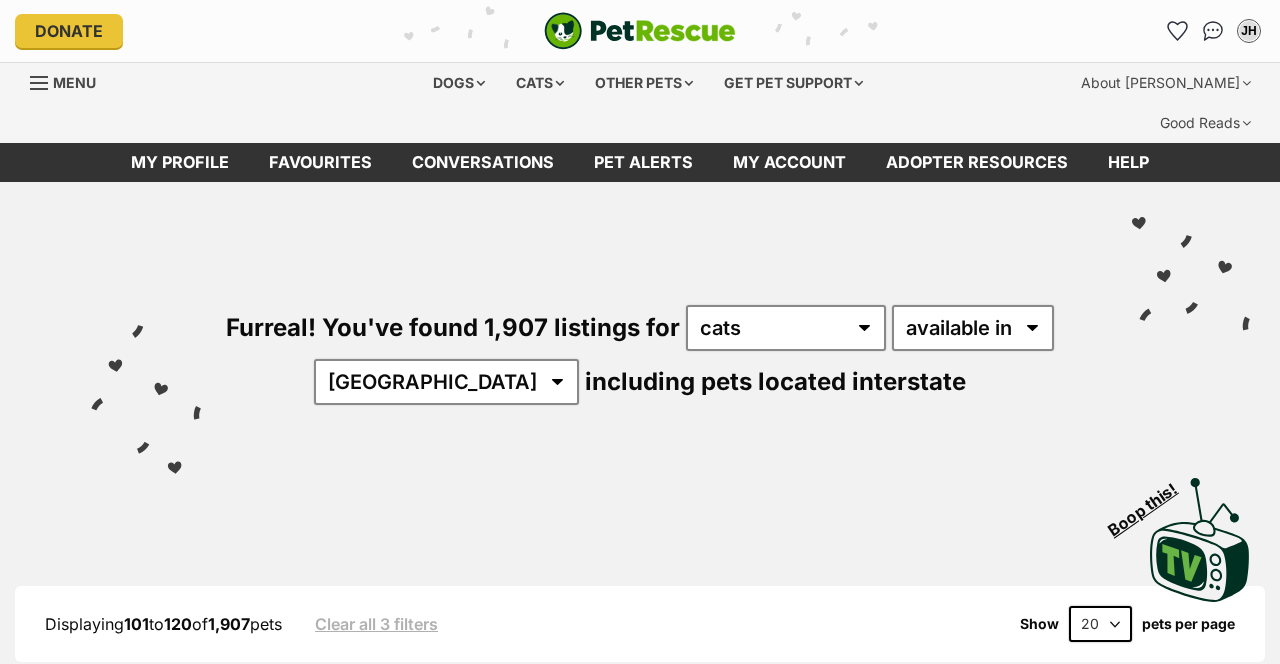 scroll, scrollTop: 0, scrollLeft: 0, axis: both 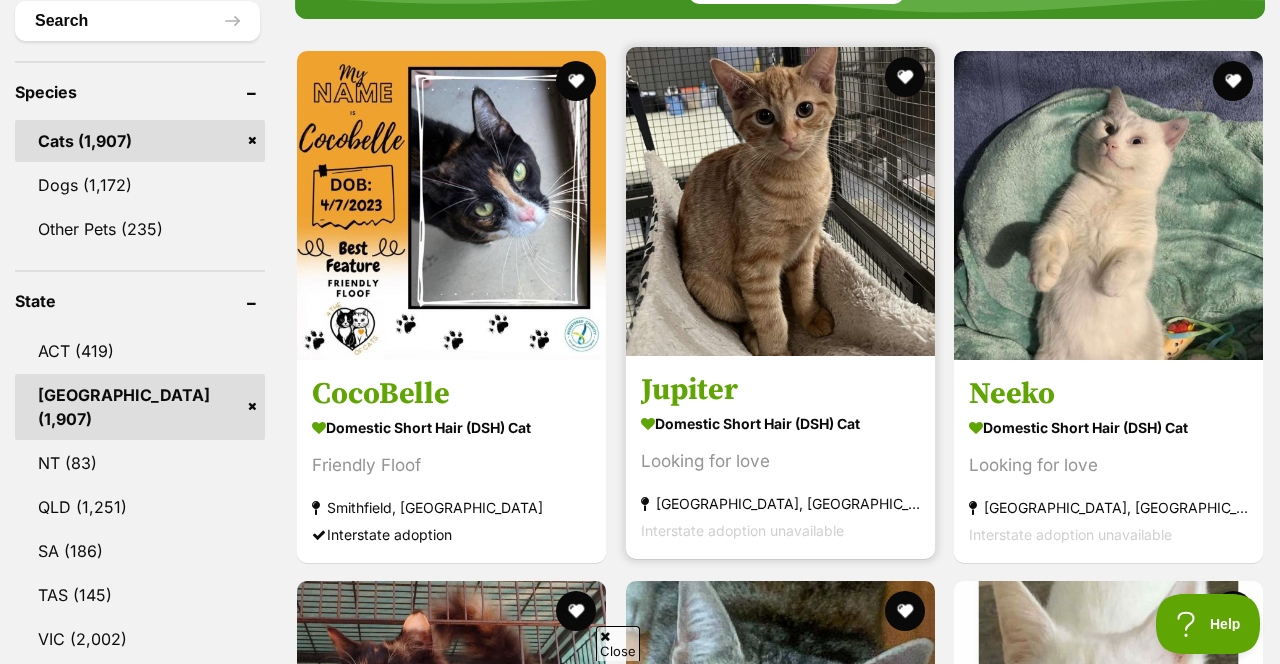 click at bounding box center [780, 201] 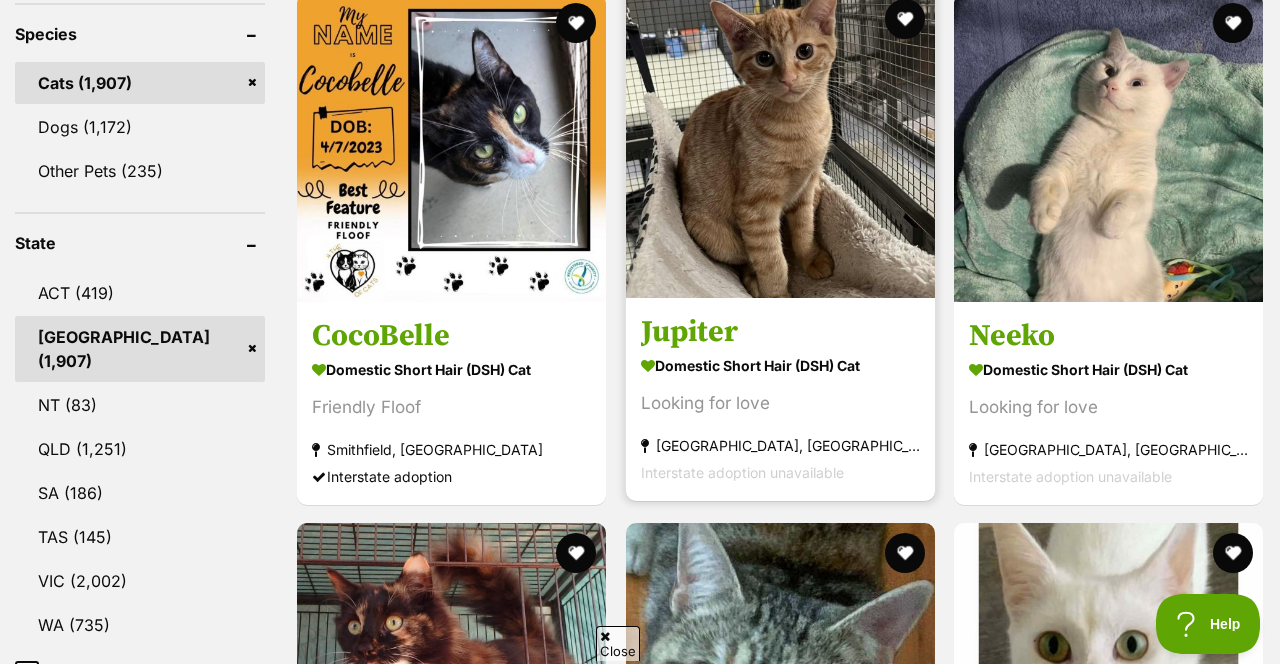 scroll, scrollTop: 894, scrollLeft: 0, axis: vertical 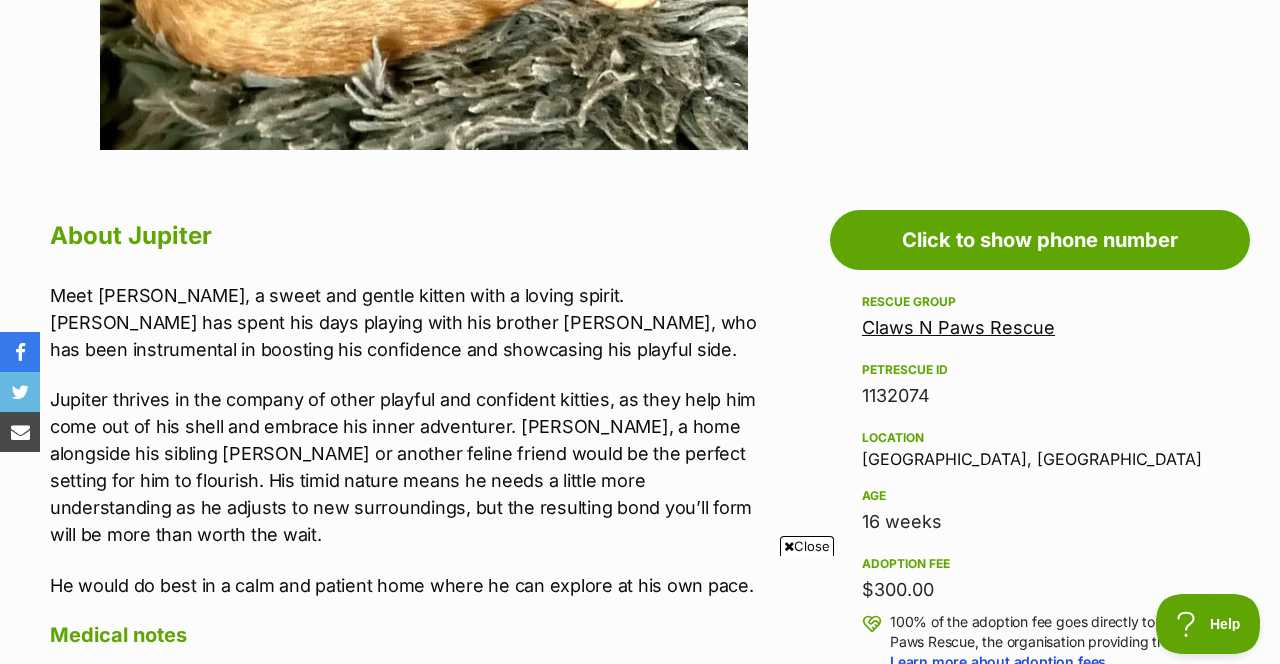 click on "Close" at bounding box center [807, 546] 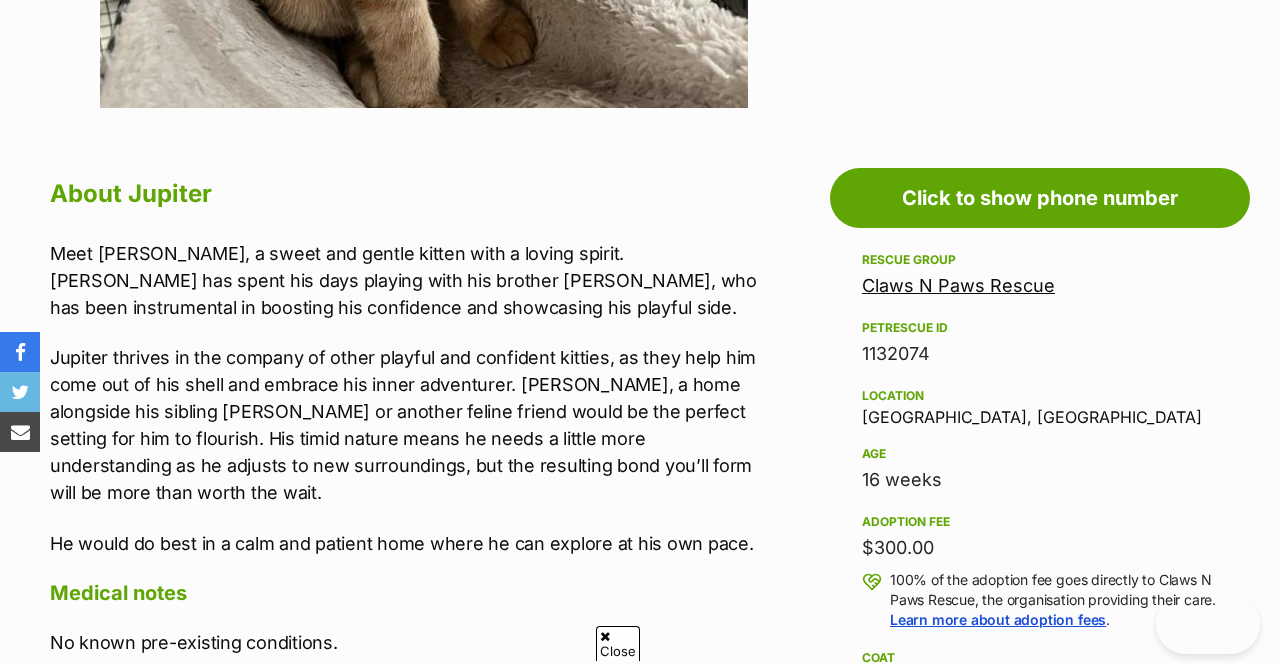 scroll, scrollTop: 991, scrollLeft: 0, axis: vertical 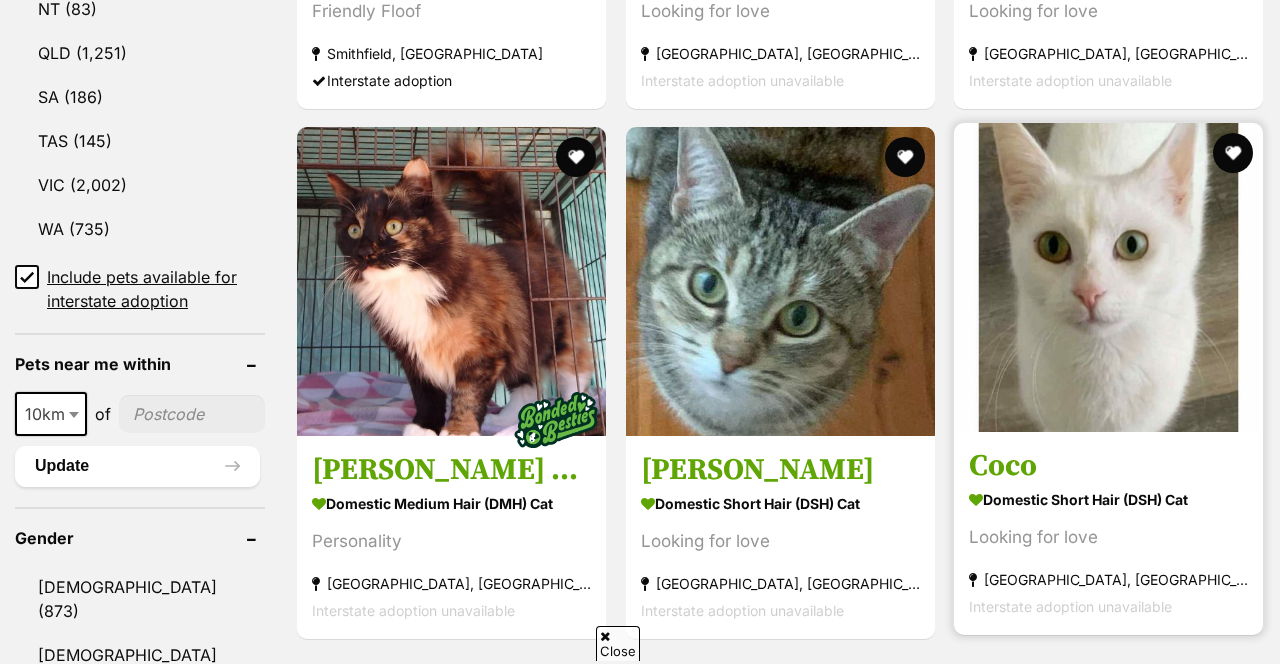 click at bounding box center (1108, 277) 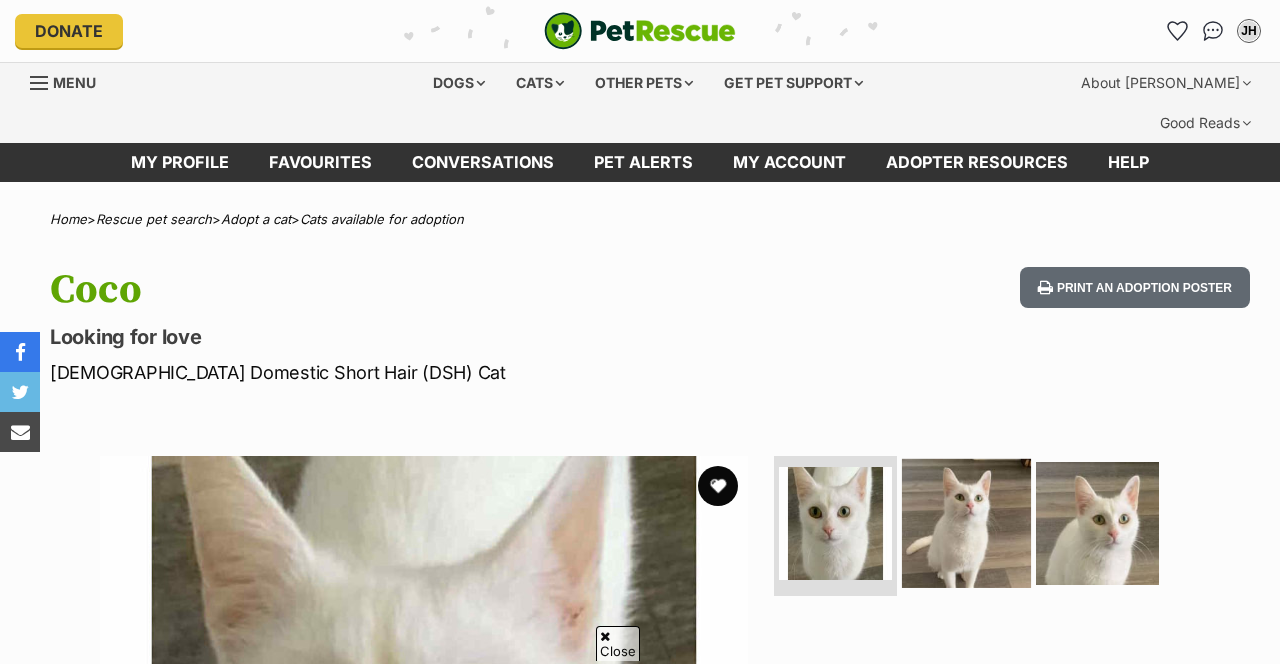 click at bounding box center [966, 523] 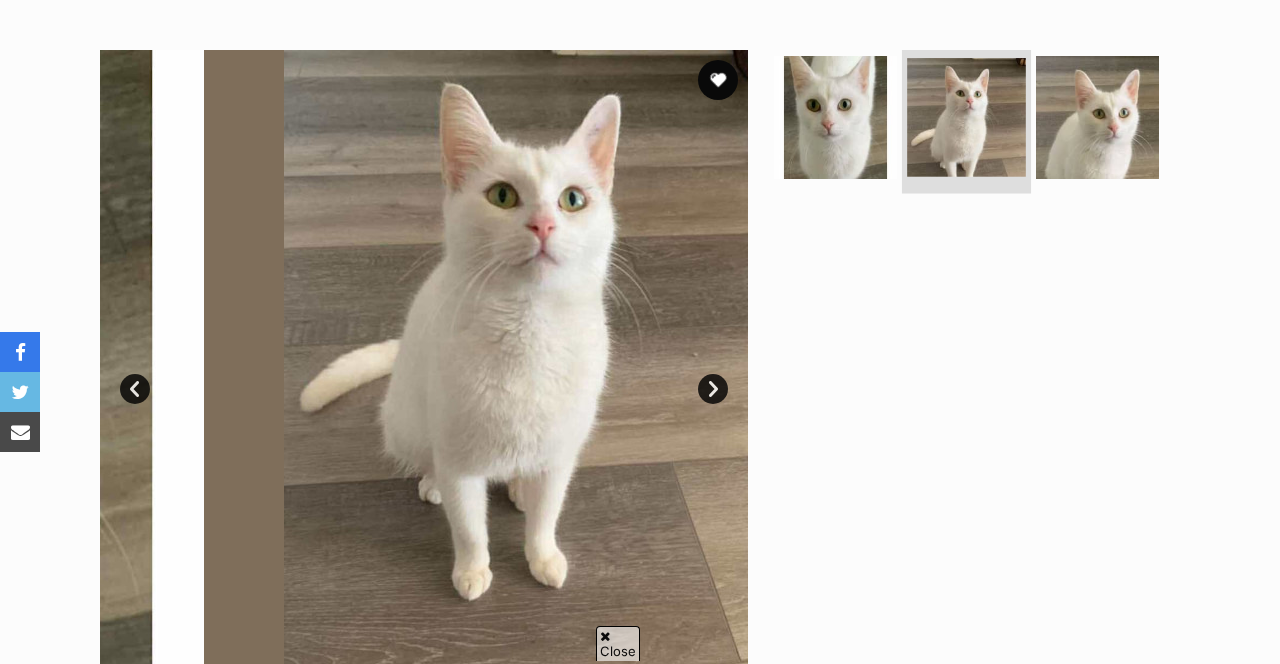 scroll, scrollTop: 406, scrollLeft: 0, axis: vertical 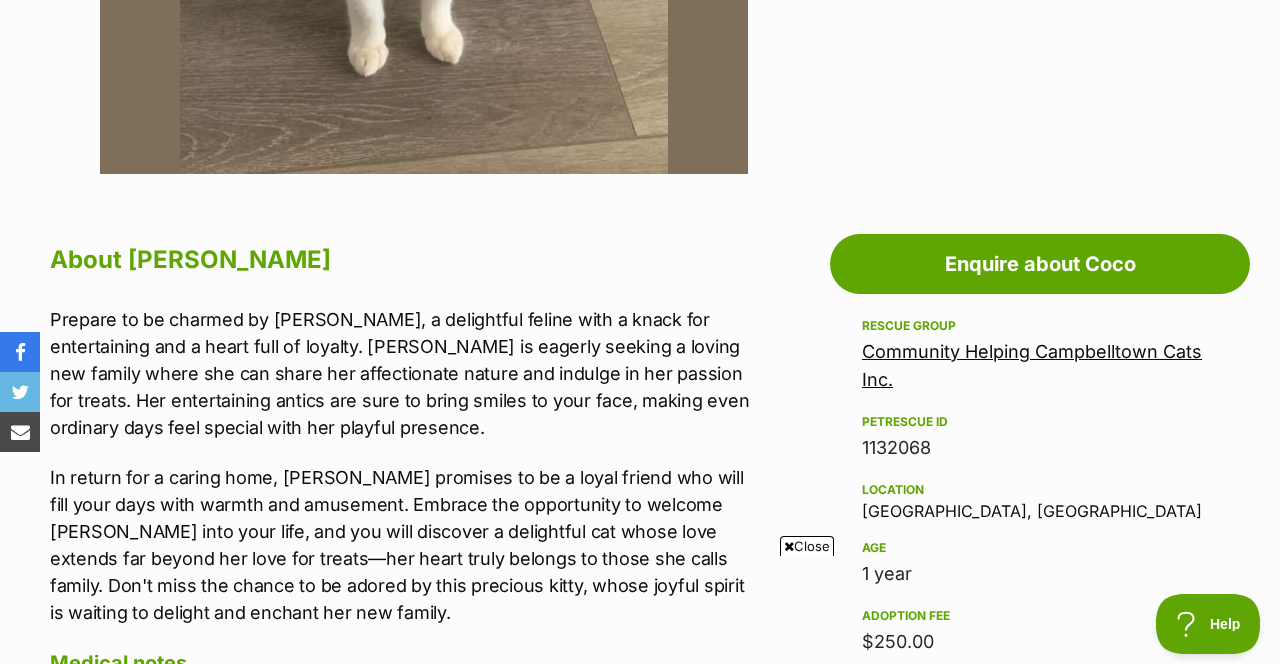 click on "Close" at bounding box center [807, 546] 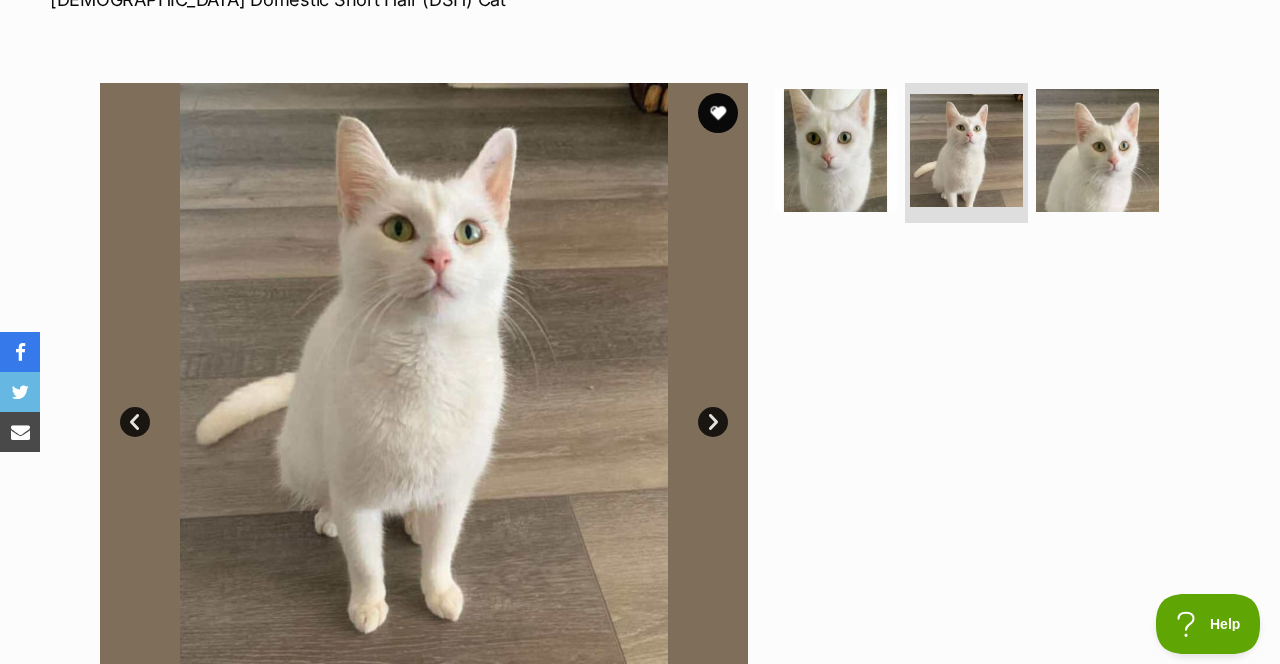scroll, scrollTop: 0, scrollLeft: 0, axis: both 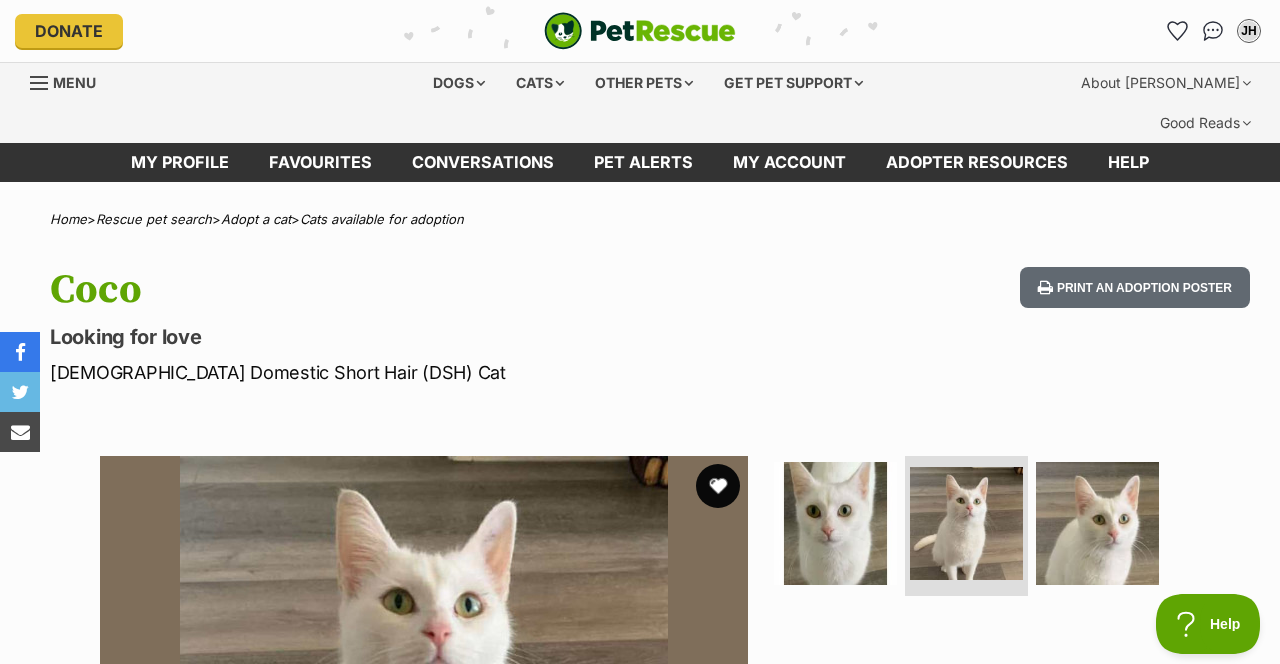 click at bounding box center [718, 486] 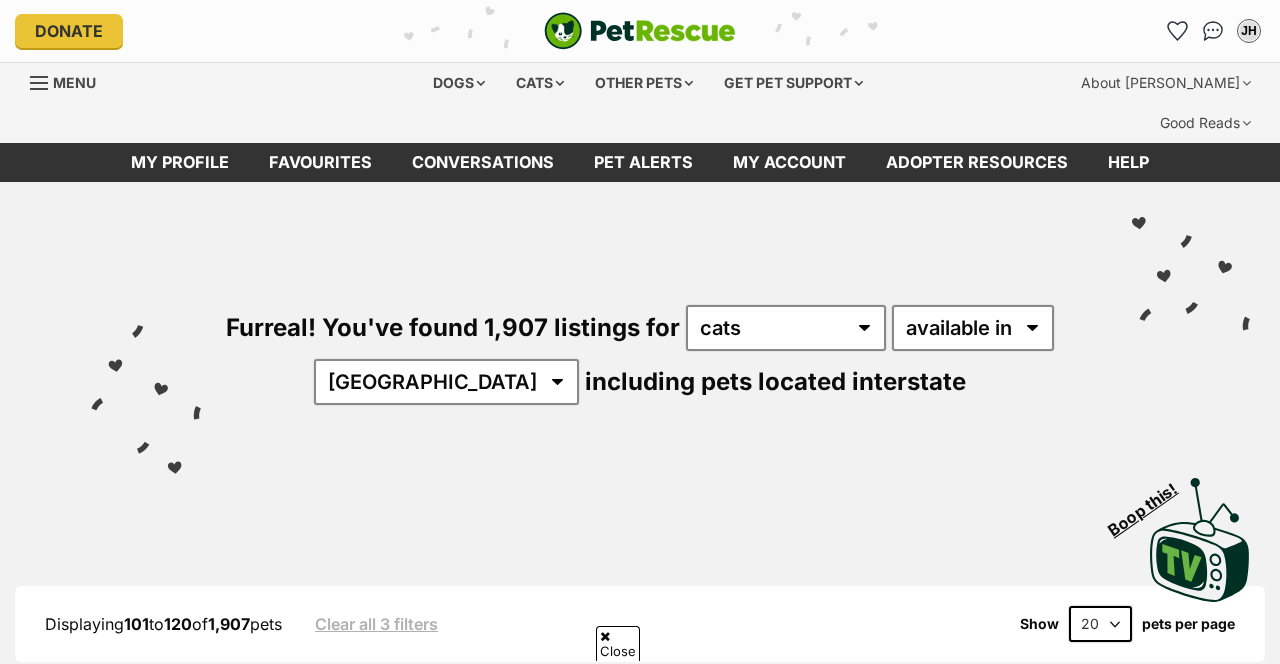 click at bounding box center (1233, 1437) 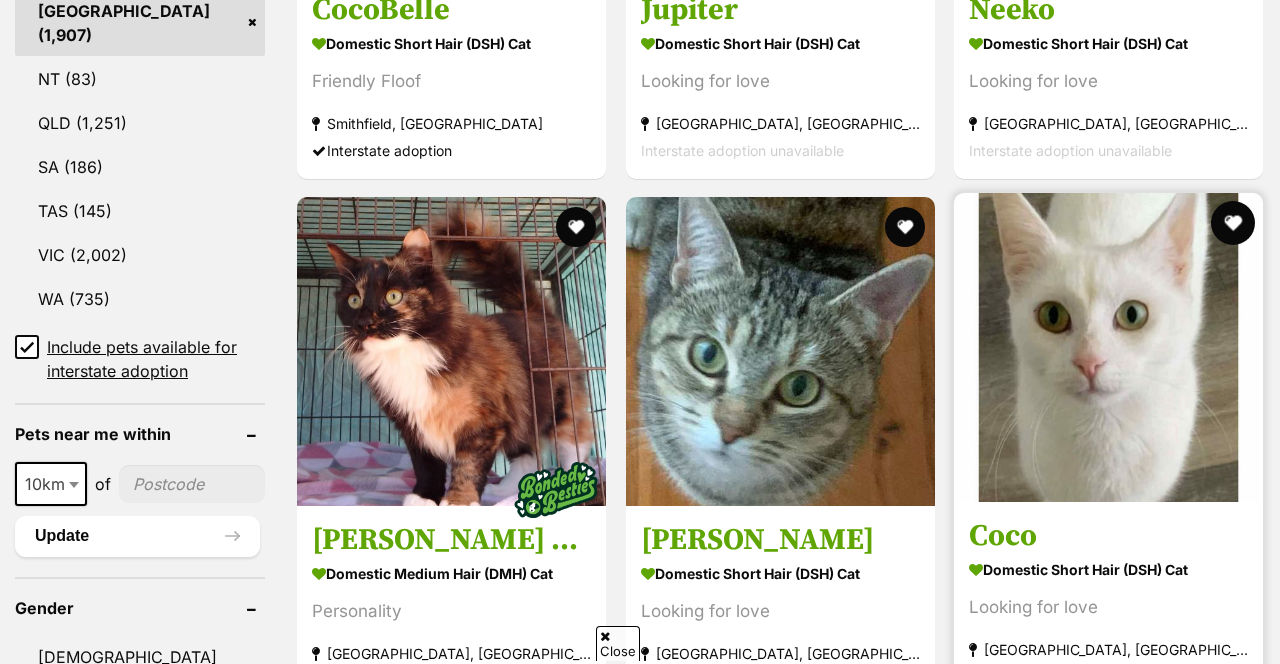 scroll, scrollTop: 1214, scrollLeft: 0, axis: vertical 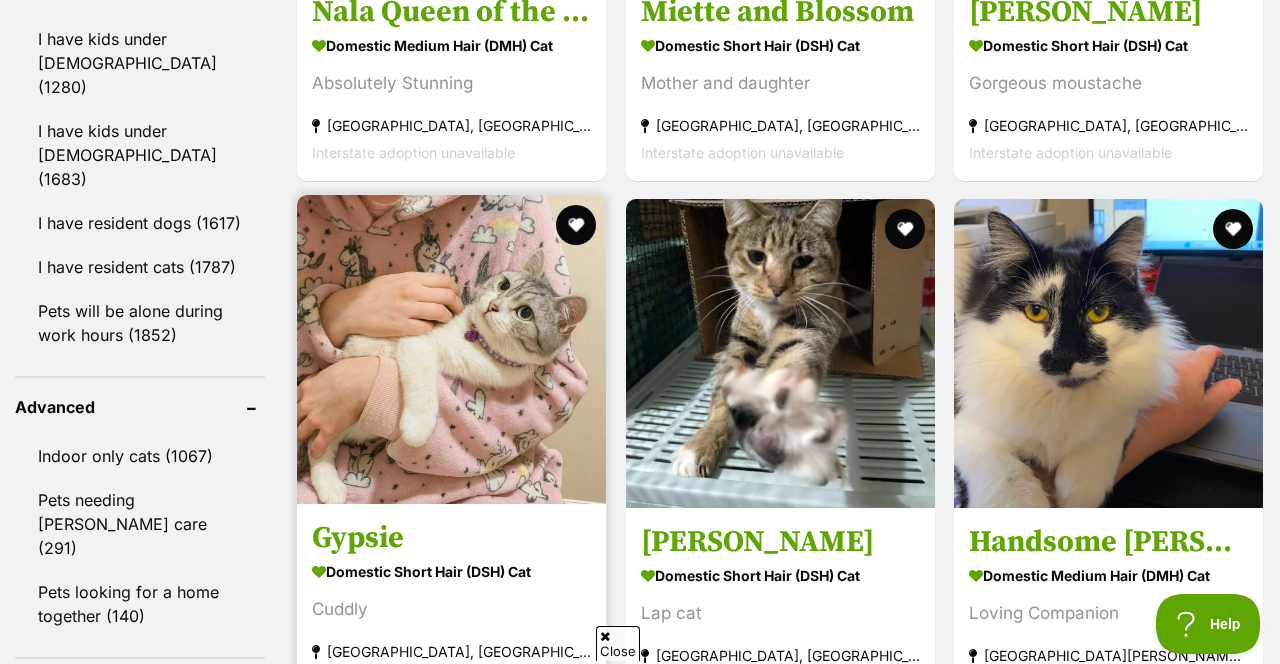 click at bounding box center (451, 349) 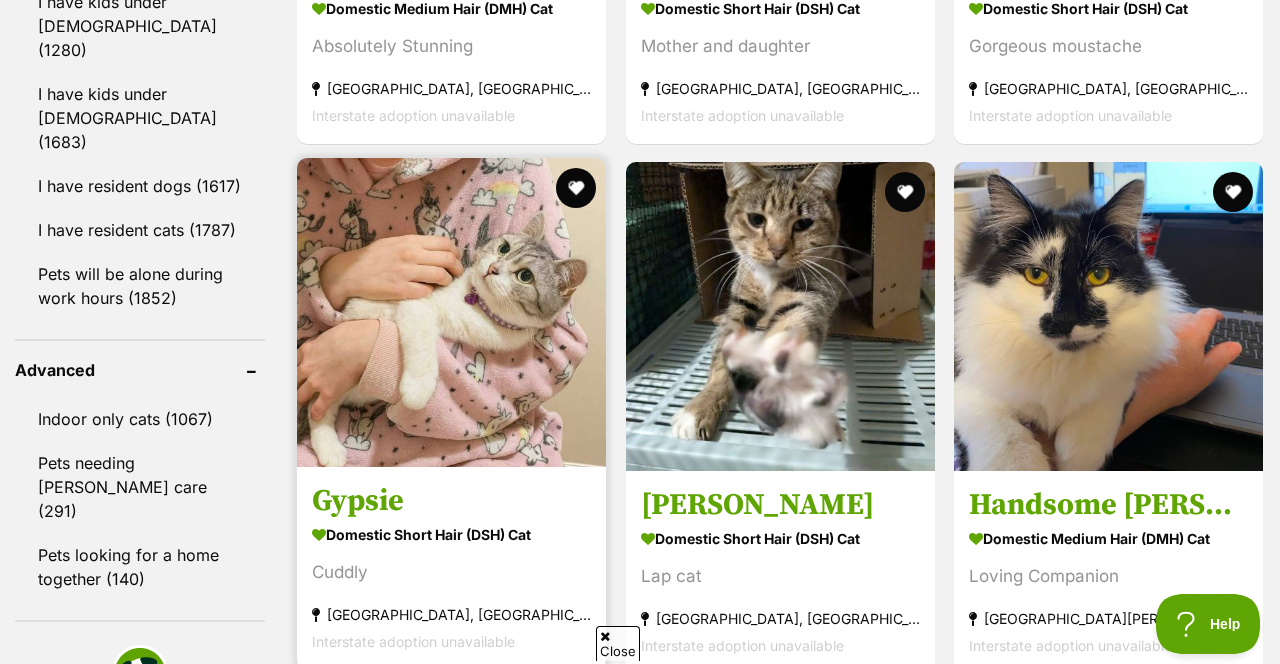 scroll, scrollTop: 2528, scrollLeft: 0, axis: vertical 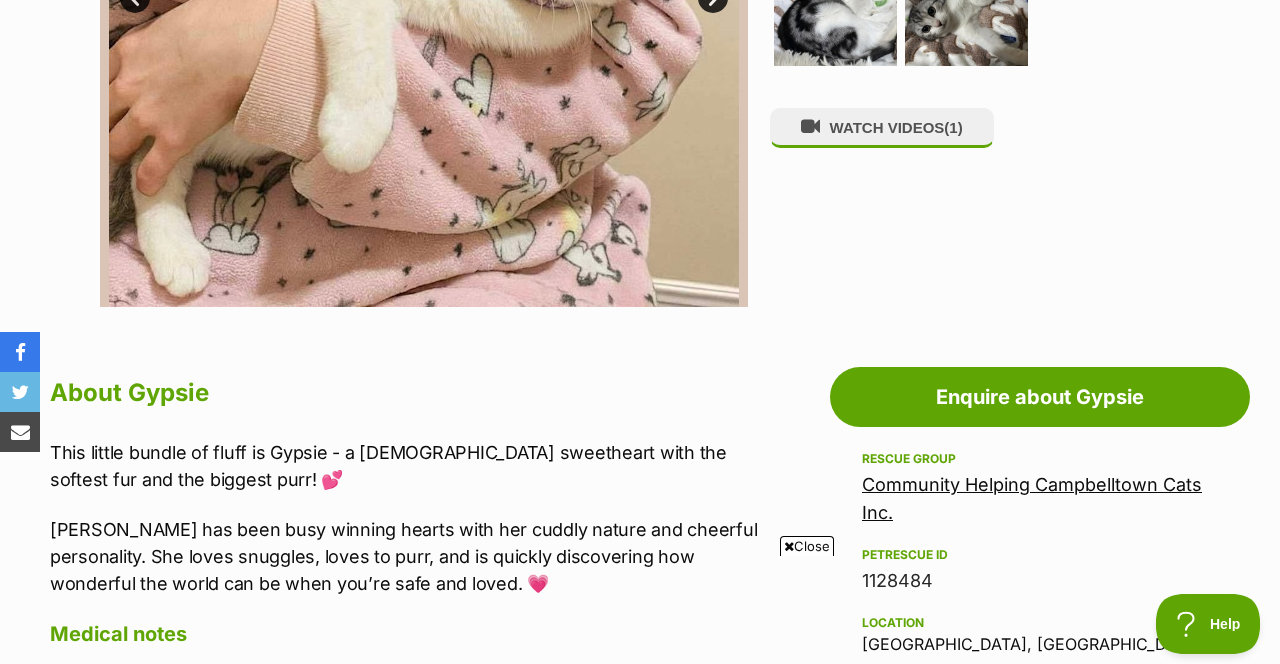 click on "Close" at bounding box center [807, 546] 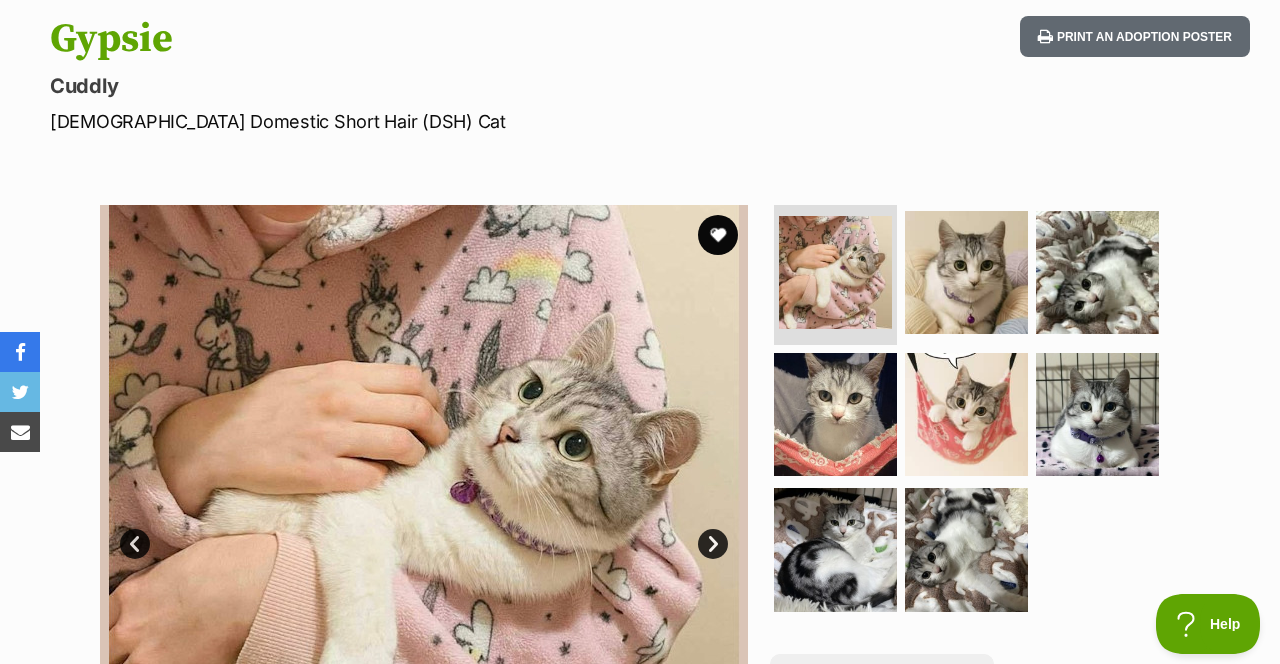 scroll, scrollTop: 262, scrollLeft: 0, axis: vertical 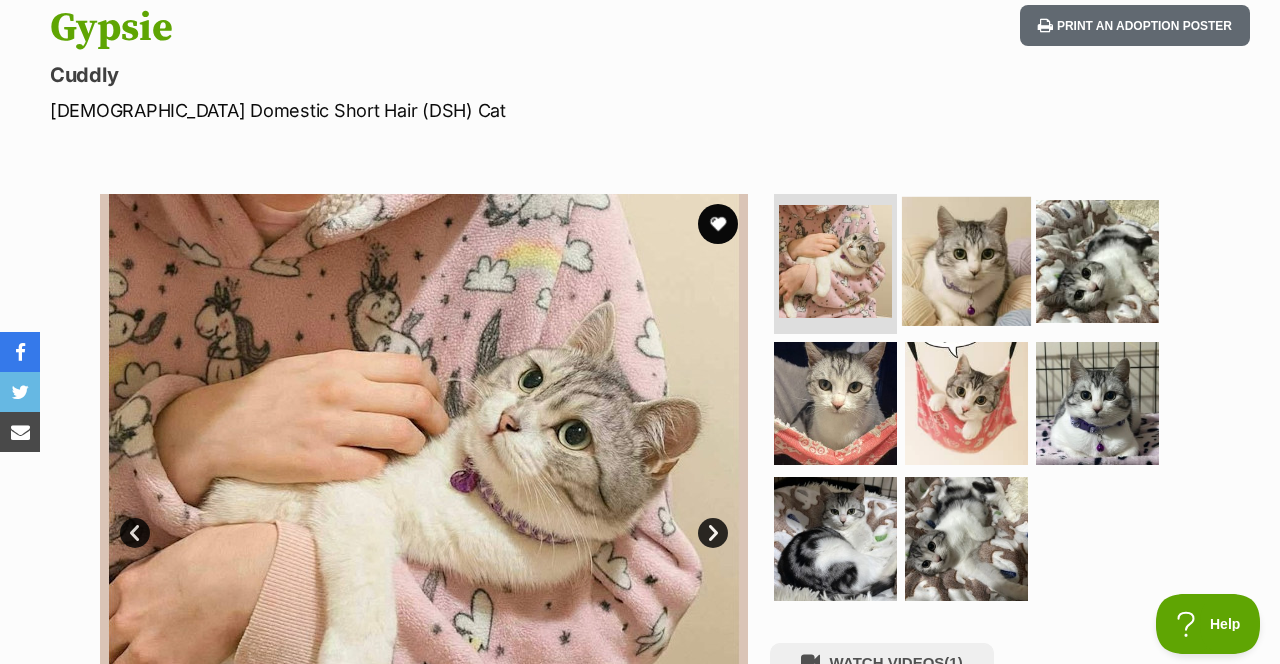 click at bounding box center (966, 261) 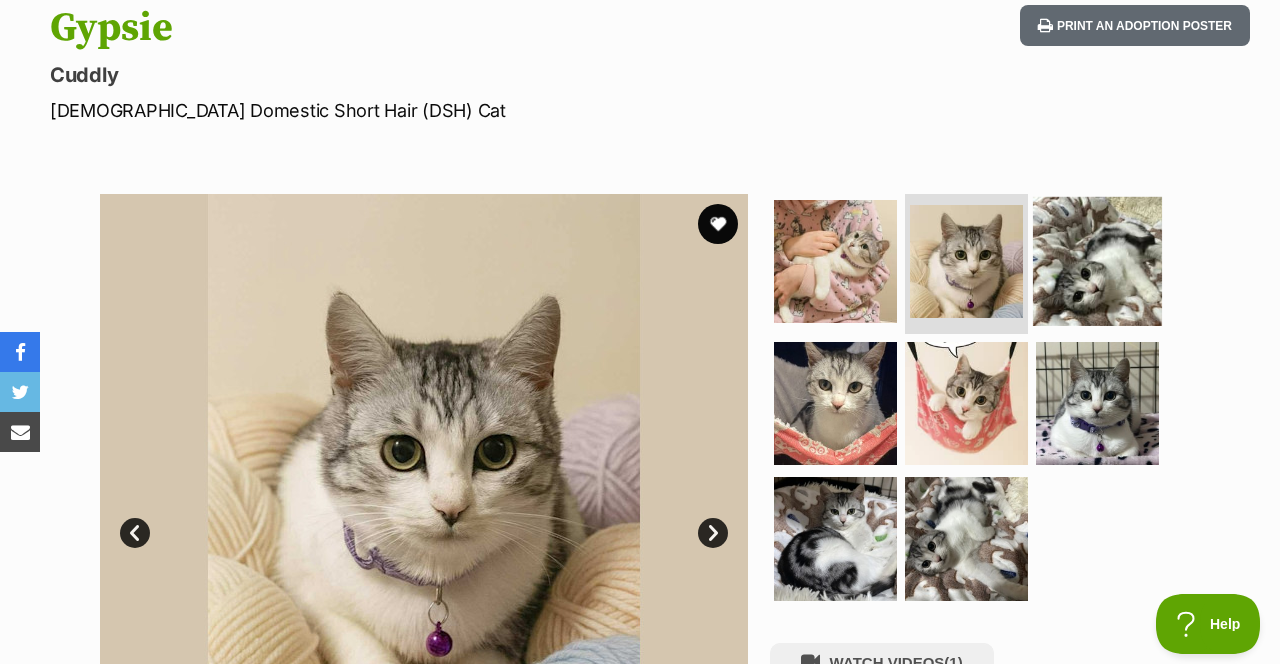 click at bounding box center (1097, 261) 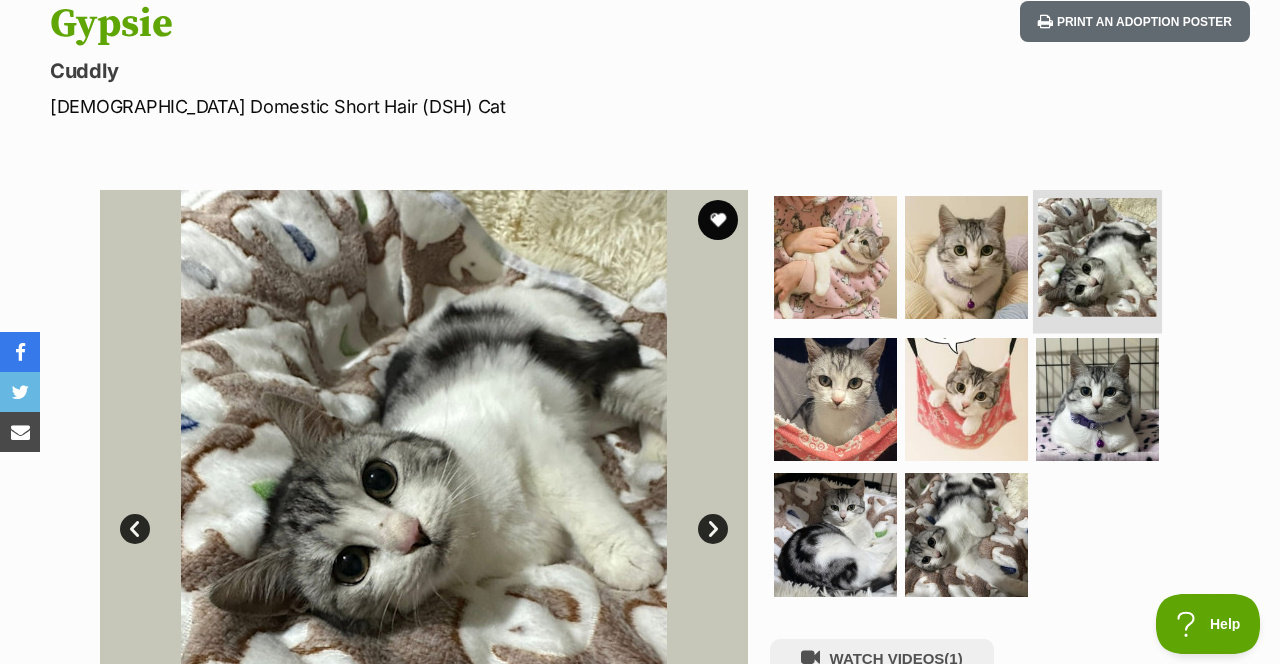 scroll, scrollTop: 317, scrollLeft: 0, axis: vertical 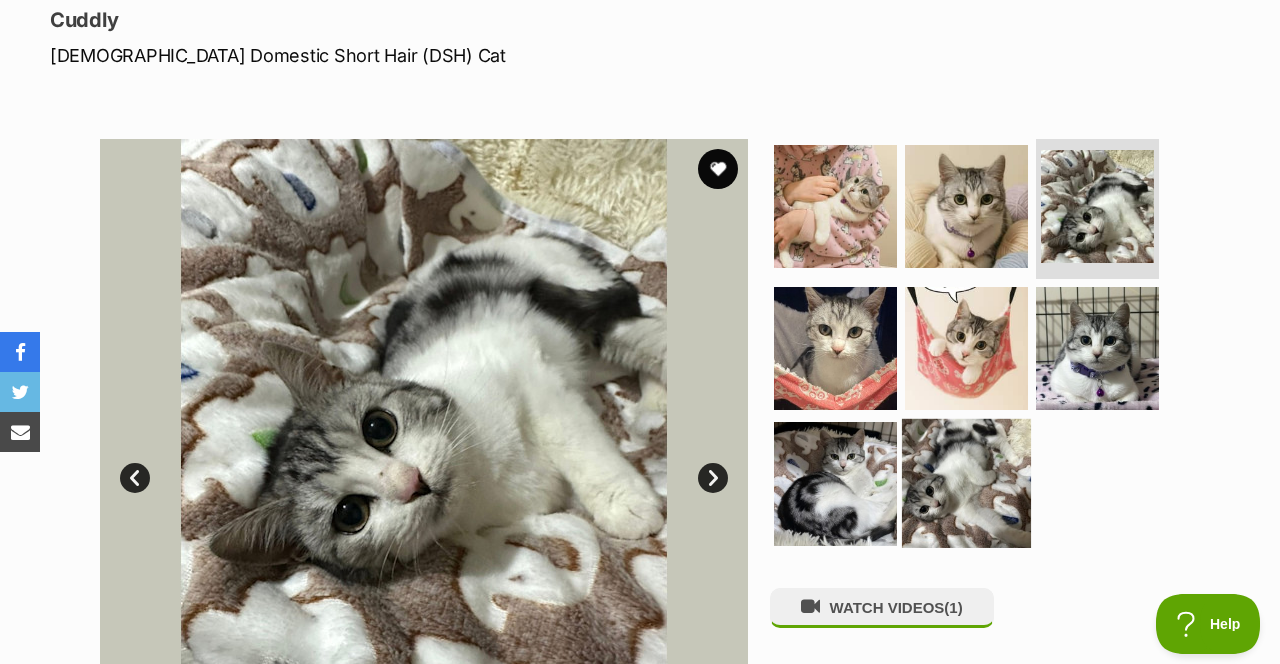 click at bounding box center [966, 483] 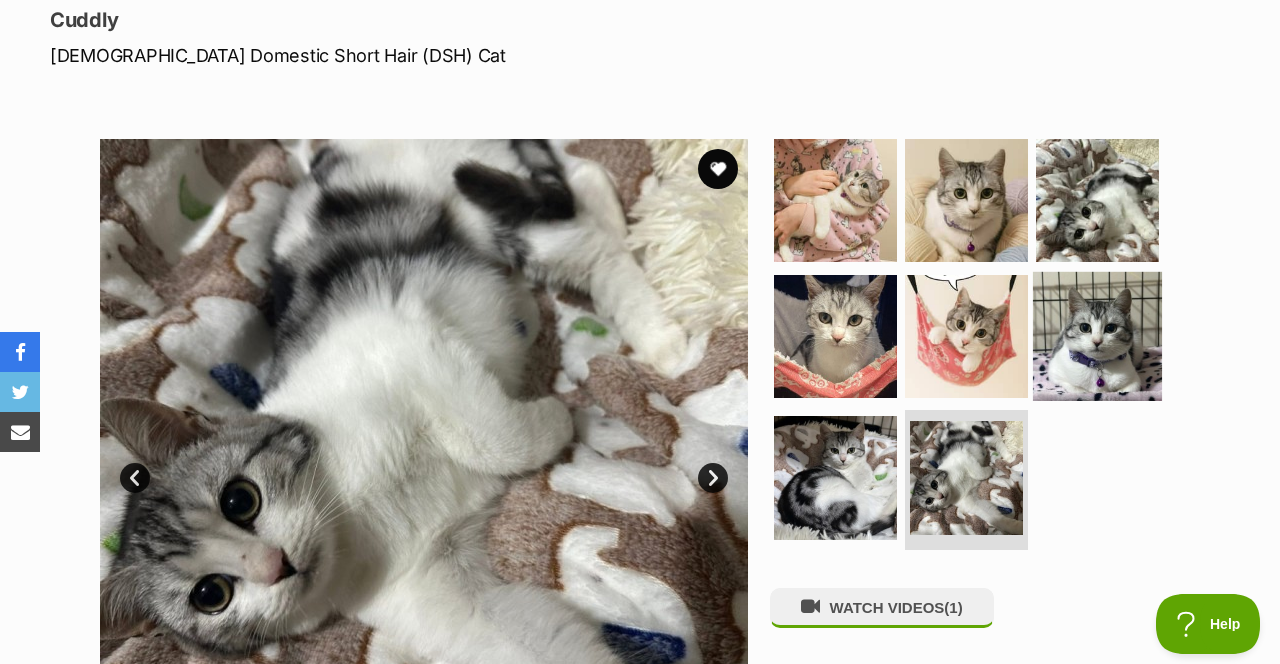 click at bounding box center [1097, 335] 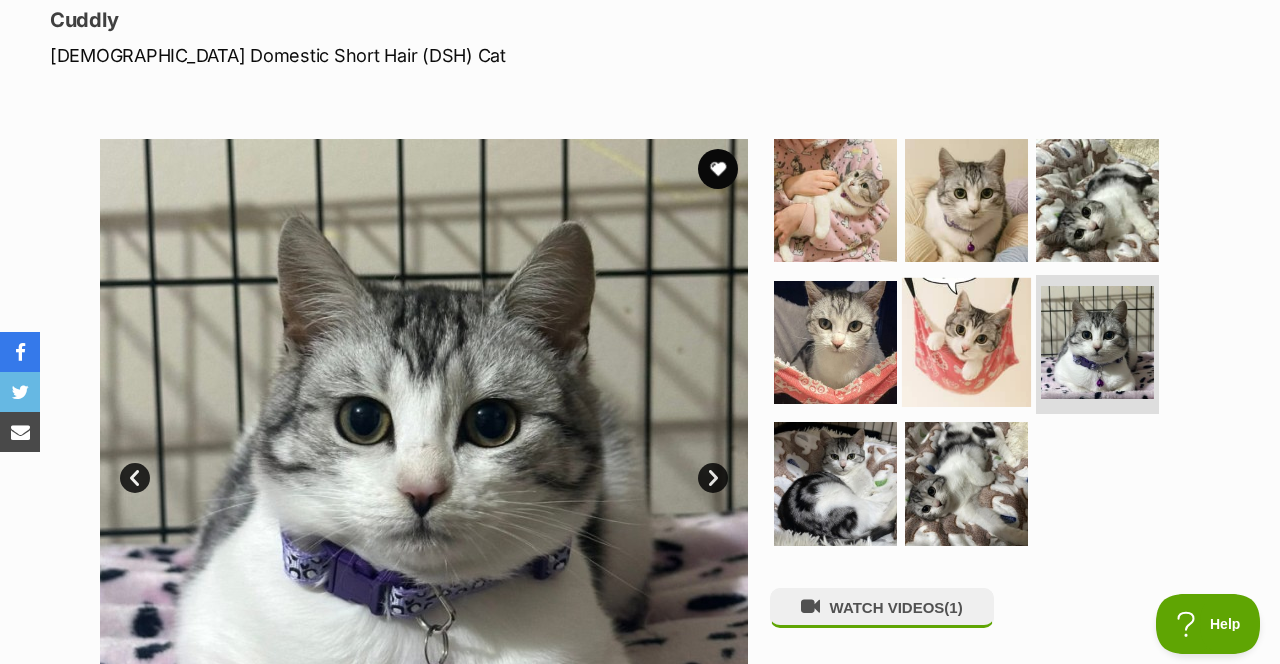 click at bounding box center [966, 341] 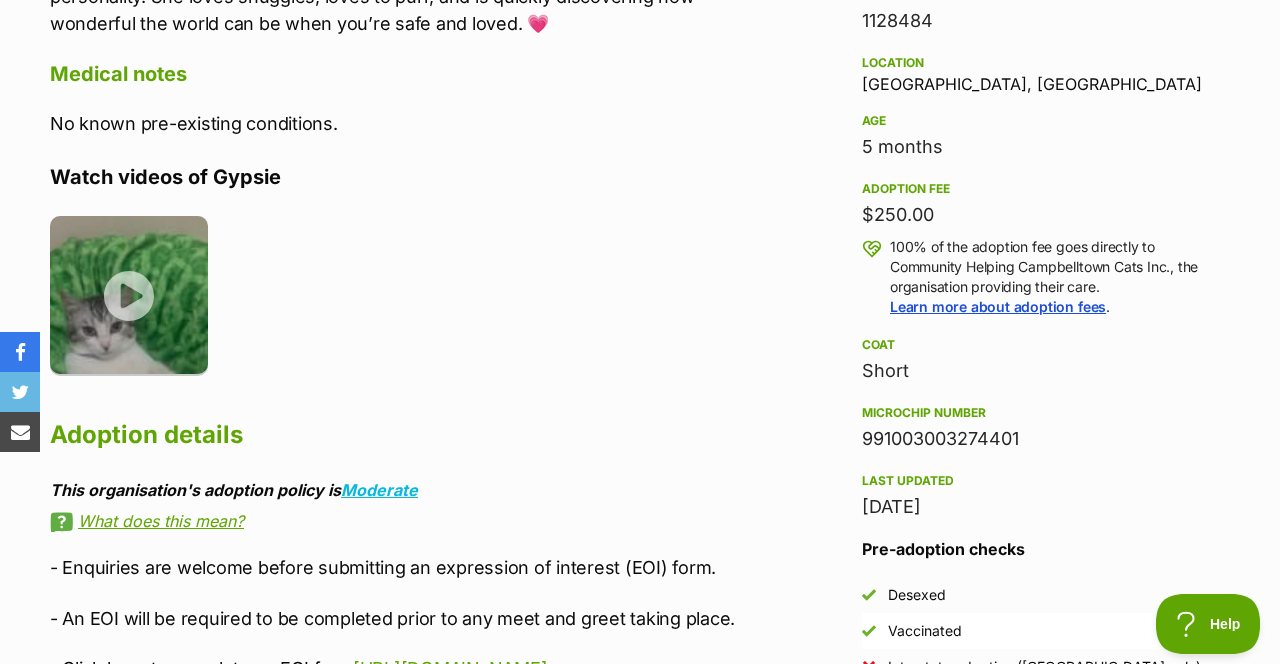 scroll, scrollTop: 1358, scrollLeft: 0, axis: vertical 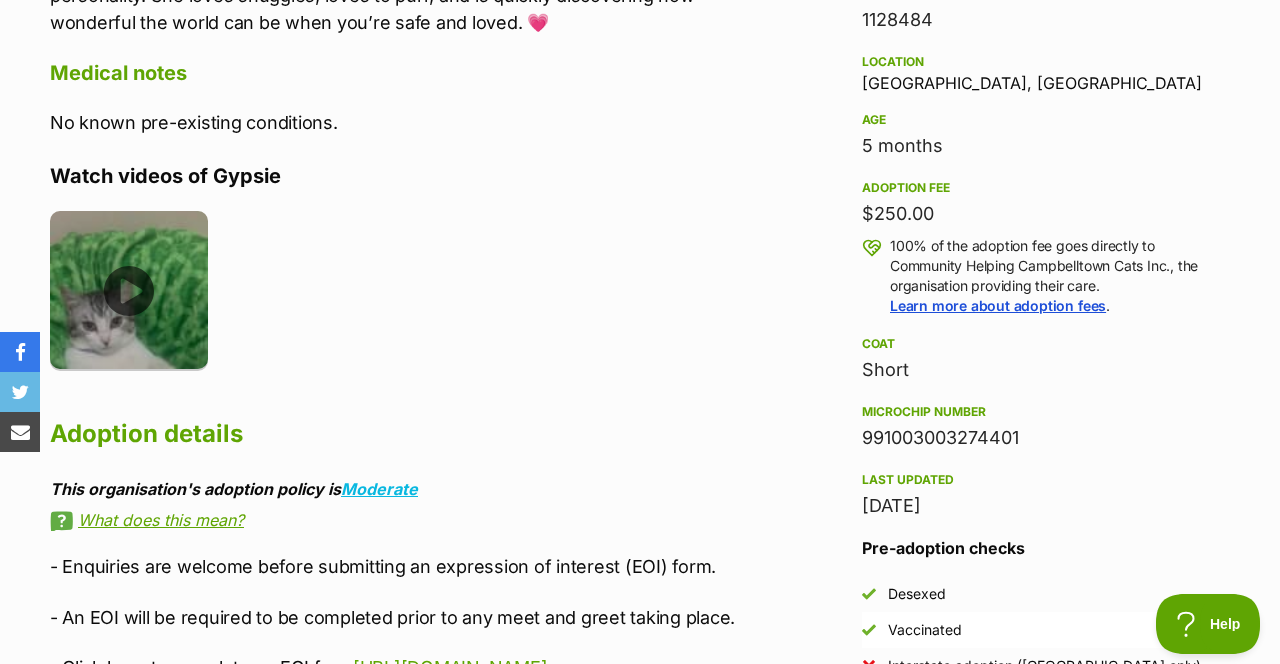 click at bounding box center [129, 290] 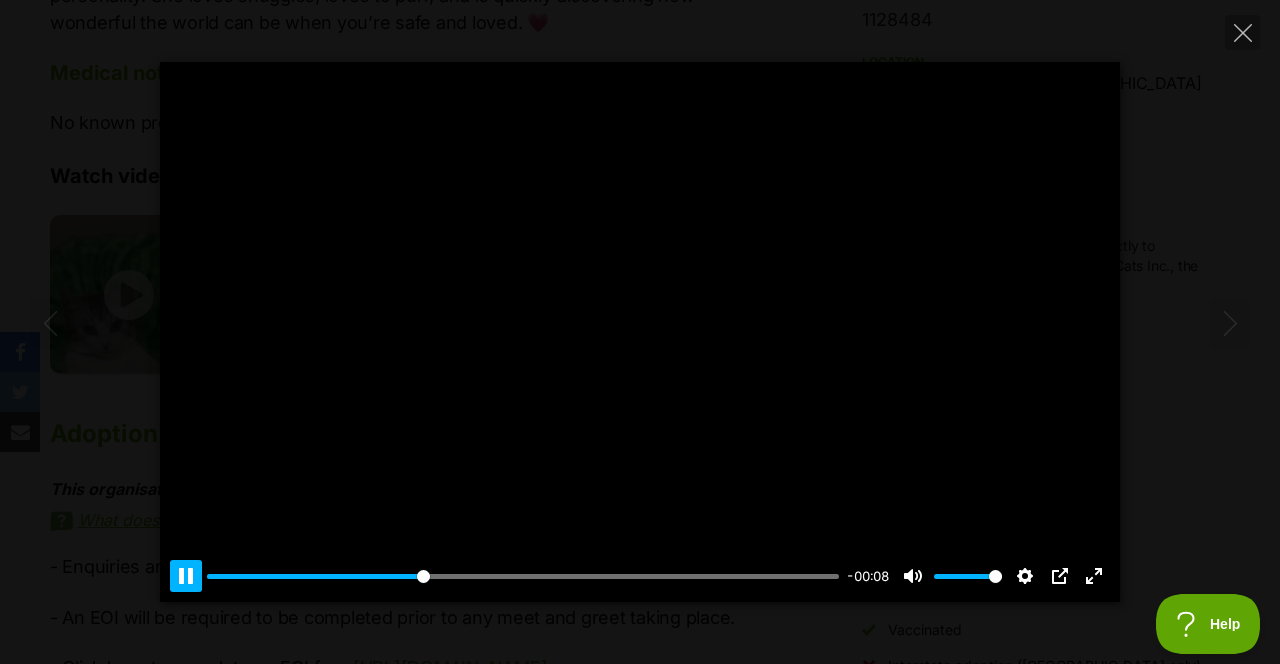 click on "Pause Play" at bounding box center [186, 576] 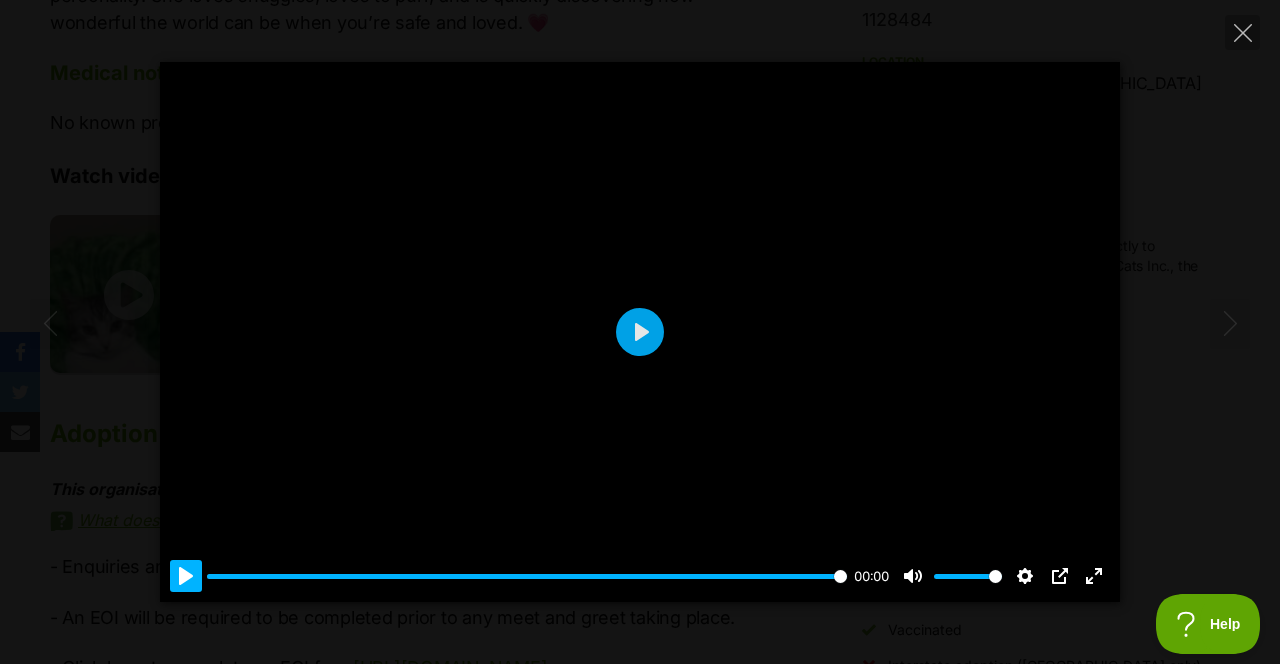 type on "4.67" 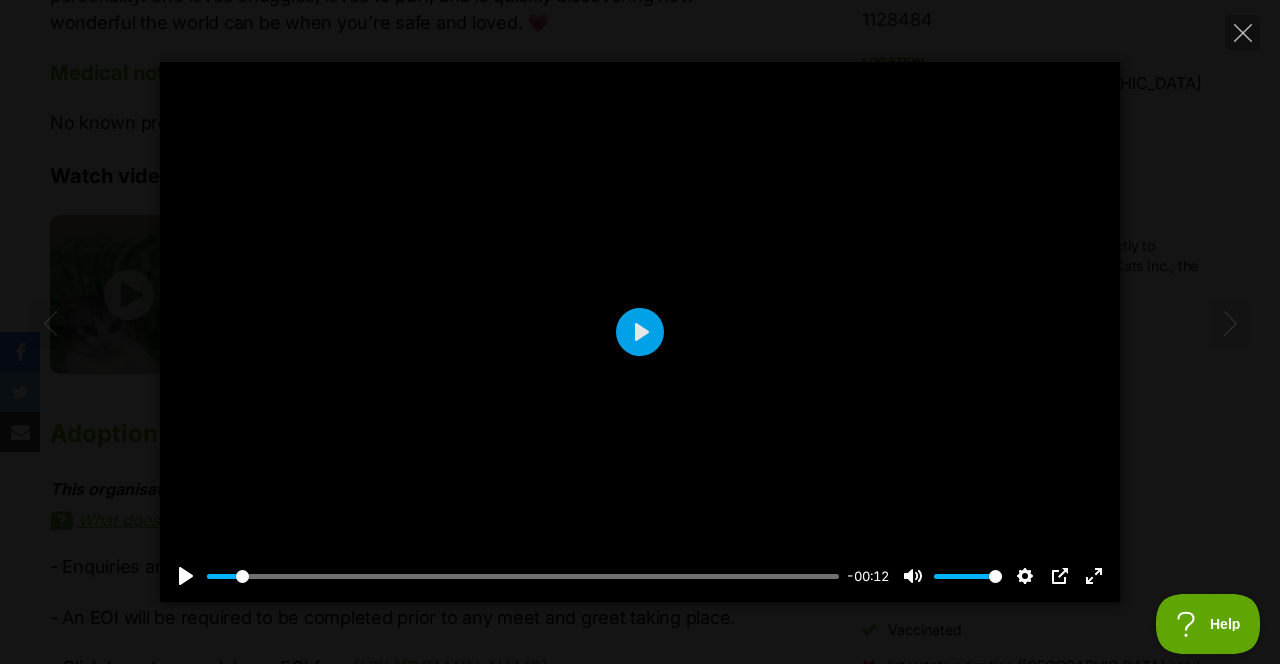 click on "Pause Play % buffered 00:00 -00:12 Unmute Mute Disable captions Enable captions Settings Captions Disabled Quality undefined Speed Normal Captions Go back to previous menu Quality Go back to previous menu Speed Go back to previous menu 0.5× 0.75× Normal 1.25× 1.5× 1.75× 2× 4× PIP Exit fullscreen Enter fullscreen Play" at bounding box center (640, 332) 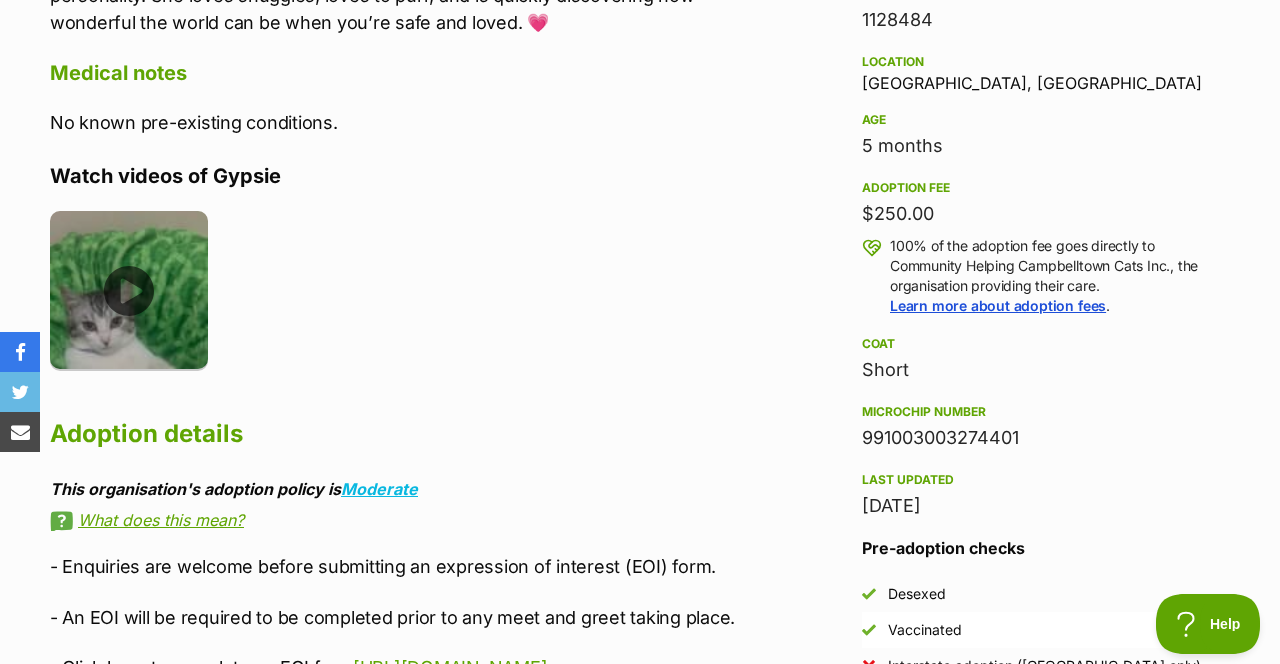click at bounding box center (129, 290) 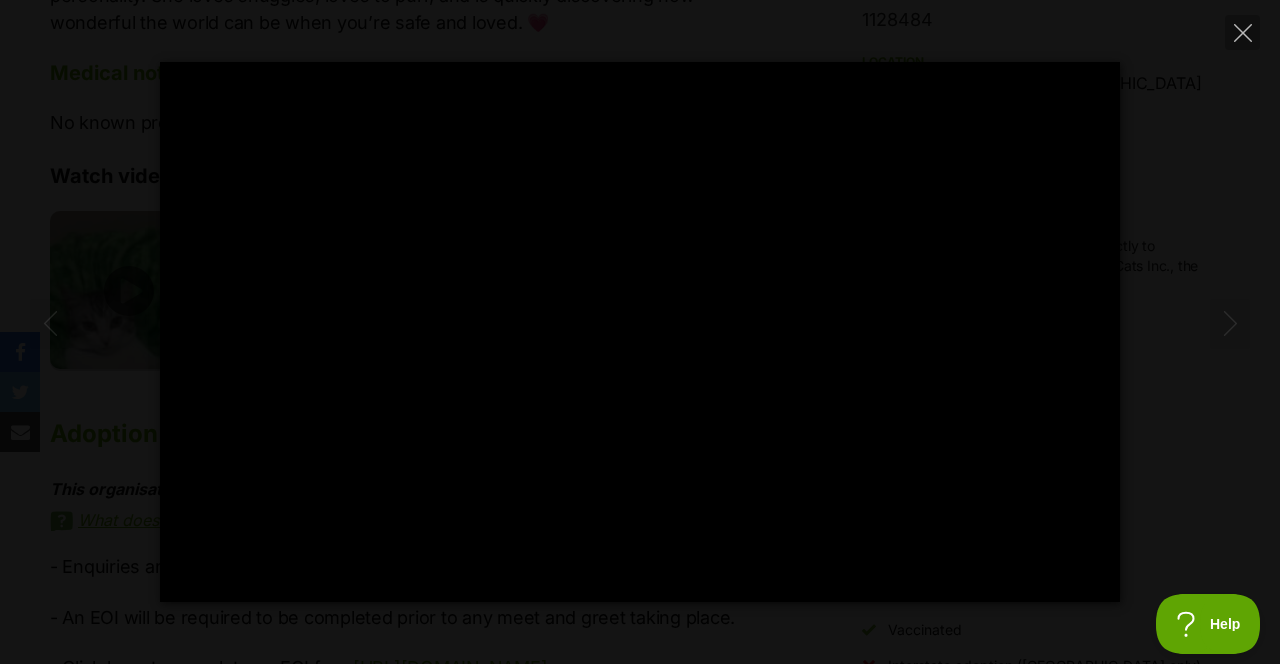 type on "42.75" 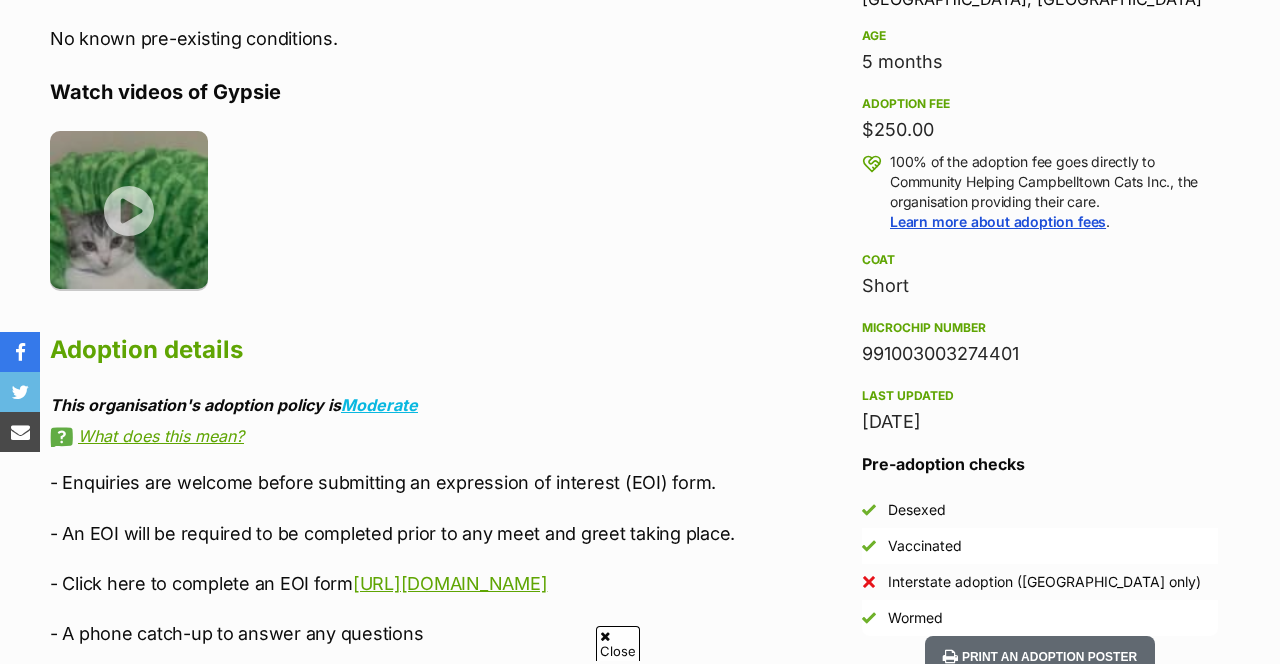 scroll, scrollTop: 0, scrollLeft: 0, axis: both 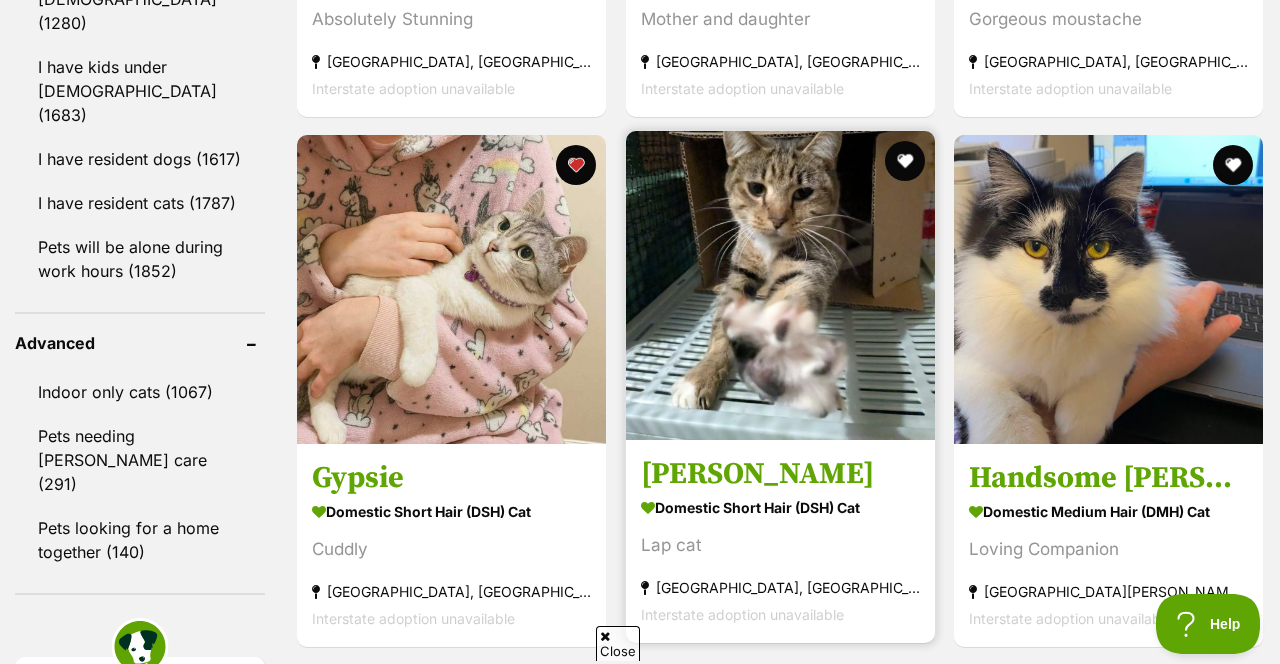click at bounding box center (780, 285) 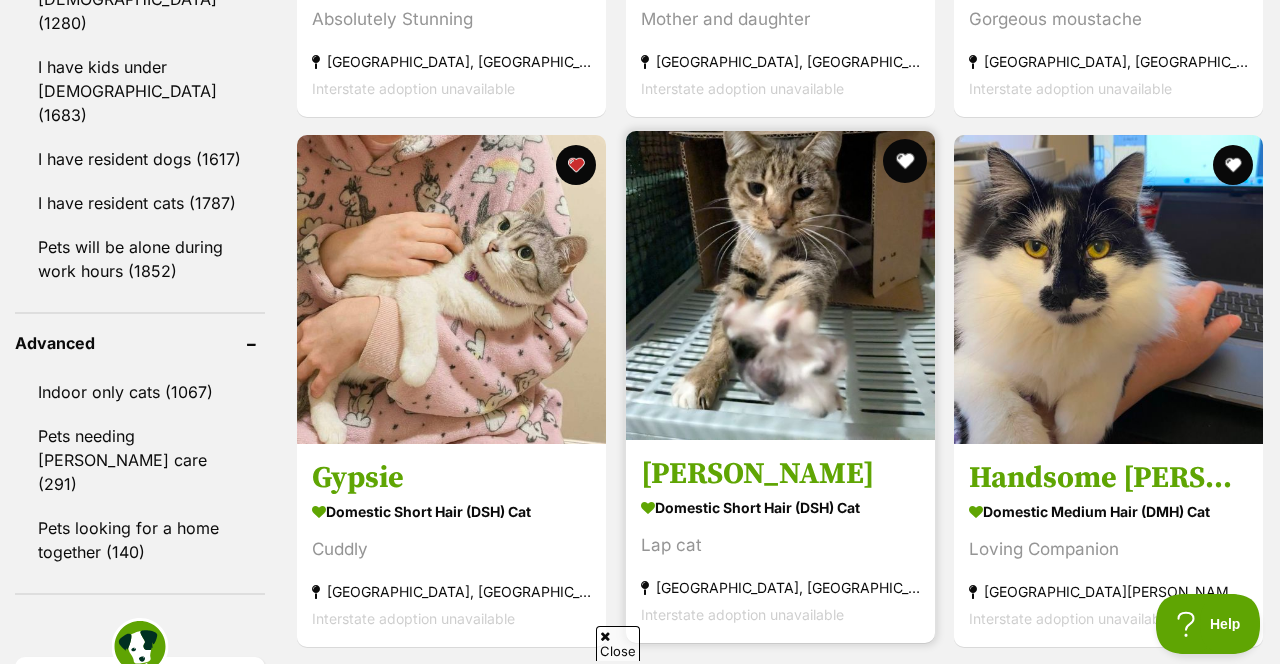 click at bounding box center [905, 161] 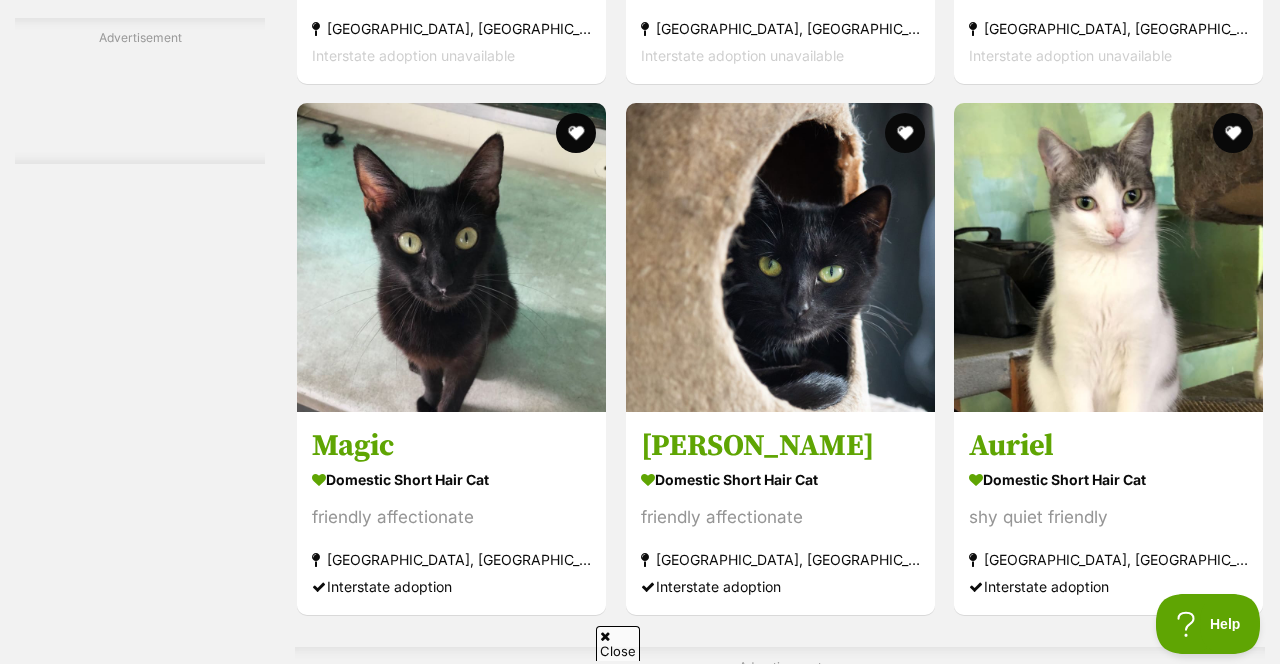 scroll, scrollTop: 3825, scrollLeft: 0, axis: vertical 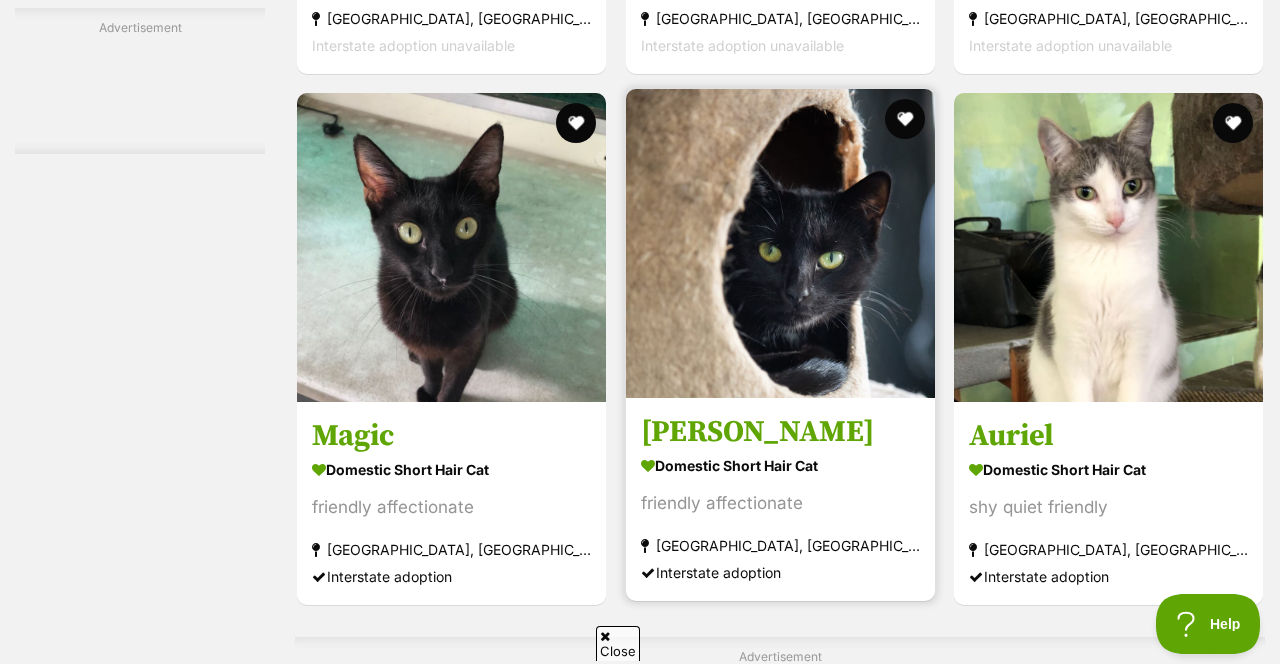 click on "Erla" at bounding box center (780, 432) 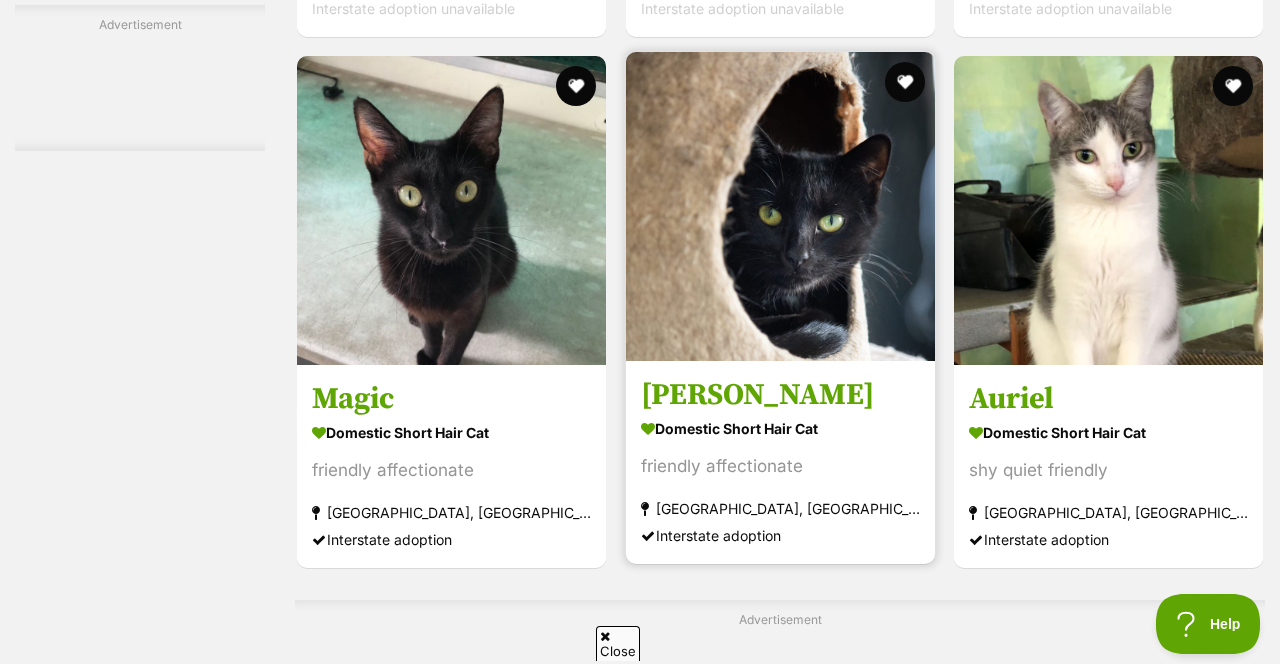 scroll, scrollTop: 3889, scrollLeft: 0, axis: vertical 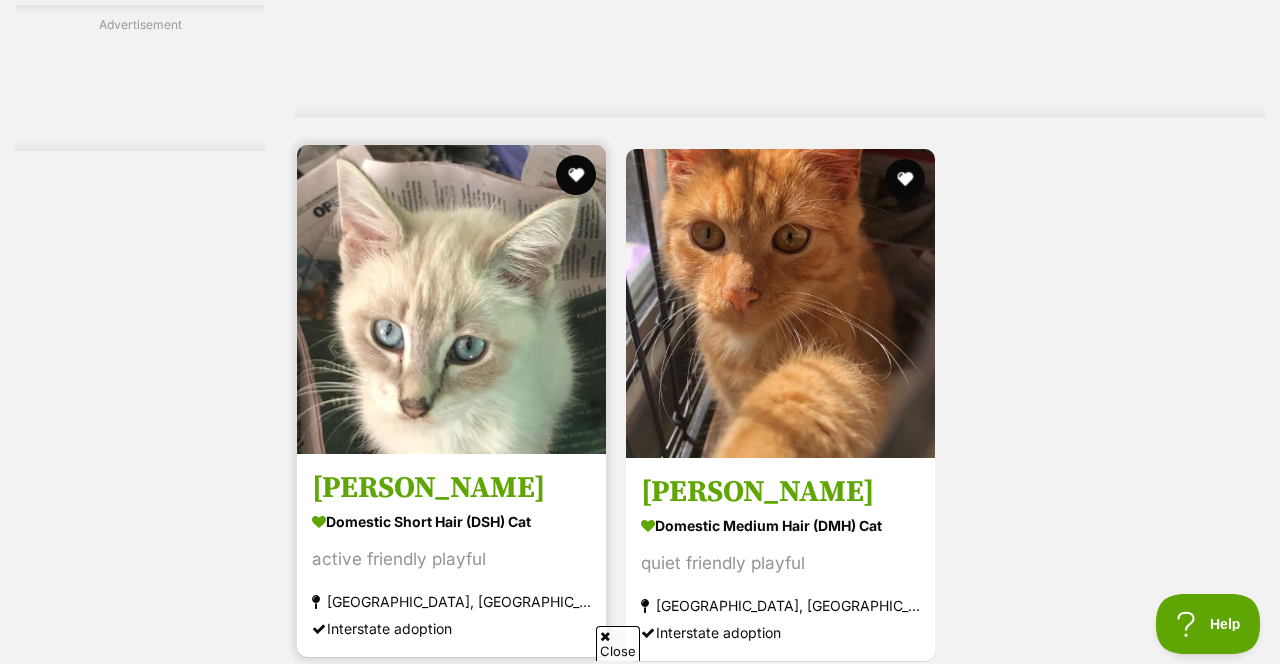 click at bounding box center [451, 299] 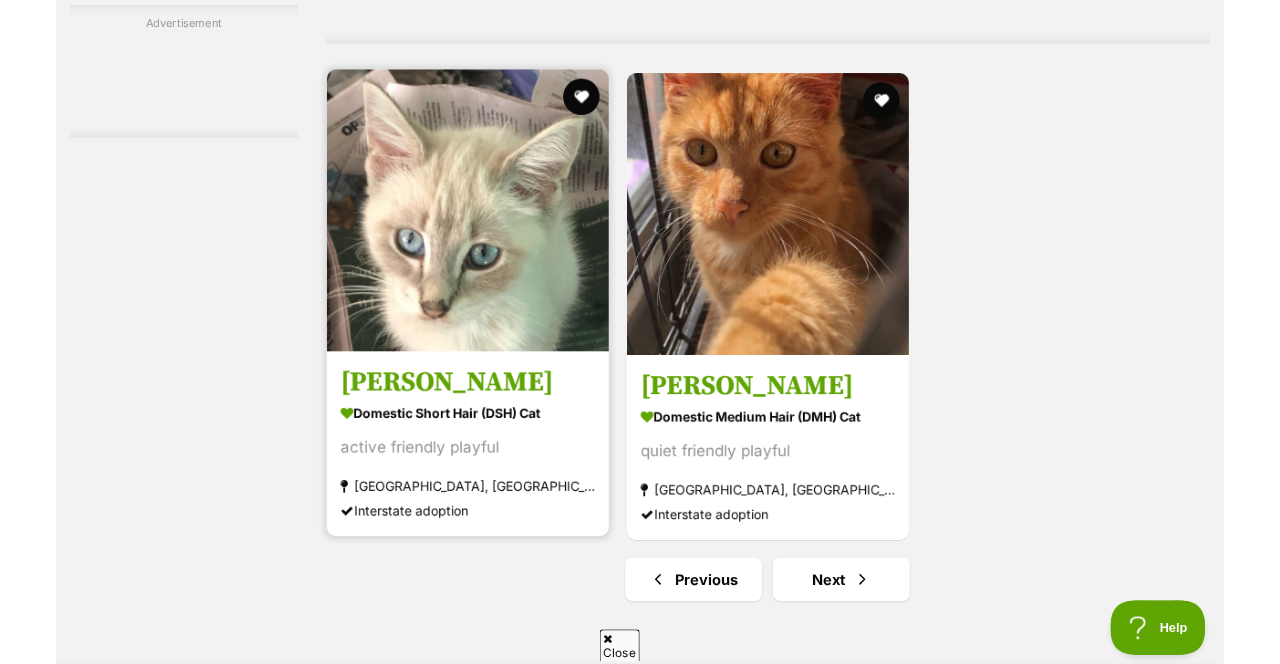 scroll, scrollTop: 4619, scrollLeft: 0, axis: vertical 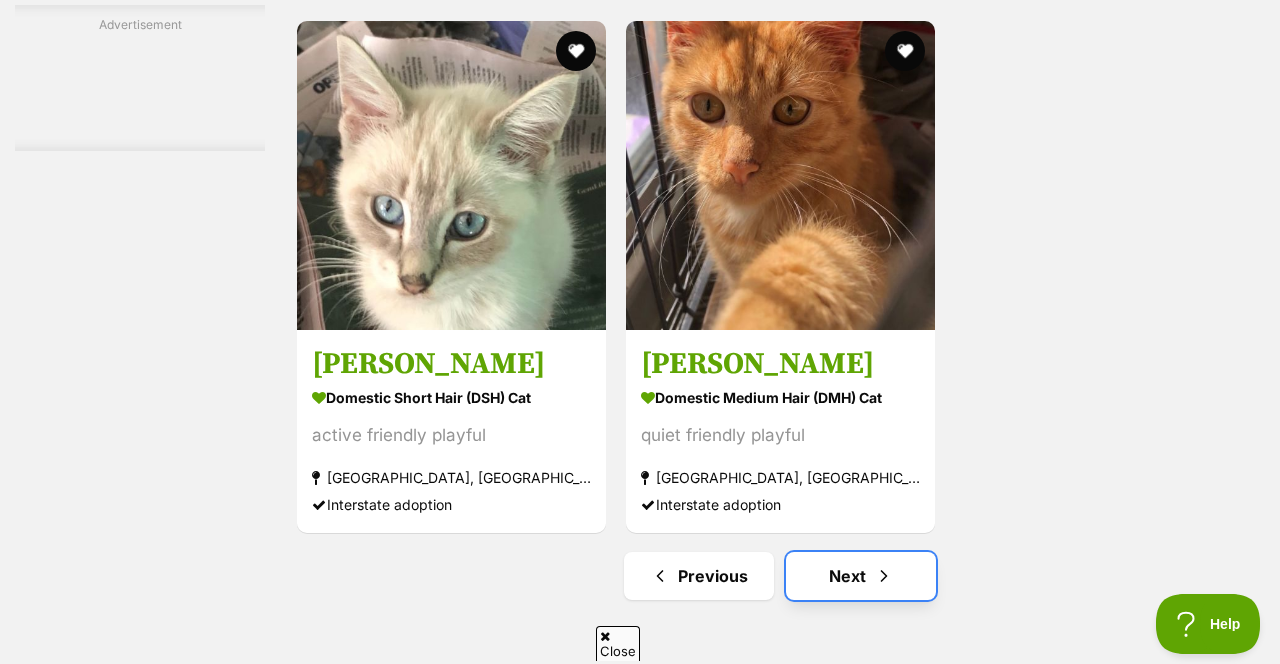 click on "Next" at bounding box center (861, 576) 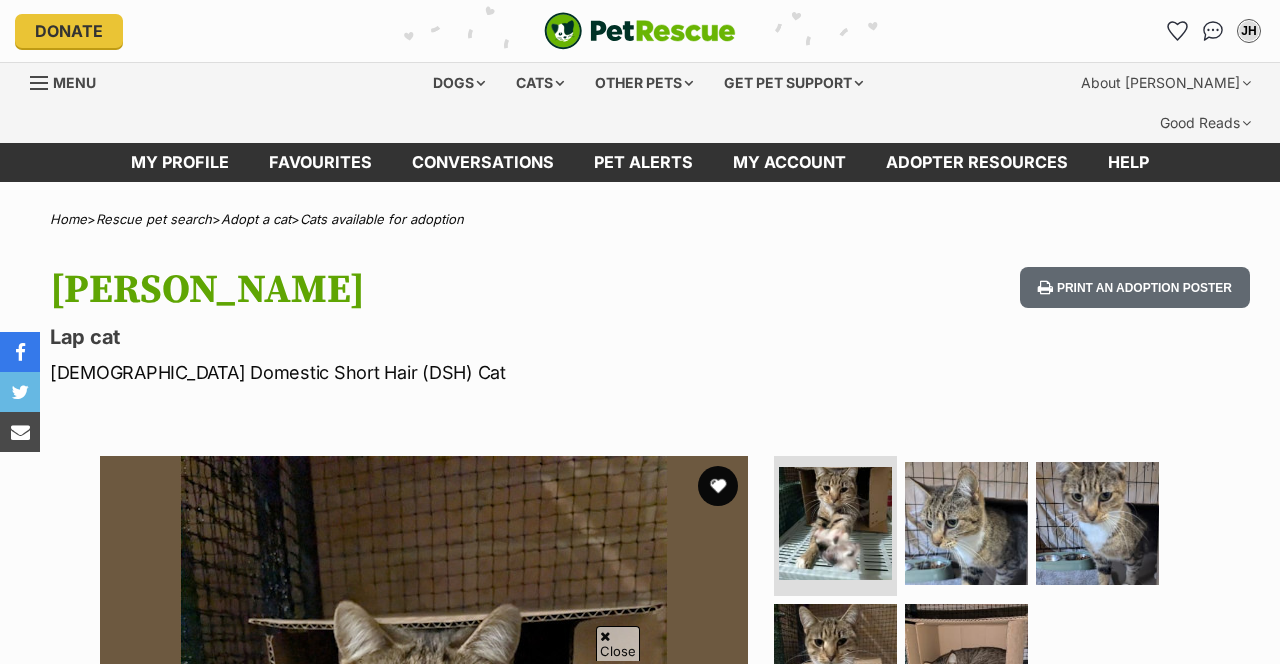 scroll, scrollTop: 102, scrollLeft: 0, axis: vertical 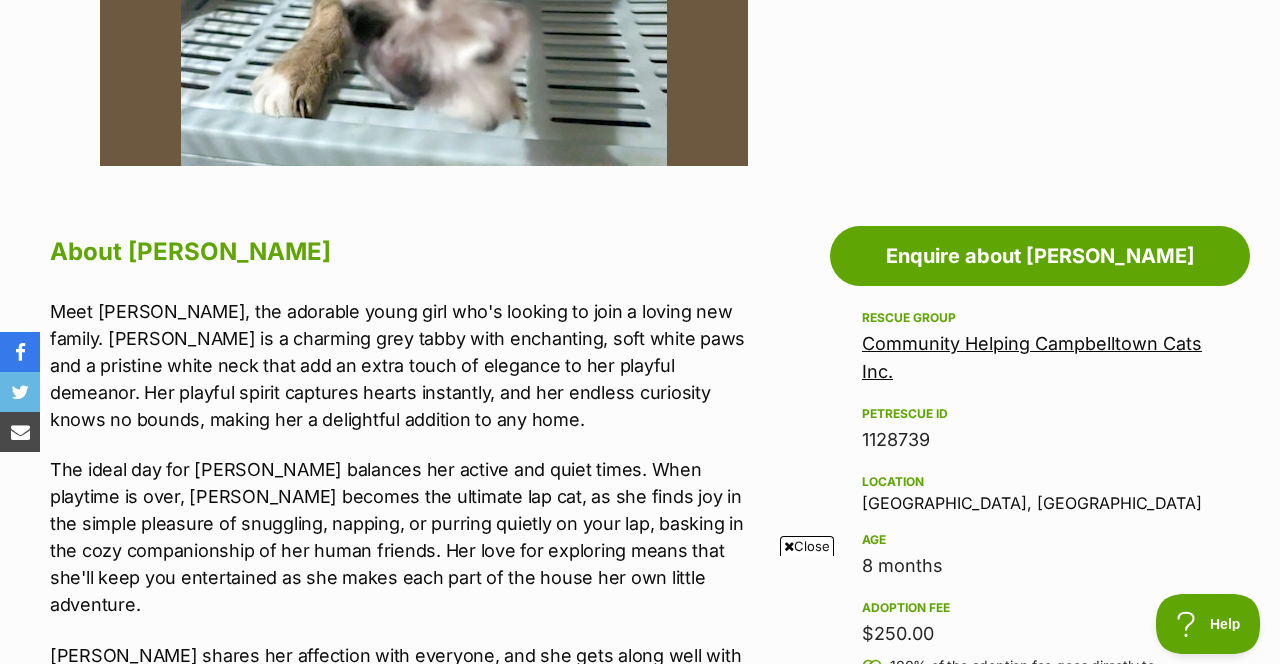 click on "Close" at bounding box center (807, 546) 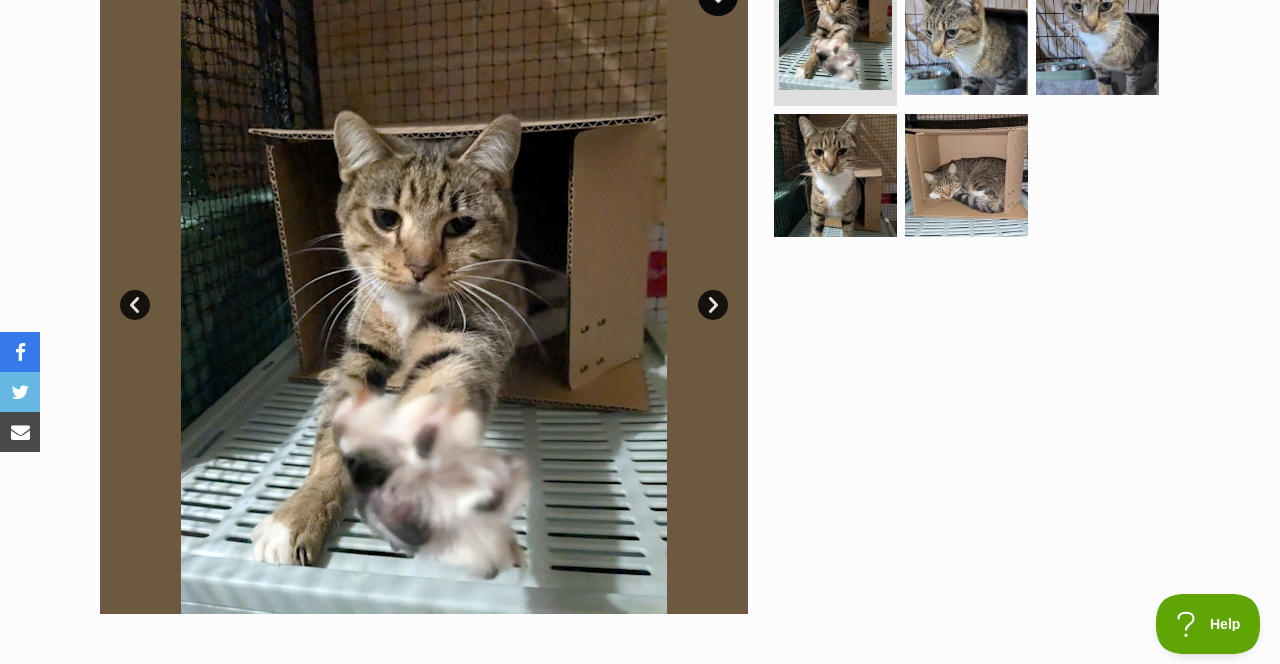 scroll, scrollTop: 465, scrollLeft: 0, axis: vertical 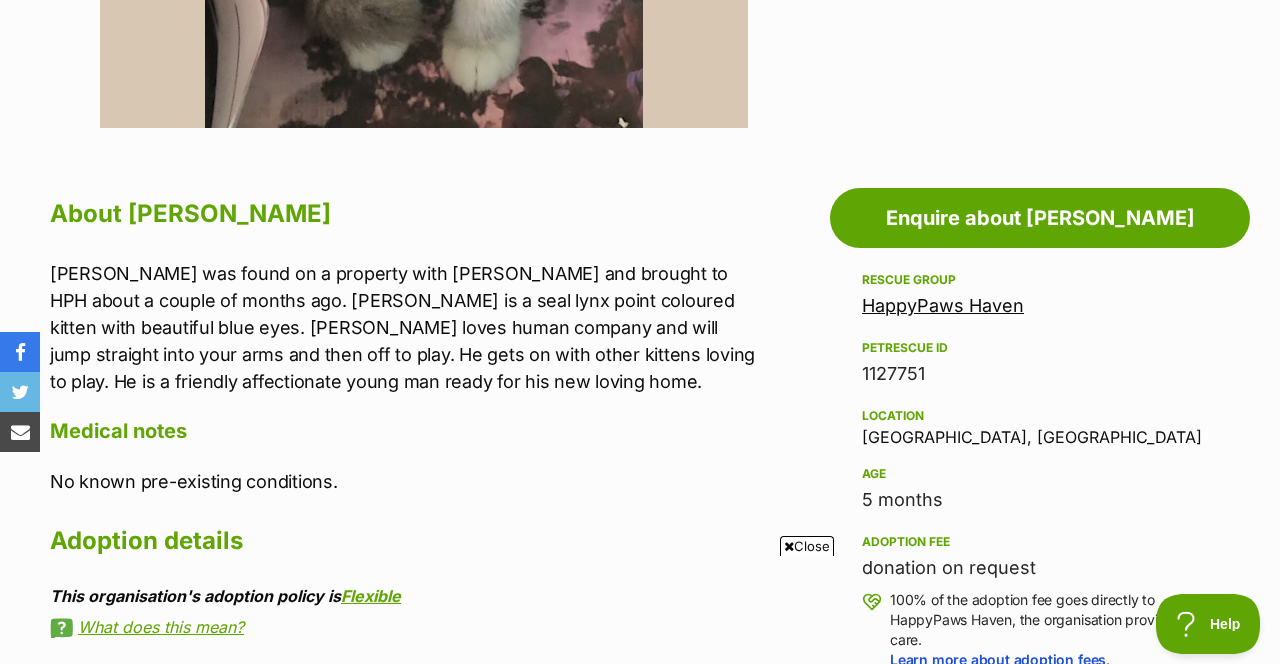 click on "Close" at bounding box center (807, 546) 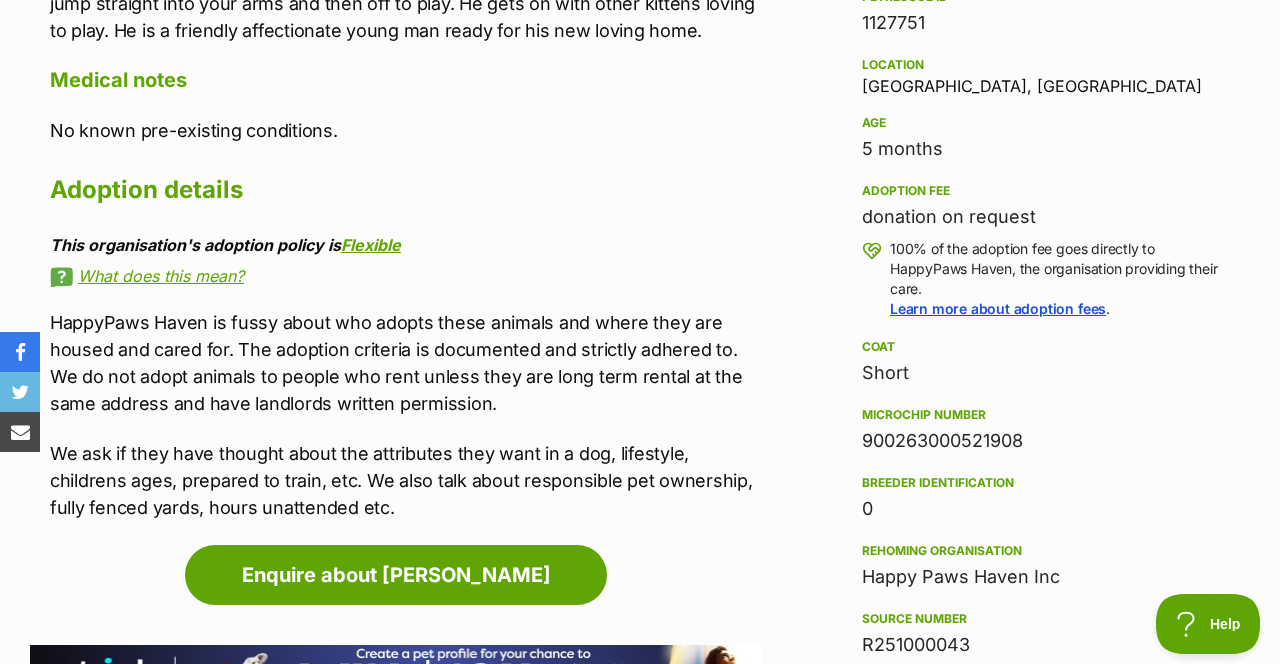 scroll, scrollTop: 1342, scrollLeft: 0, axis: vertical 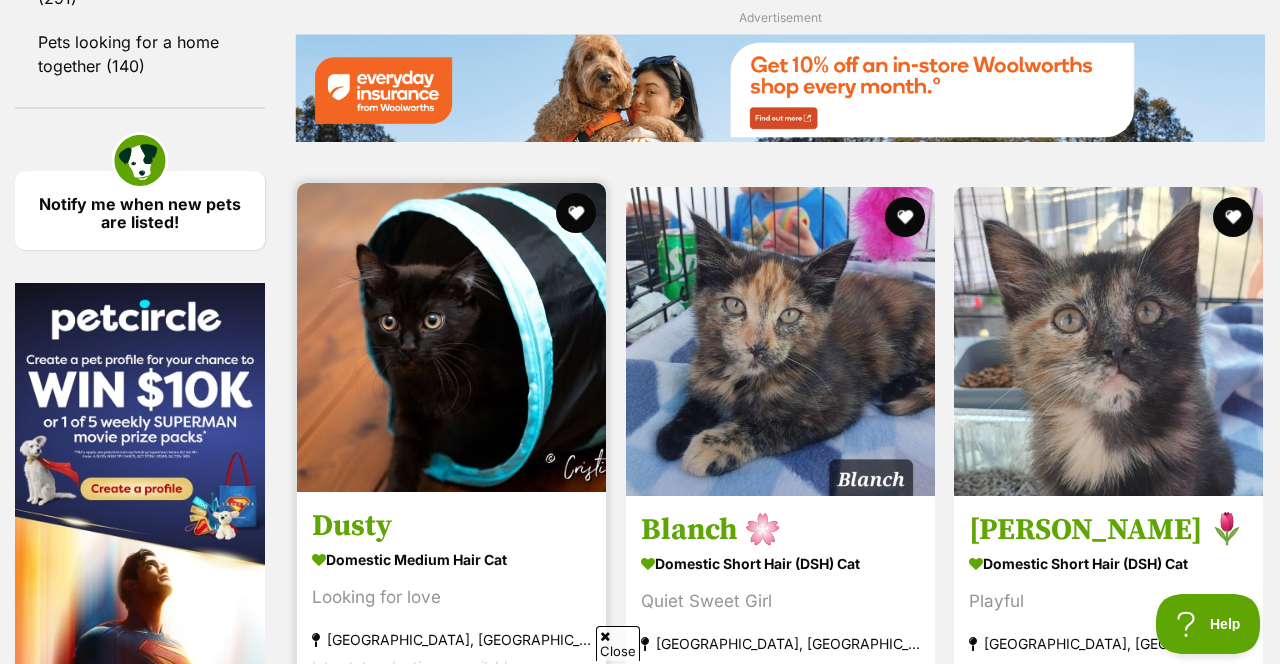 click at bounding box center (451, 337) 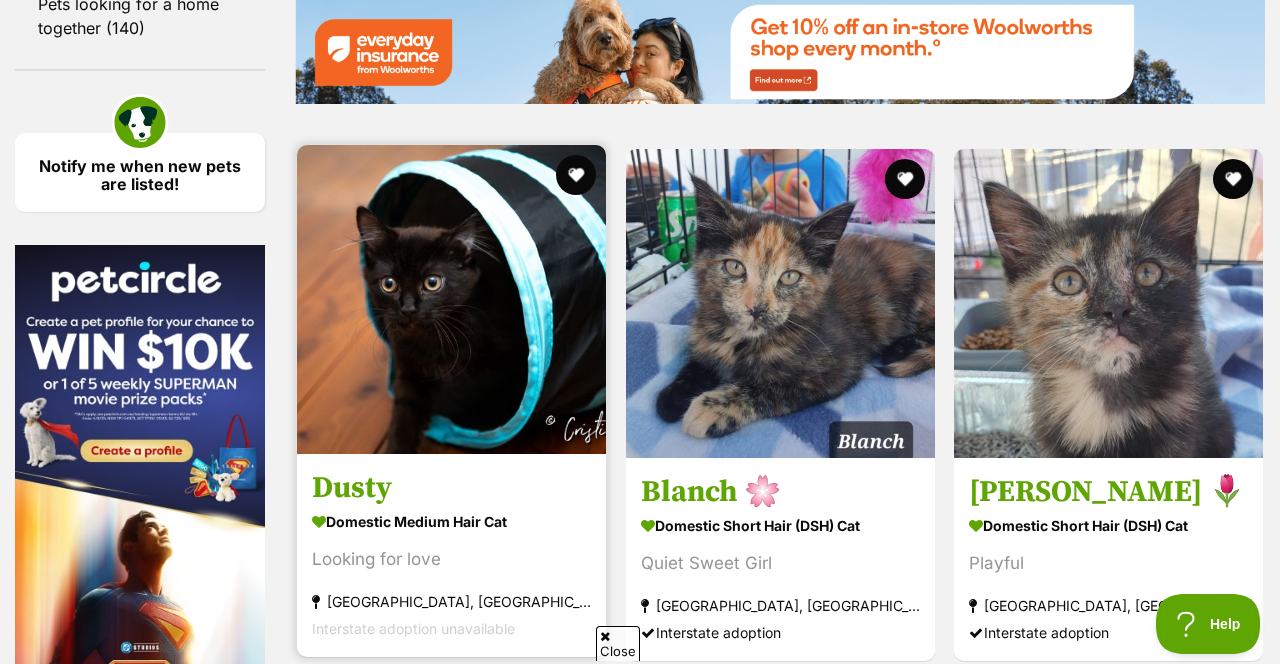 scroll, scrollTop: 3078, scrollLeft: 0, axis: vertical 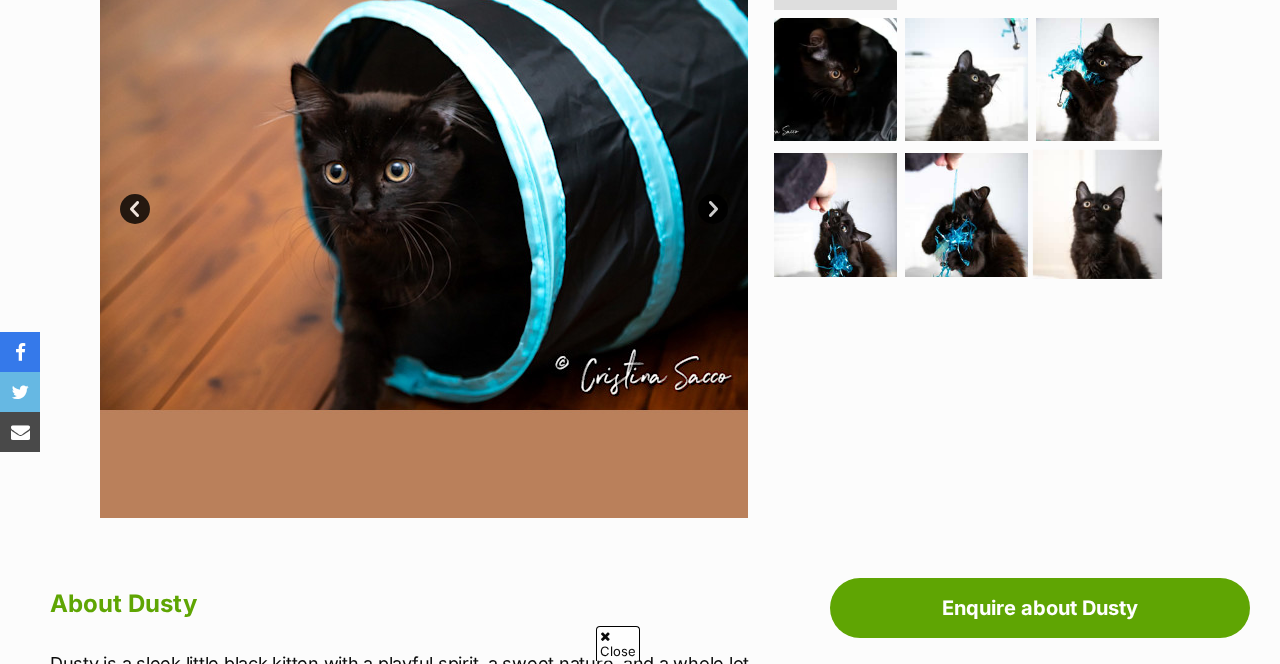 click at bounding box center [1097, 214] 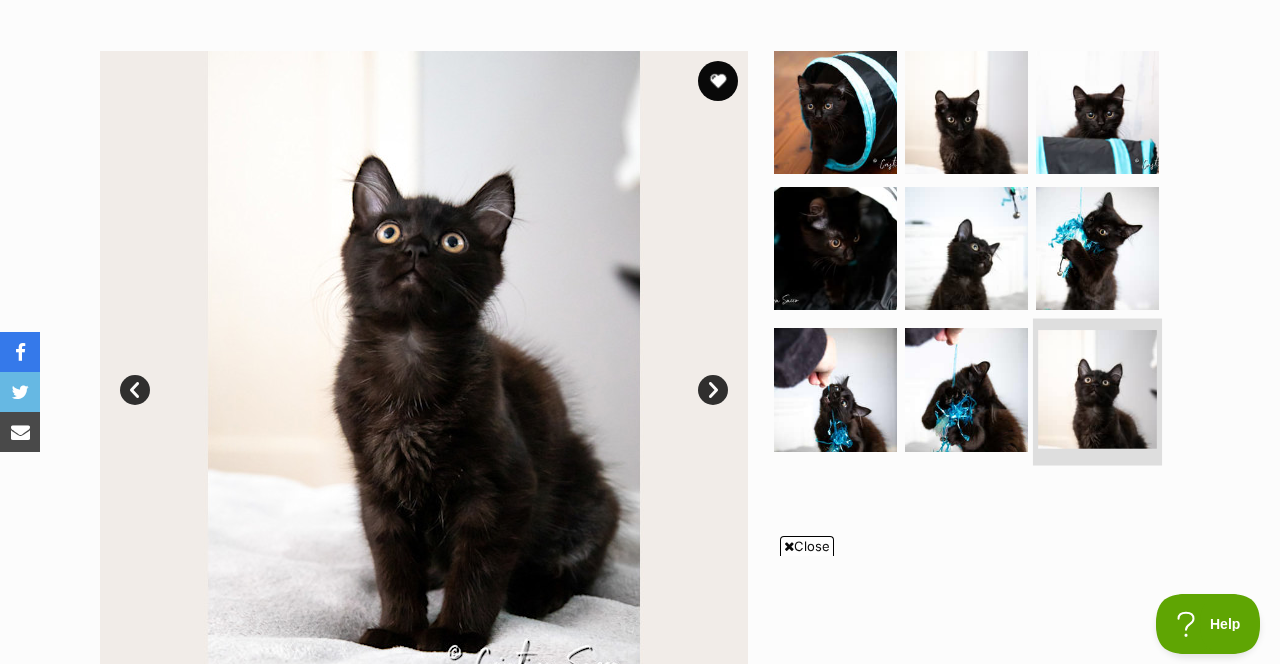 scroll, scrollTop: 418, scrollLeft: 0, axis: vertical 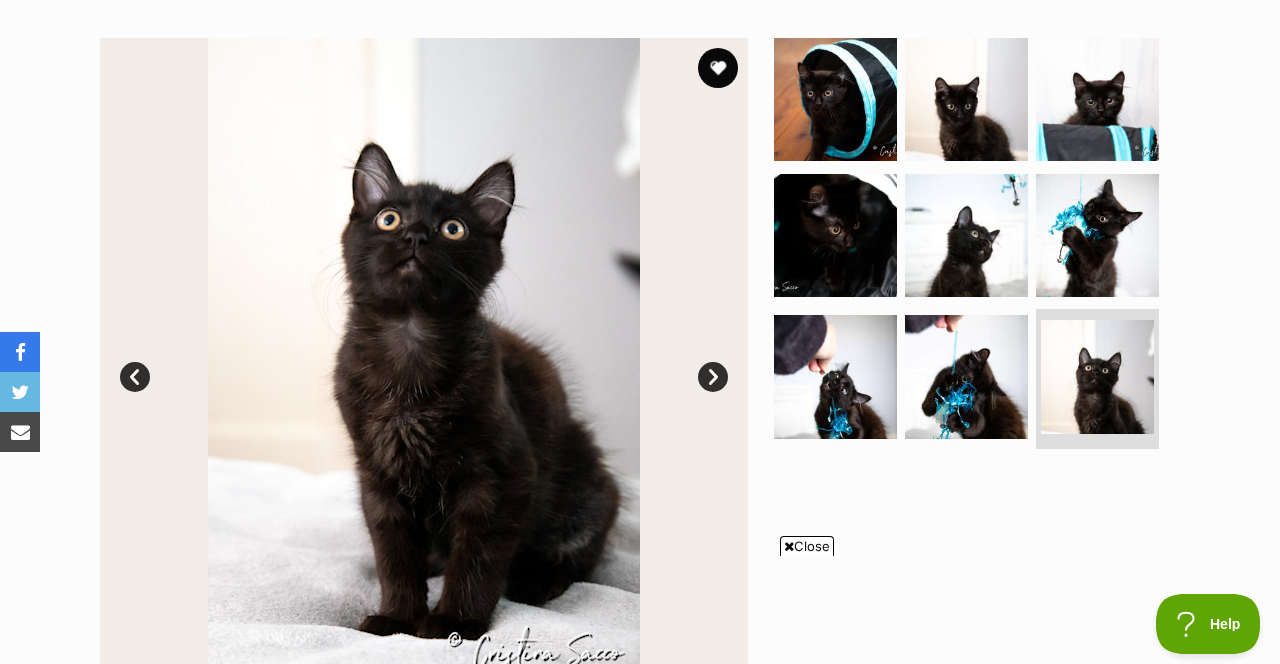 click on "Close" at bounding box center (807, 546) 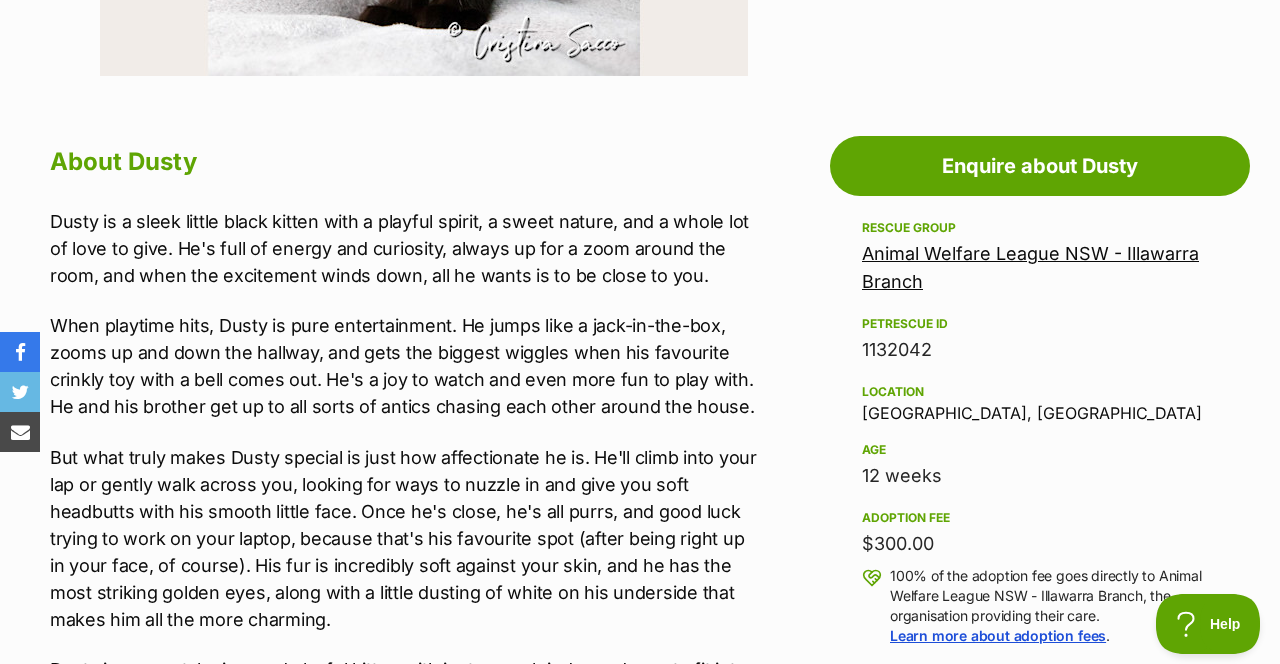 scroll, scrollTop: 1021, scrollLeft: 0, axis: vertical 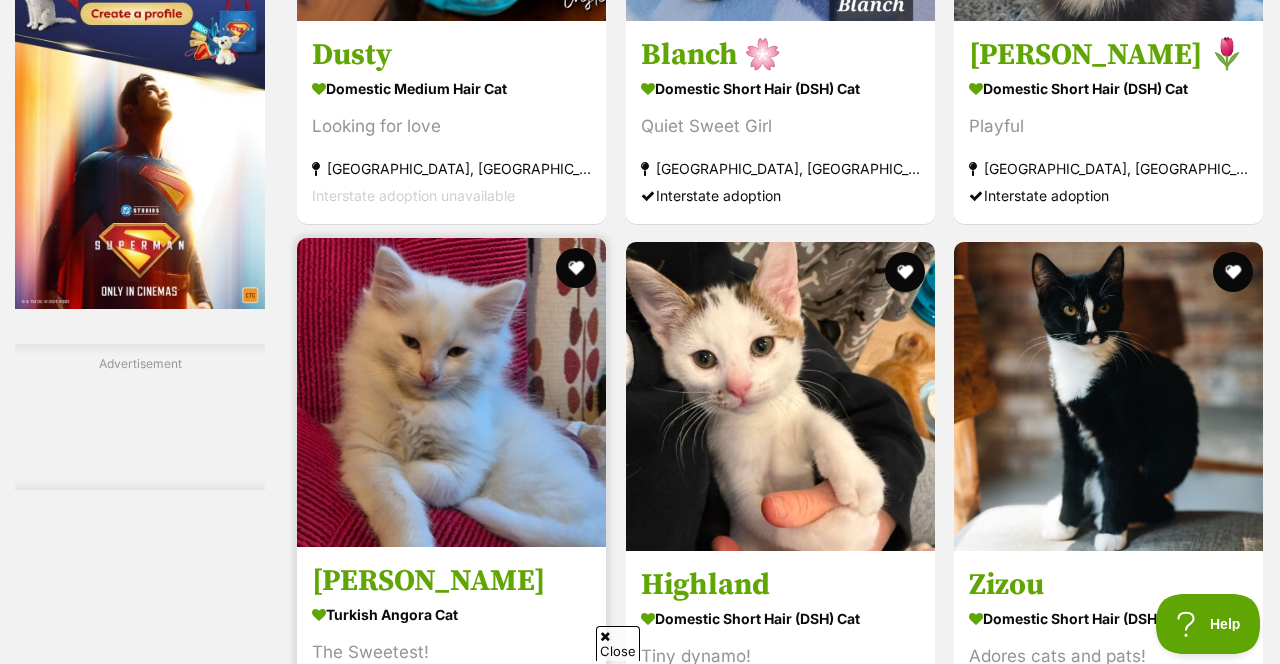 click at bounding box center (451, 392) 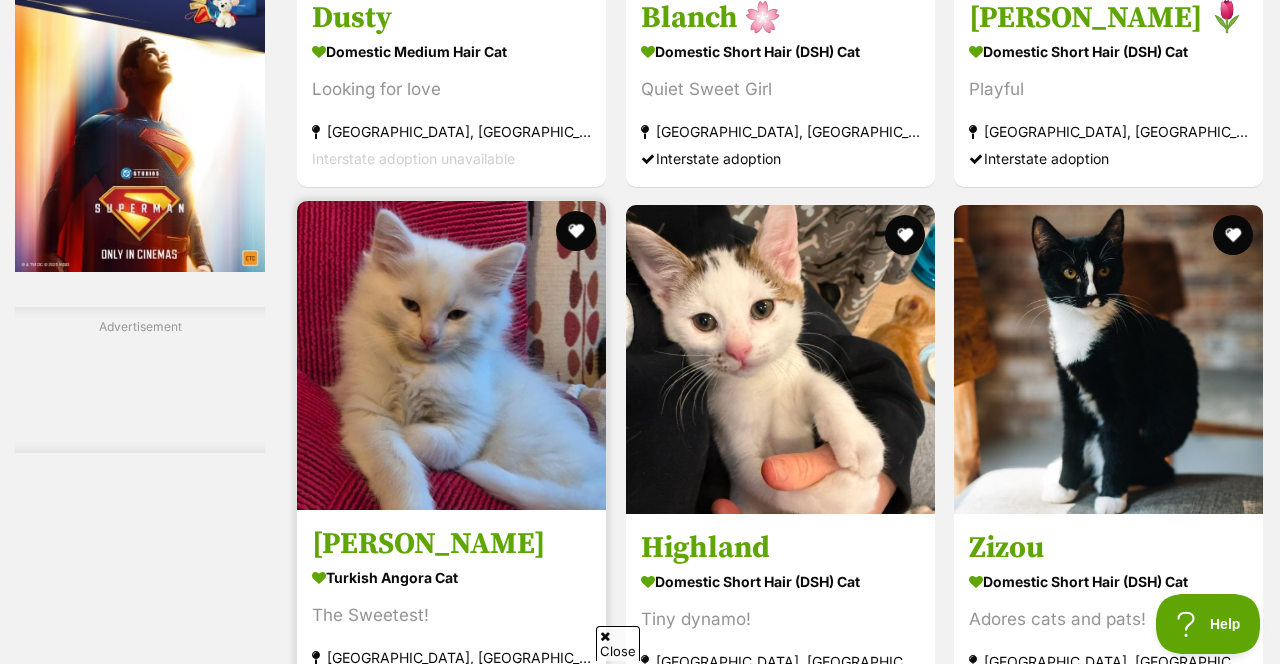 scroll, scrollTop: 3553, scrollLeft: 0, axis: vertical 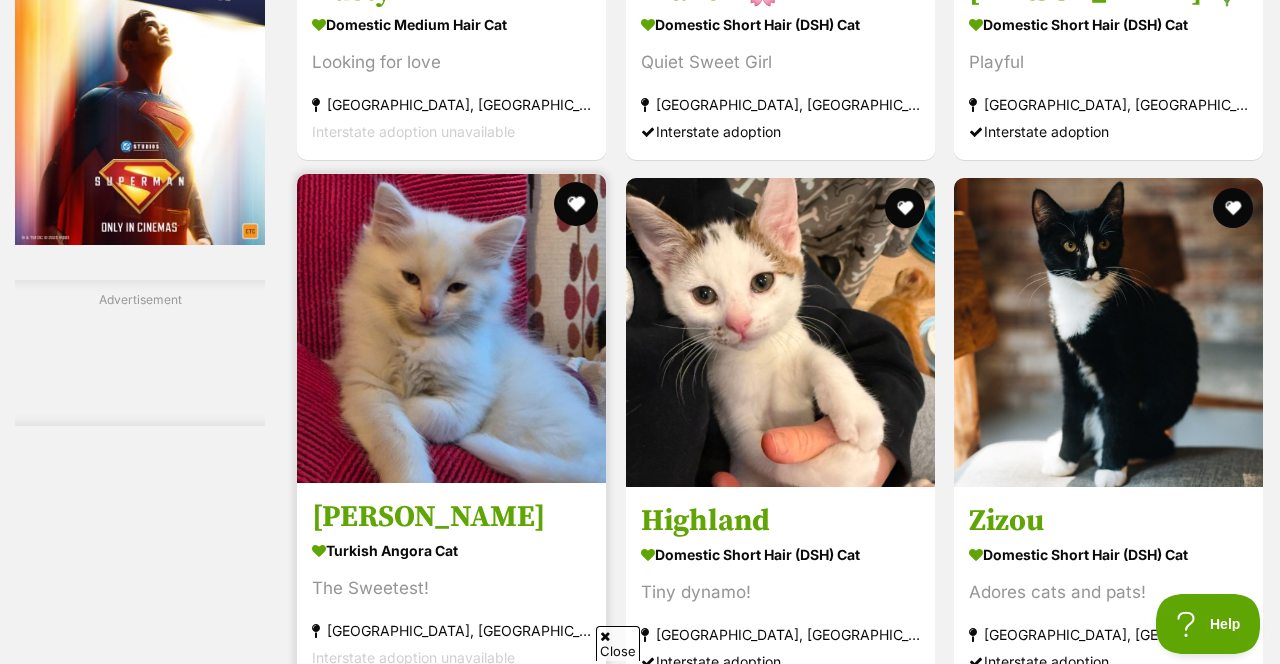 click at bounding box center [577, 204] 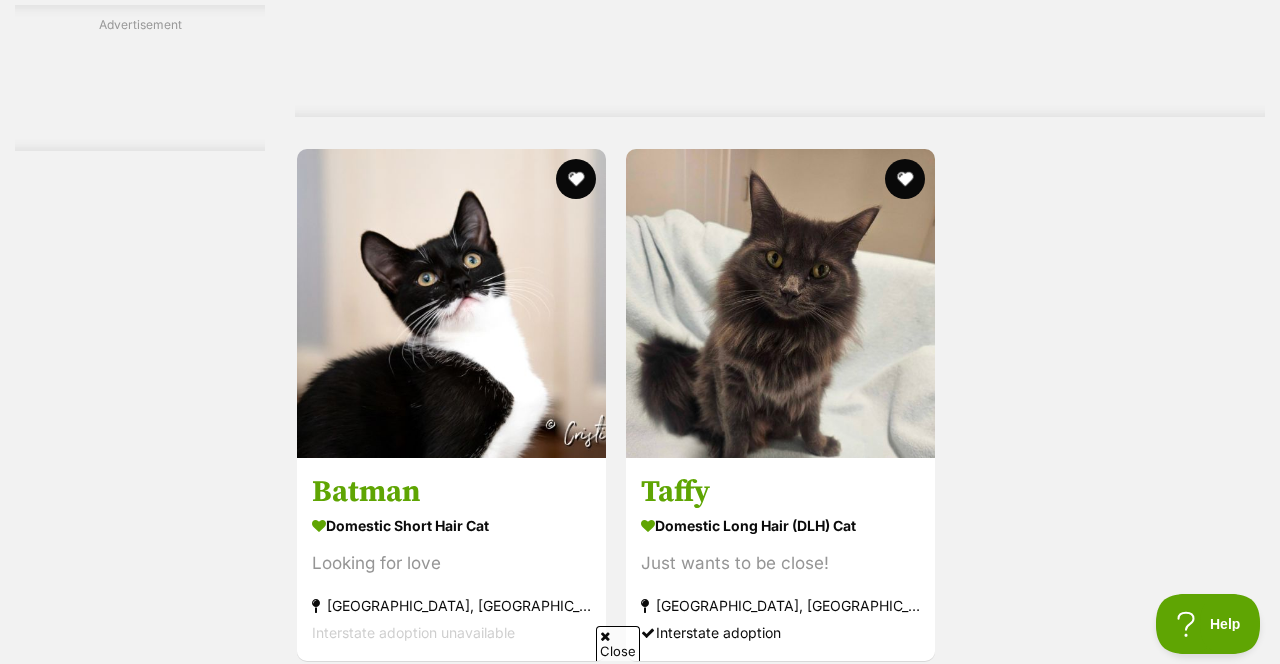 scroll, scrollTop: 4305, scrollLeft: 0, axis: vertical 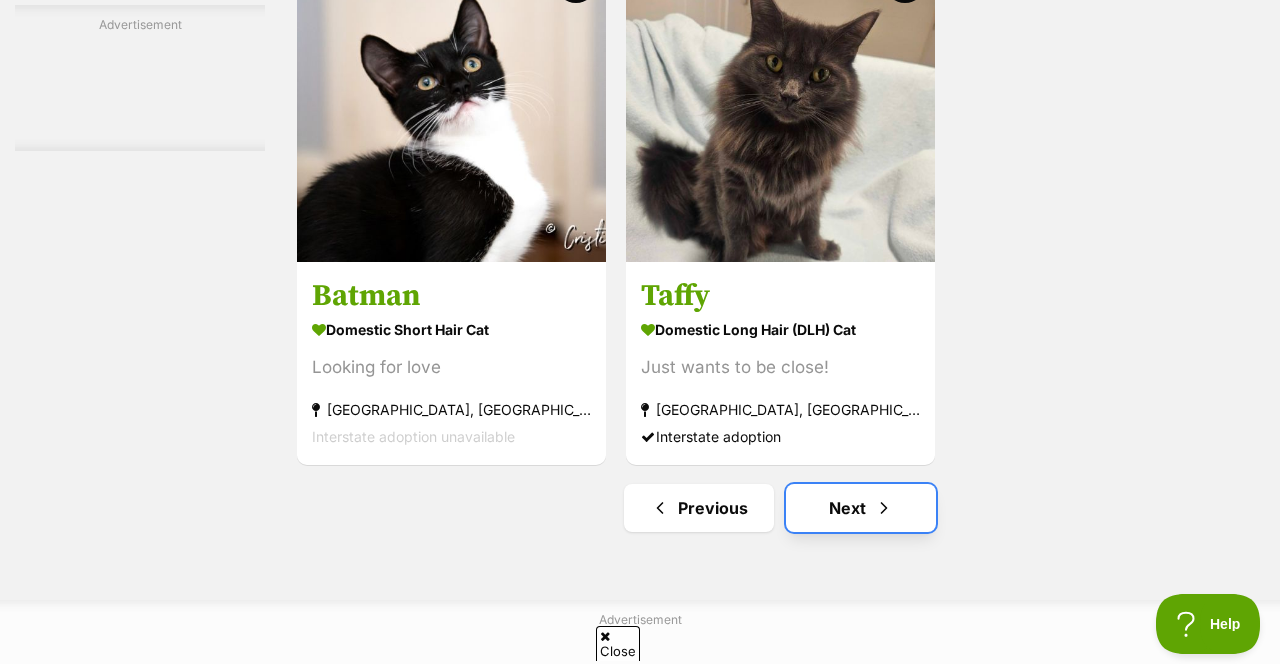 click on "Next" at bounding box center (861, 508) 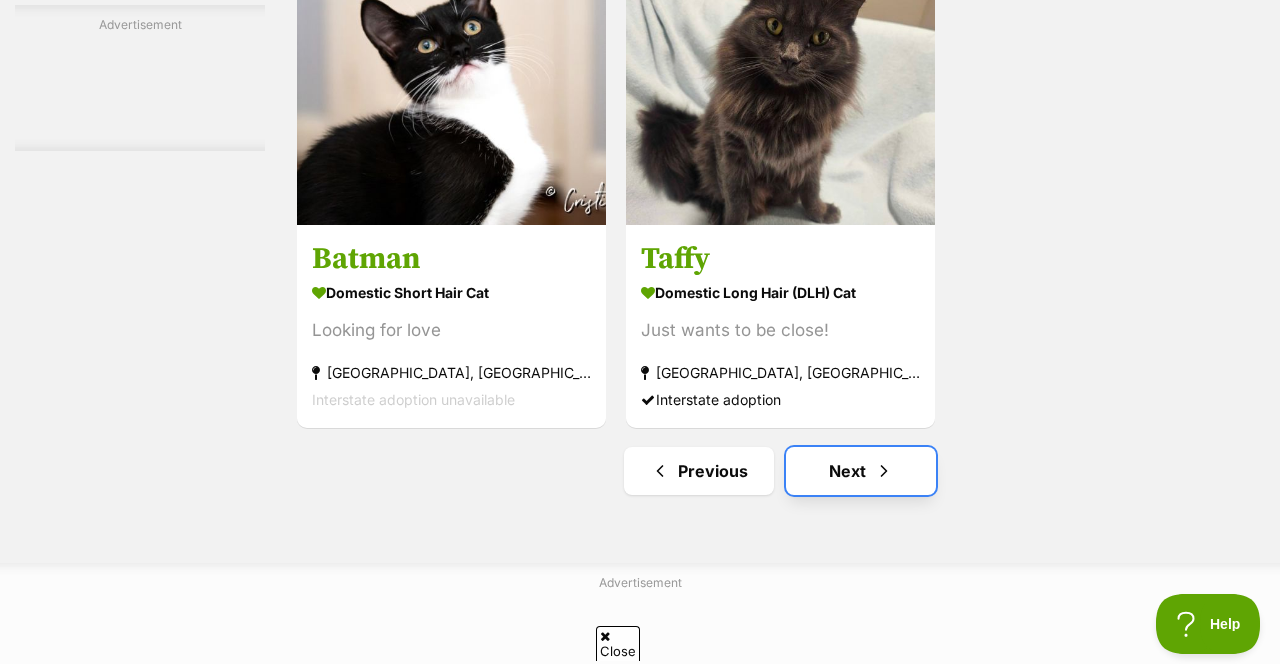 scroll, scrollTop: 4564, scrollLeft: 0, axis: vertical 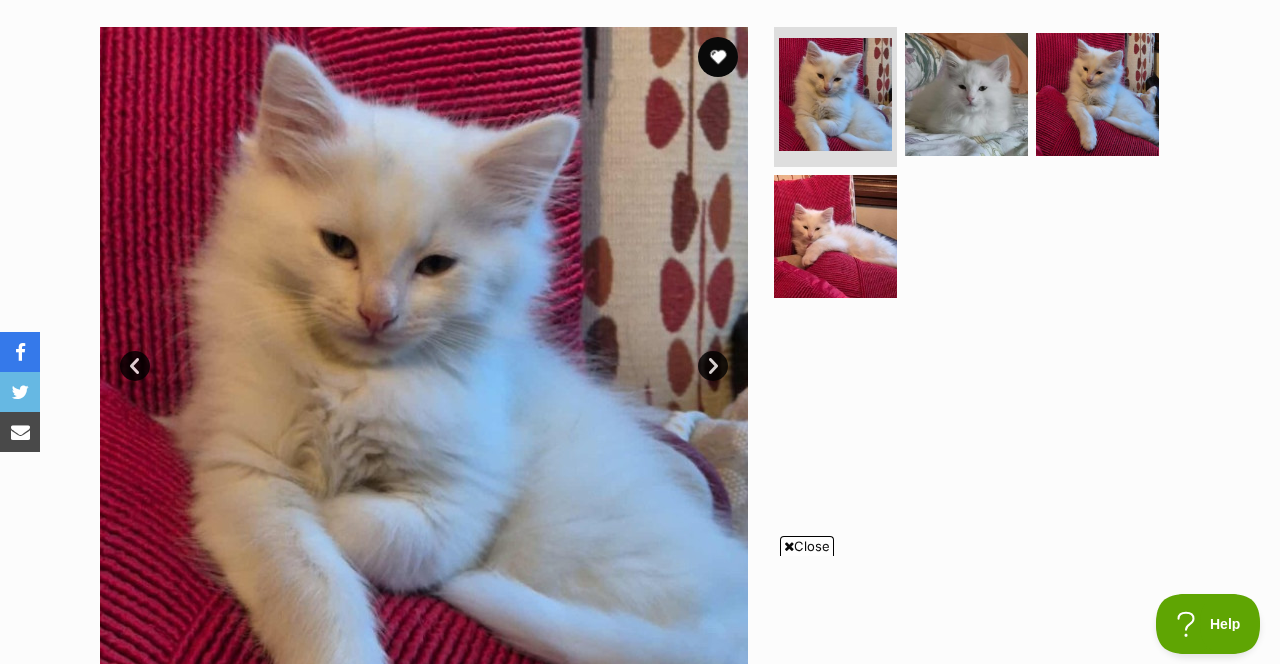 click on "Close" at bounding box center (807, 546) 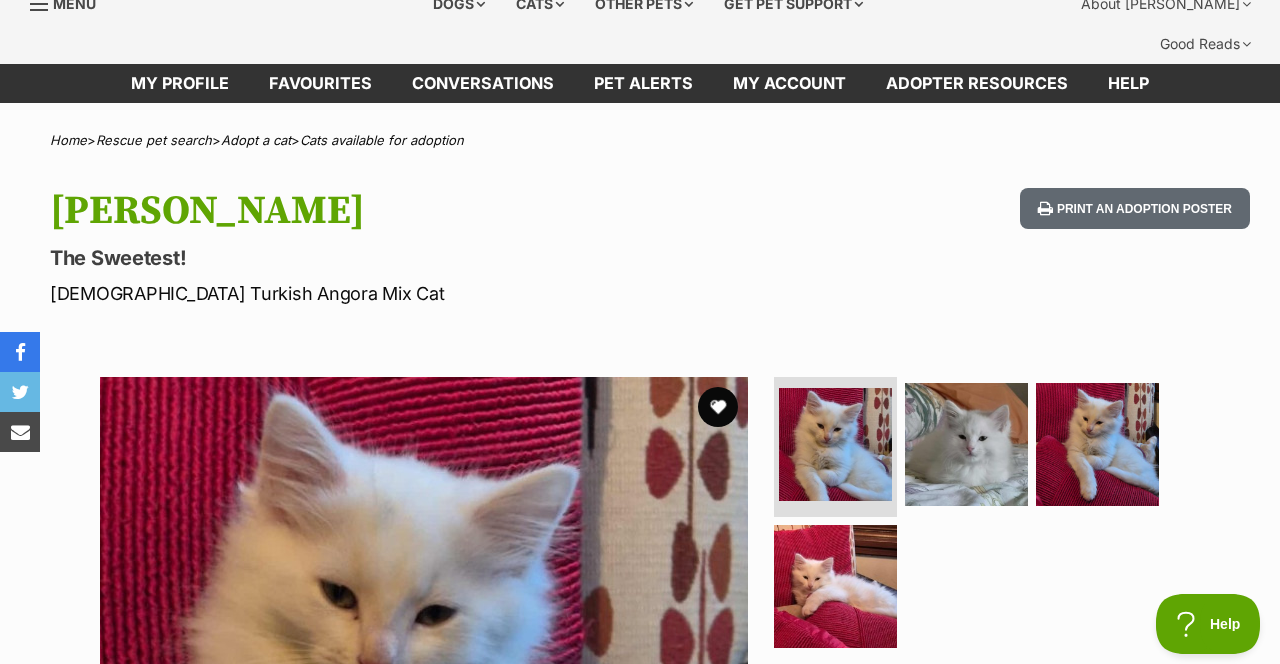 scroll, scrollTop: 0, scrollLeft: 0, axis: both 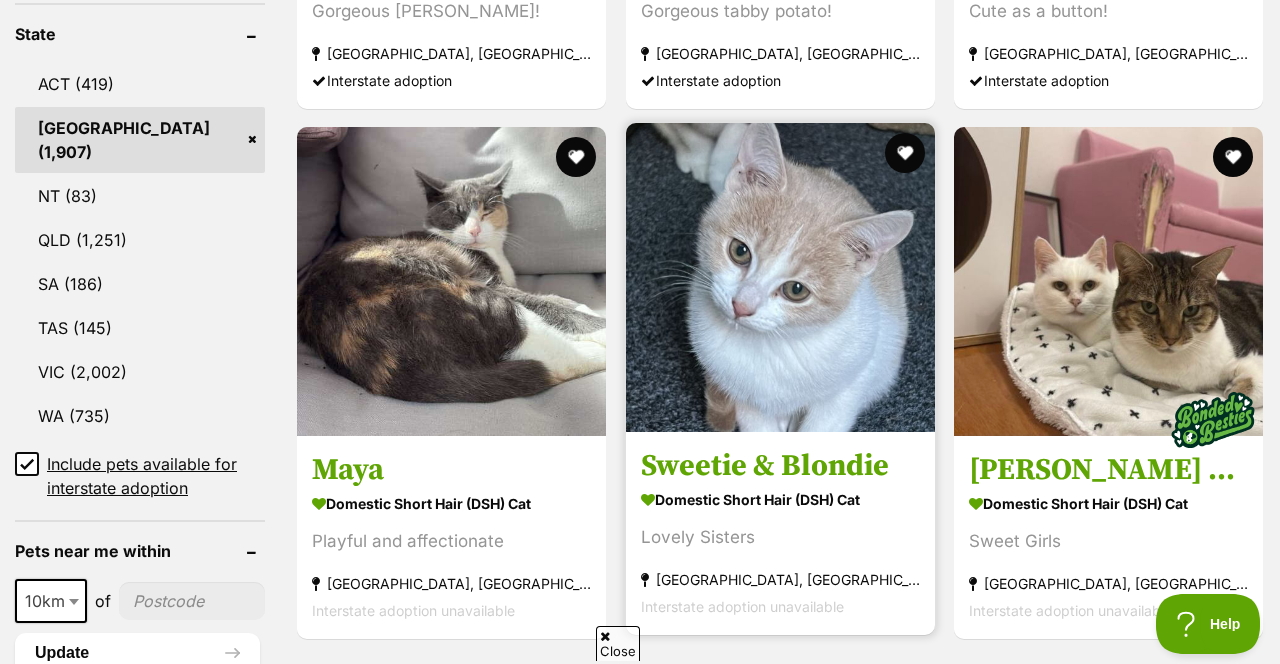 click at bounding box center [780, 277] 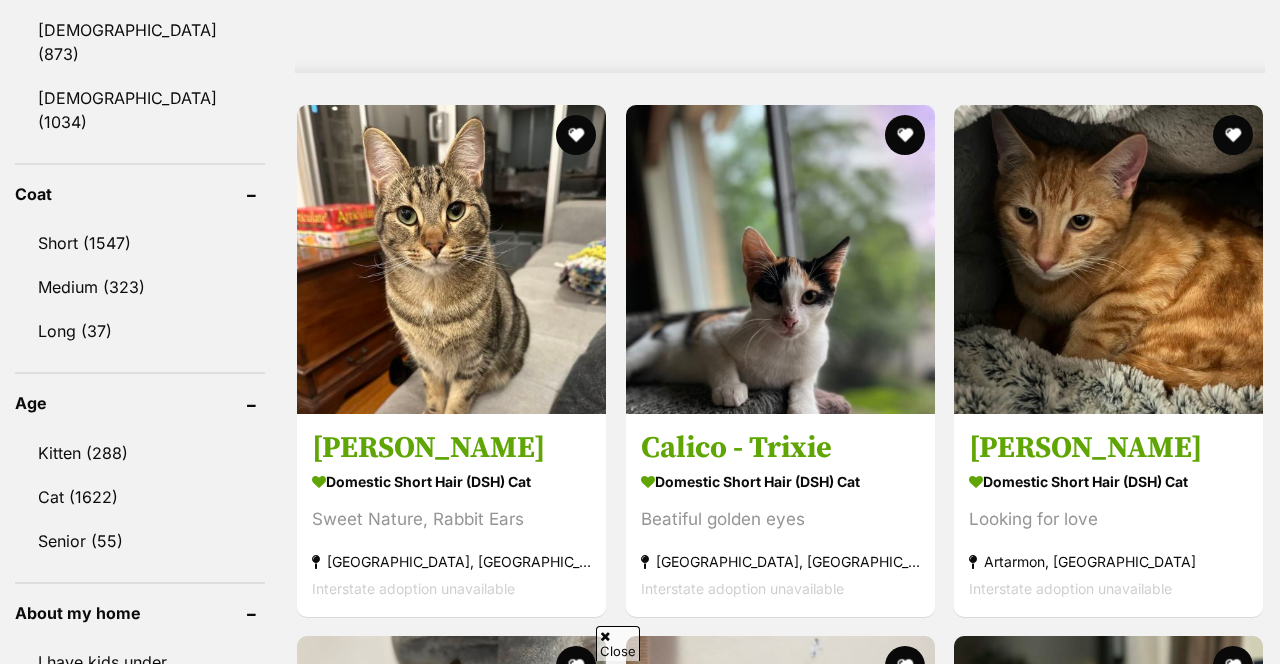 scroll, scrollTop: 1841, scrollLeft: 0, axis: vertical 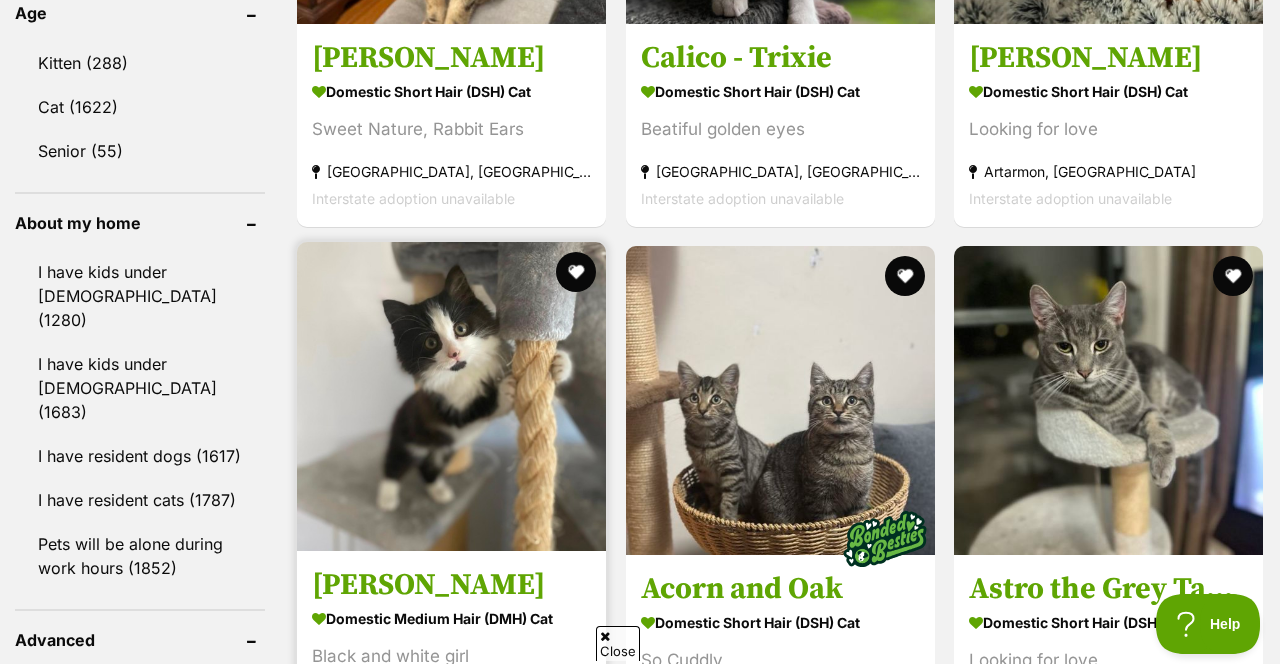 click at bounding box center (451, 396) 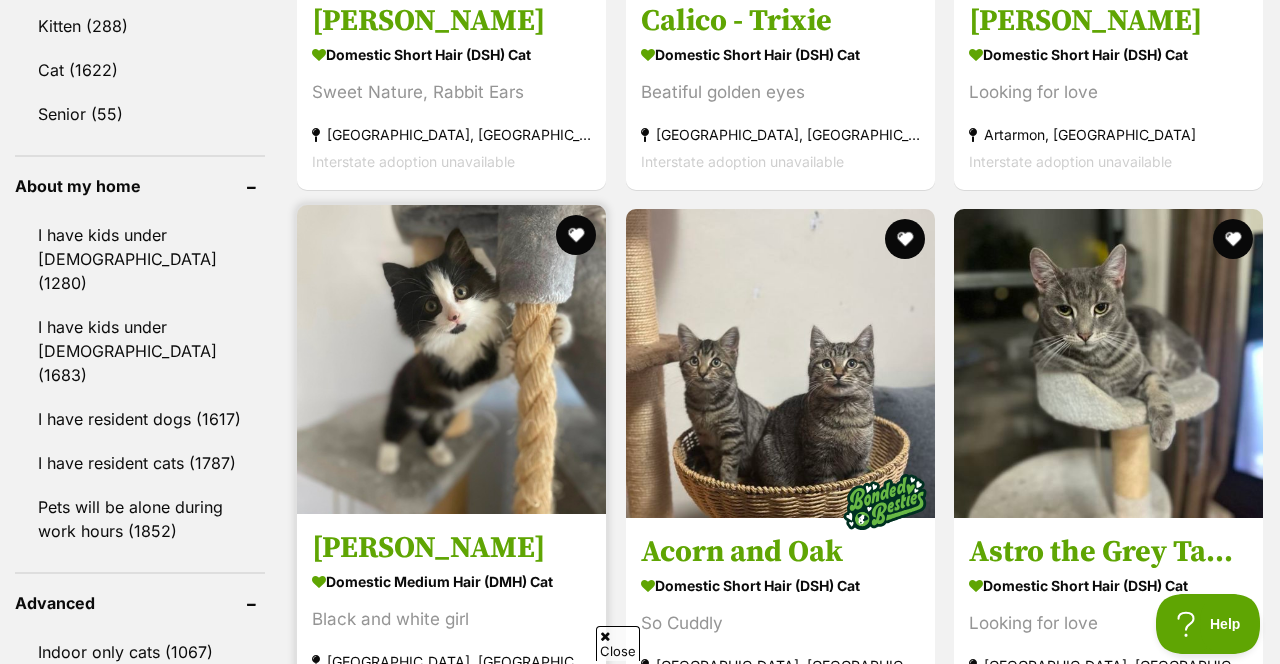 scroll, scrollTop: 2295, scrollLeft: 0, axis: vertical 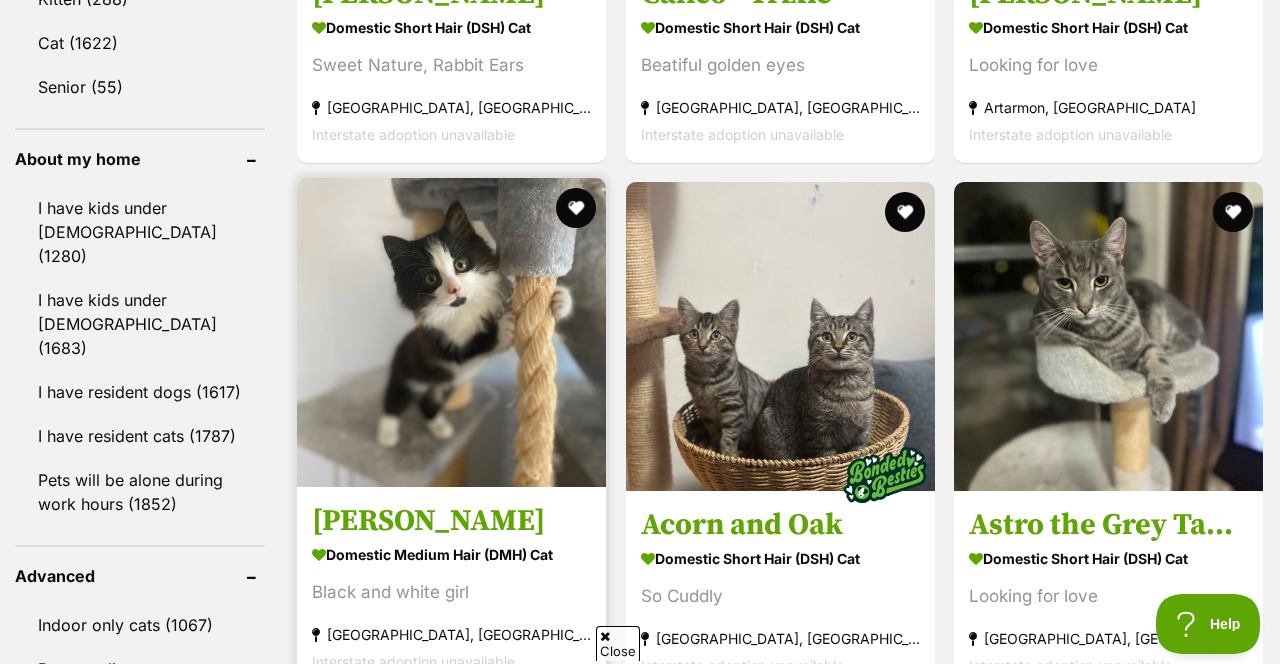 click at bounding box center [451, 332] 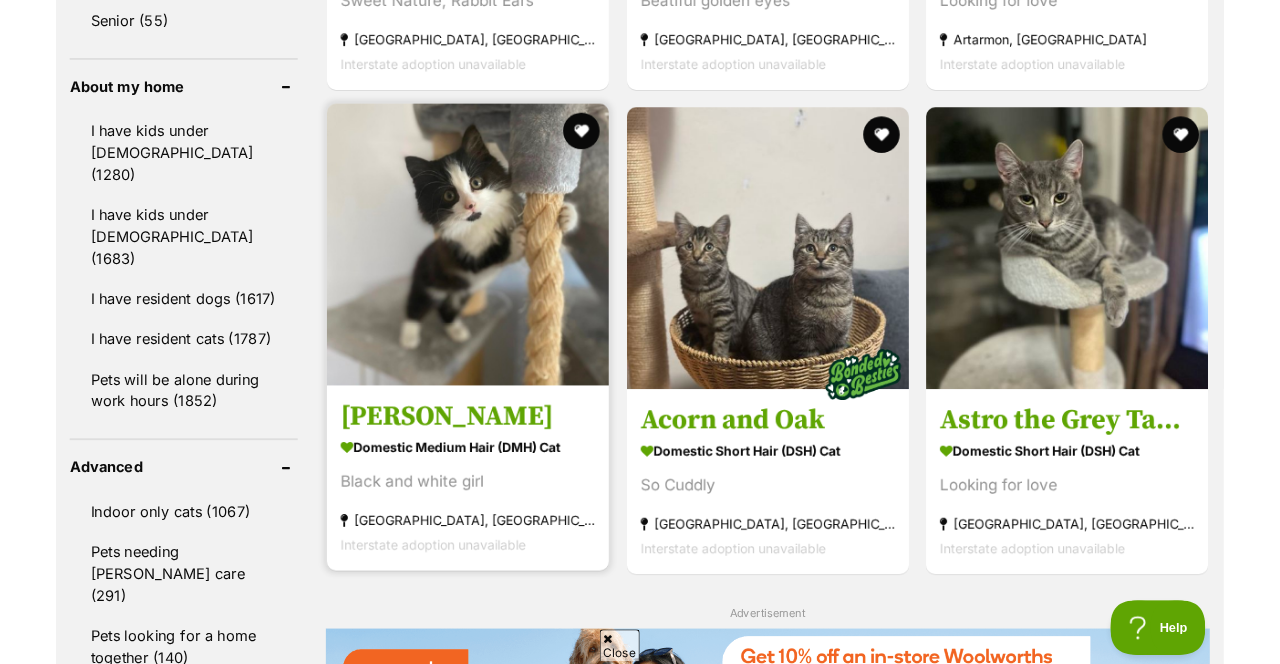 scroll, scrollTop: 2359, scrollLeft: 0, axis: vertical 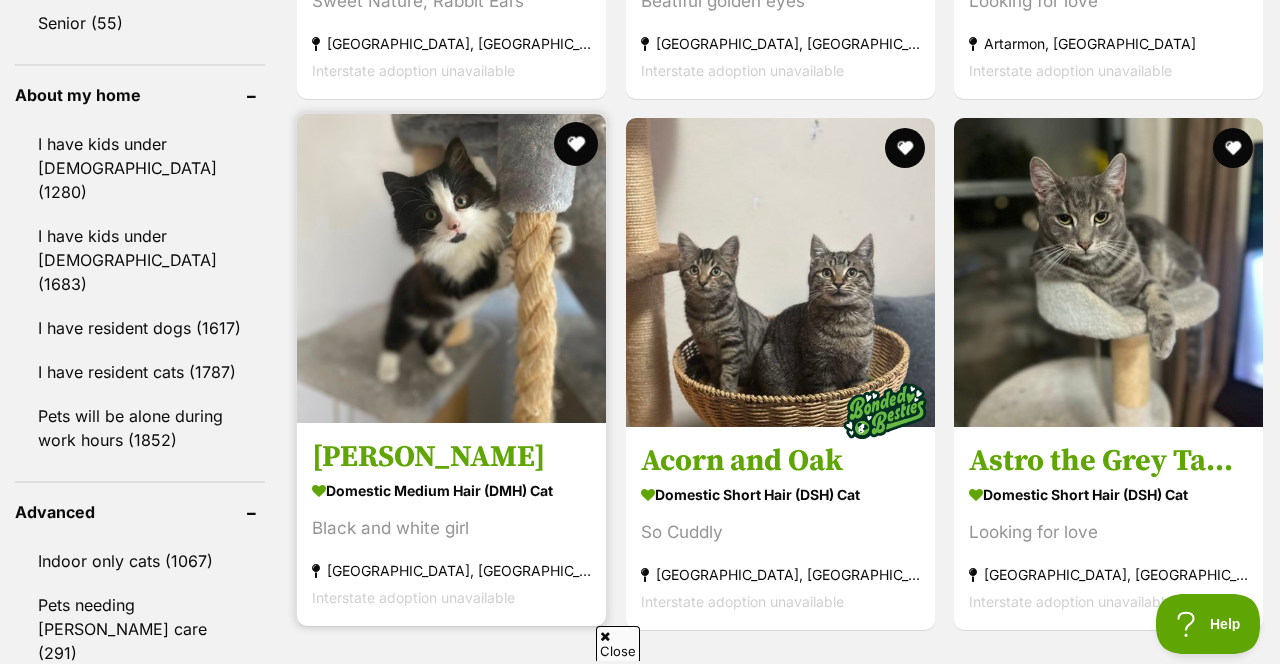 click at bounding box center (577, 144) 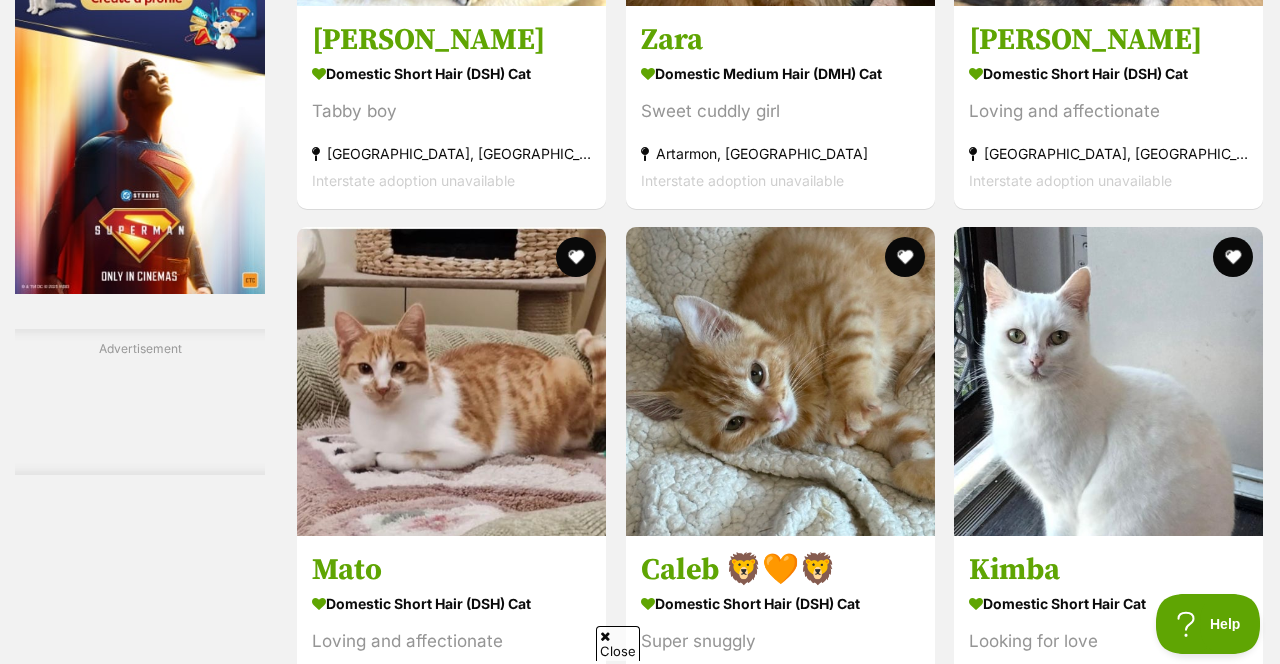 scroll, scrollTop: 3510, scrollLeft: 0, axis: vertical 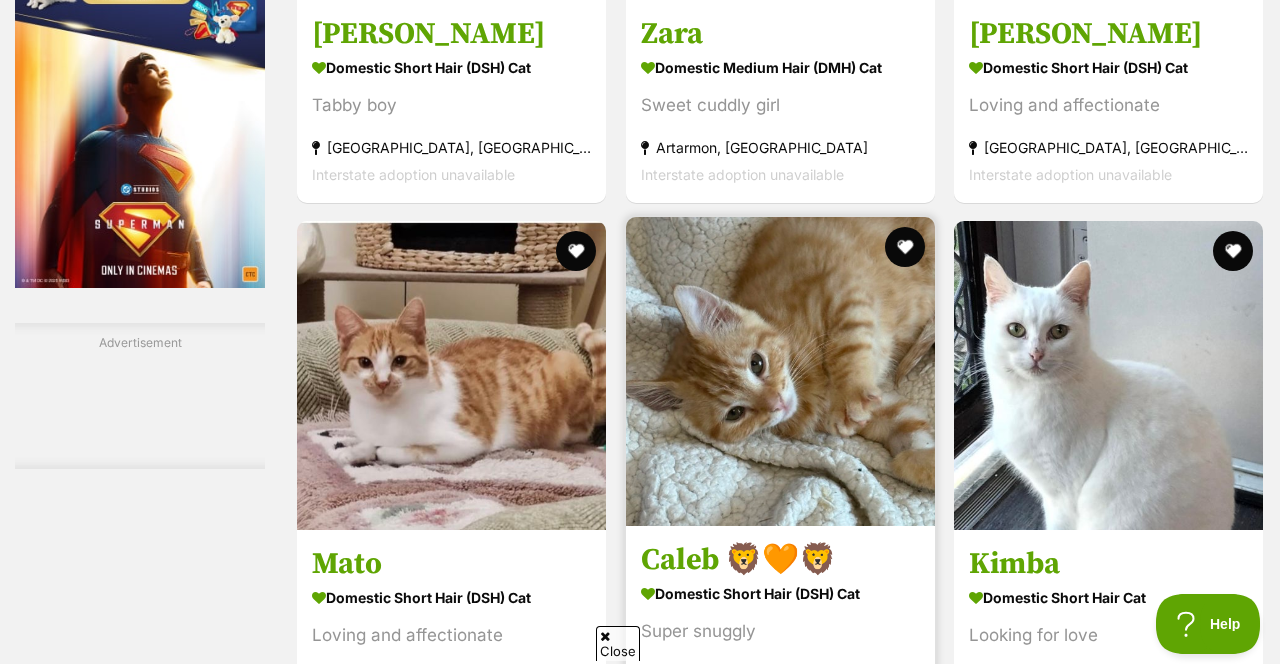 click at bounding box center [780, 371] 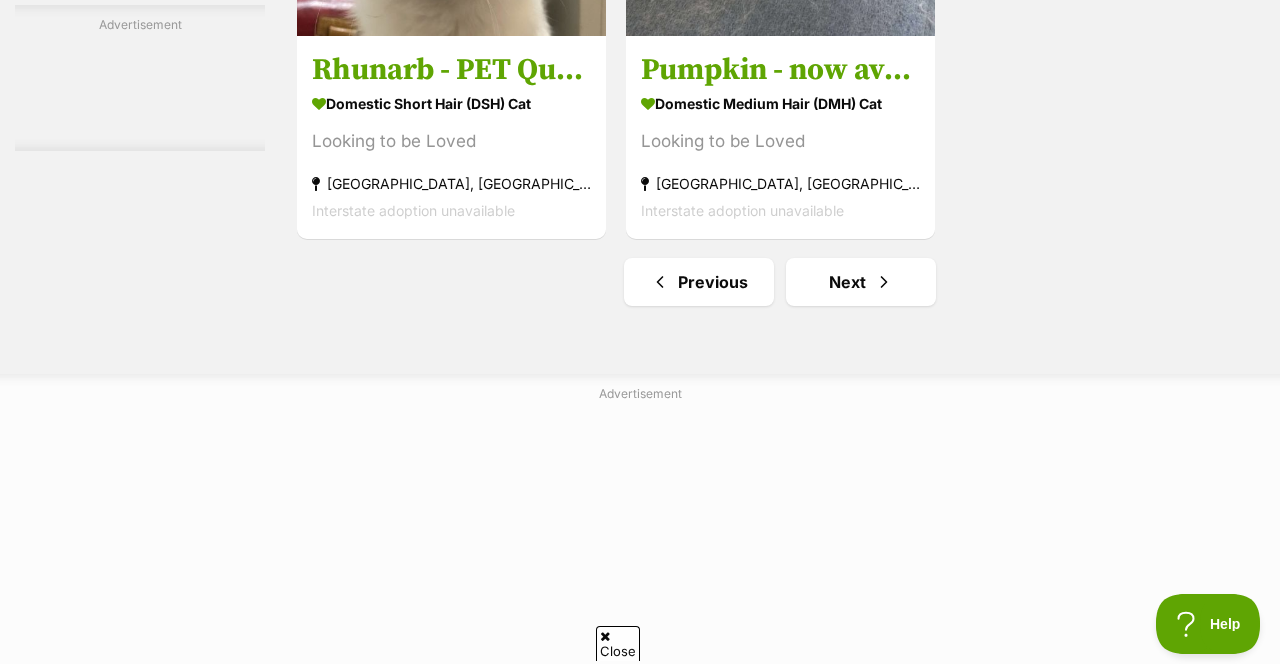 scroll, scrollTop: 4731, scrollLeft: 0, axis: vertical 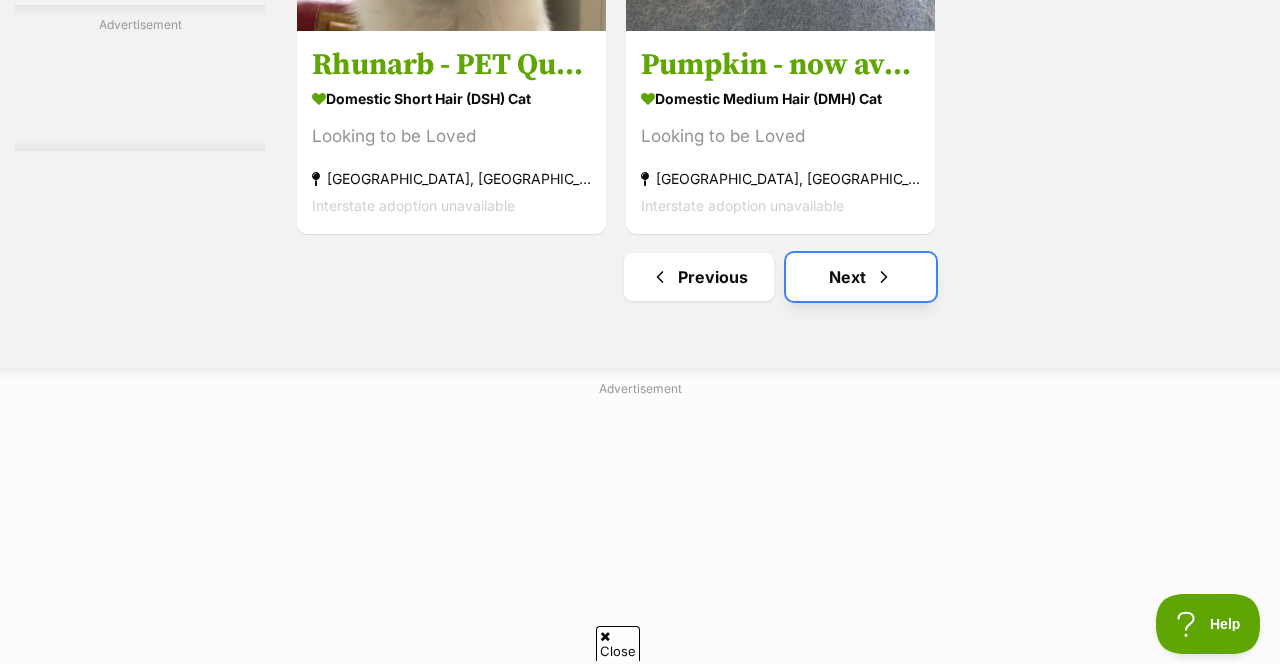 click on "Next" at bounding box center [861, 277] 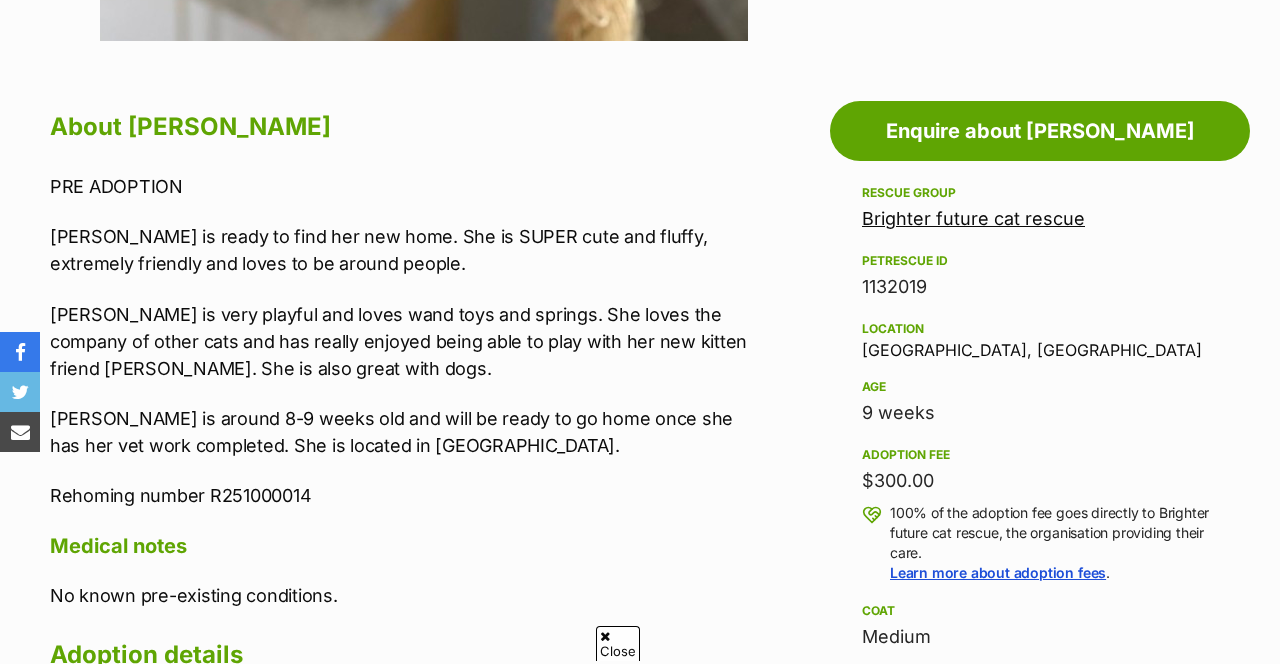 scroll, scrollTop: 1063, scrollLeft: 0, axis: vertical 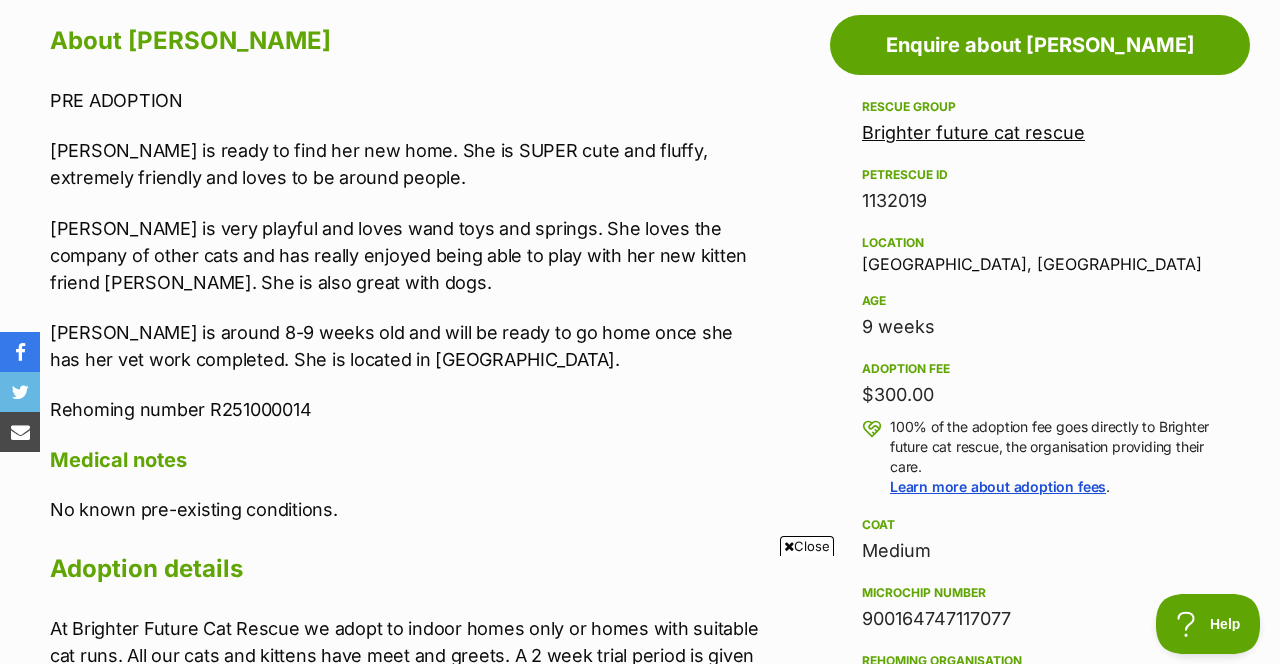 click on "Close" at bounding box center [807, 546] 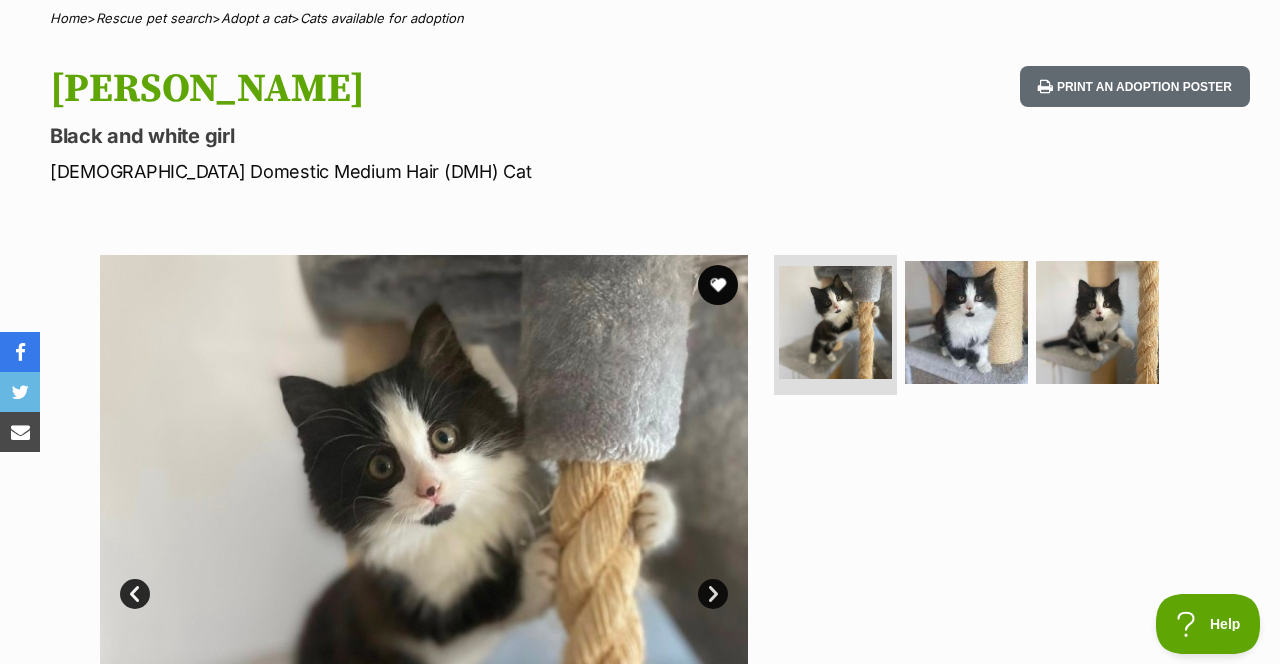 scroll, scrollTop: 213, scrollLeft: 0, axis: vertical 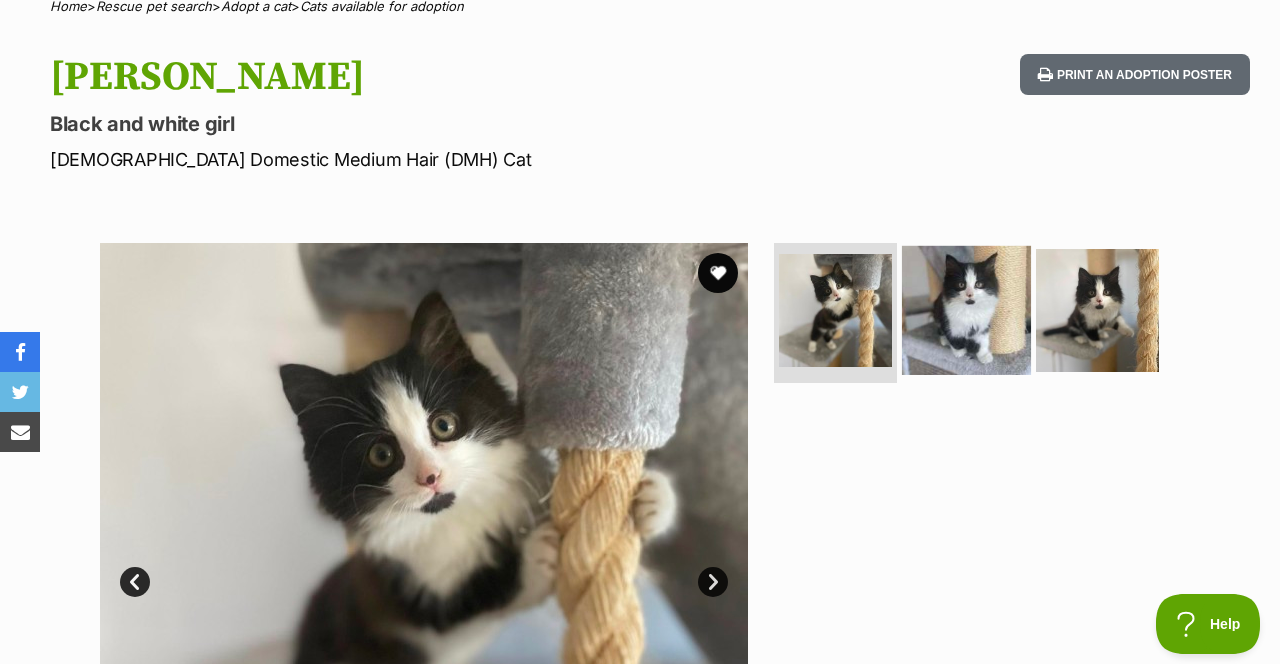 click at bounding box center [966, 310] 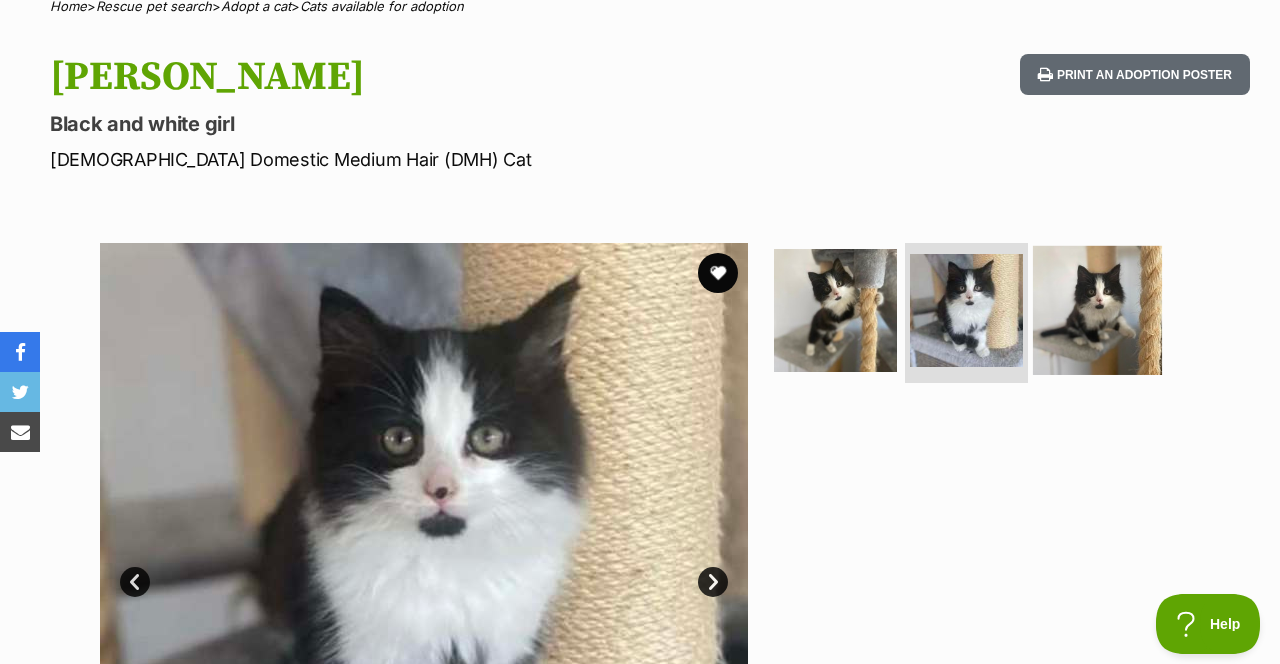 click at bounding box center [1097, 310] 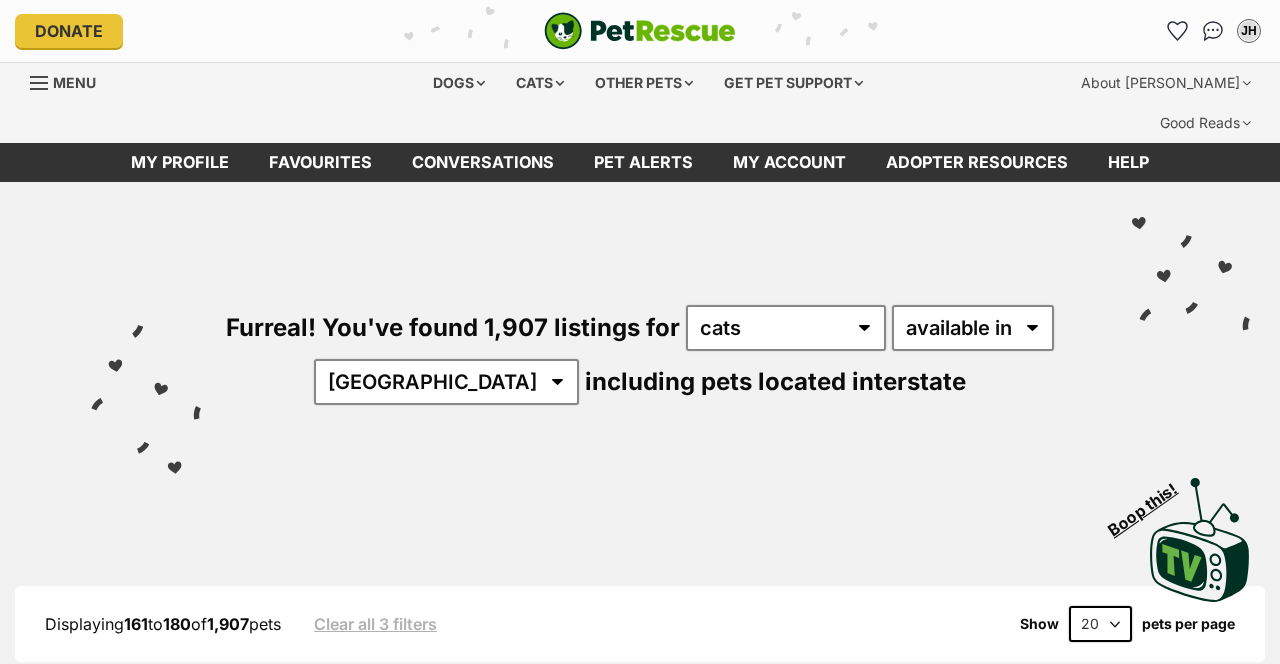 scroll, scrollTop: 354, scrollLeft: 0, axis: vertical 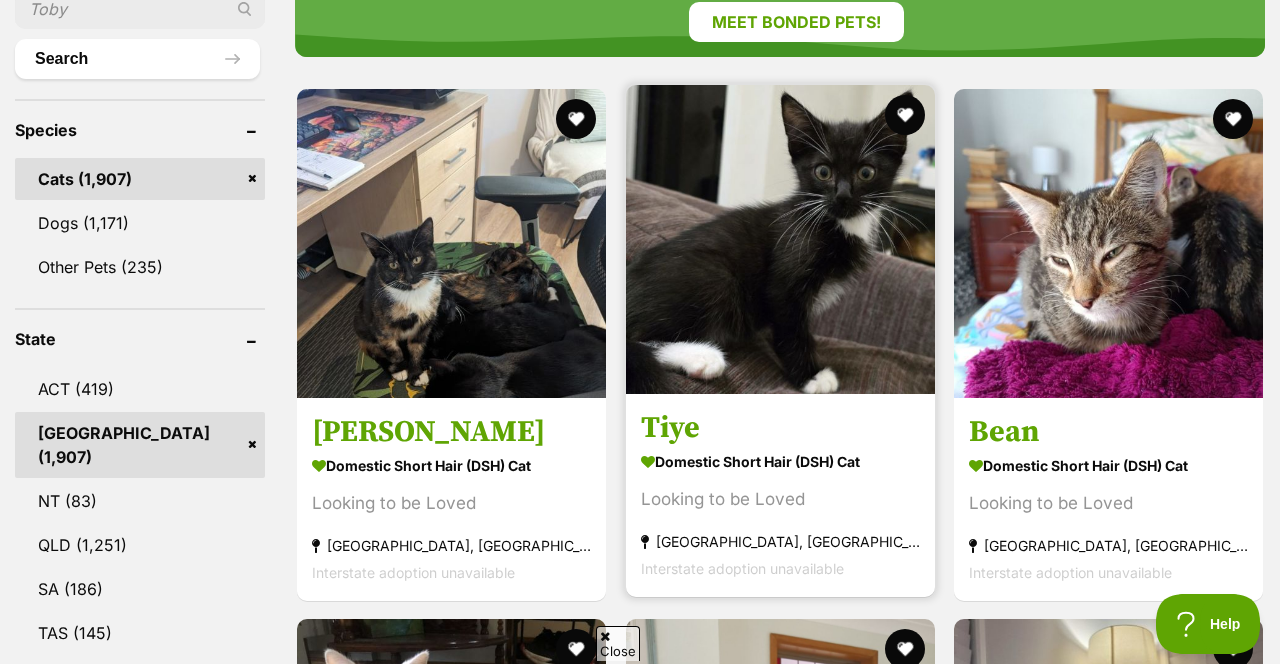 click on "Tiye" at bounding box center [780, 427] 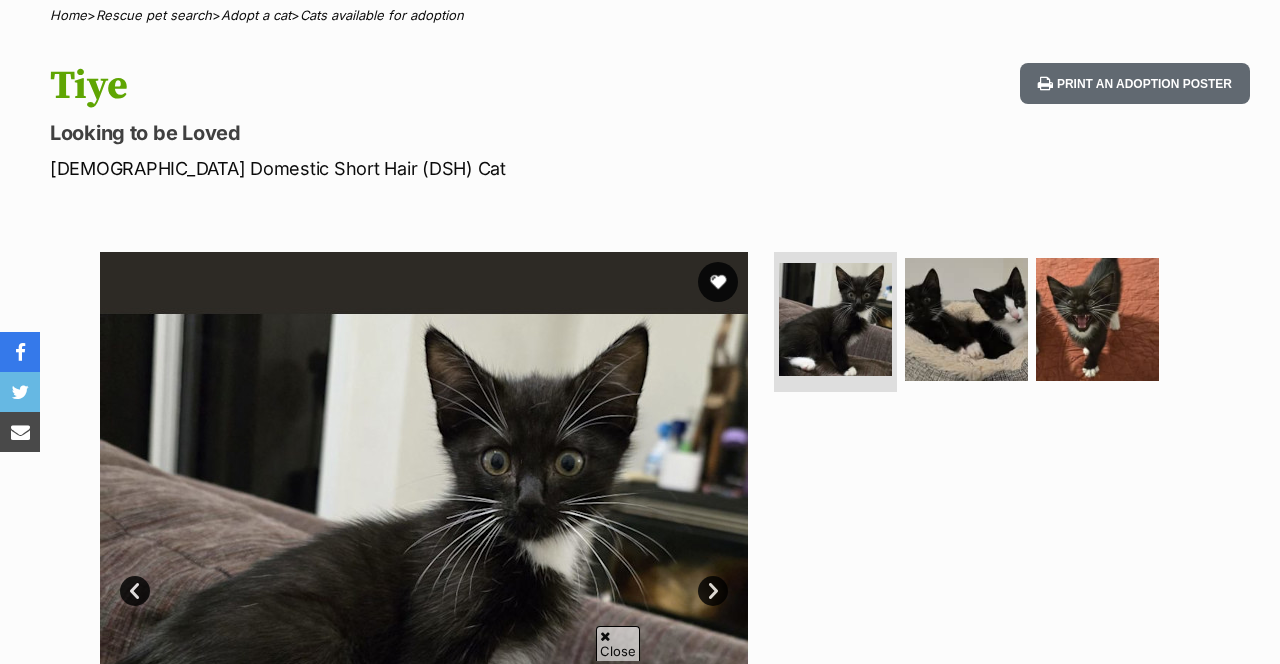 scroll, scrollTop: 204, scrollLeft: 0, axis: vertical 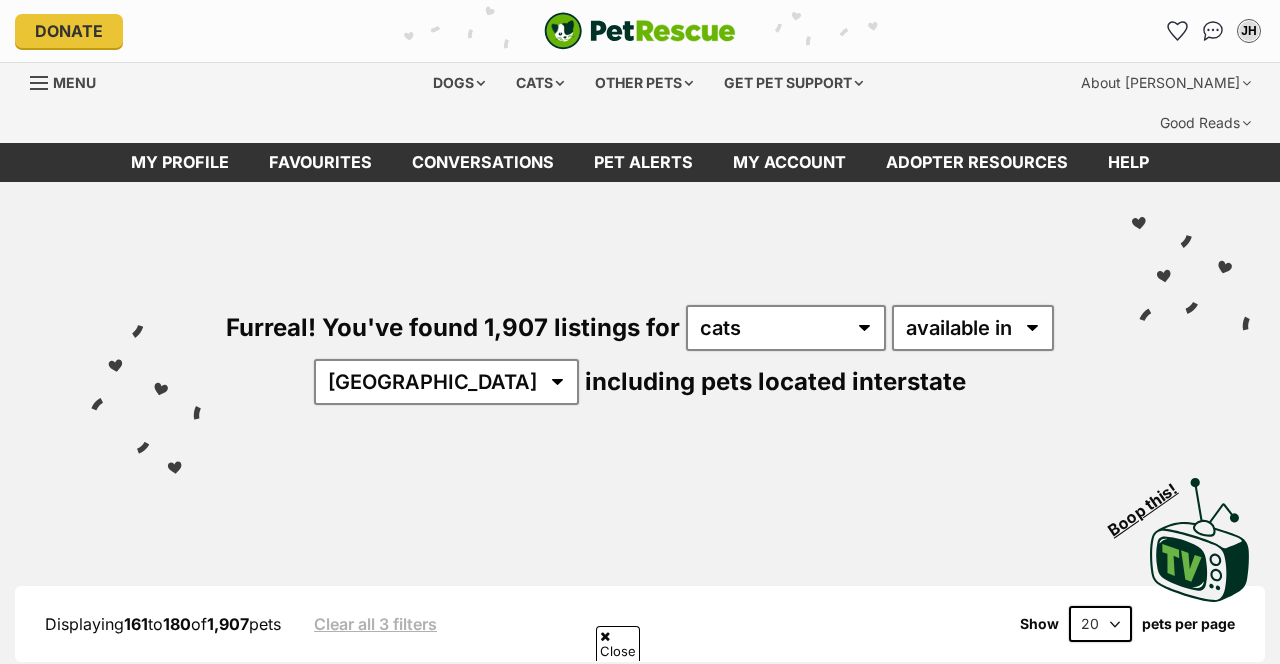 click at bounding box center (780, 1031) 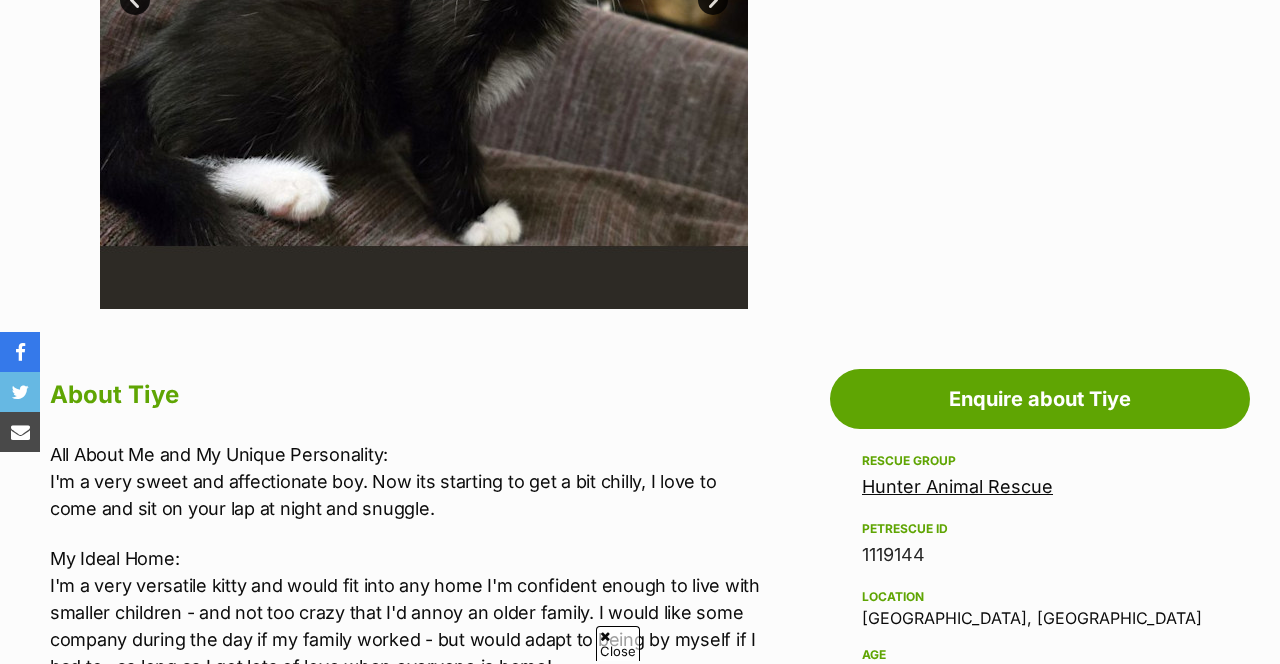 scroll, scrollTop: 804, scrollLeft: 0, axis: vertical 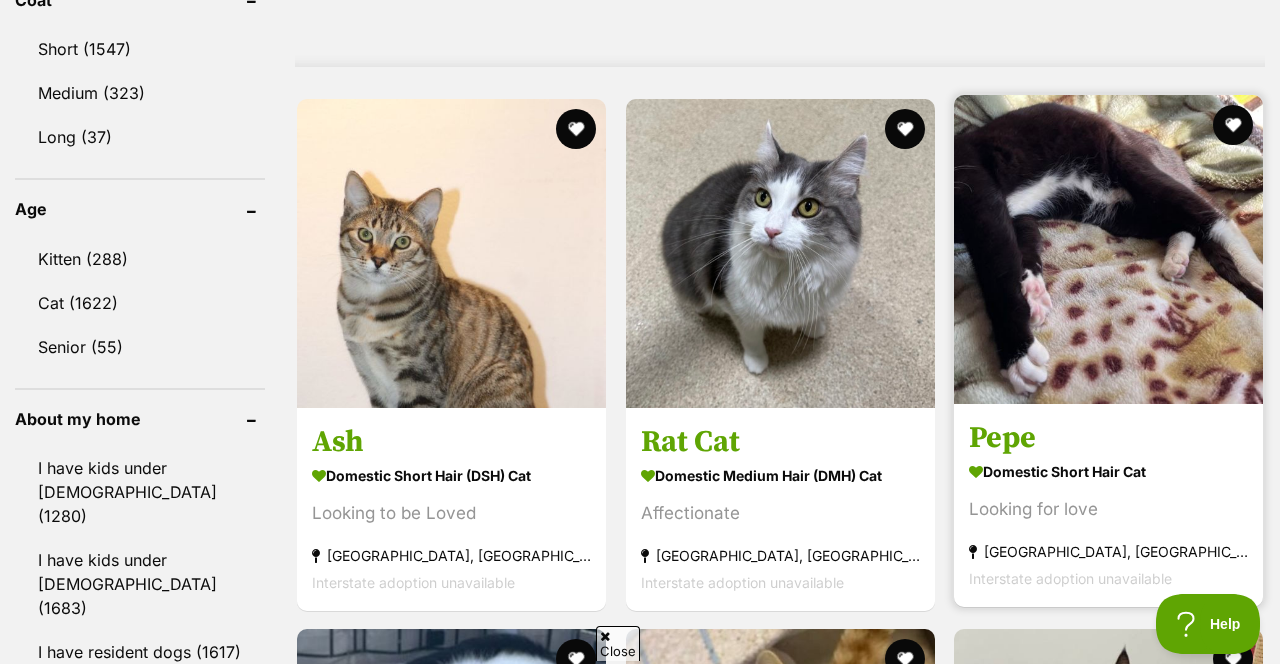click at bounding box center (1108, 249) 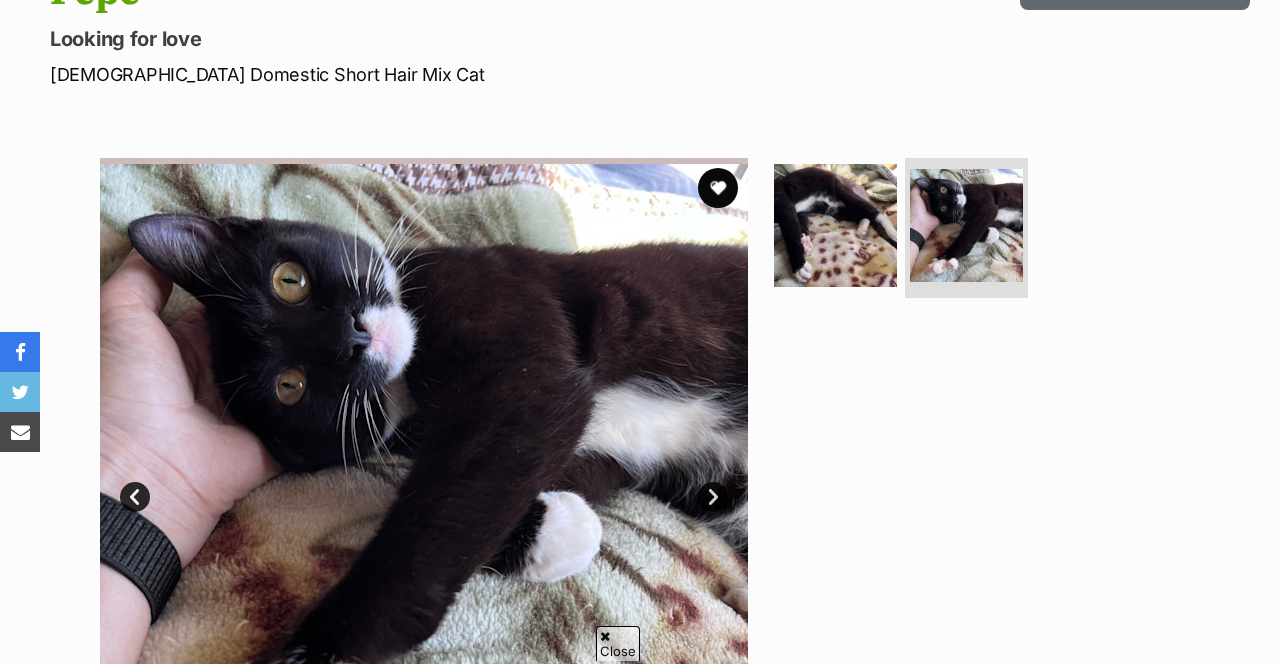 scroll, scrollTop: 0, scrollLeft: 0, axis: both 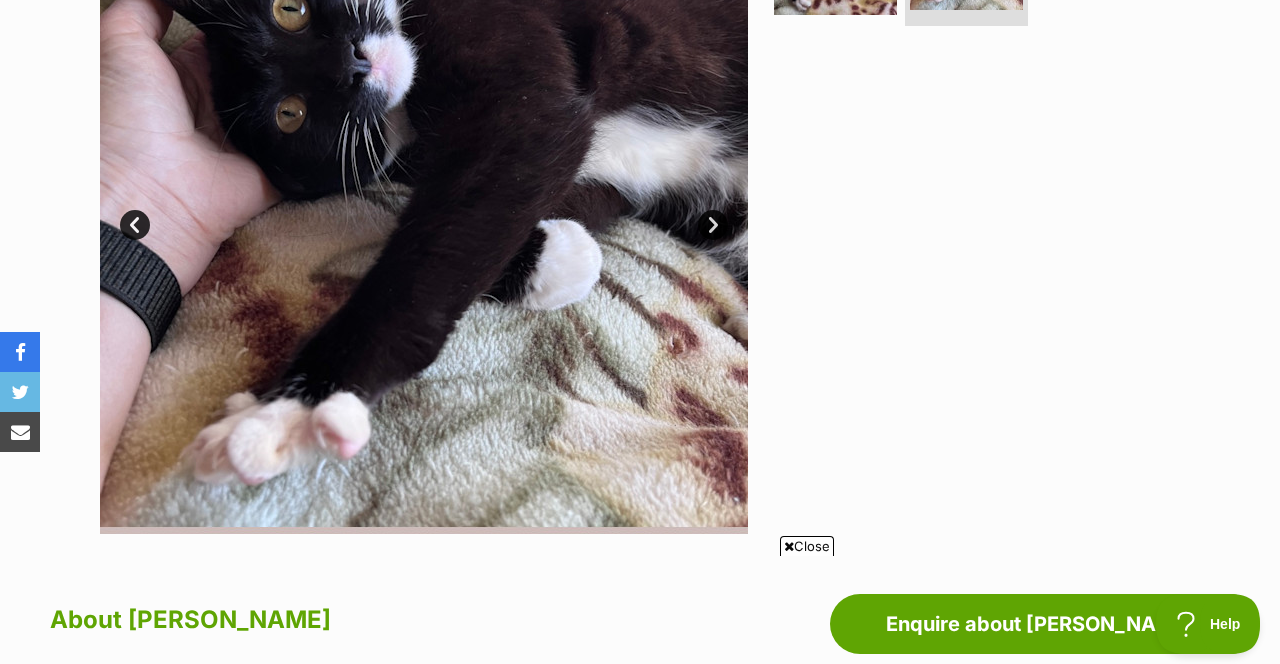 click on "Close" at bounding box center [807, 546] 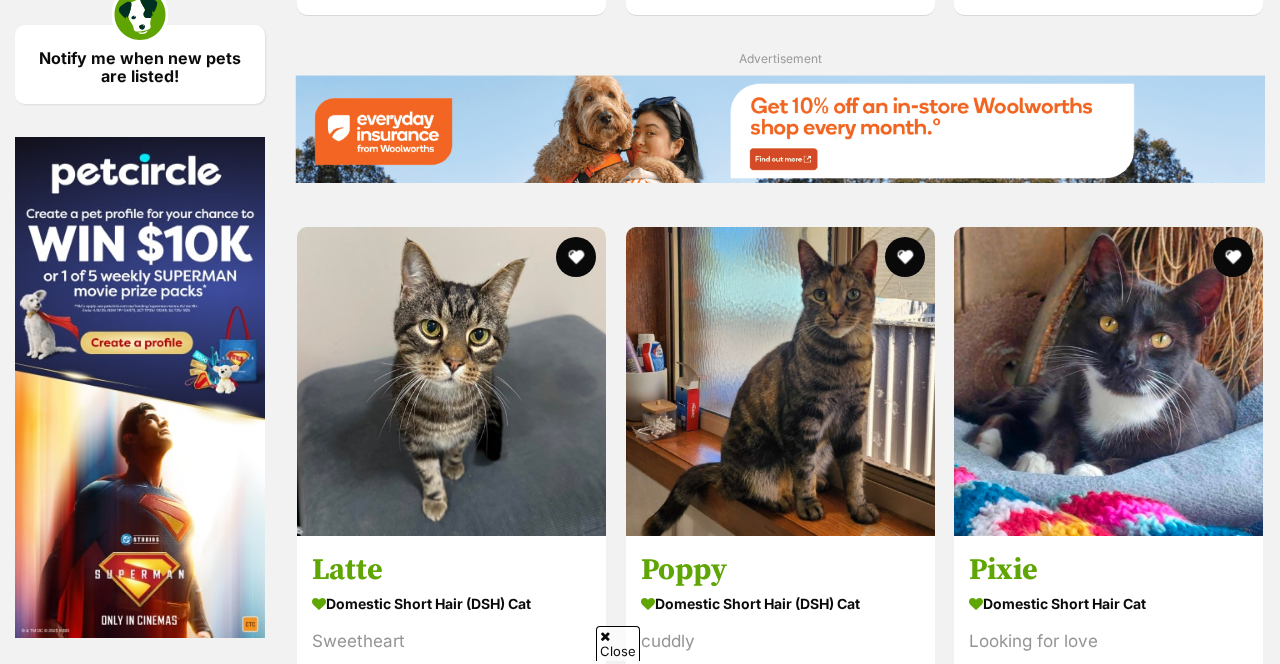 scroll, scrollTop: 3161, scrollLeft: 0, axis: vertical 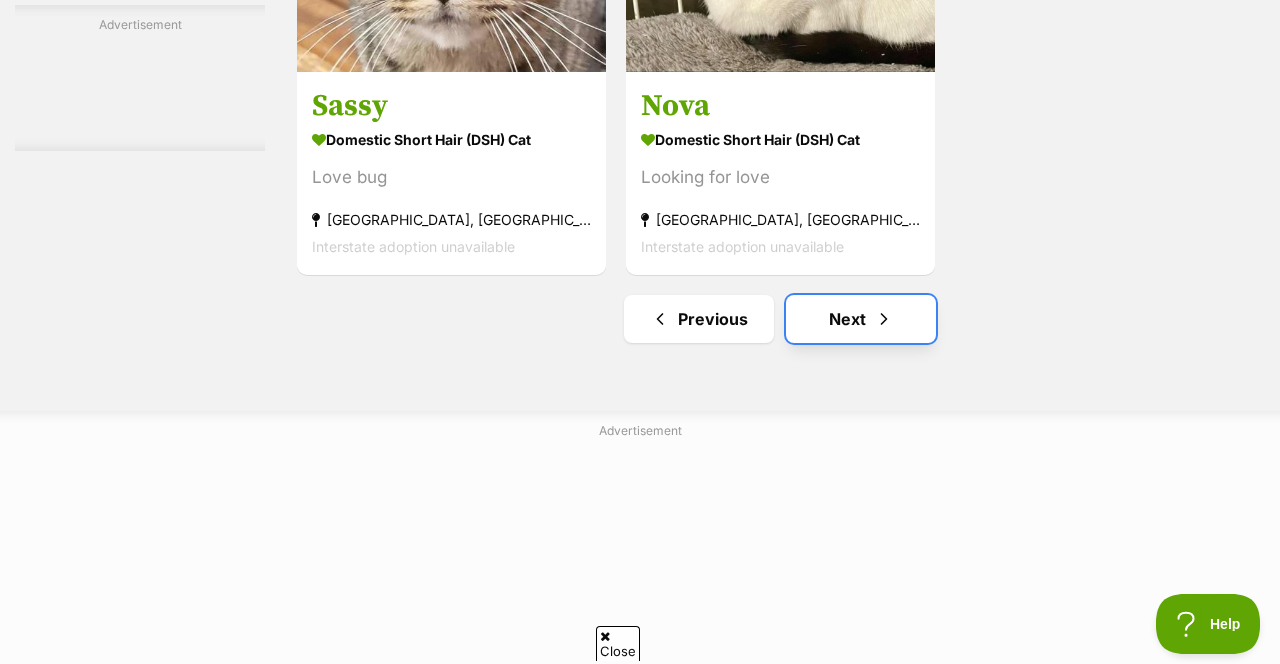 click on "Next" at bounding box center (861, 319) 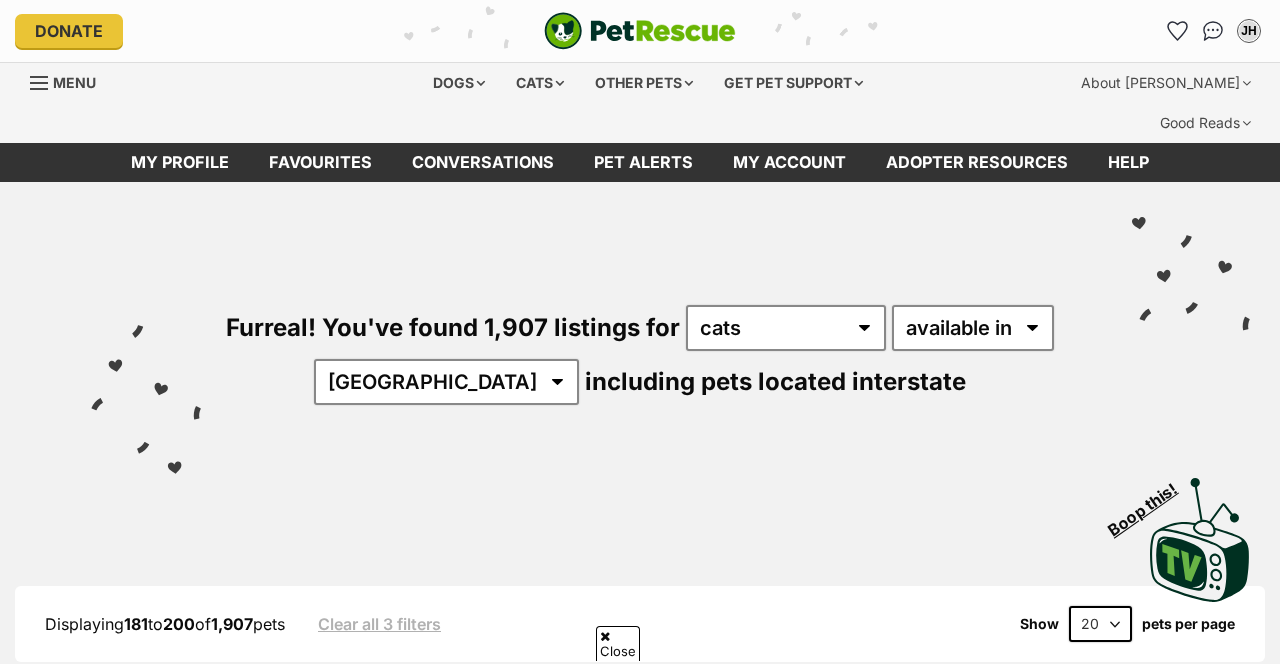 scroll, scrollTop: 560, scrollLeft: 0, axis: vertical 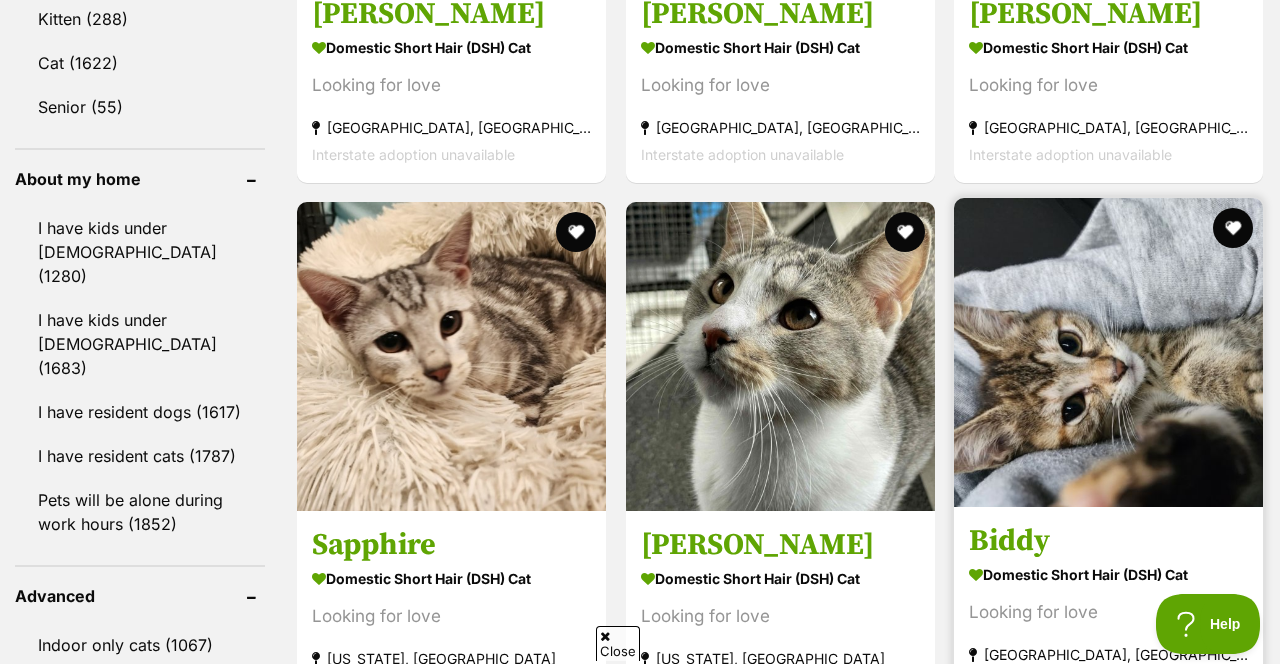 click at bounding box center [1108, 352] 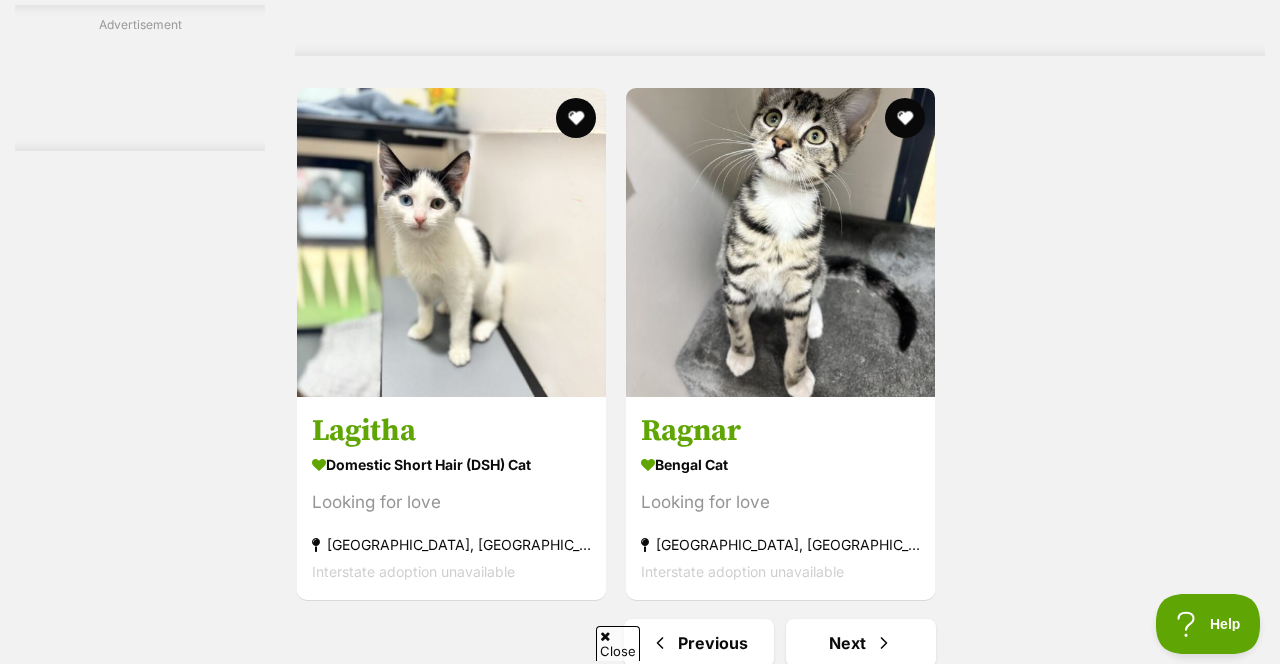 scroll, scrollTop: 4364, scrollLeft: 0, axis: vertical 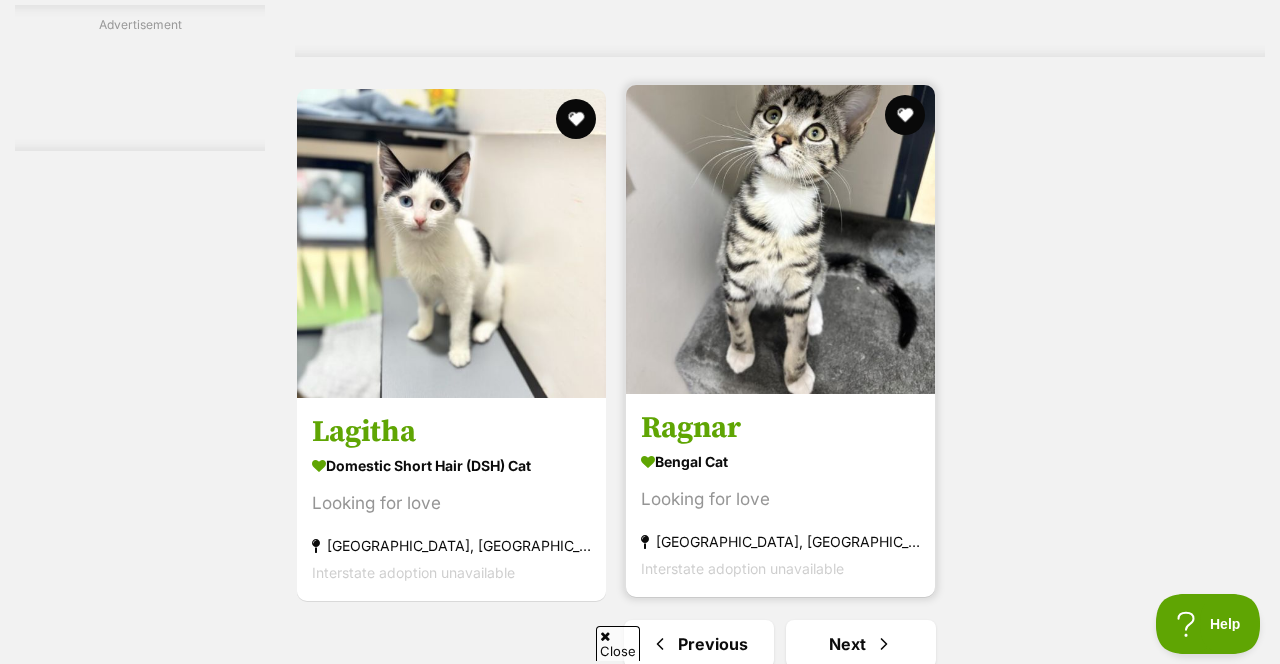 click at bounding box center (780, 388) 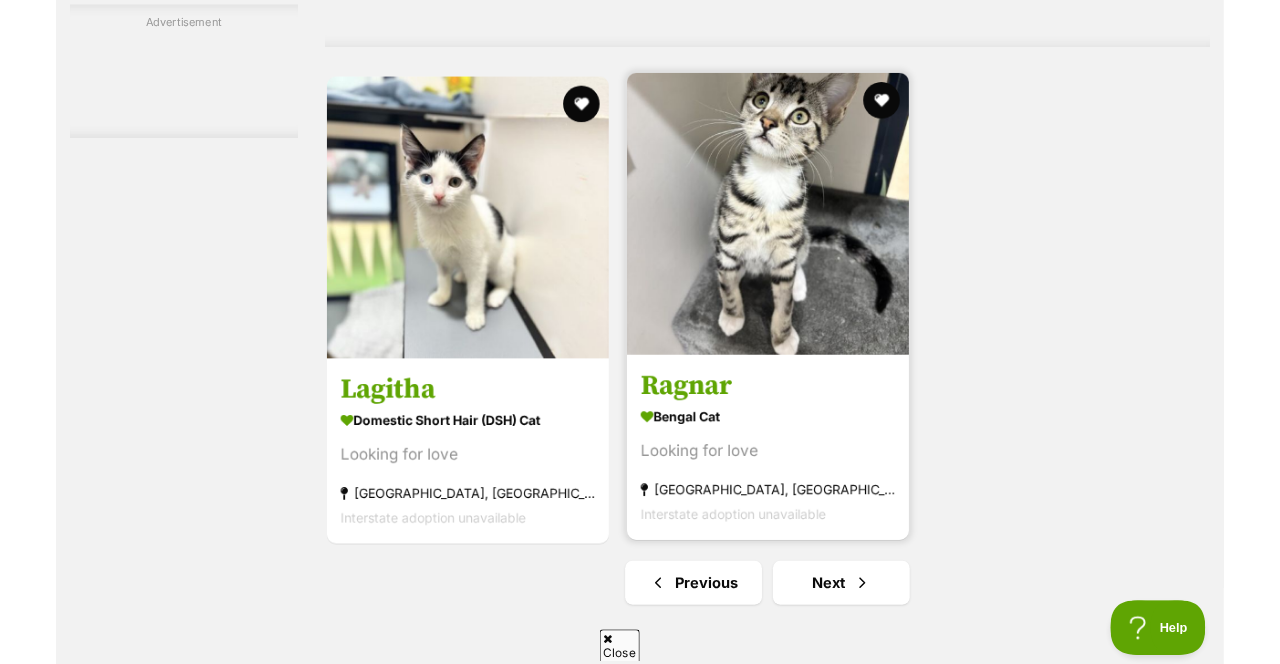 scroll, scrollTop: 4428, scrollLeft: 0, axis: vertical 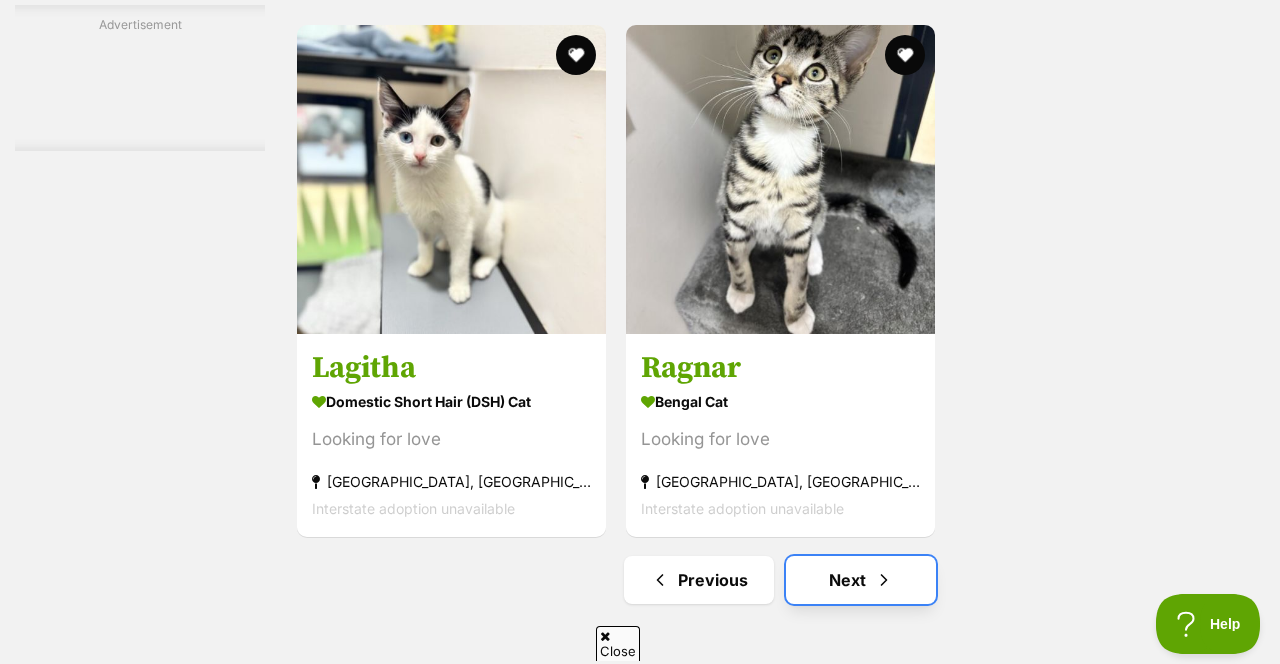 click on "Next" at bounding box center (861, 580) 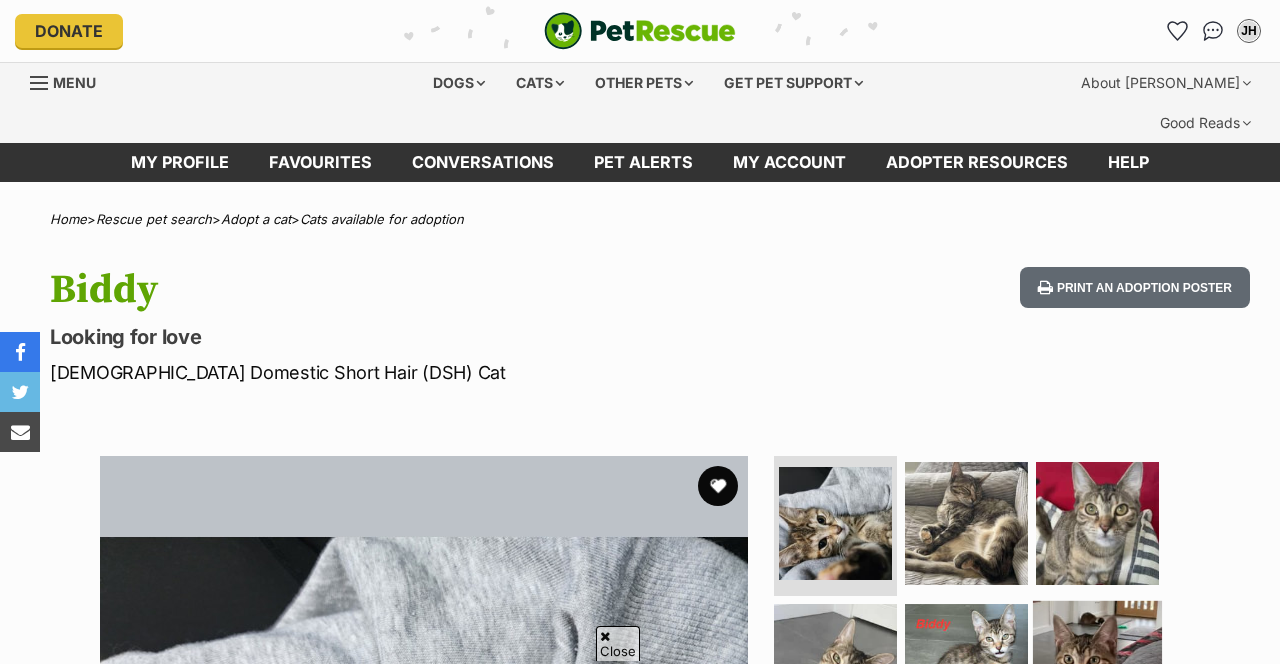click at bounding box center (1097, 664) 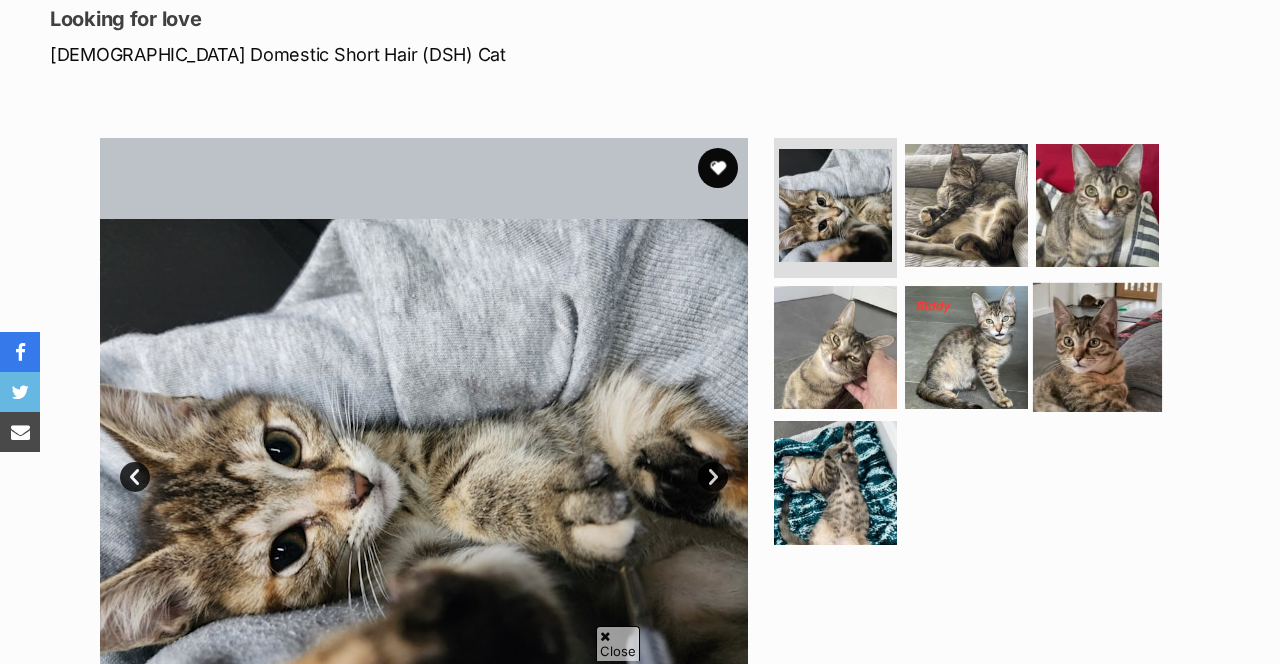 scroll, scrollTop: 0, scrollLeft: 0, axis: both 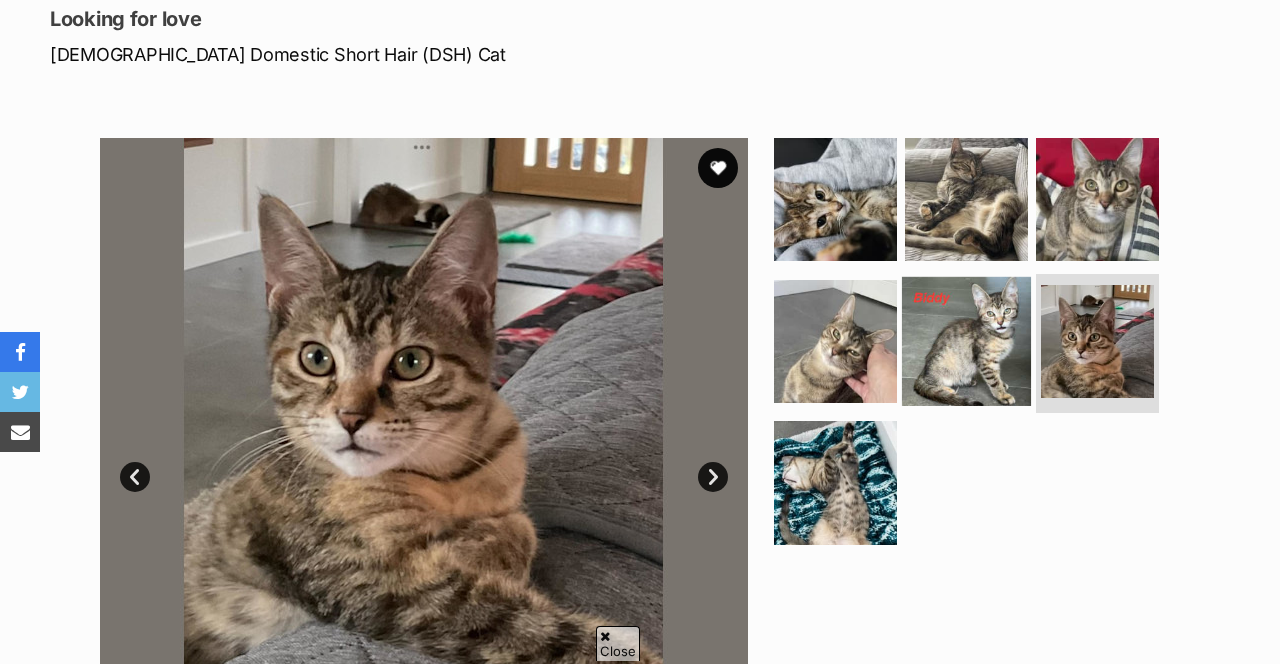 click at bounding box center [966, 340] 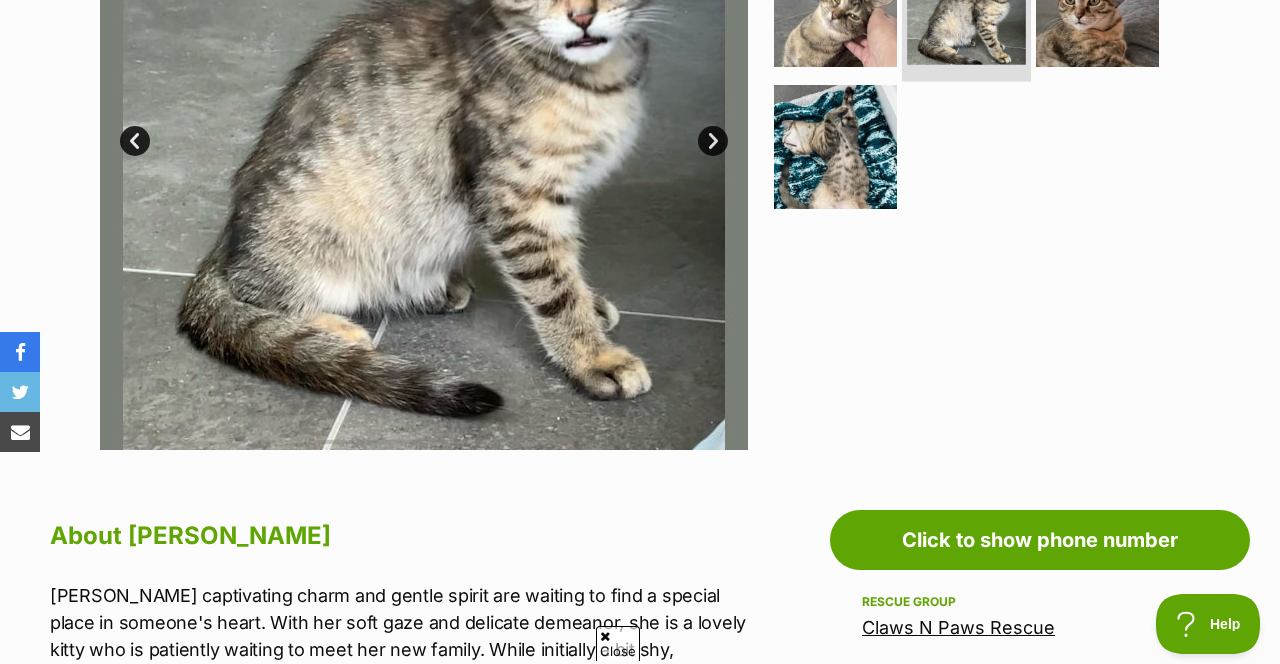 scroll, scrollTop: 644, scrollLeft: 0, axis: vertical 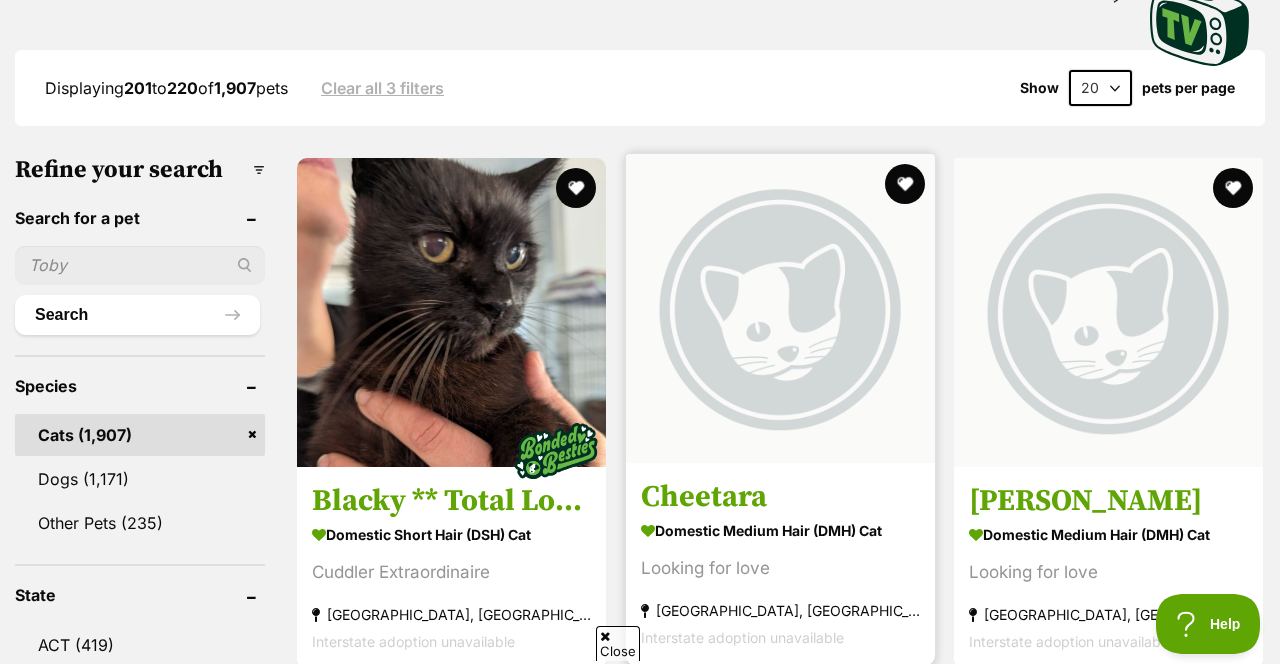 click on "Cheetara" at bounding box center (780, 496) 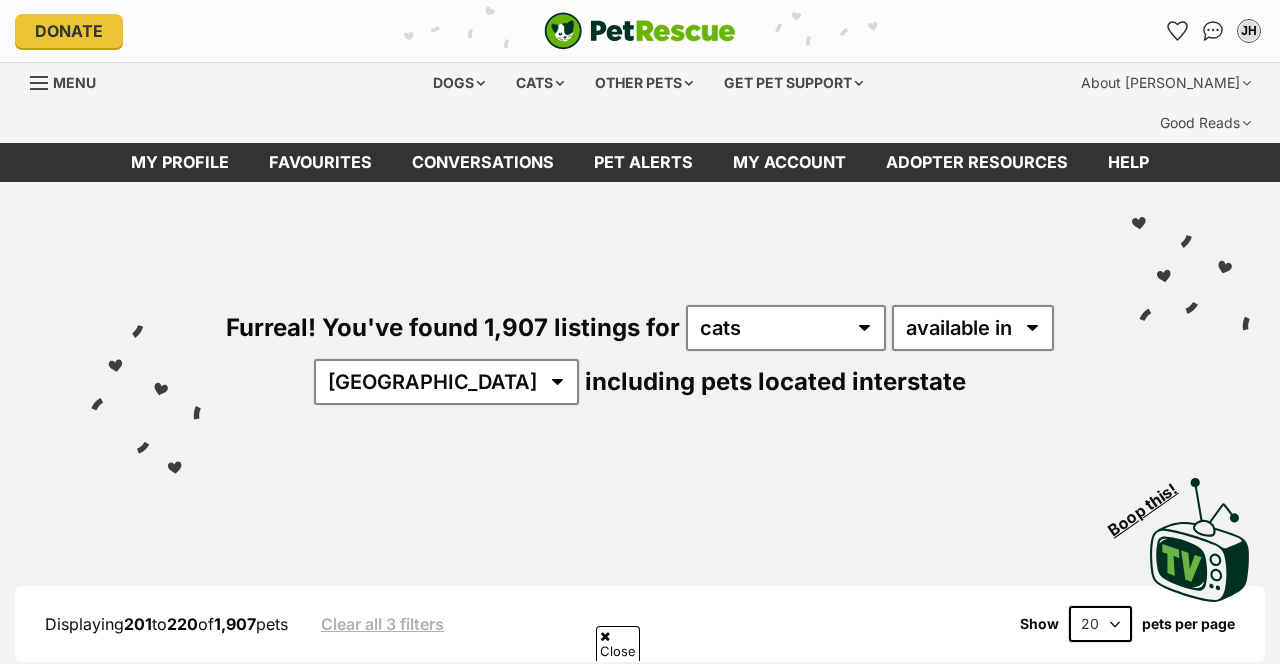 scroll, scrollTop: 1191, scrollLeft: 0, axis: vertical 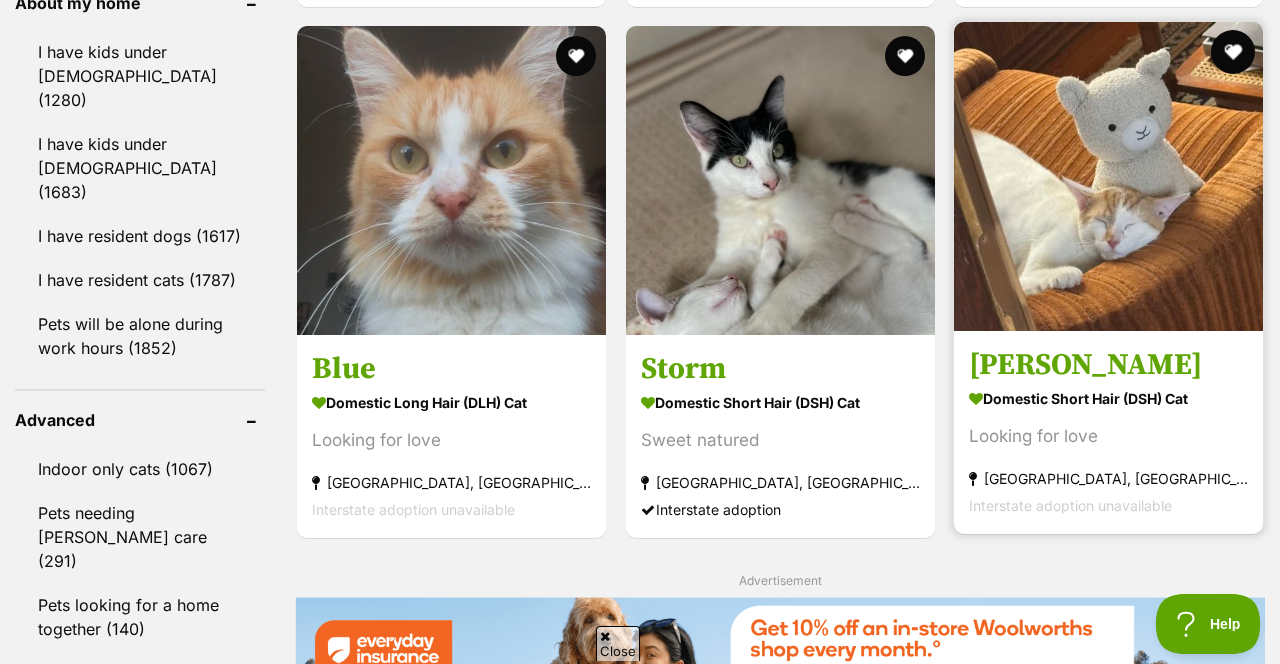 click at bounding box center [1233, 52] 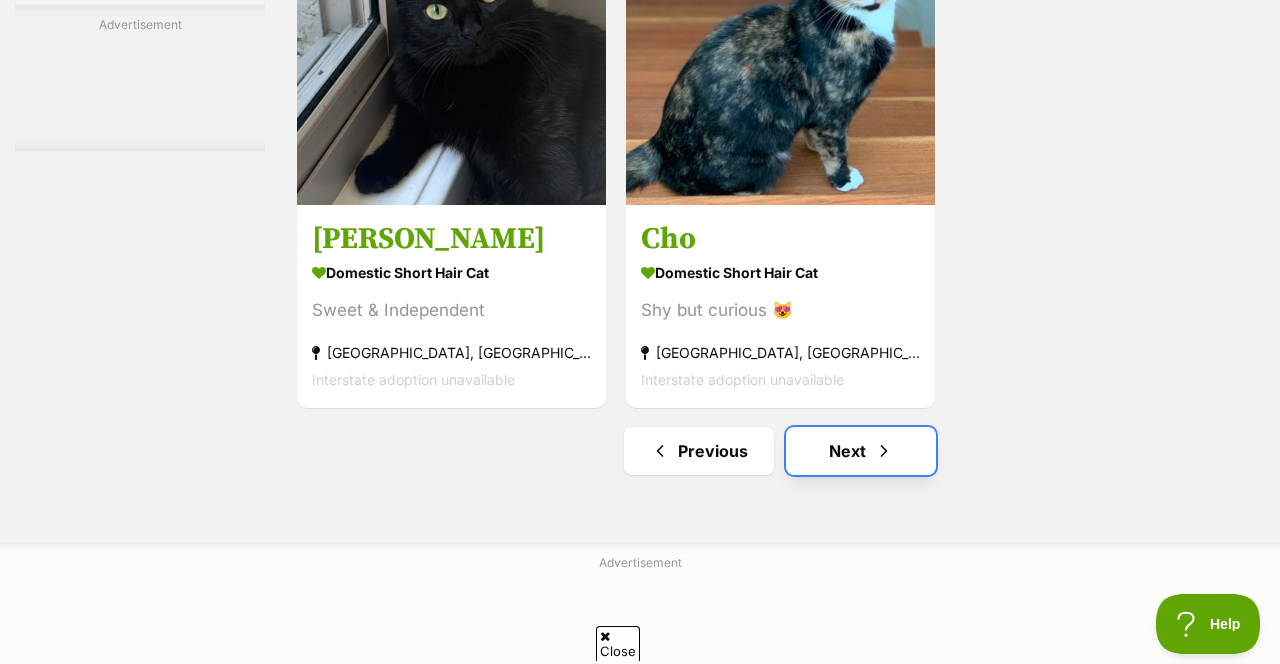 click at bounding box center (884, 451) 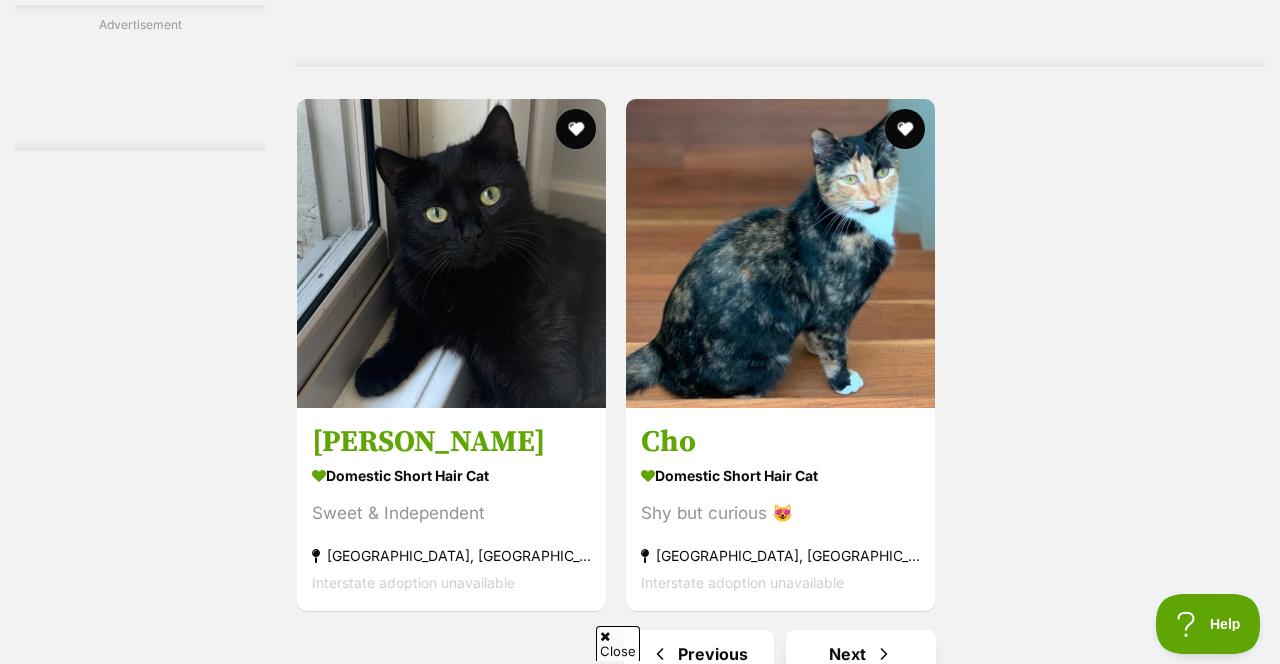 scroll, scrollTop: 4353, scrollLeft: 0, axis: vertical 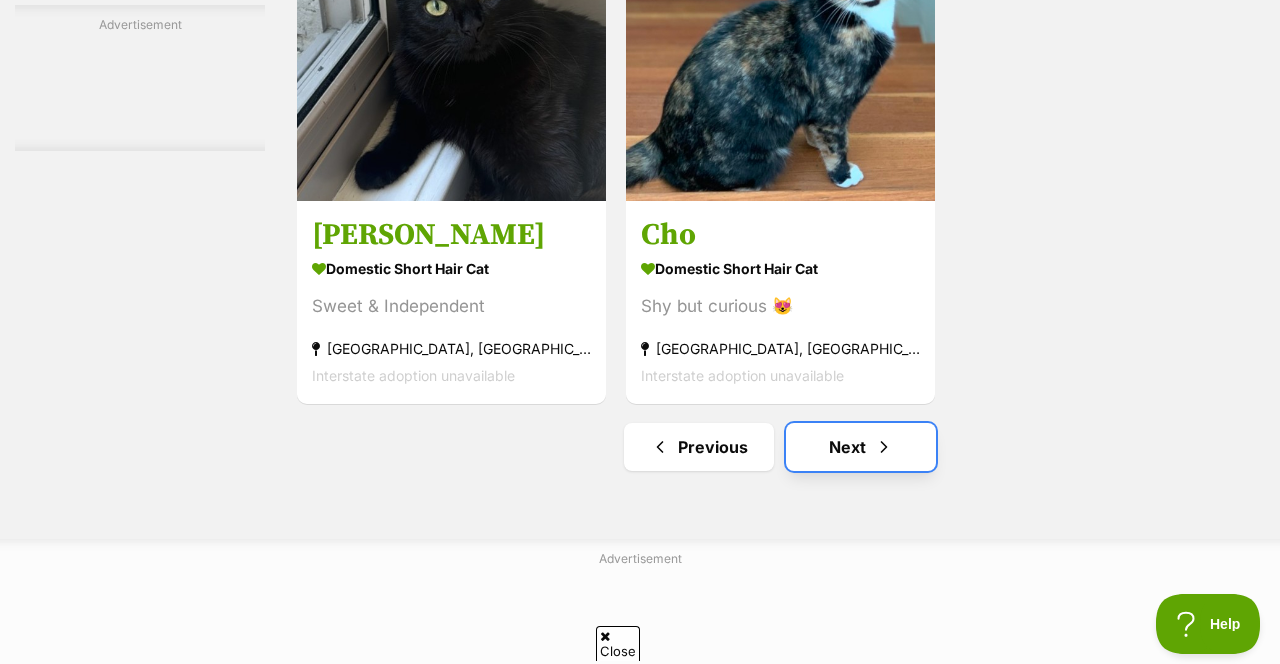 click on "Next" at bounding box center (861, 447) 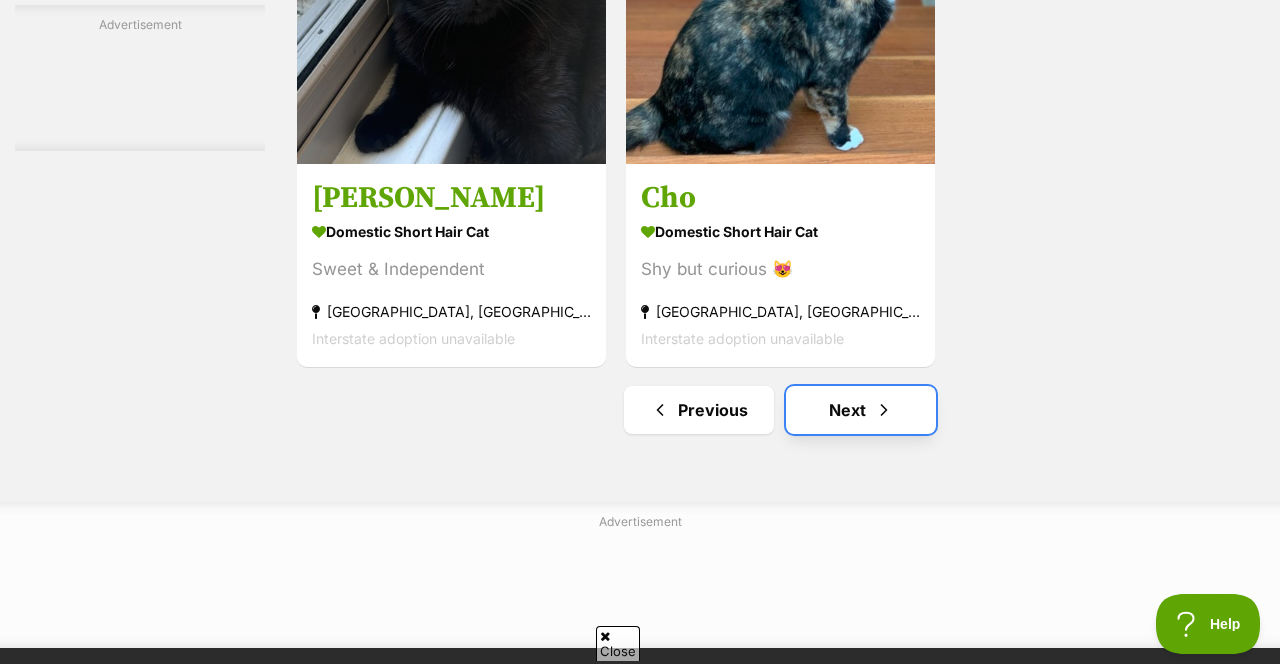 scroll, scrollTop: 4625, scrollLeft: 0, axis: vertical 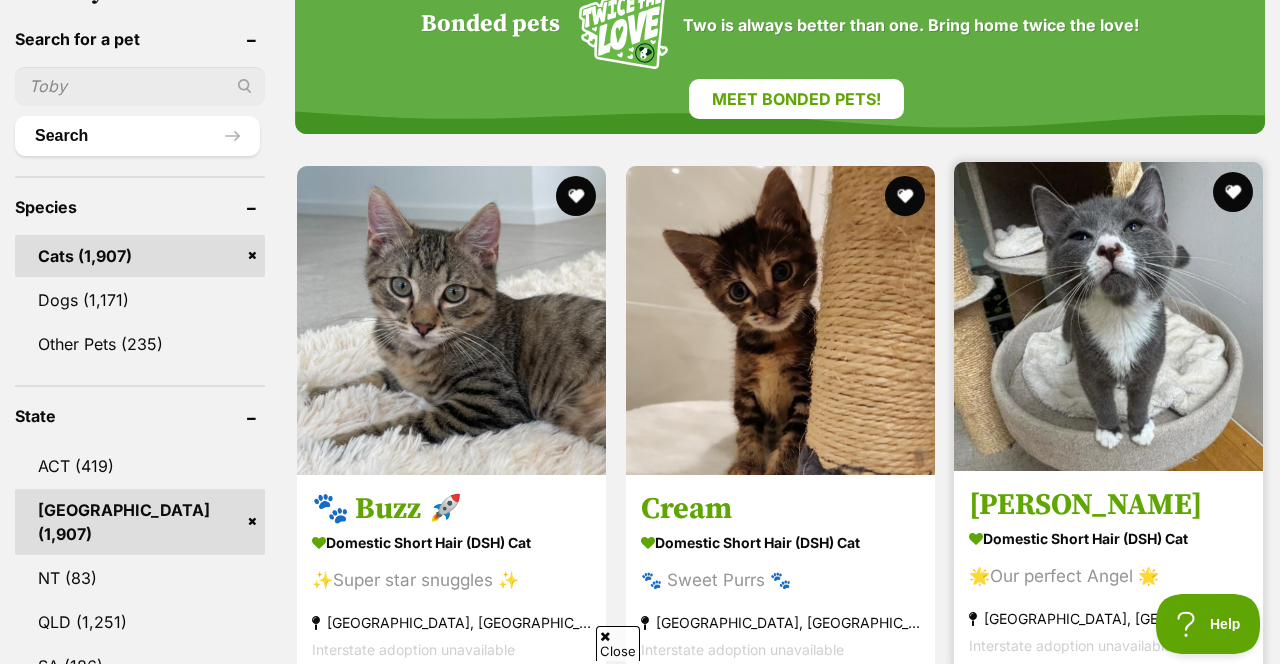 click on "Domestic Short Hair (DSH) Cat" at bounding box center (1108, 537) 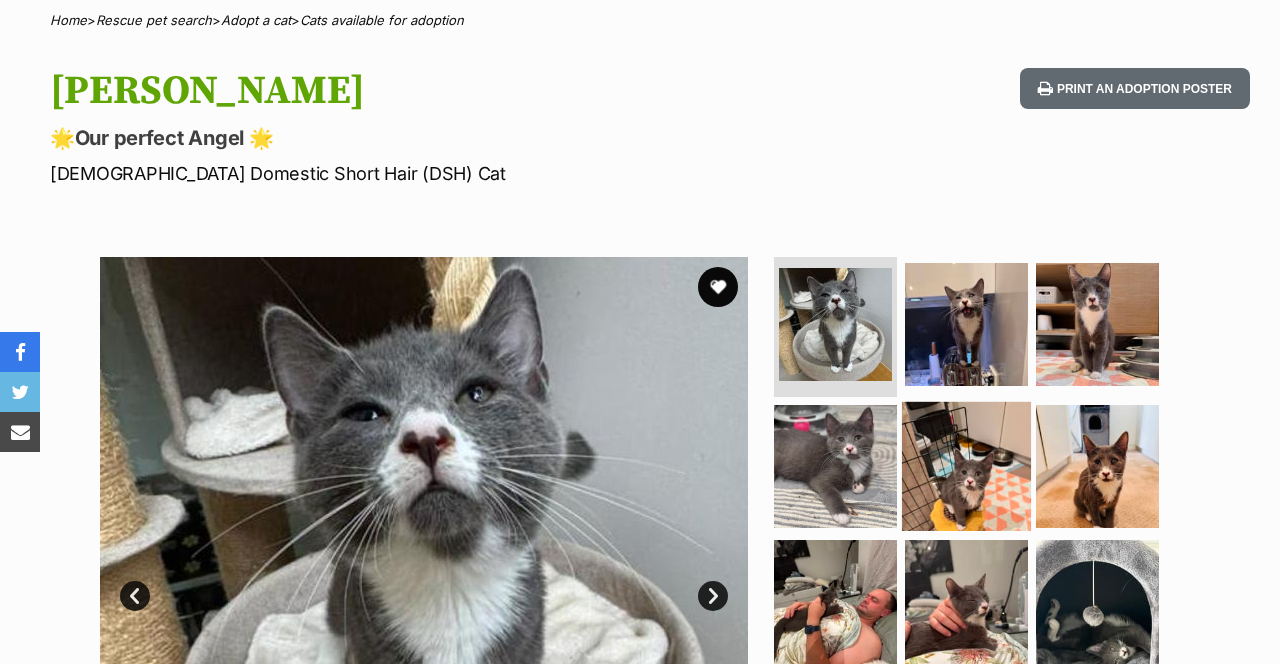 click at bounding box center [966, 465] 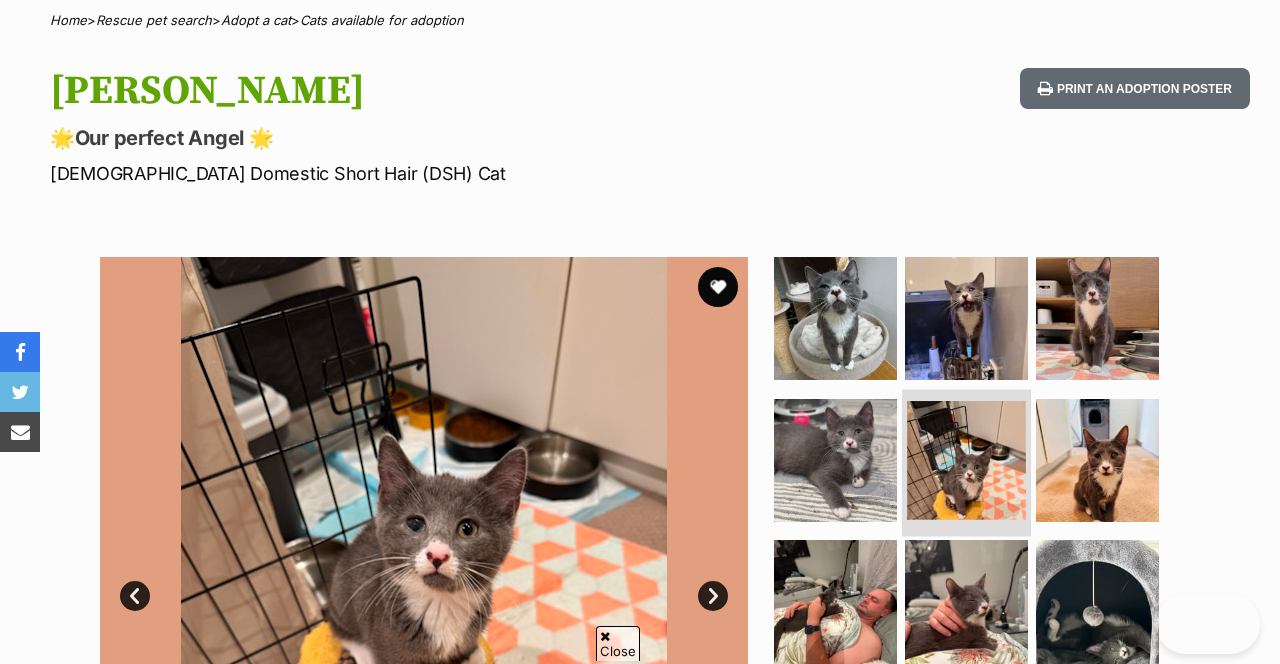 scroll, scrollTop: 327, scrollLeft: 0, axis: vertical 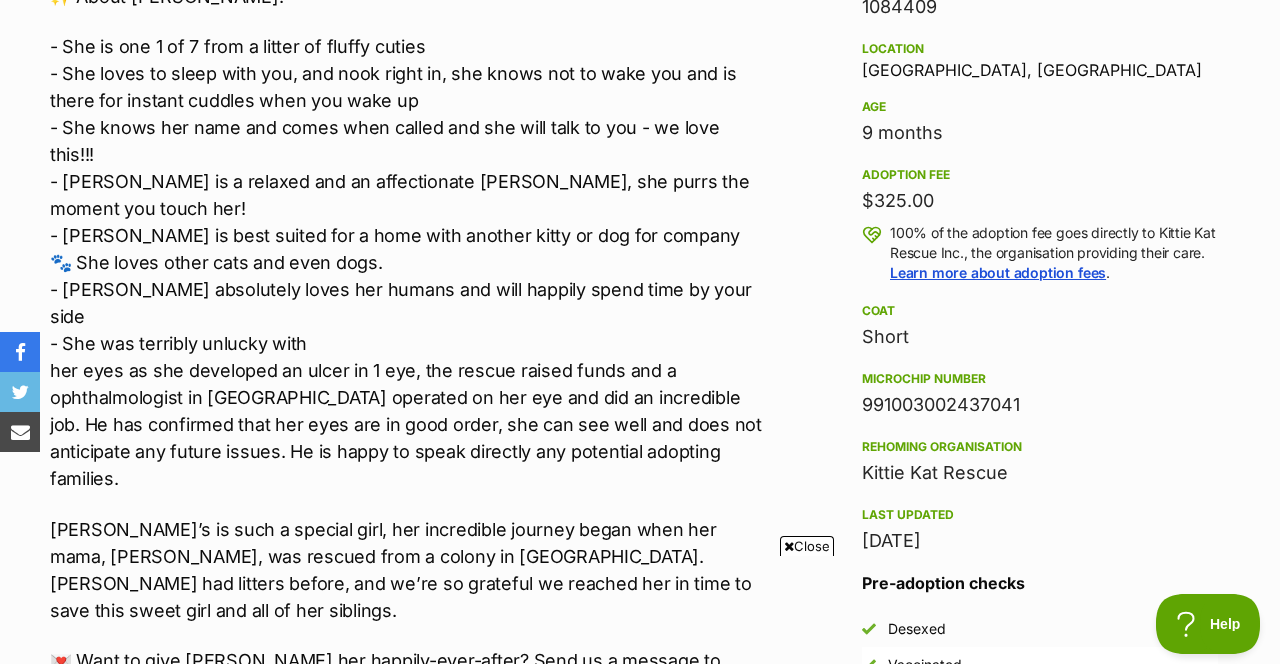 click on "Close" at bounding box center (807, 546) 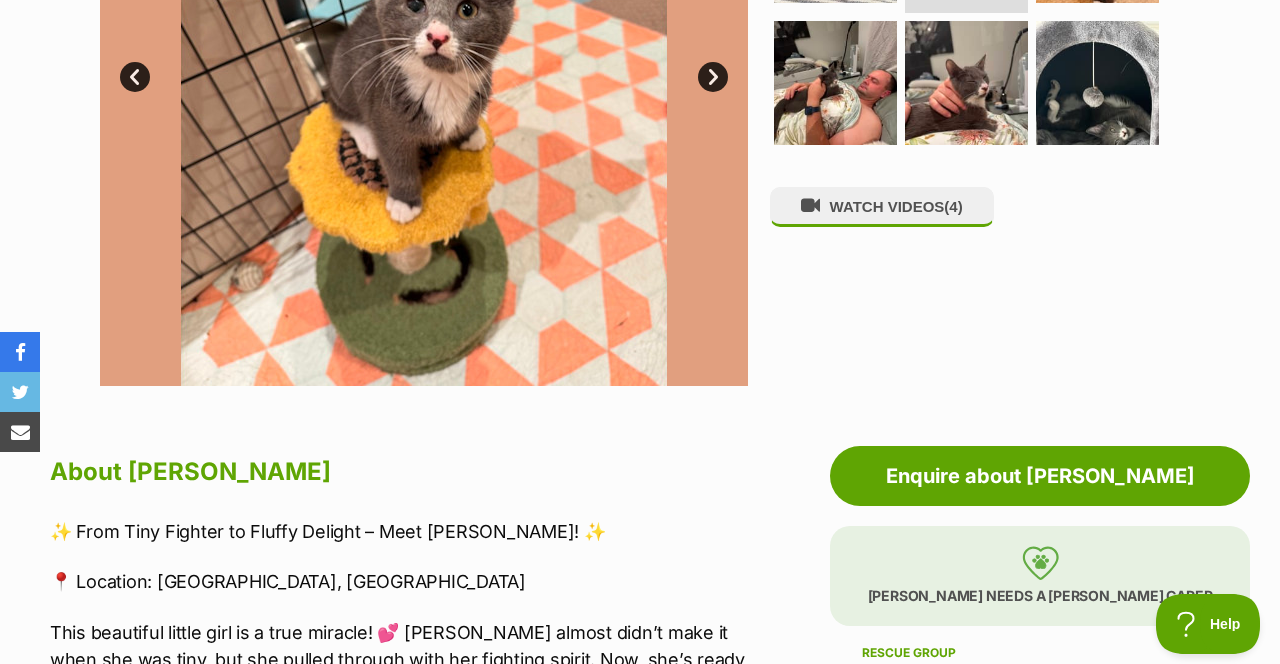 scroll, scrollTop: 0, scrollLeft: 0, axis: both 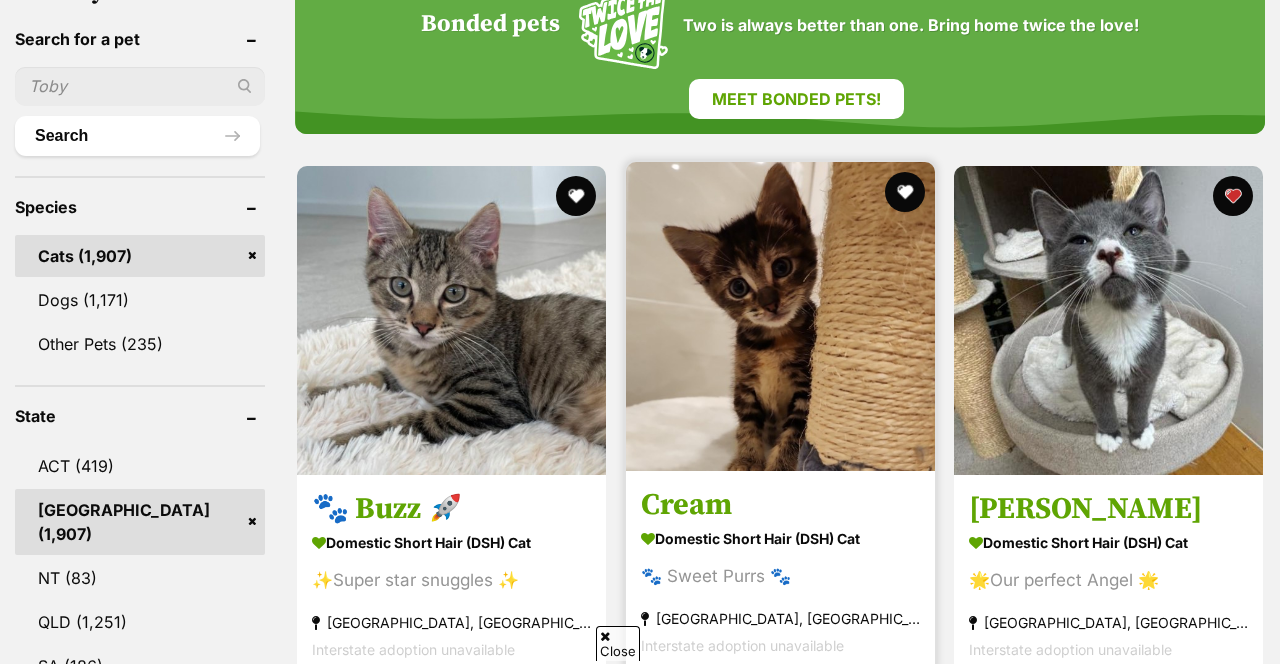 click at bounding box center (780, 316) 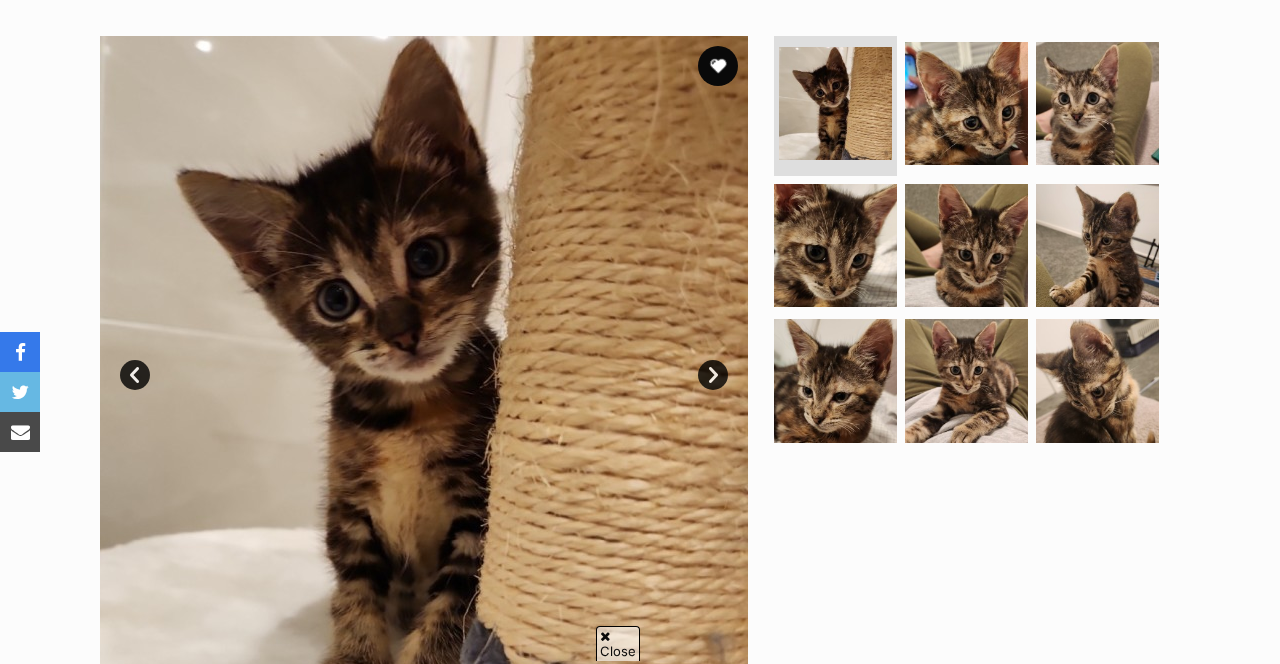scroll, scrollTop: 420, scrollLeft: 0, axis: vertical 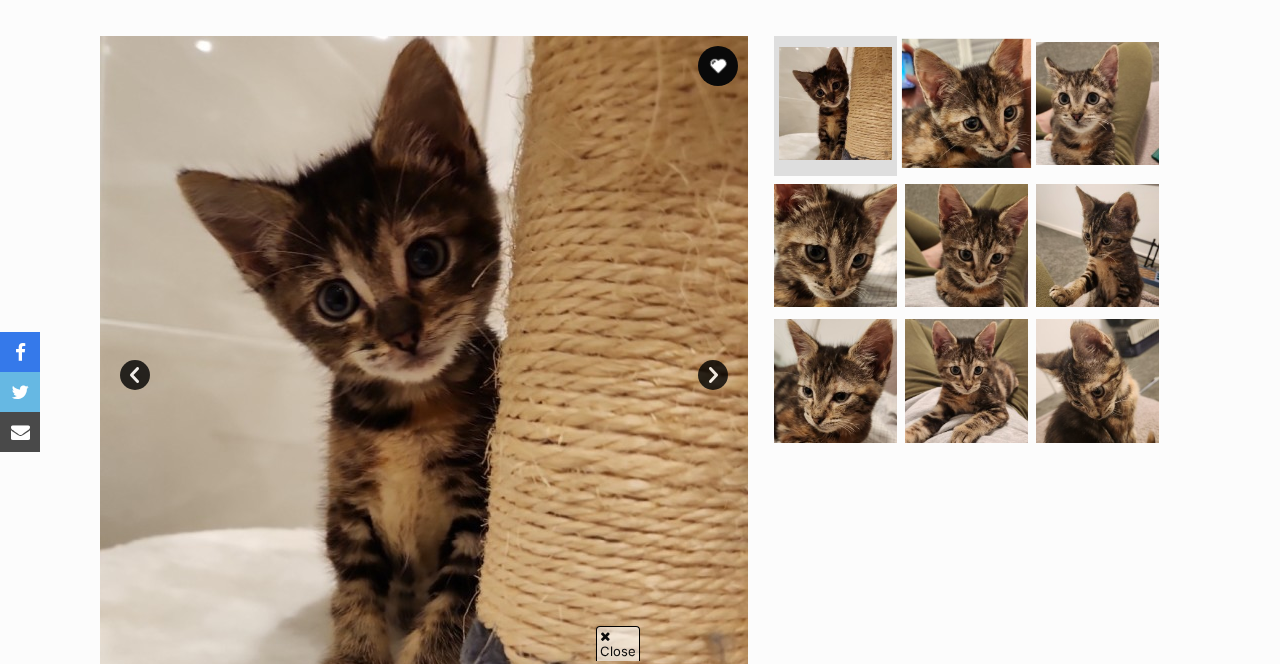 click at bounding box center [966, 103] 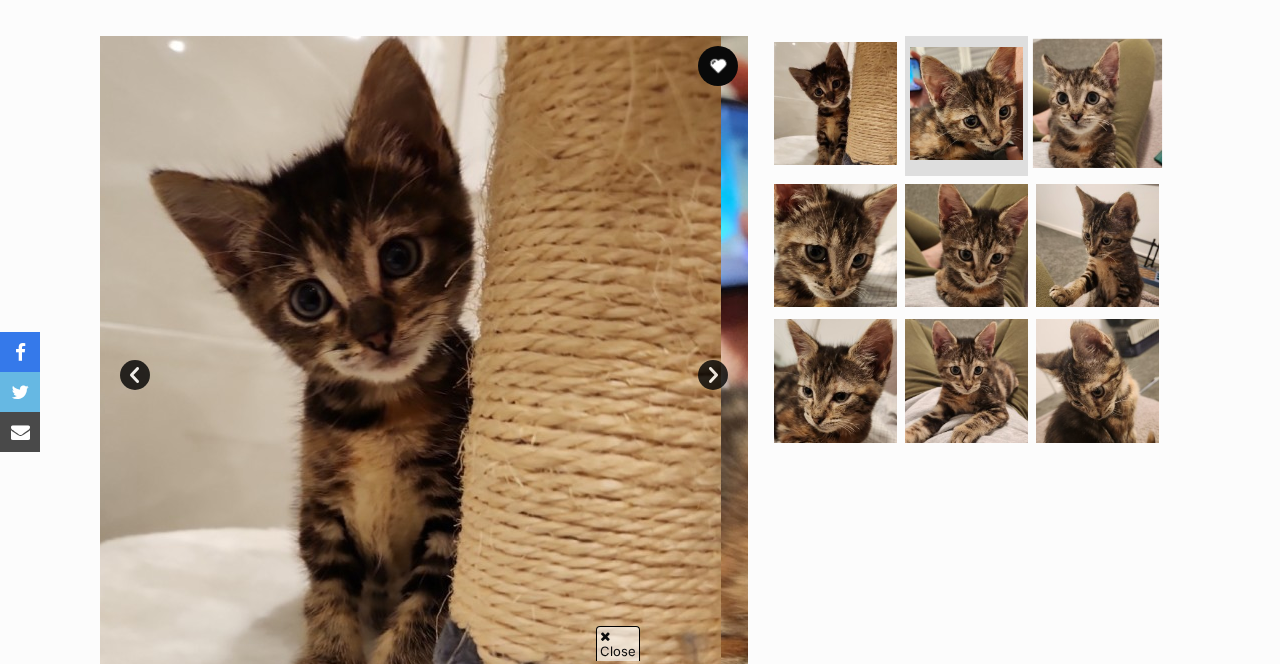 click at bounding box center (1097, 103) 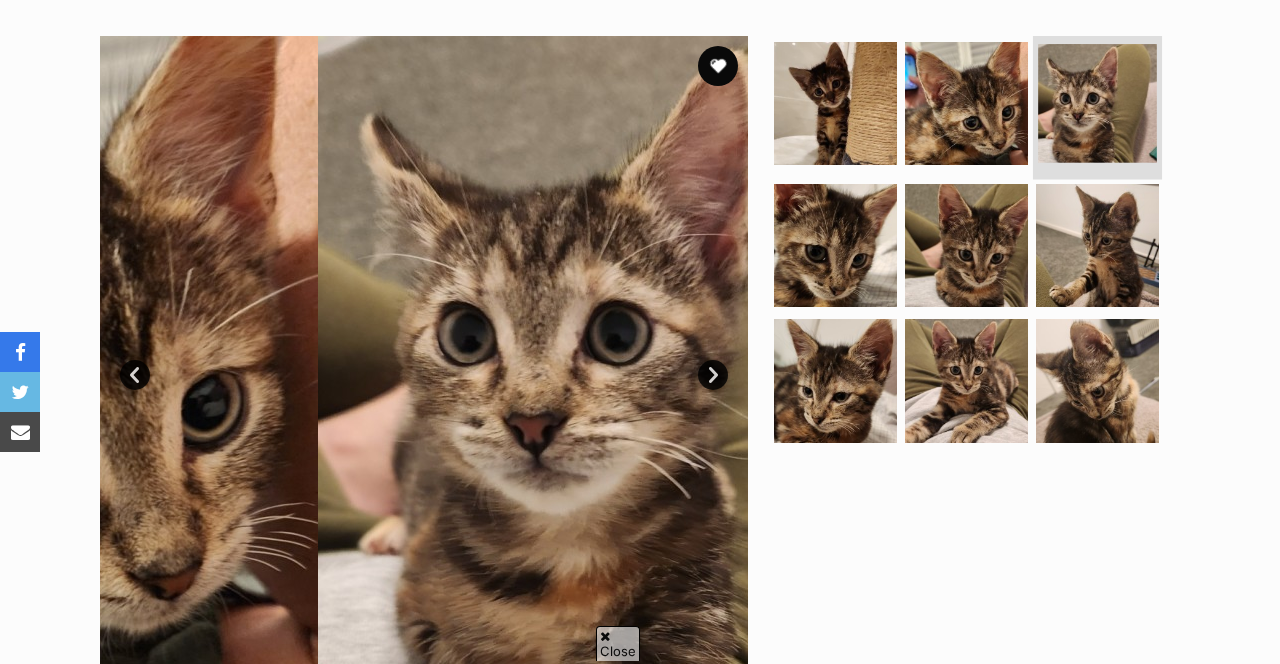 scroll, scrollTop: 0, scrollLeft: 0, axis: both 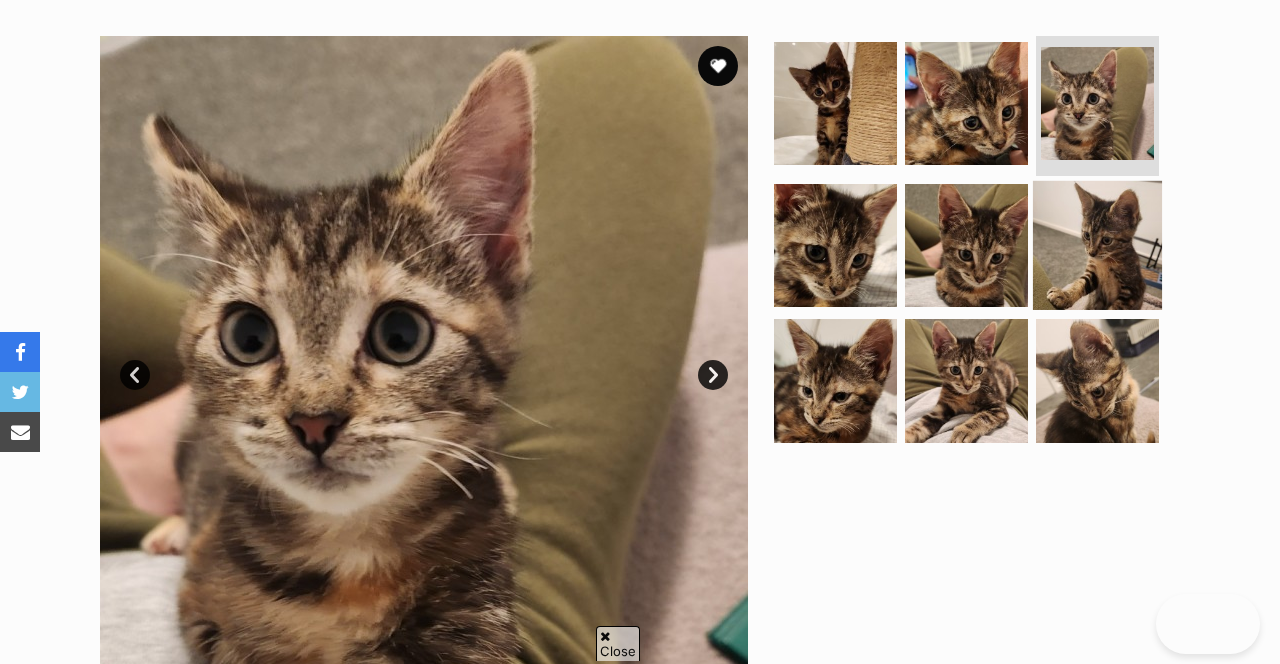click at bounding box center (1097, 244) 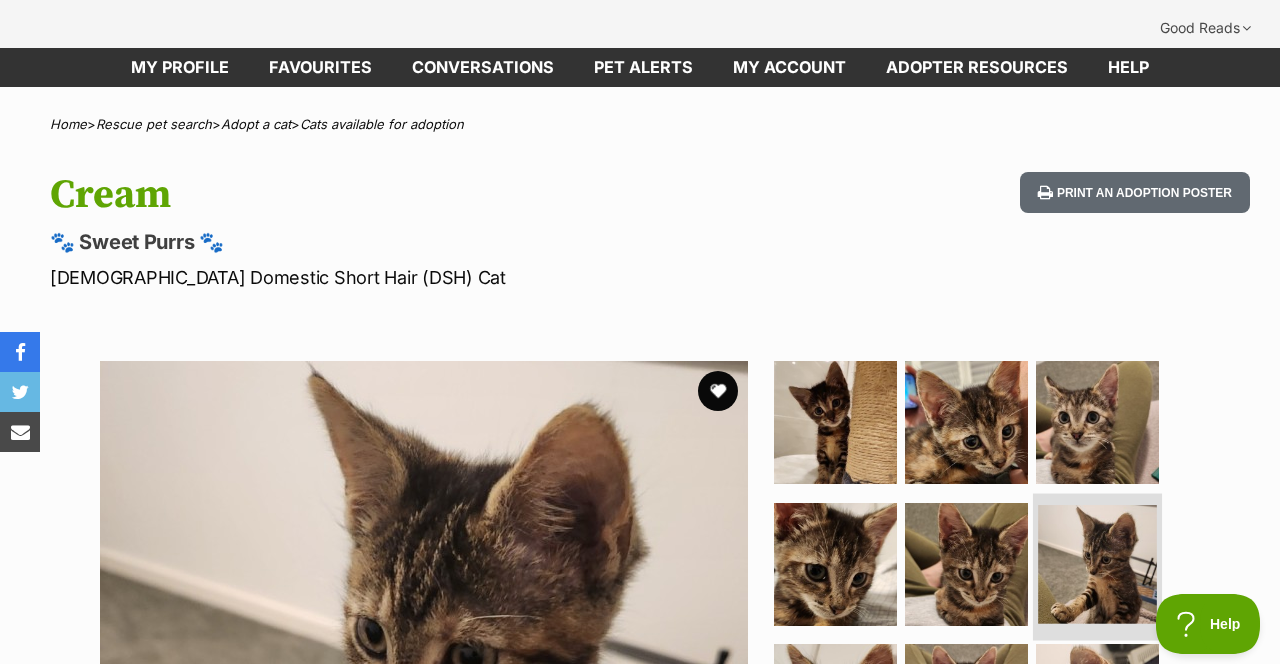 scroll, scrollTop: 0, scrollLeft: 0, axis: both 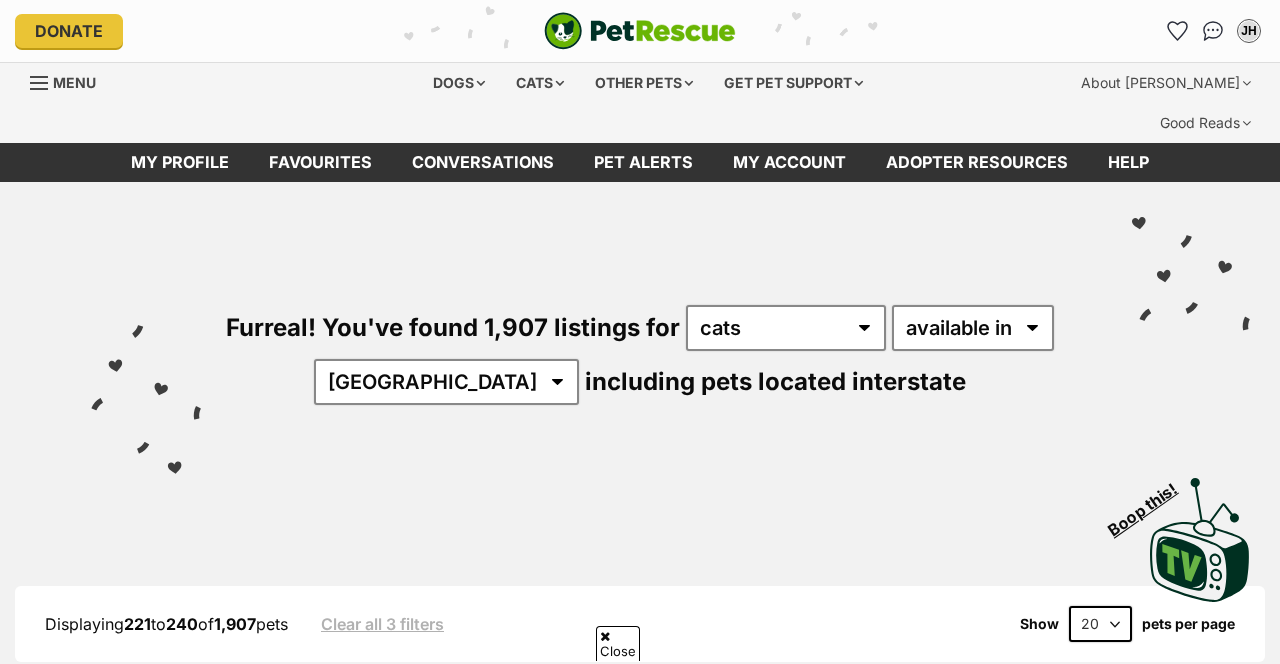 click at bounding box center (905, 907) 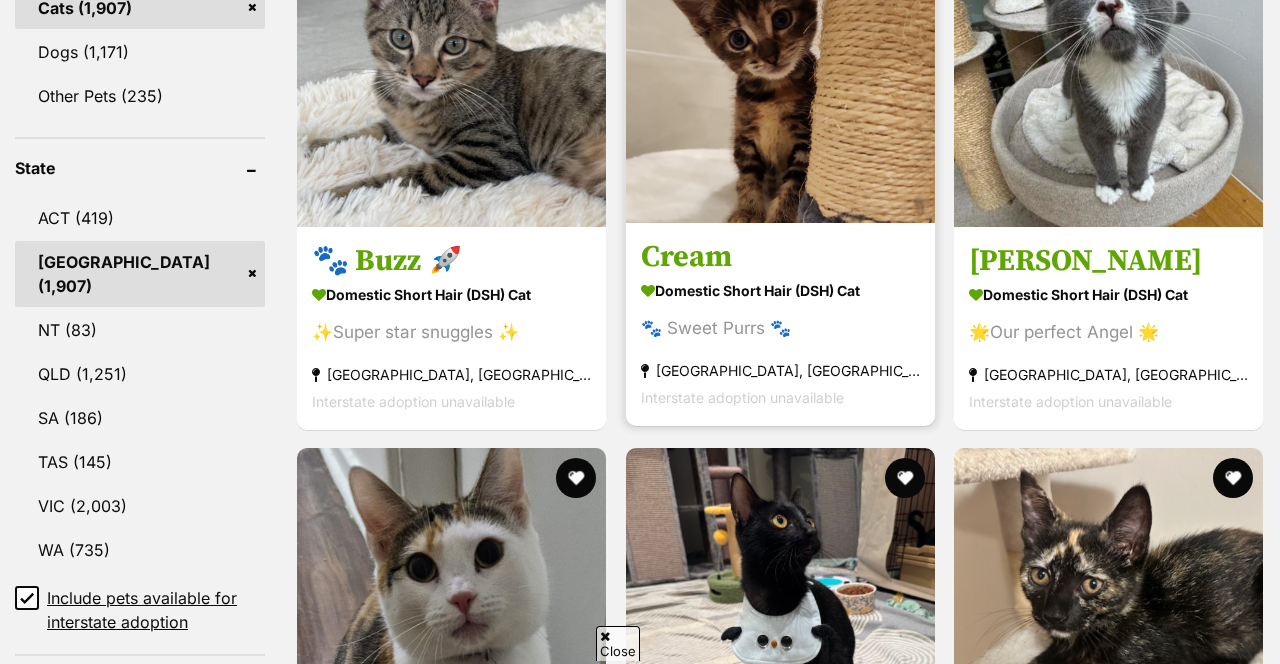 scroll, scrollTop: 1097, scrollLeft: 0, axis: vertical 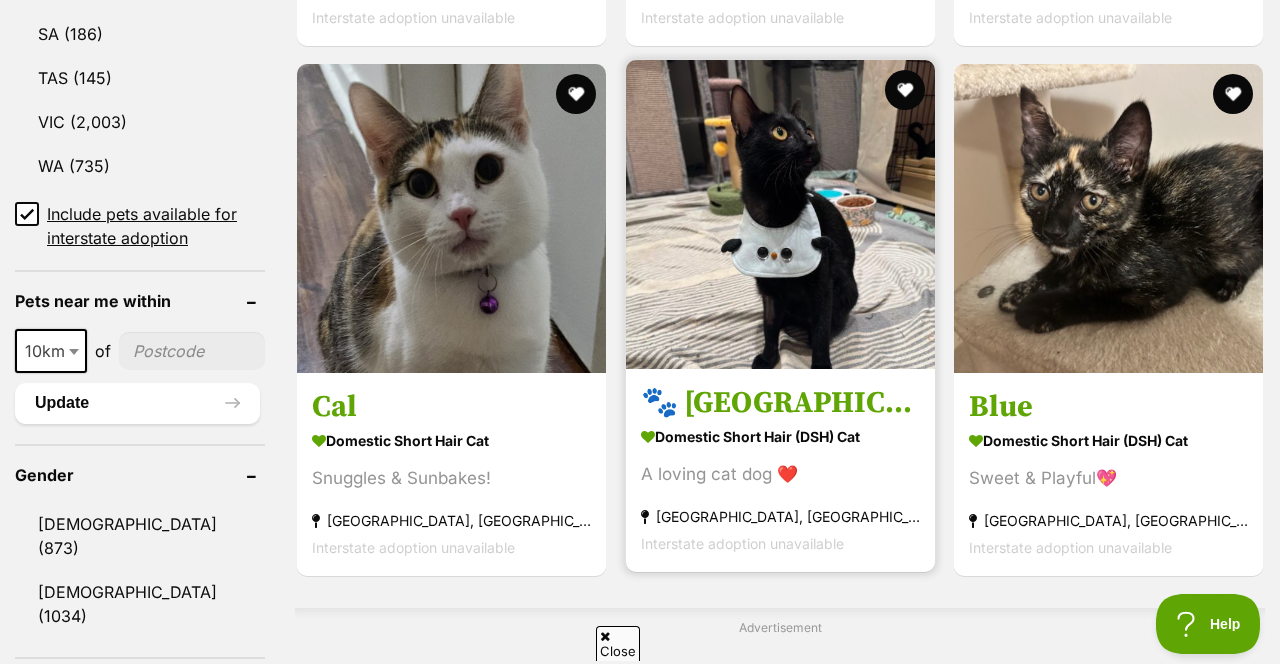 click on "A  loving cat dog ❤️" at bounding box center [780, 474] 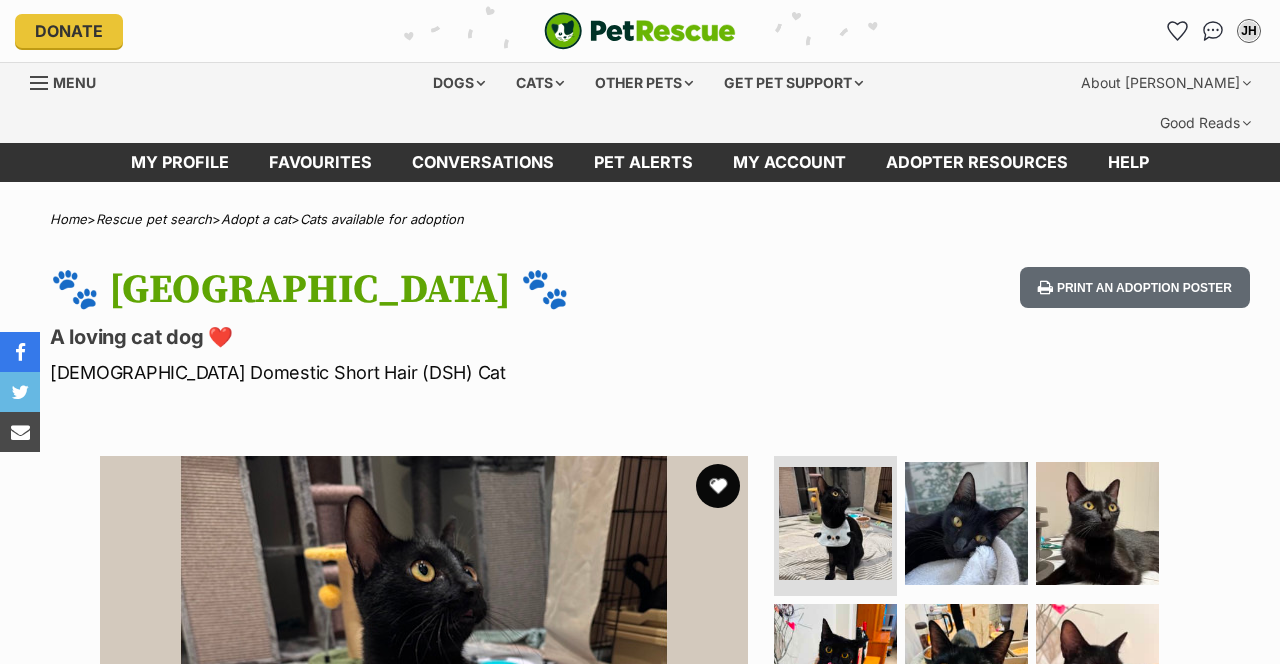 click at bounding box center [718, 486] 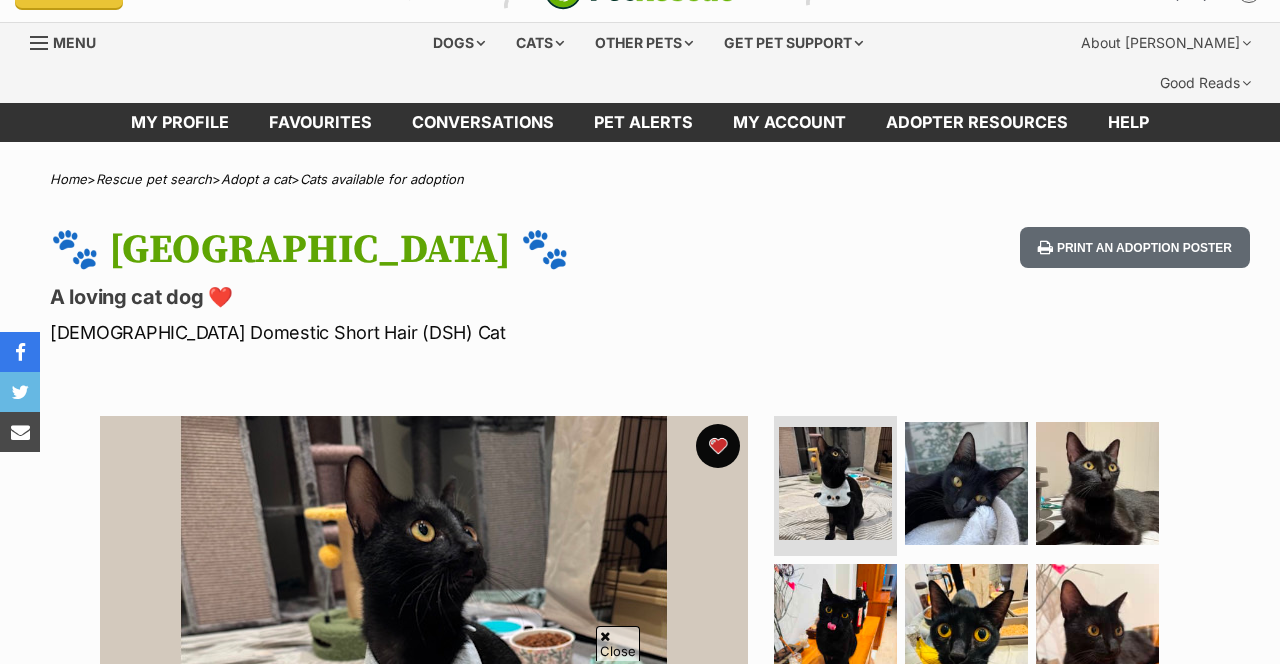 scroll, scrollTop: 248, scrollLeft: 0, axis: vertical 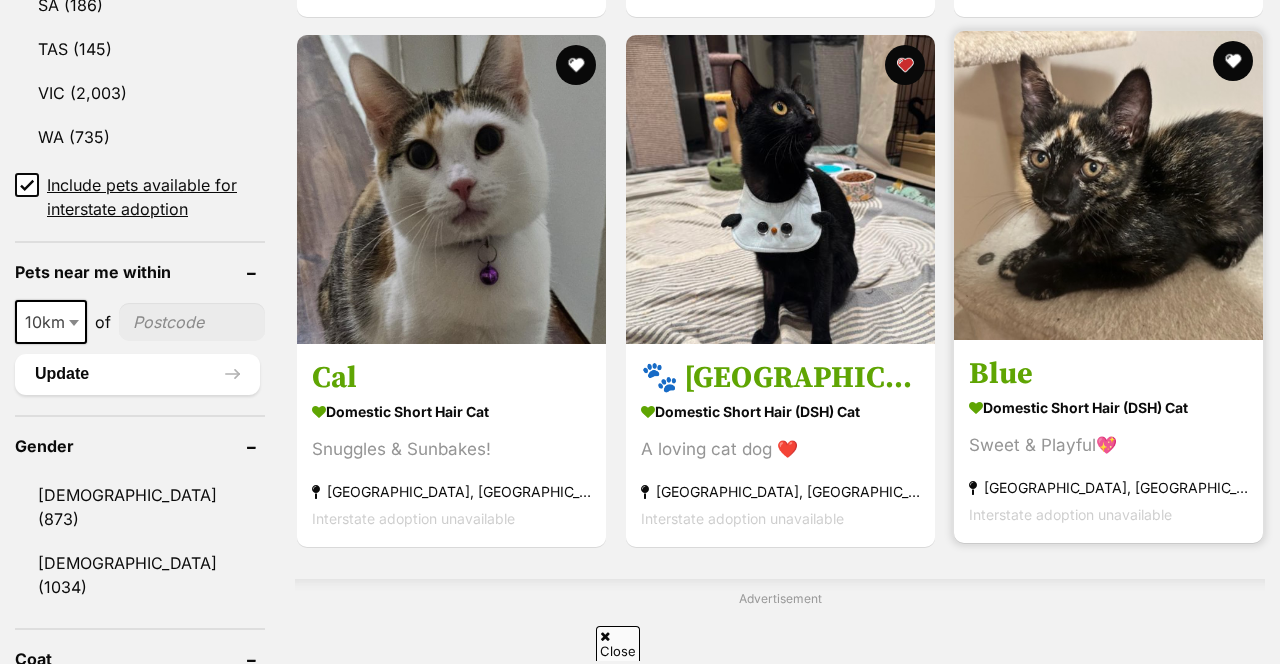 click at bounding box center (1108, 185) 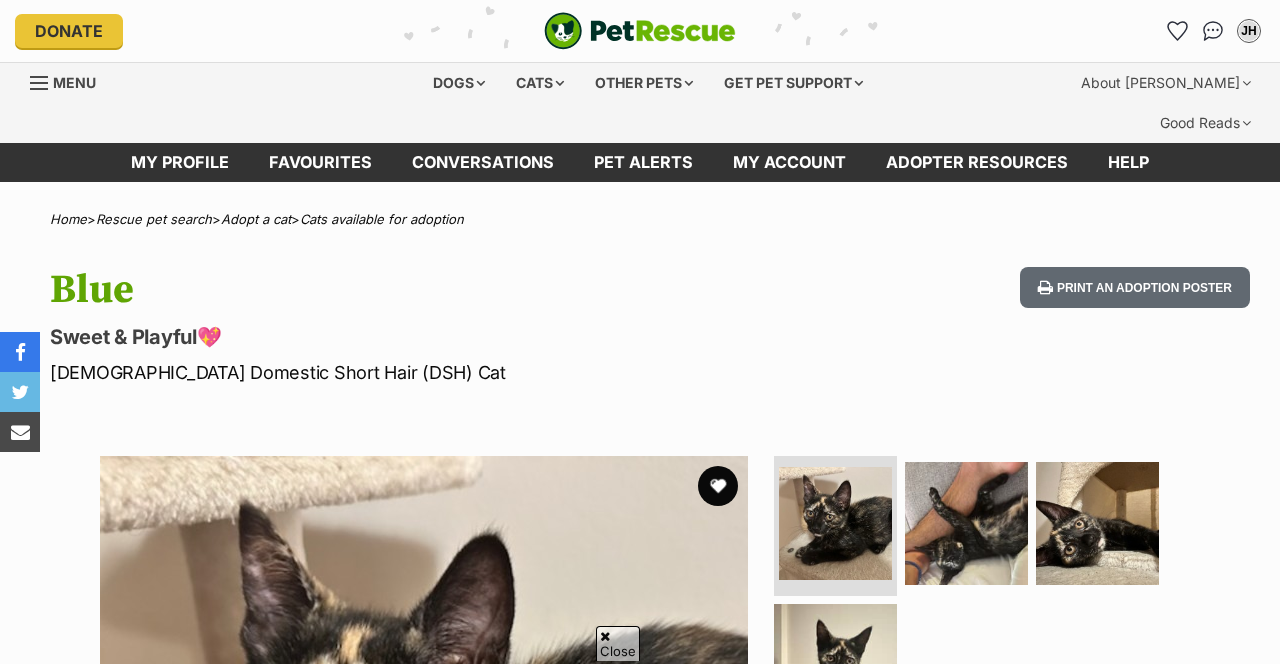 scroll, scrollTop: 234, scrollLeft: 0, axis: vertical 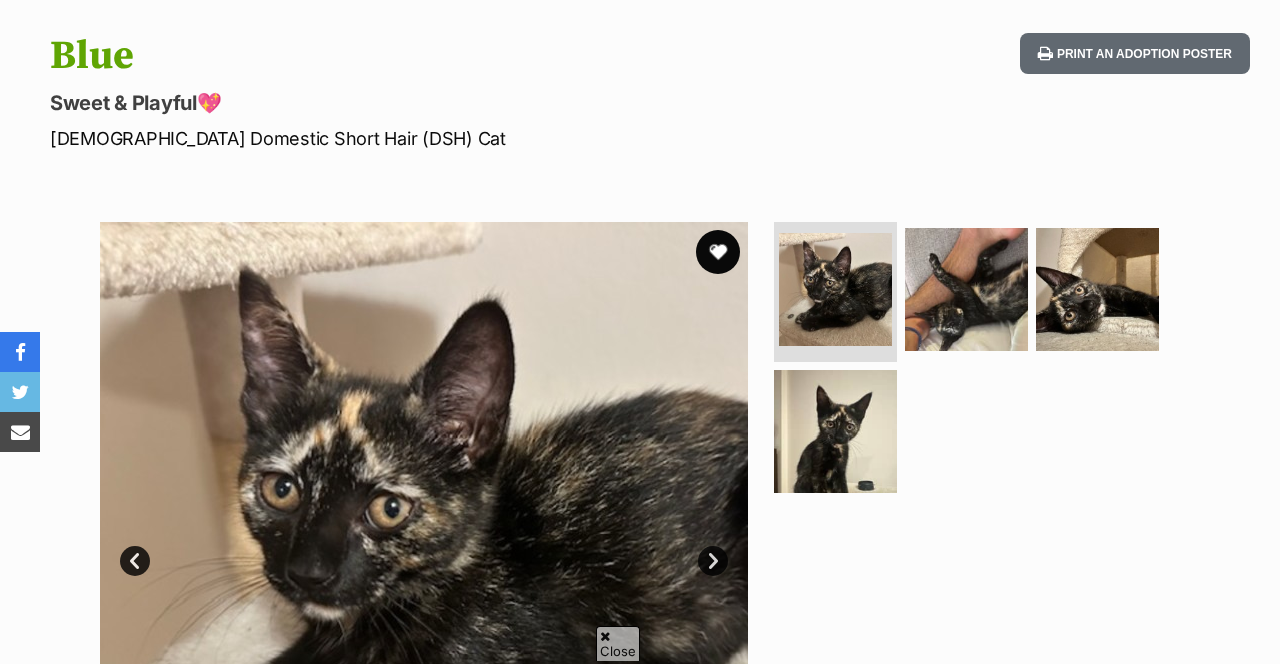 click at bounding box center [718, 252] 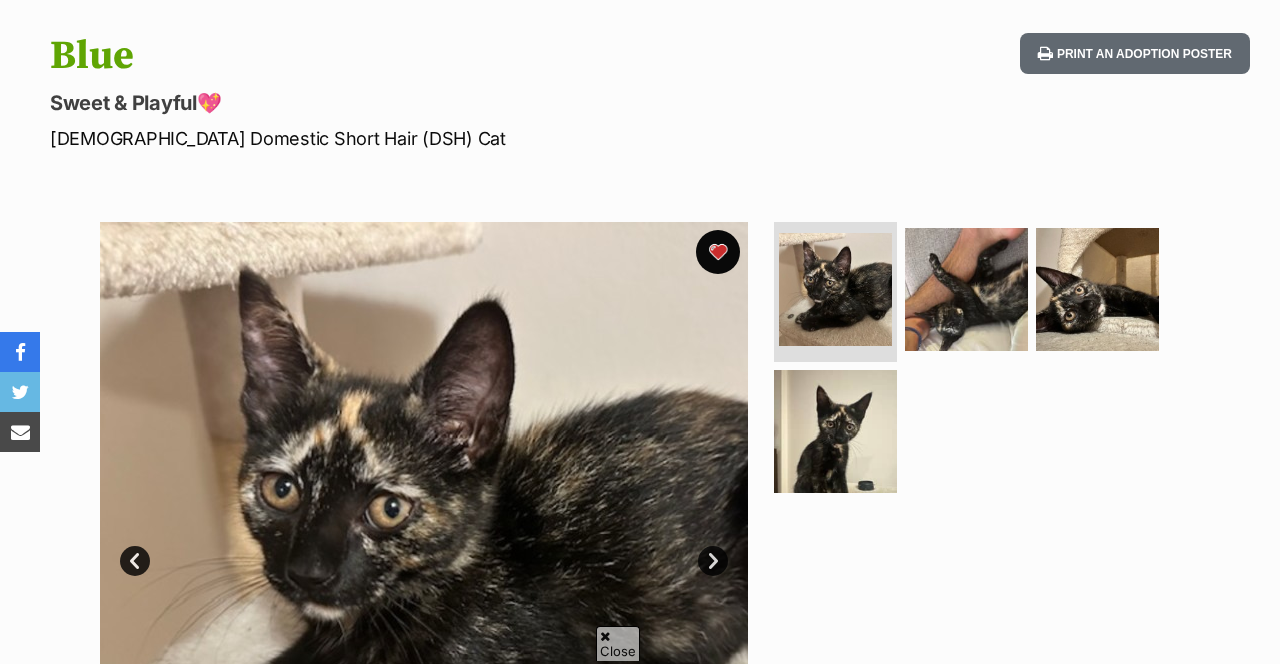 scroll, scrollTop: 0, scrollLeft: 0, axis: both 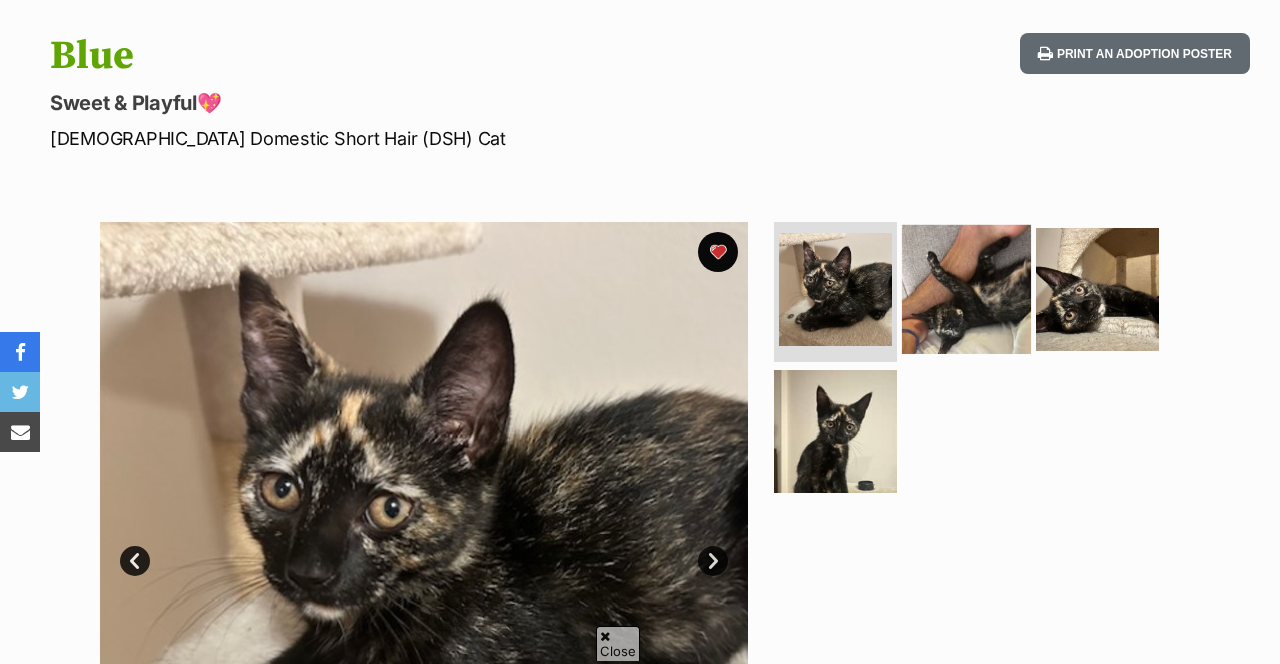 click at bounding box center (966, 289) 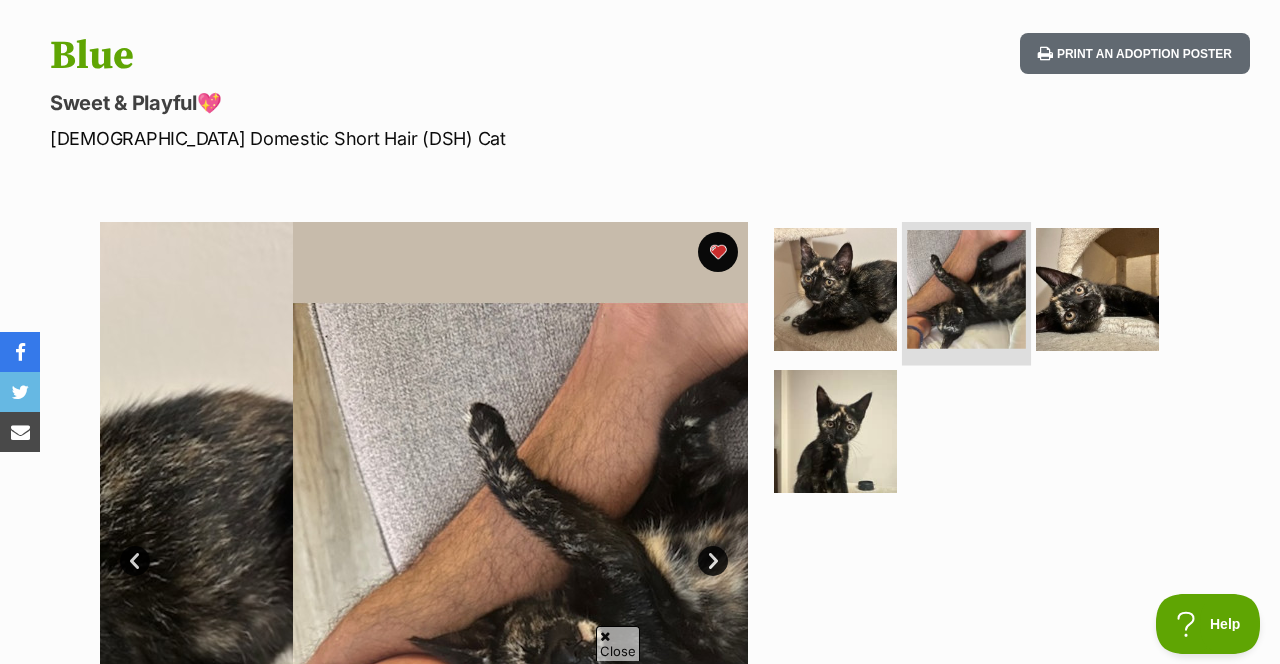 scroll, scrollTop: 0, scrollLeft: 0, axis: both 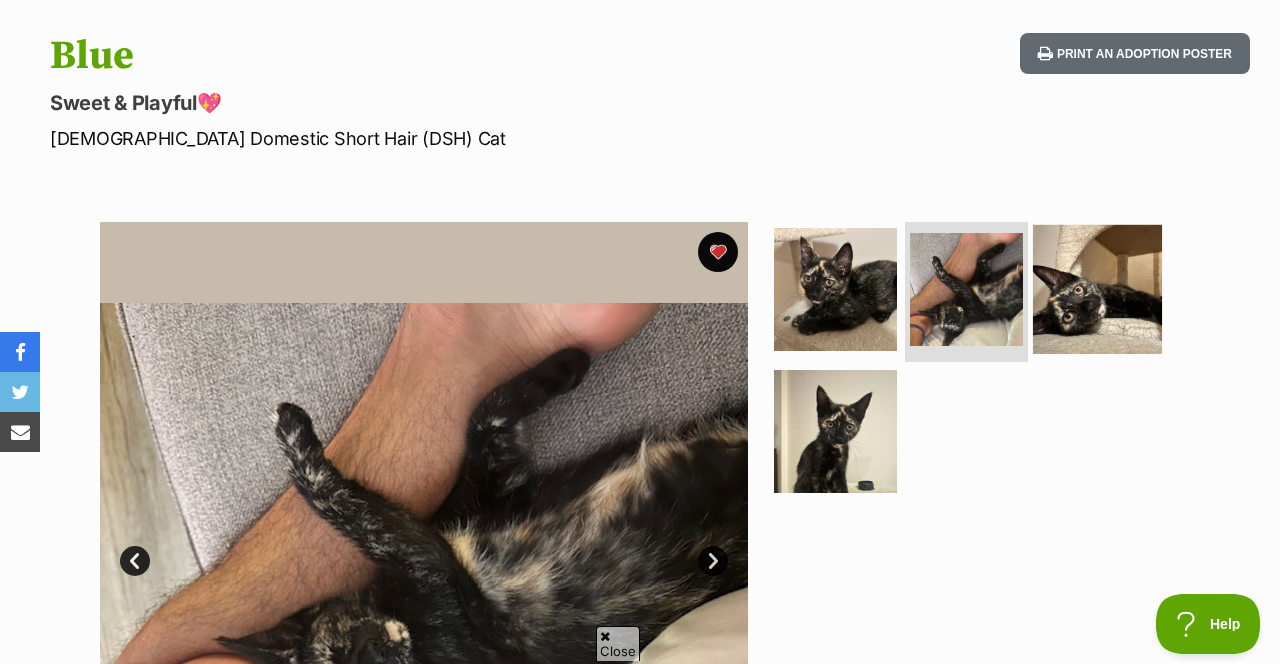 click at bounding box center (1097, 289) 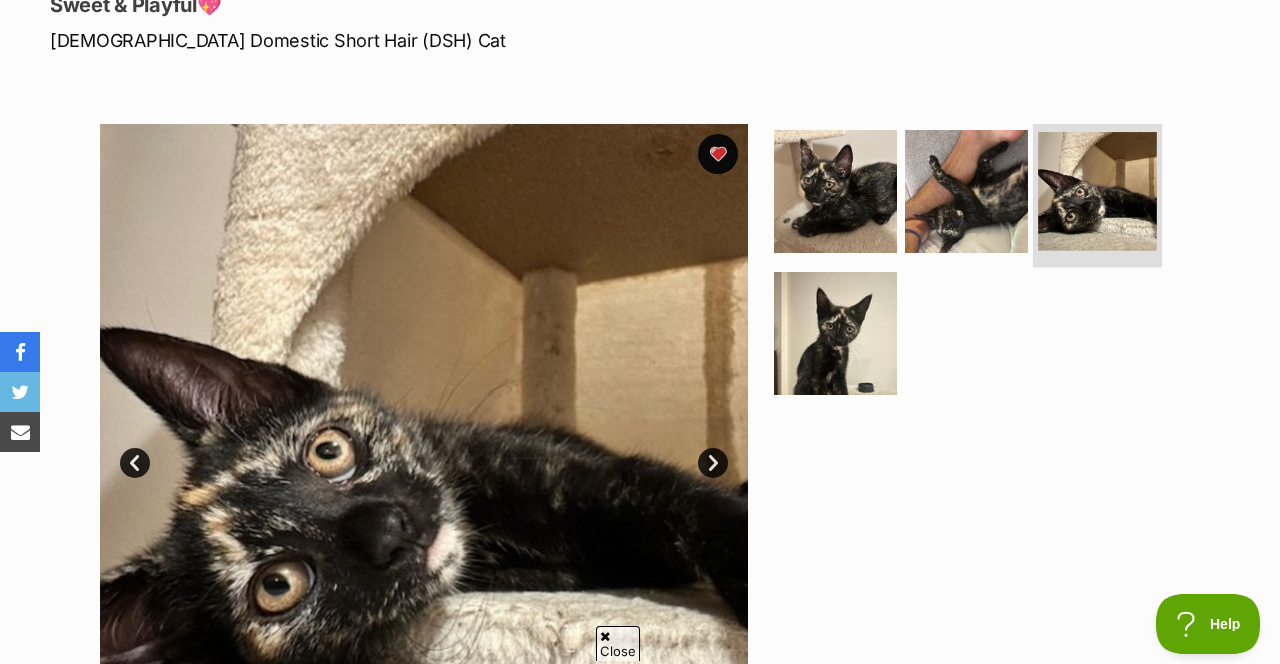 scroll, scrollTop: 359, scrollLeft: 0, axis: vertical 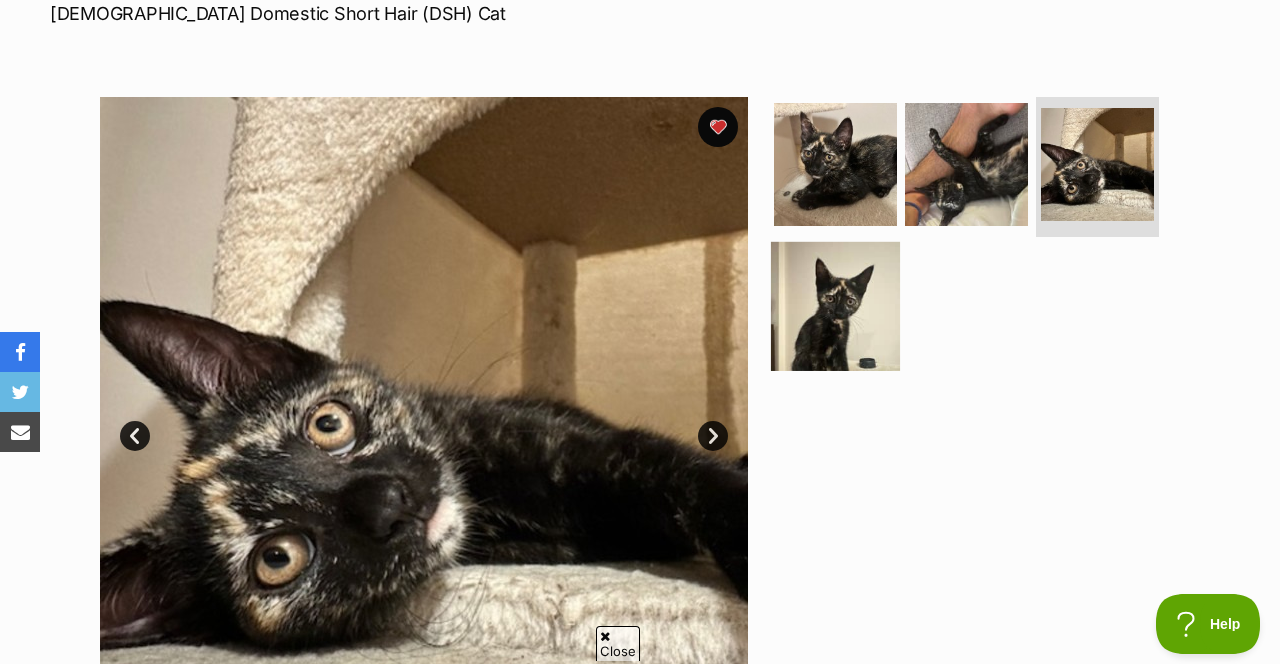 click at bounding box center [835, 305] 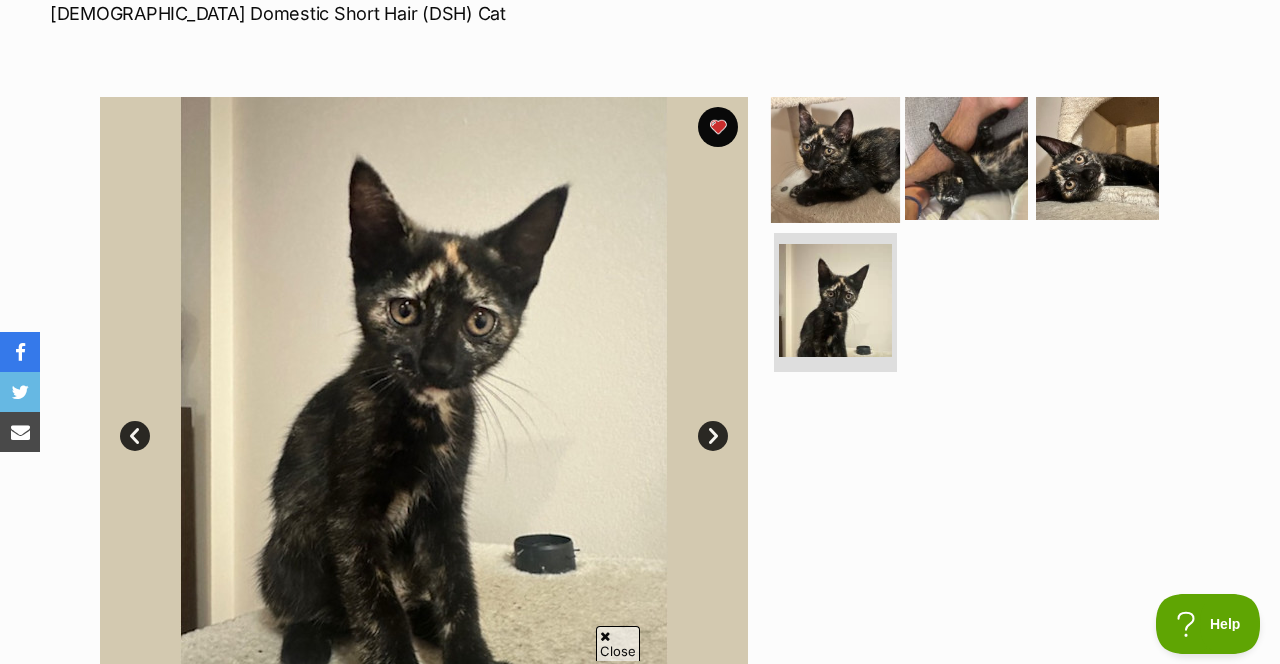 click at bounding box center (835, 158) 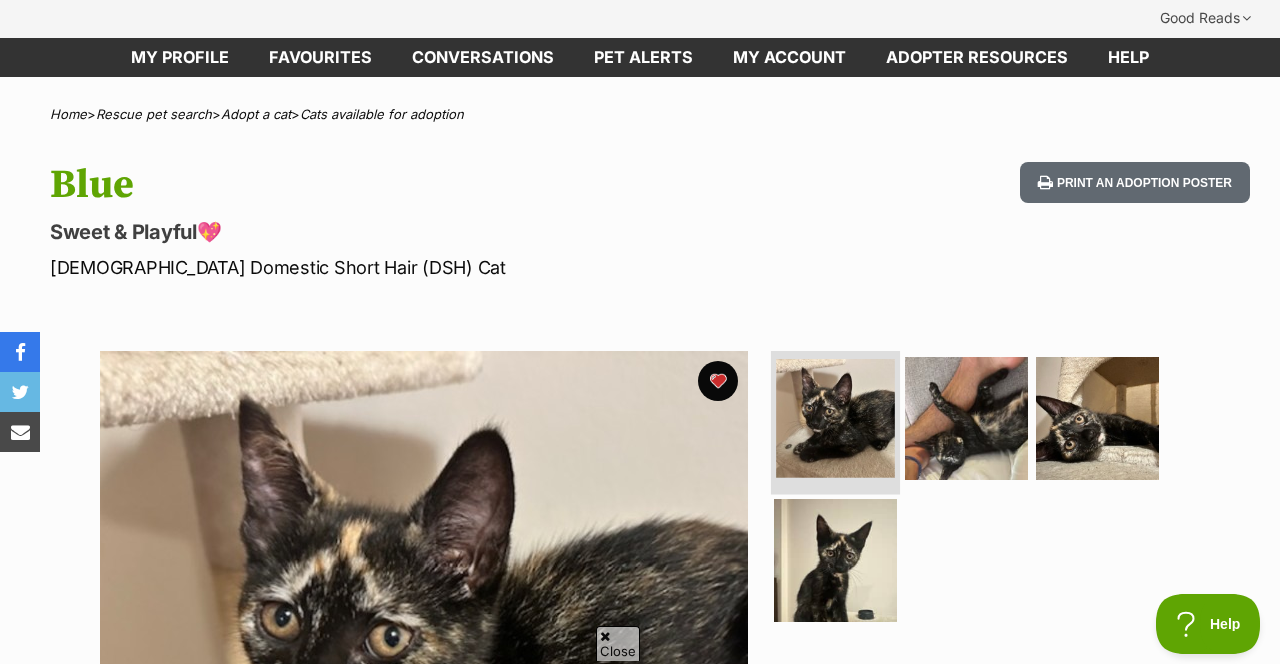 scroll, scrollTop: 0, scrollLeft: 0, axis: both 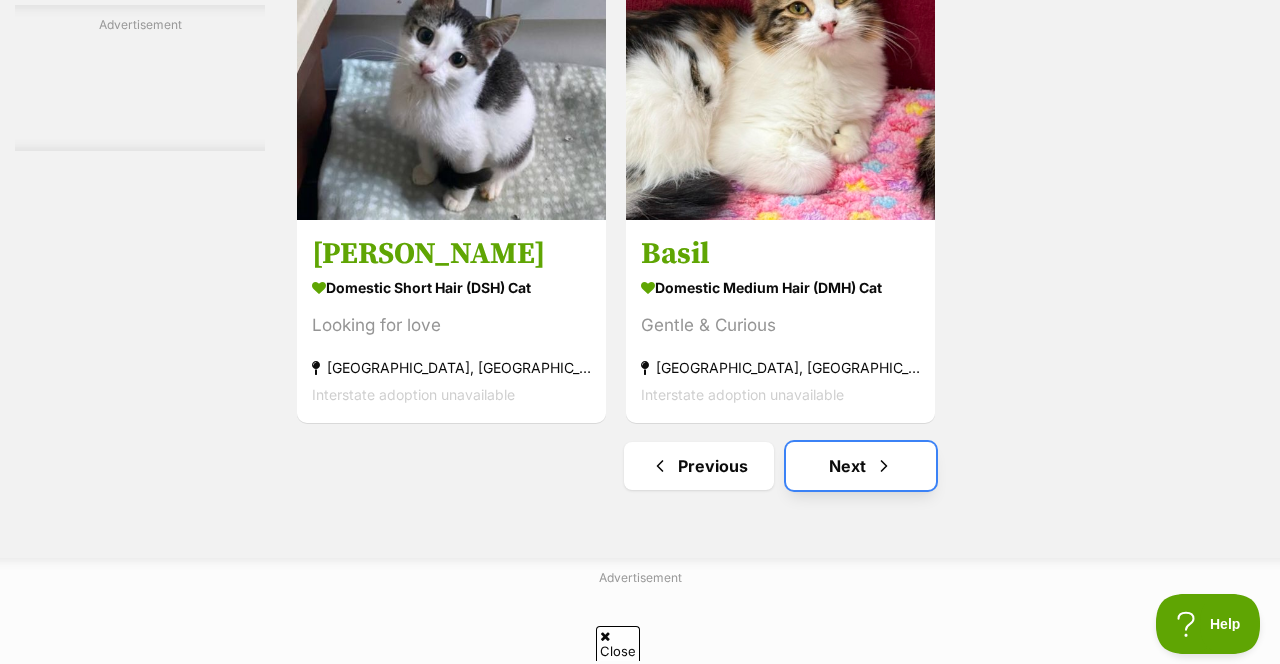 click at bounding box center [884, 466] 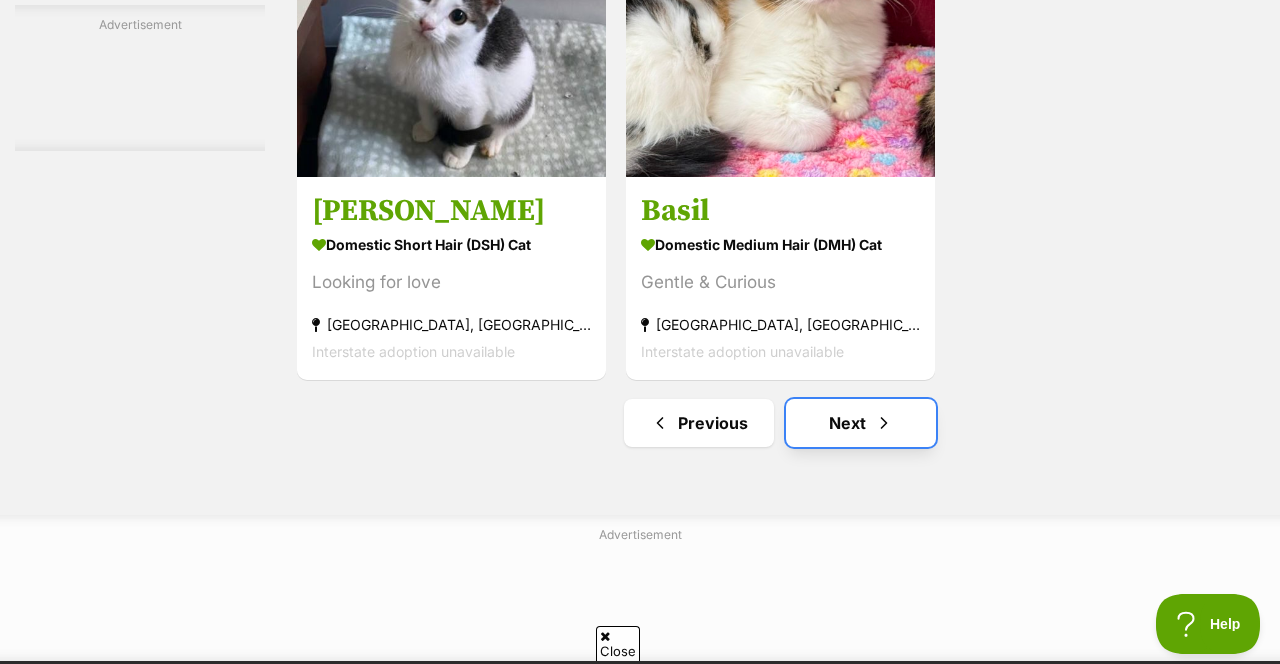 scroll, scrollTop: 4793, scrollLeft: 0, axis: vertical 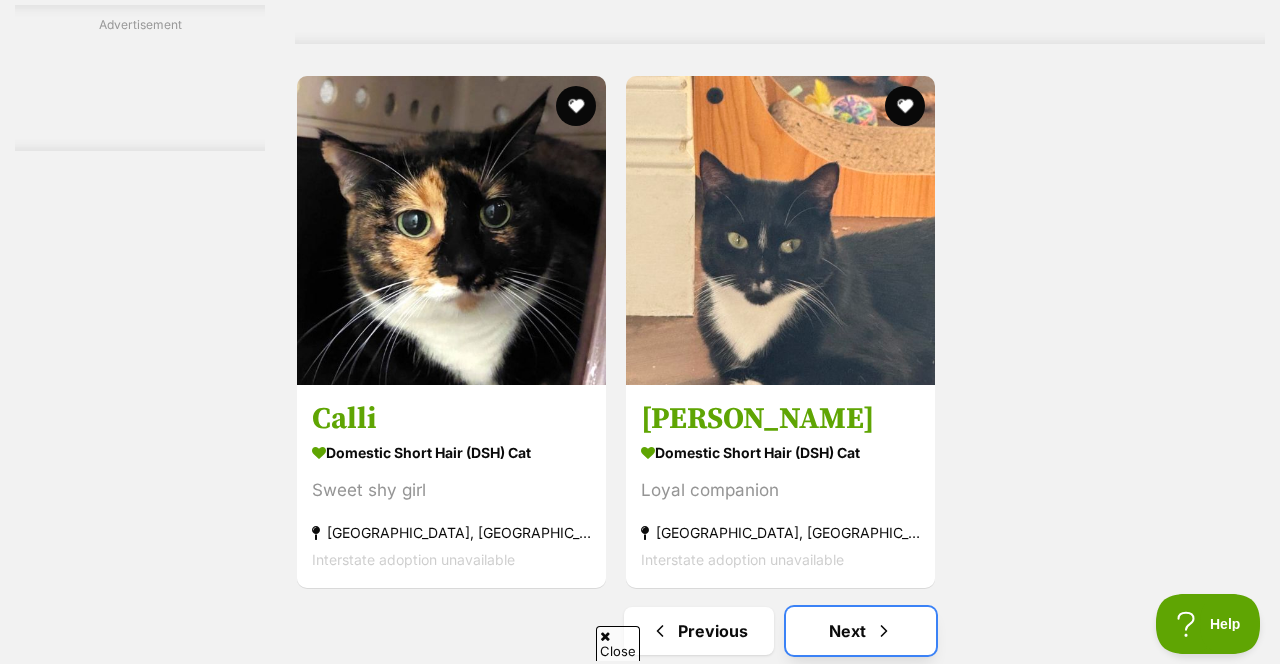 click at bounding box center (884, 631) 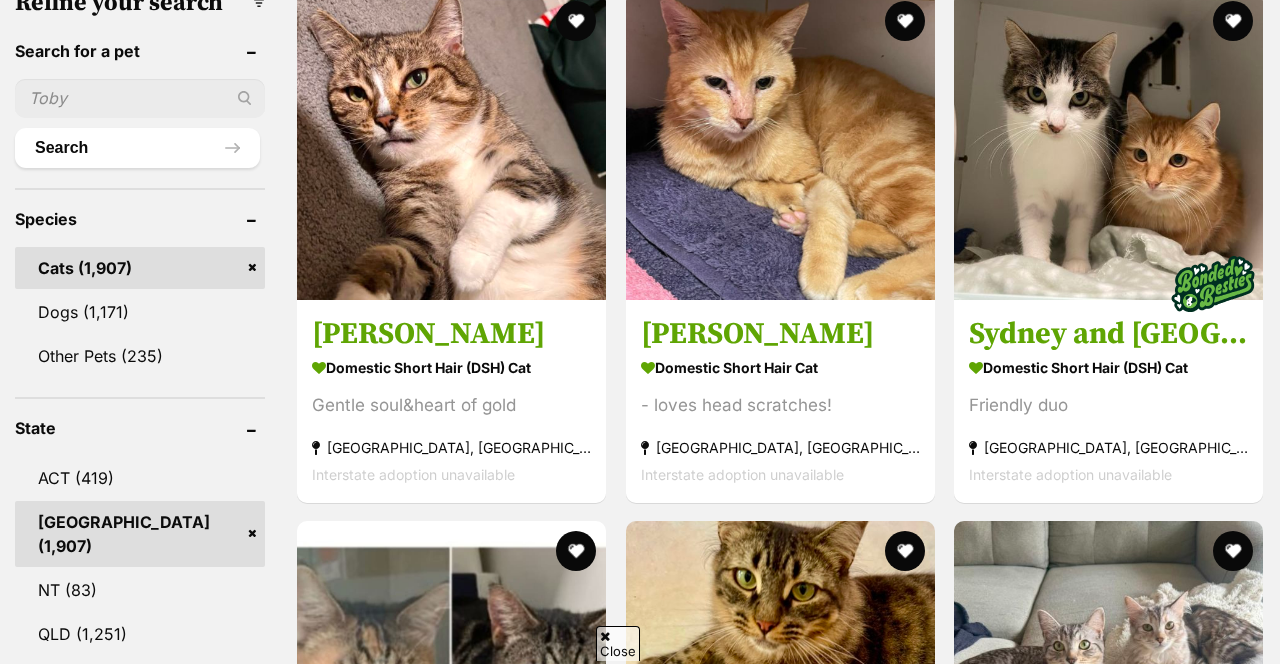 scroll, scrollTop: 783, scrollLeft: 0, axis: vertical 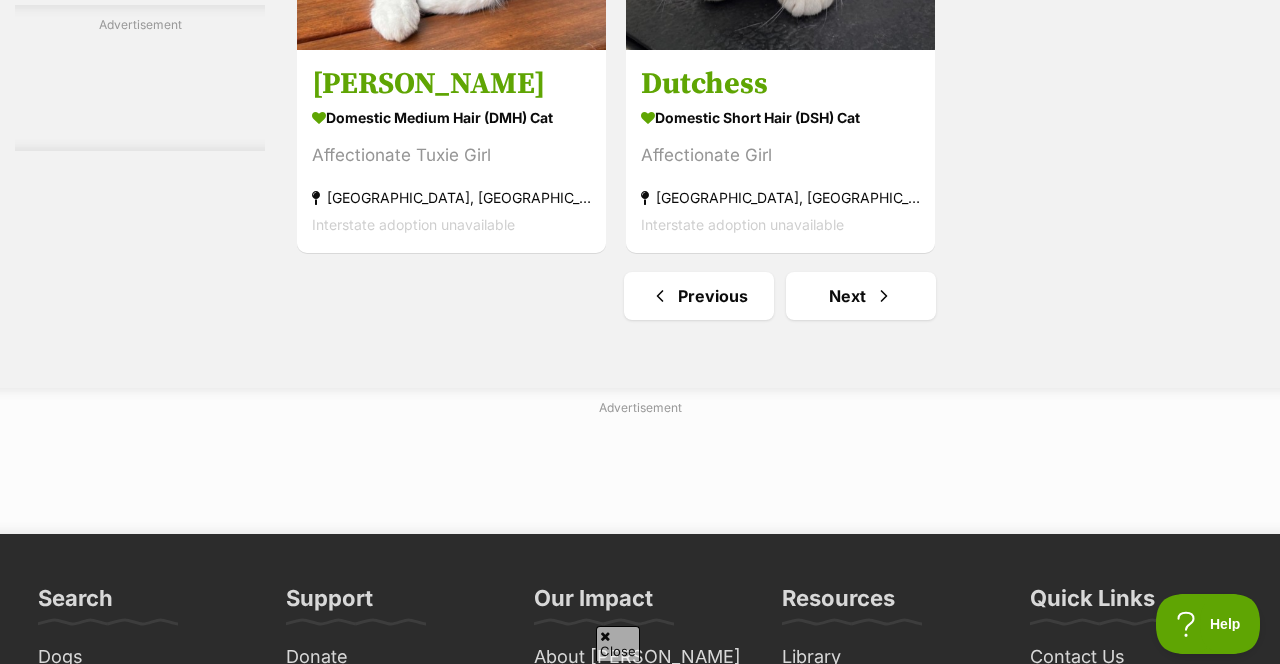click on "Becky
Domestic Short Hair (DSH) Cat
Gentle soul&heart of gold
Willoughby, NSW
Interstate adoption unavailable
Aslan
Domestic Short Hair Cat
- loves head scratches!
Roseville, NSW
Interstate adoption unavailable
Sydney and Phoenix
Domestic Short Hair (DSH) Cat
Friendly duo
Roseville, NSW
Interstate adoption unavailable
Julie & Bassuria
Domestic Short Hair Cat
Best pals
Roseville, NSW
Interstate adoption unavailable
Pepper
Domestic Medium Hair (DMH) Cat
Sweet and sassy
Roseville, NSW
Interstate adoption unavailable
Luna and Pepper
Domestic Short Hair (DSH) Cat
The sweetest sibling duo
Gordon, NSW
Interstate adoption unavailable
Advertisement" at bounding box center [780, -1841] 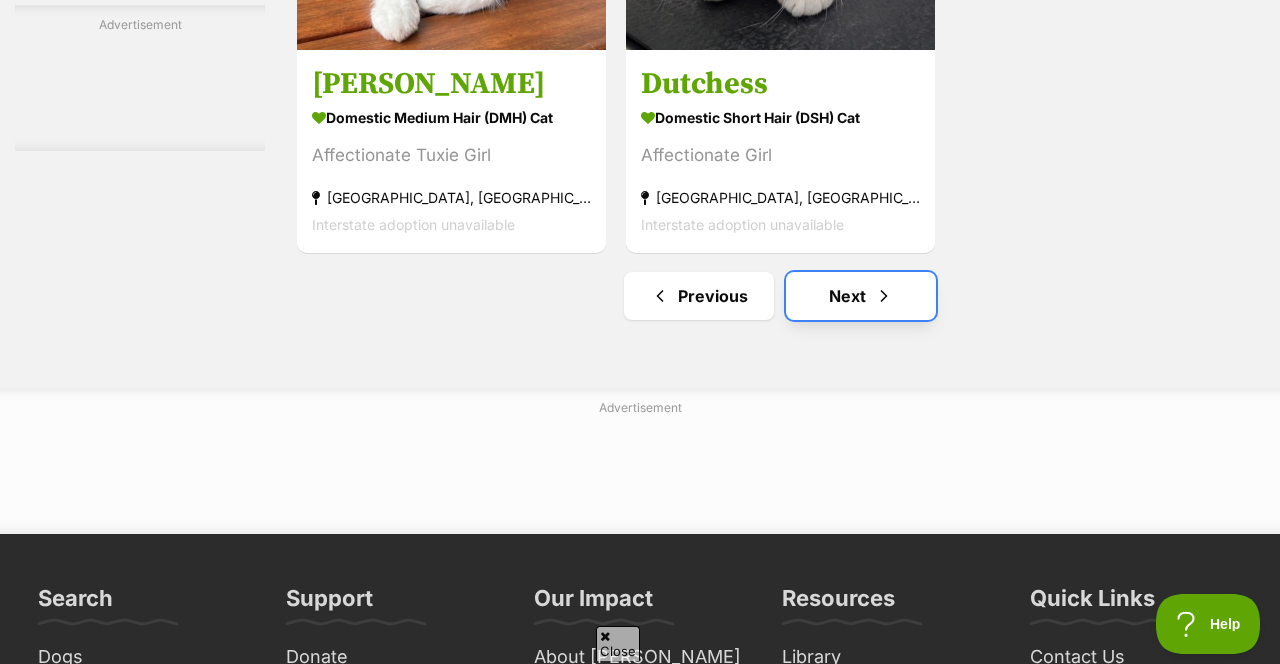 click at bounding box center [884, 296] 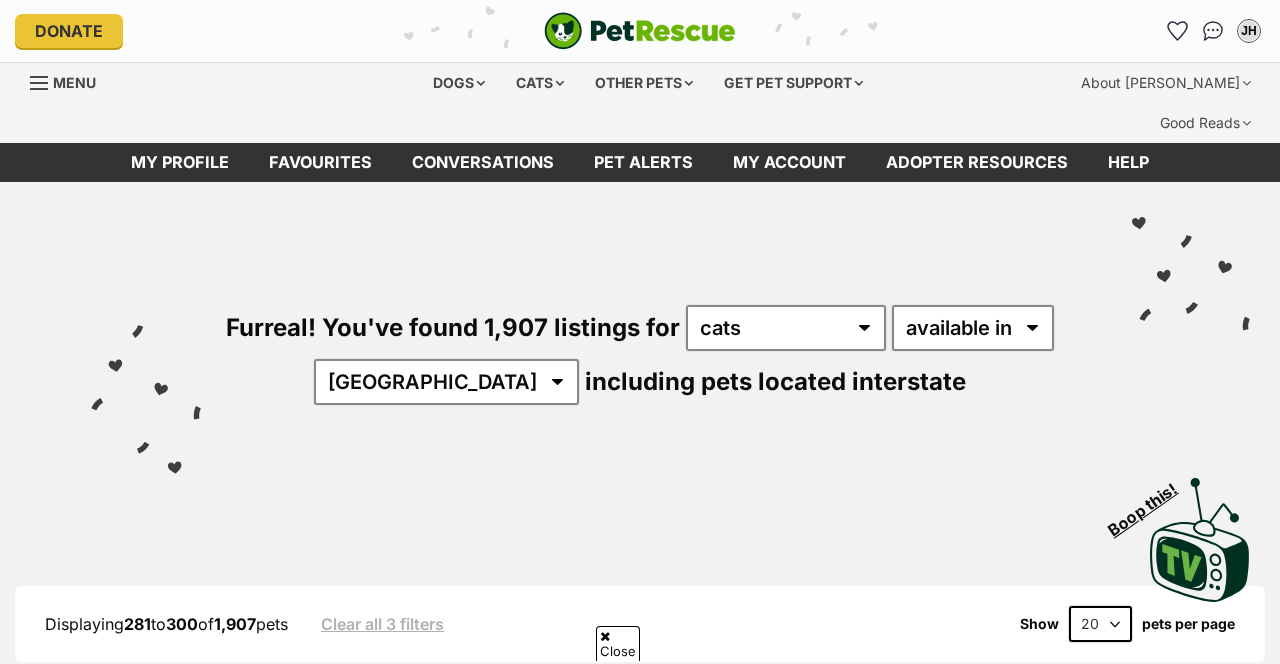 scroll, scrollTop: 809, scrollLeft: 0, axis: vertical 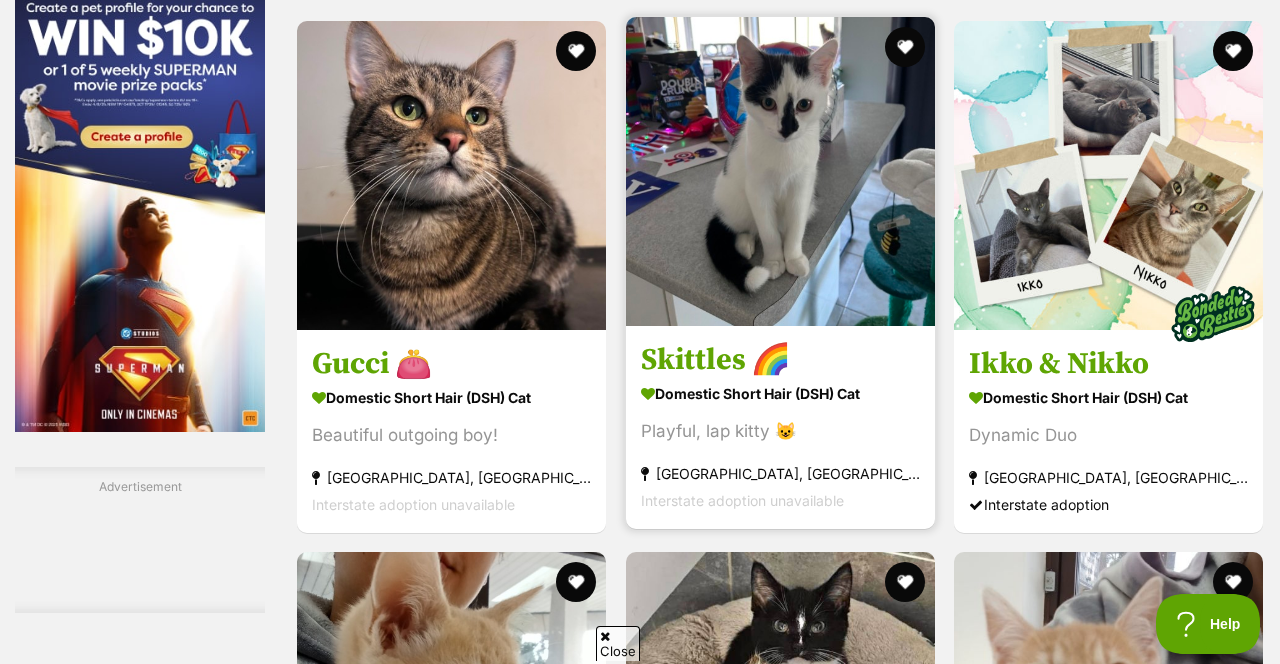 click at bounding box center [780, 171] 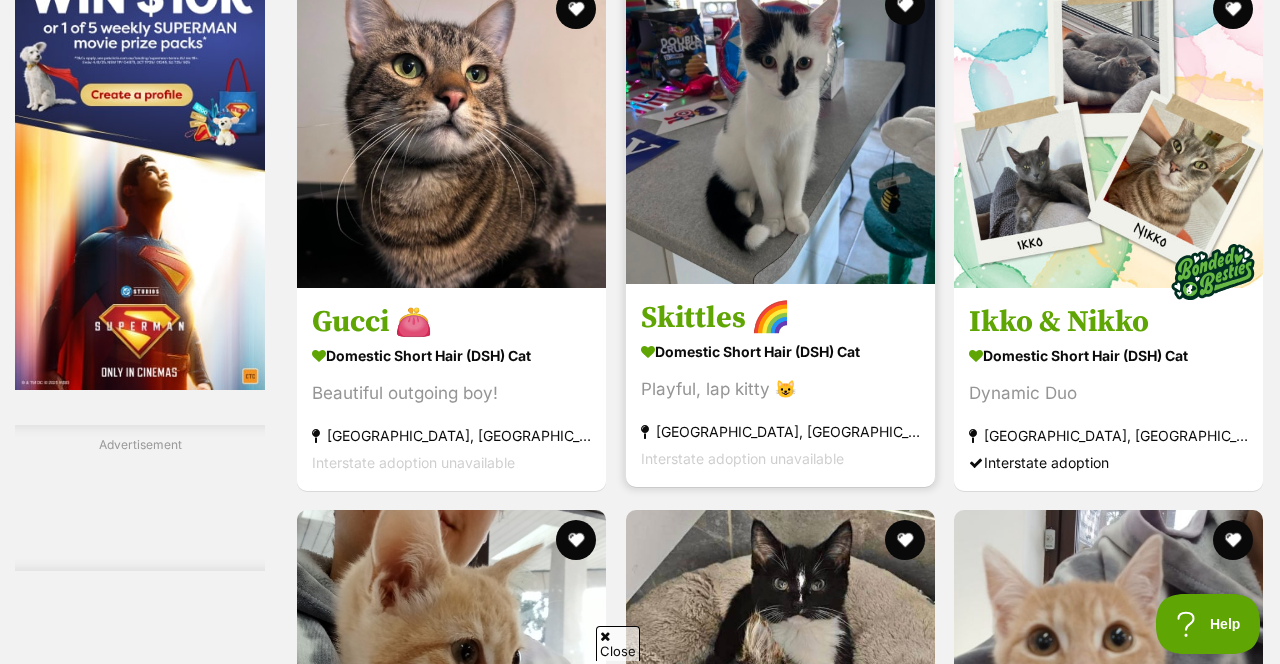 scroll, scrollTop: 3430, scrollLeft: 0, axis: vertical 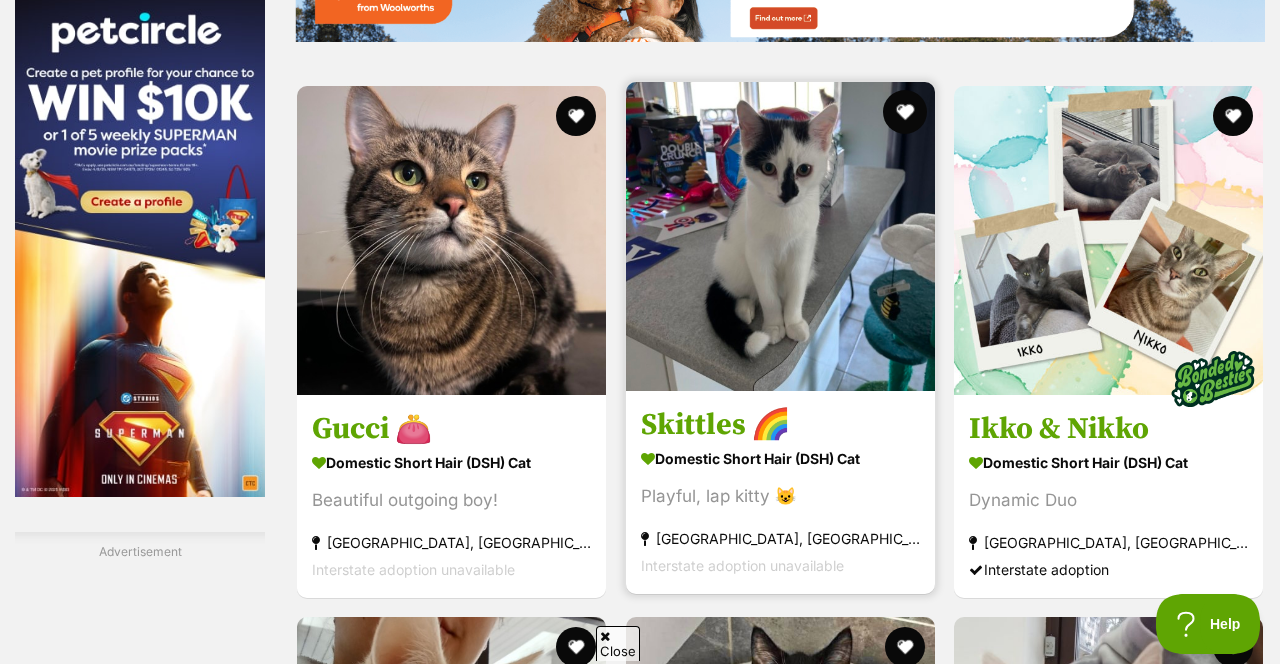 click at bounding box center (905, 112) 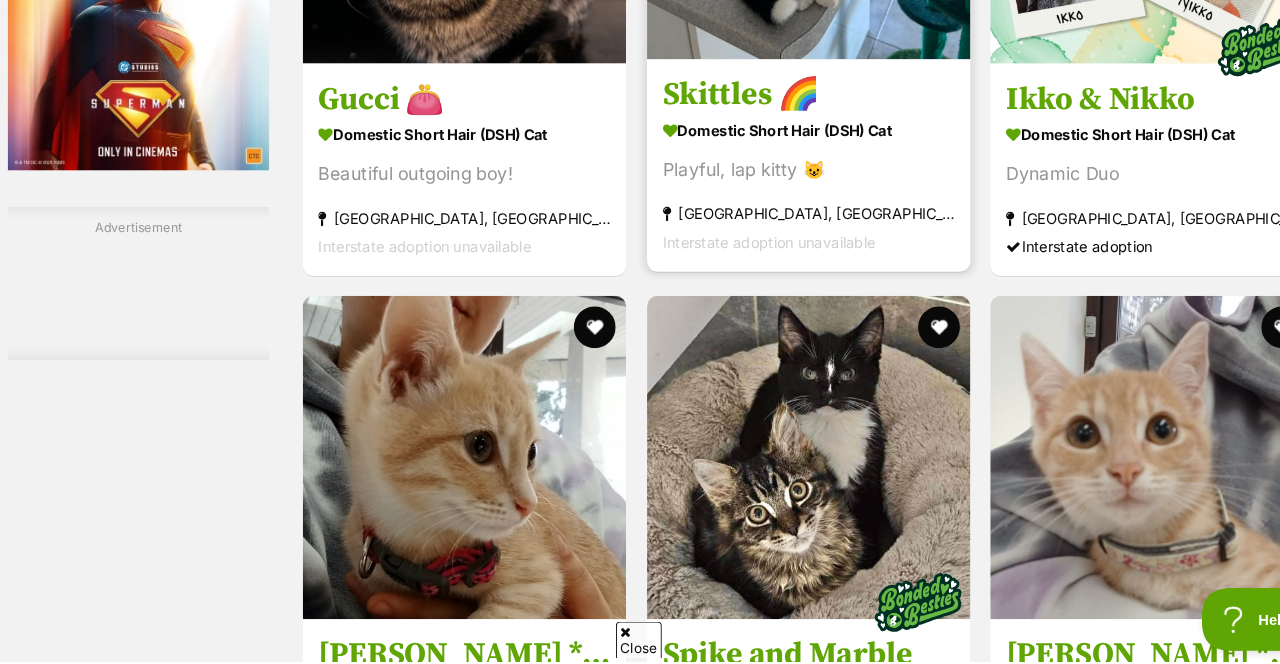 scroll, scrollTop: 0, scrollLeft: 0, axis: both 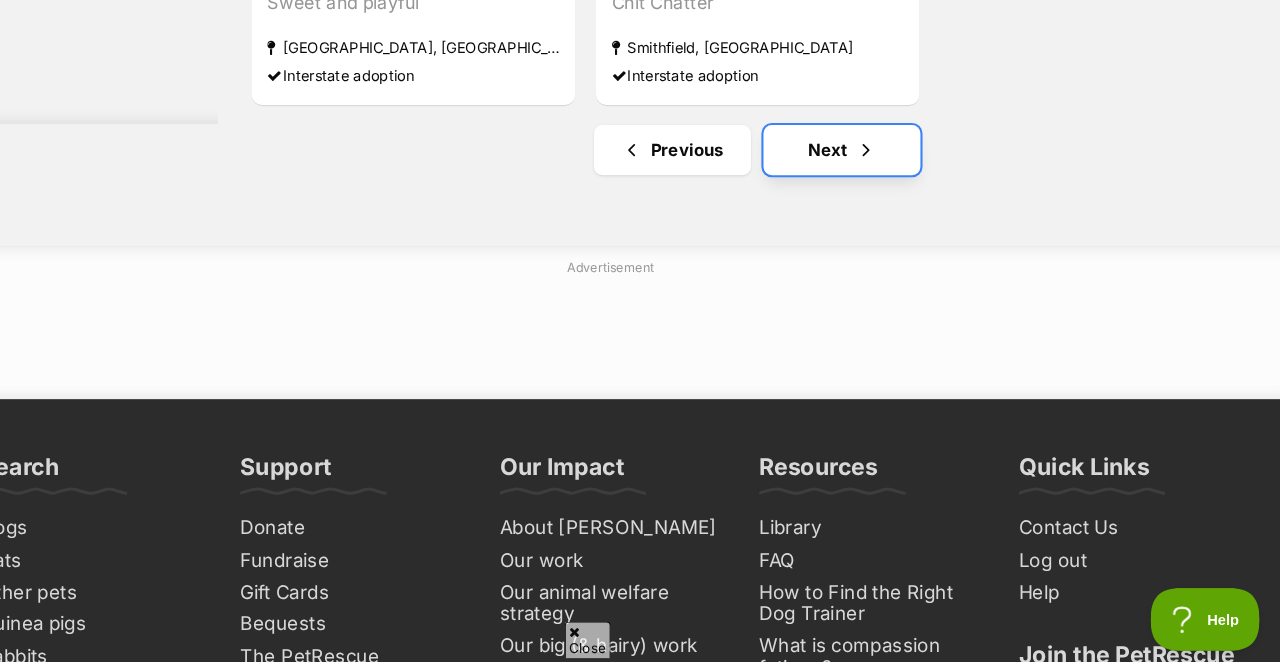 click on "Next" at bounding box center (861, 175) 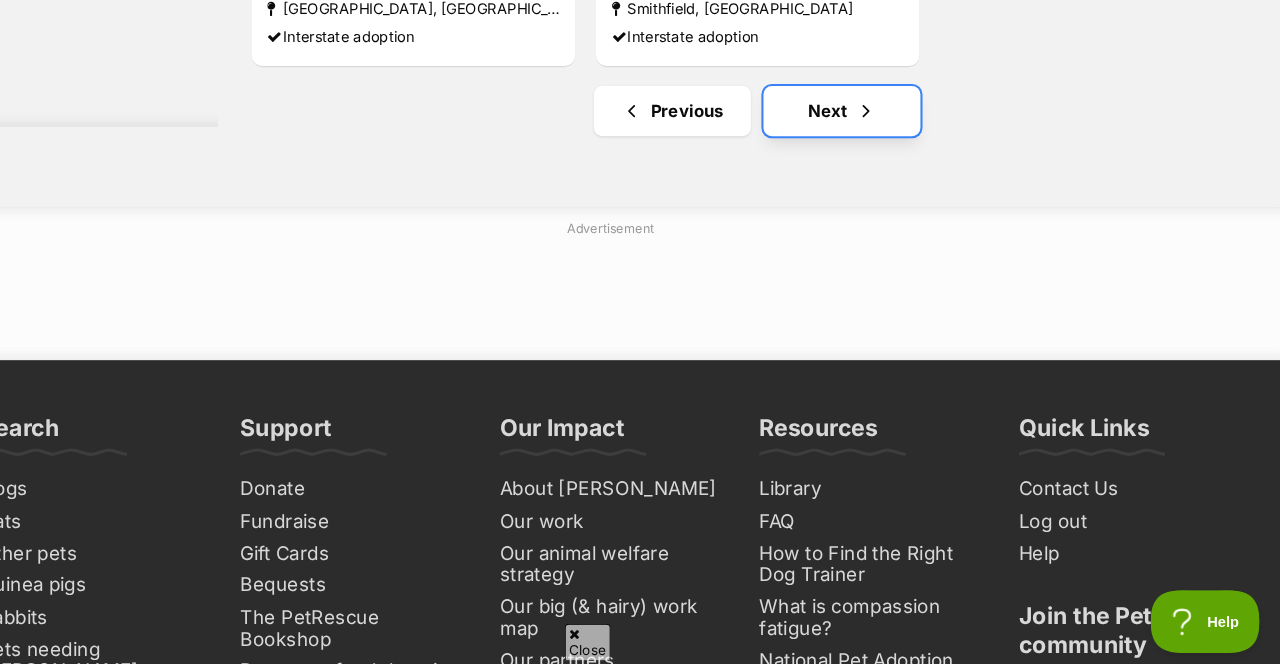 scroll, scrollTop: 5087, scrollLeft: 0, axis: vertical 